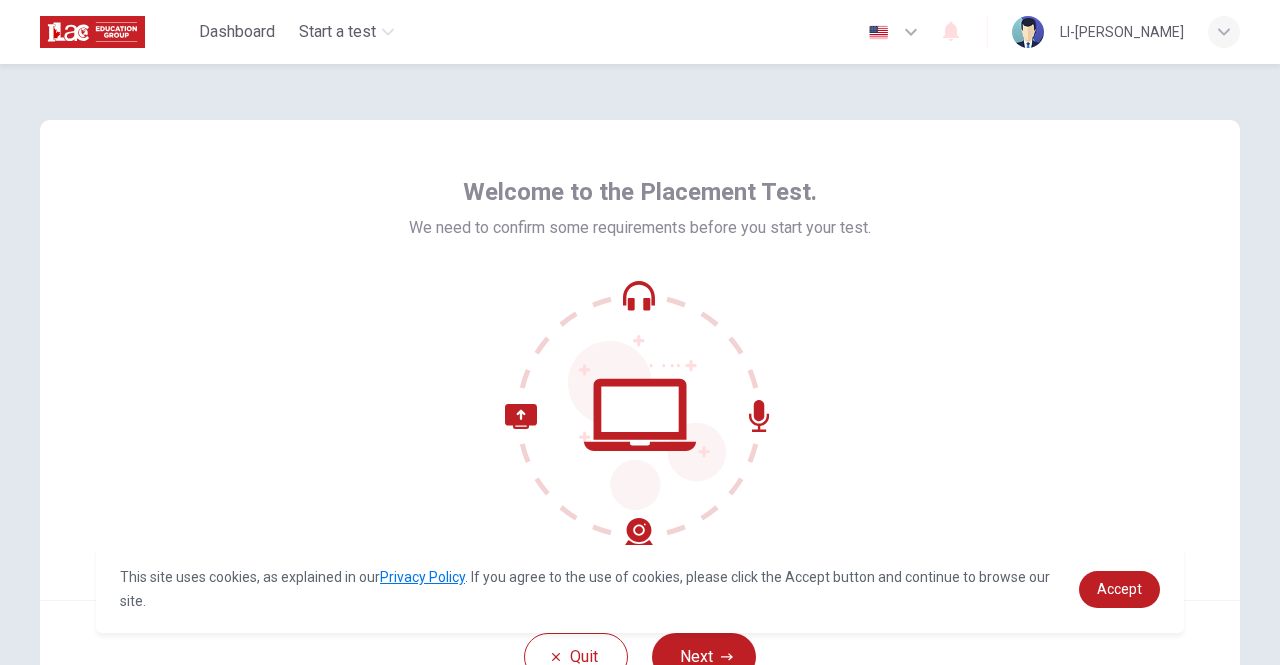 scroll, scrollTop: 0, scrollLeft: 0, axis: both 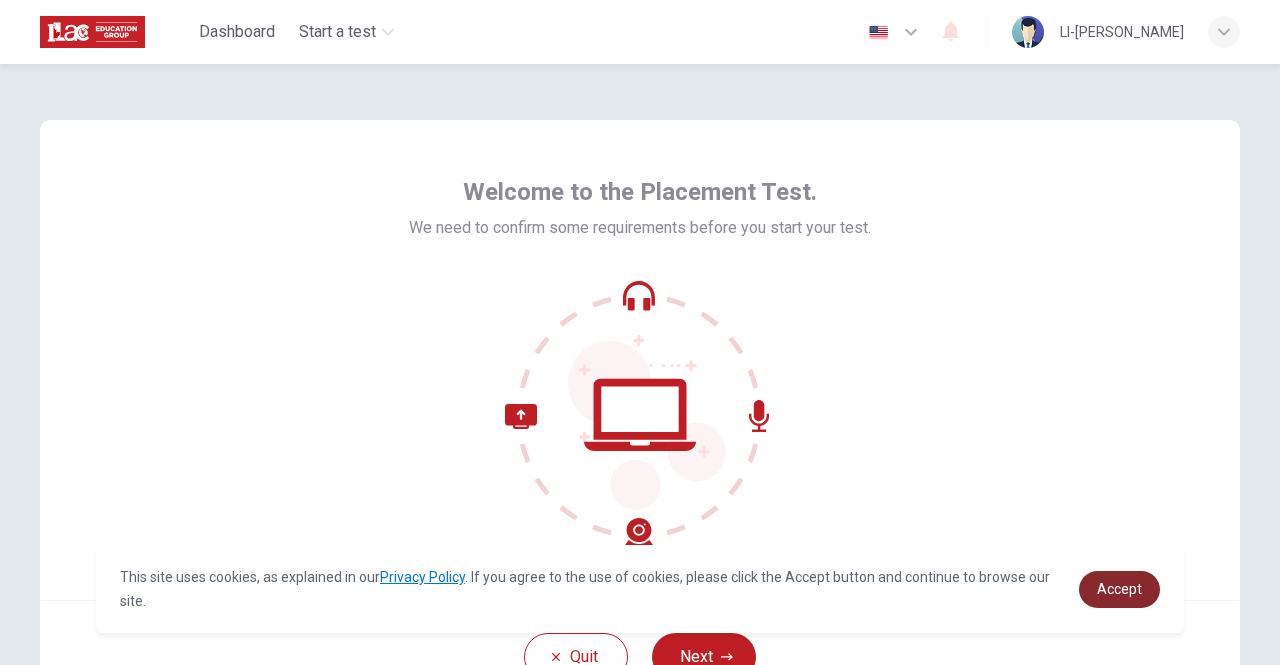 click on "Accept" at bounding box center (1119, 589) 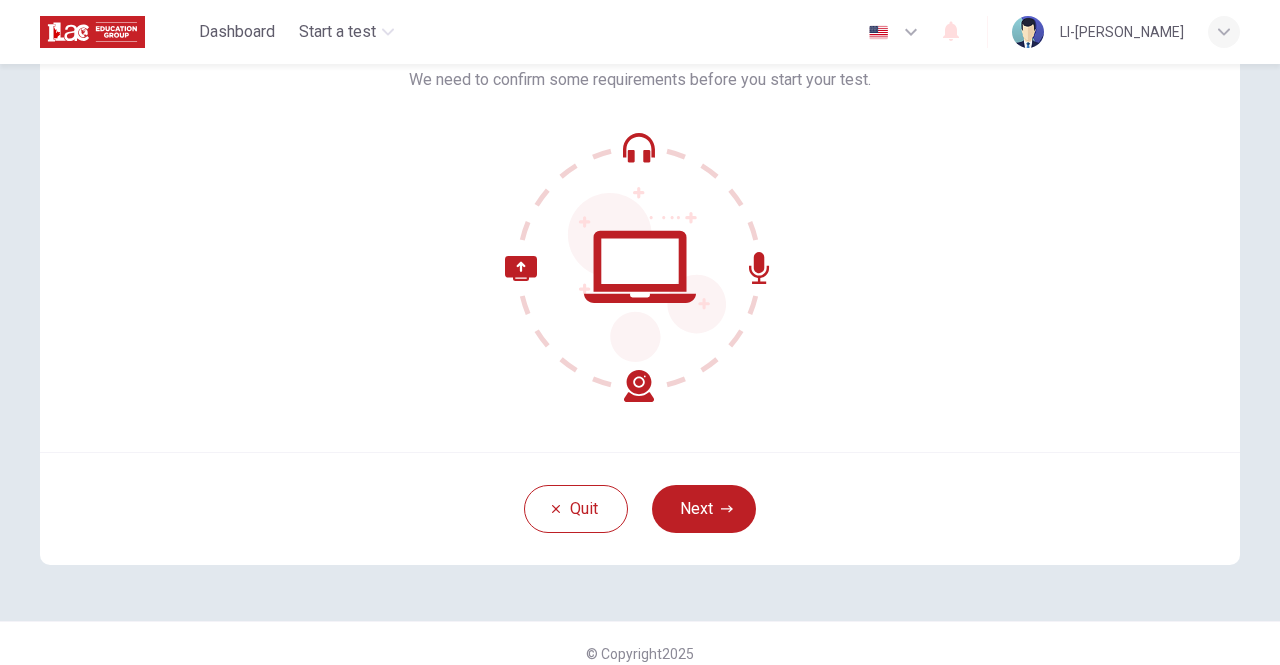 scroll, scrollTop: 167, scrollLeft: 0, axis: vertical 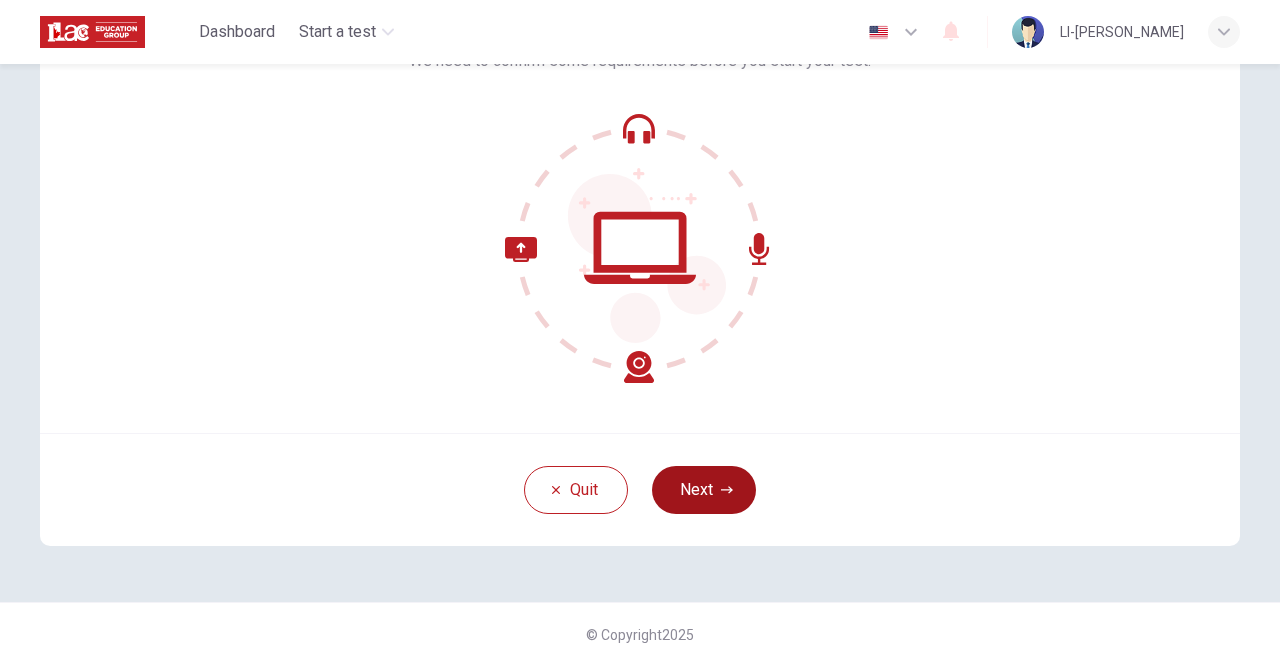 click on "Next" at bounding box center [704, 490] 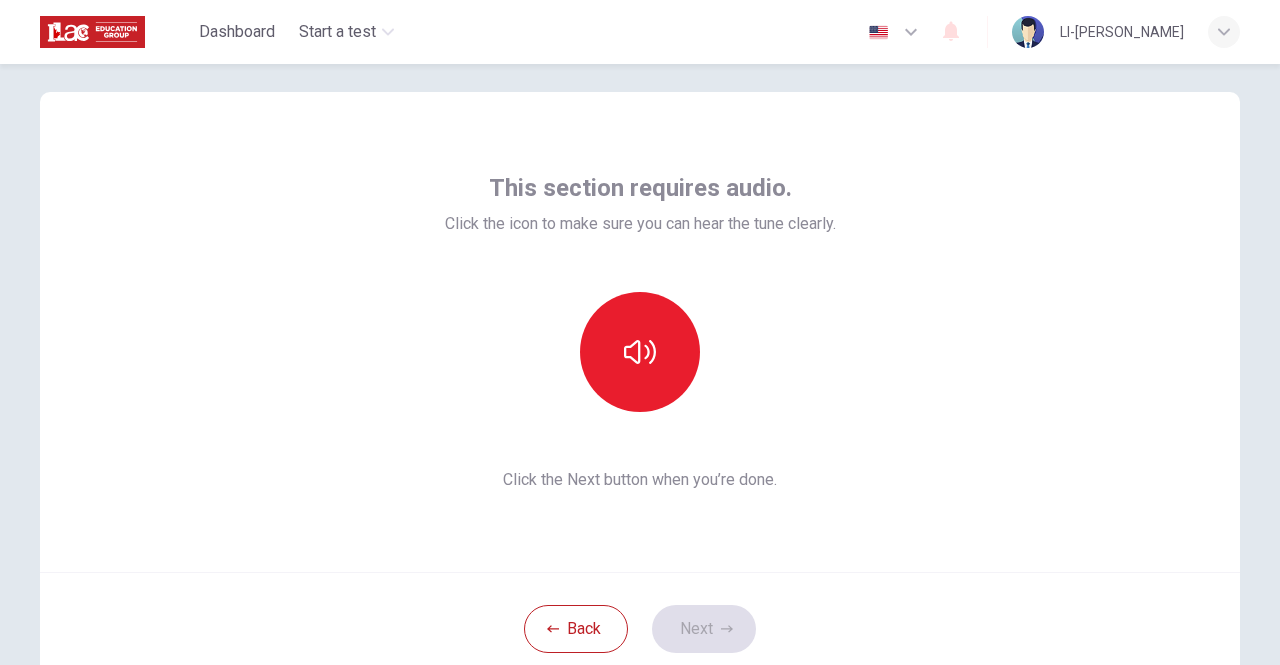 scroll, scrollTop: 0, scrollLeft: 0, axis: both 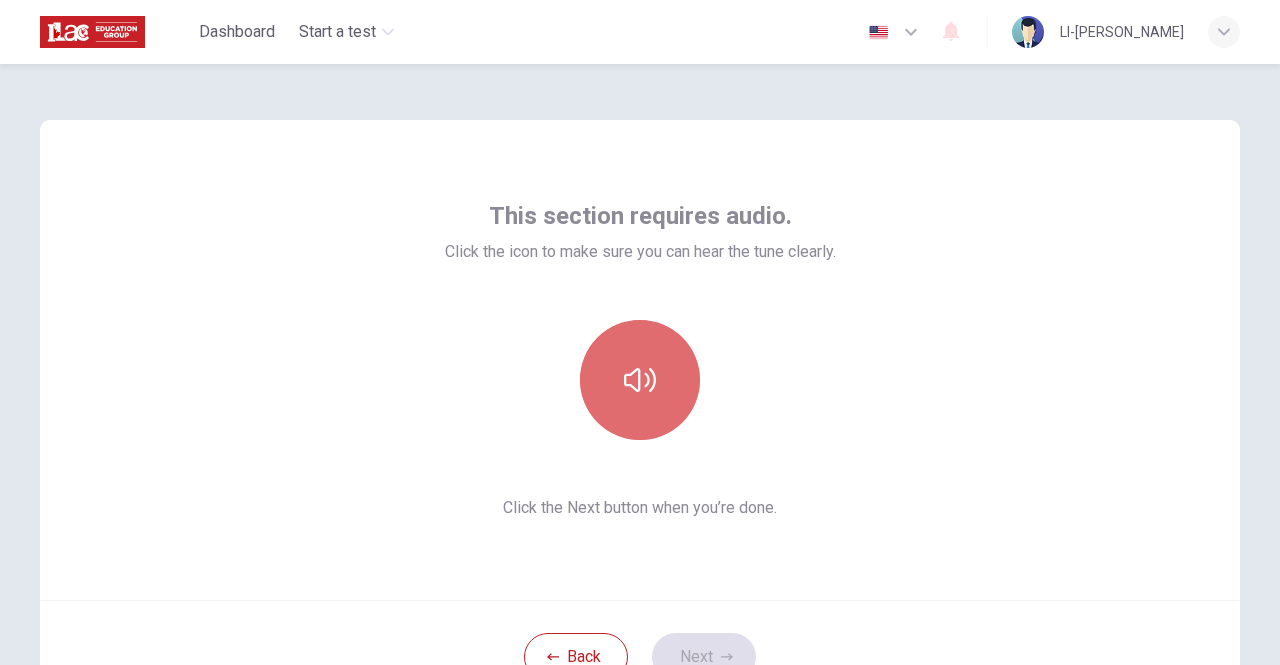 click 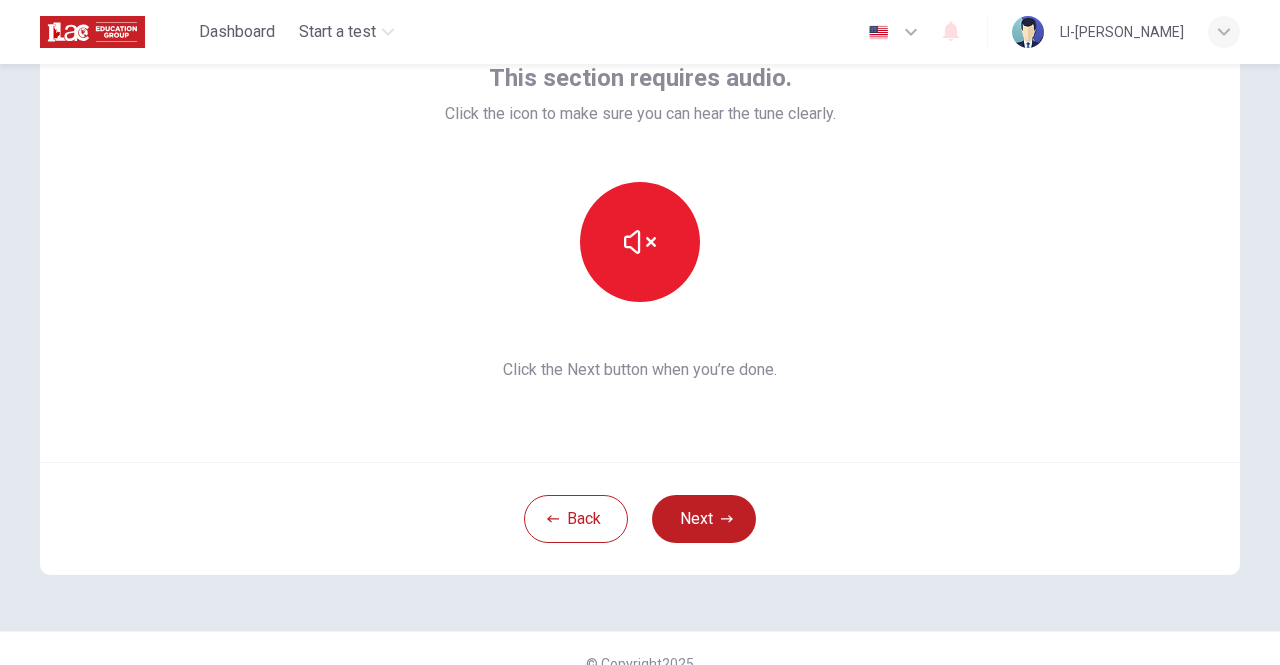 scroll, scrollTop: 167, scrollLeft: 0, axis: vertical 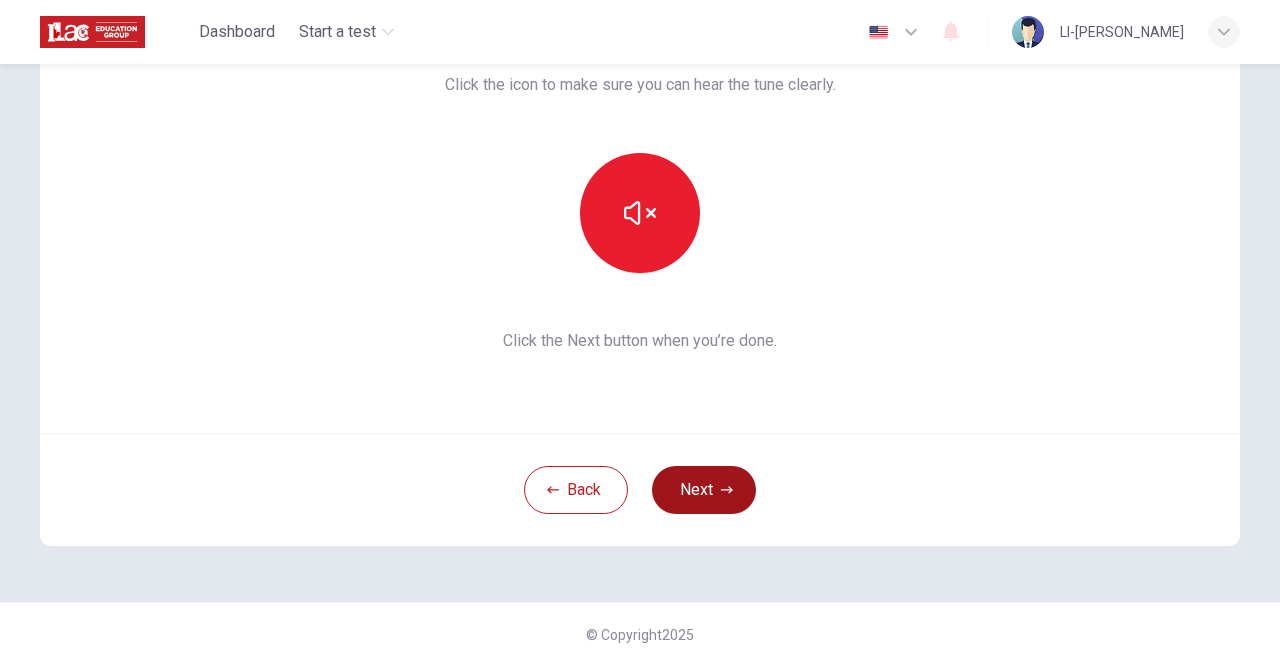 click on "Next" at bounding box center [704, 490] 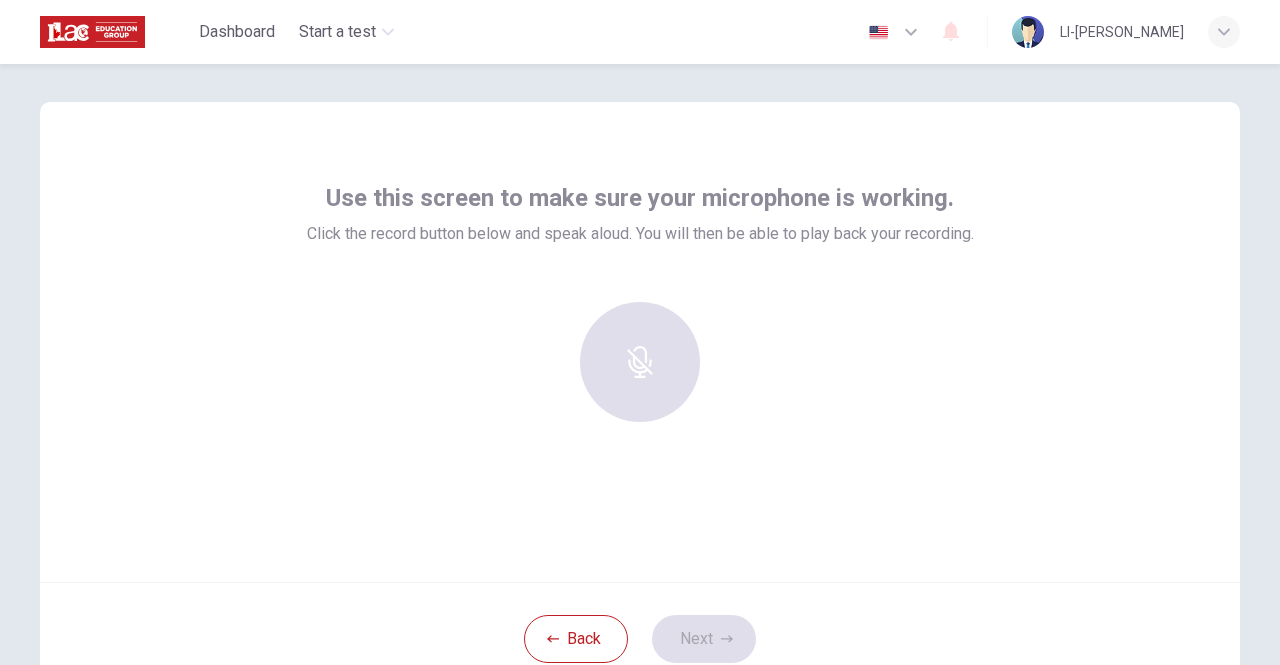 scroll, scrollTop: 0, scrollLeft: 0, axis: both 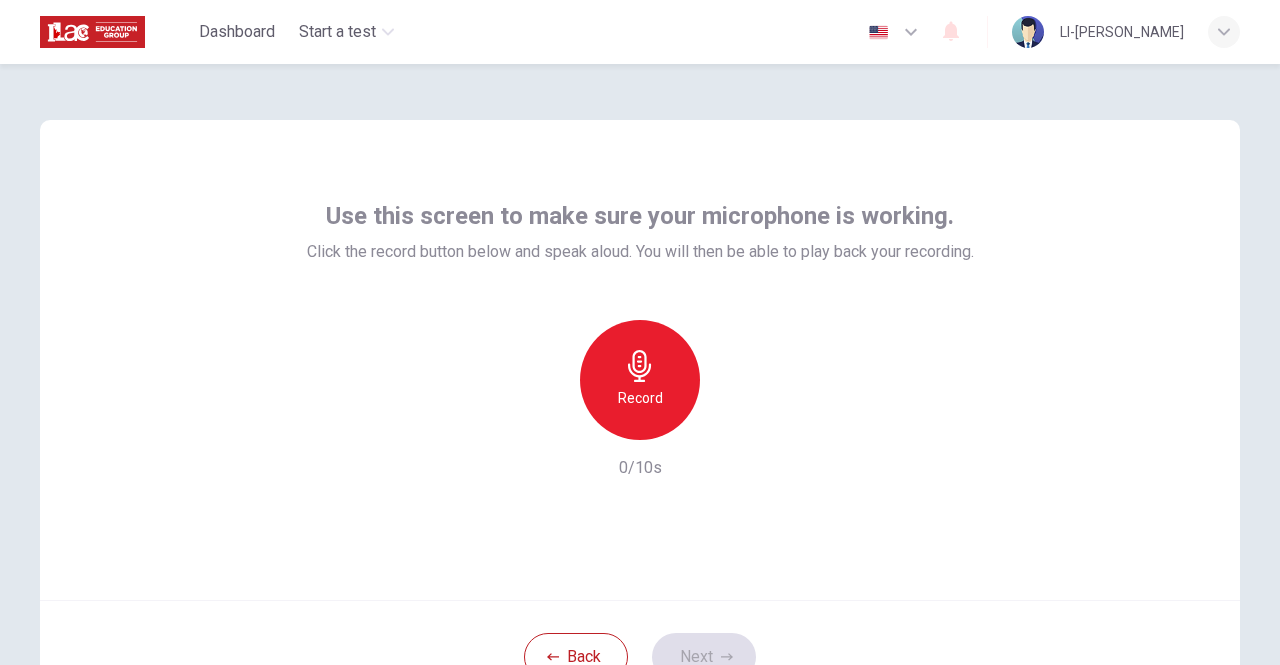 click 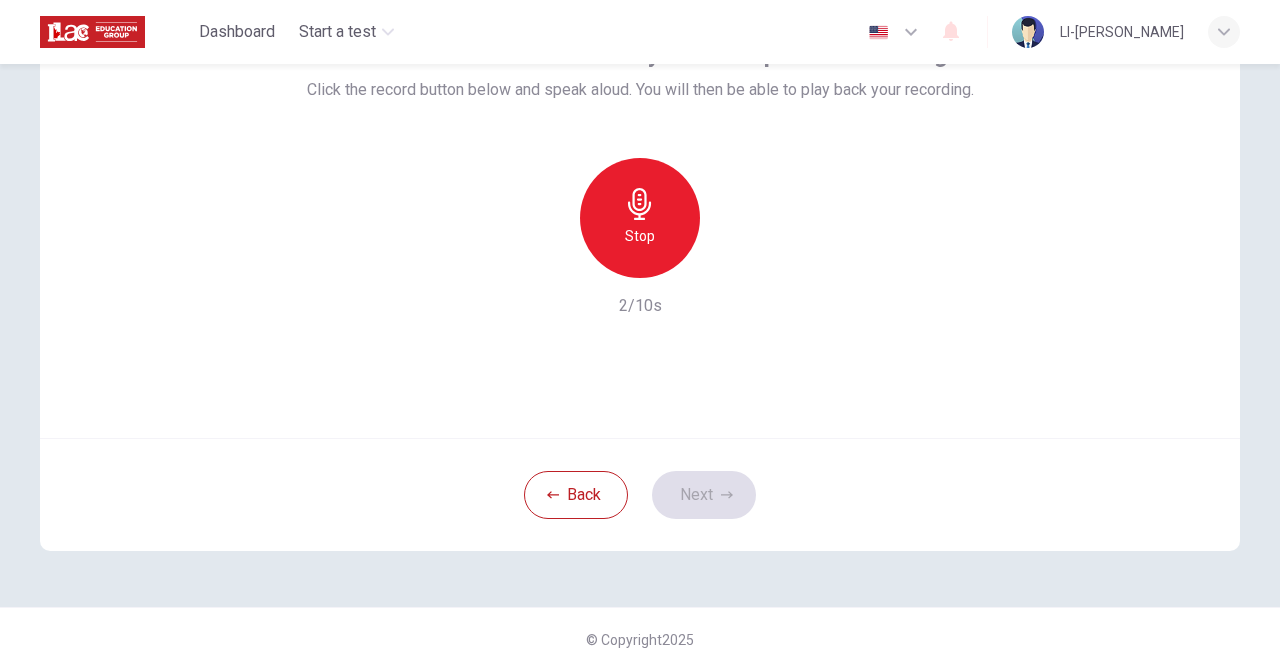 scroll, scrollTop: 167, scrollLeft: 0, axis: vertical 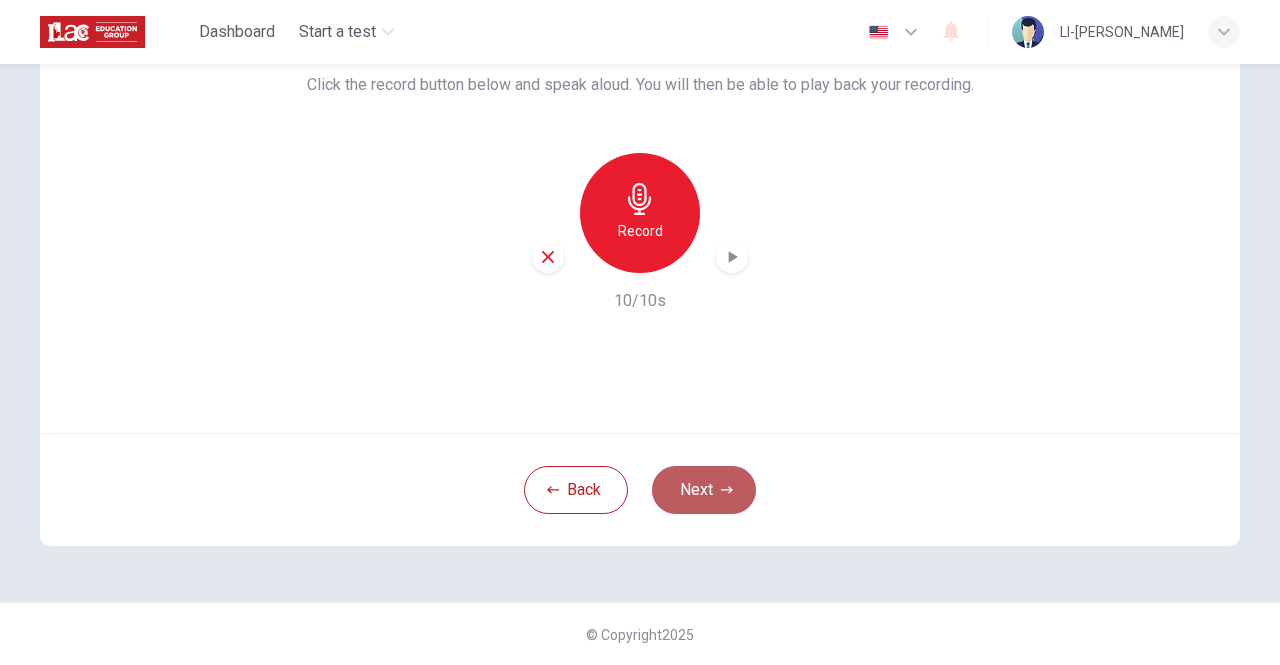 click on "Next" at bounding box center [704, 490] 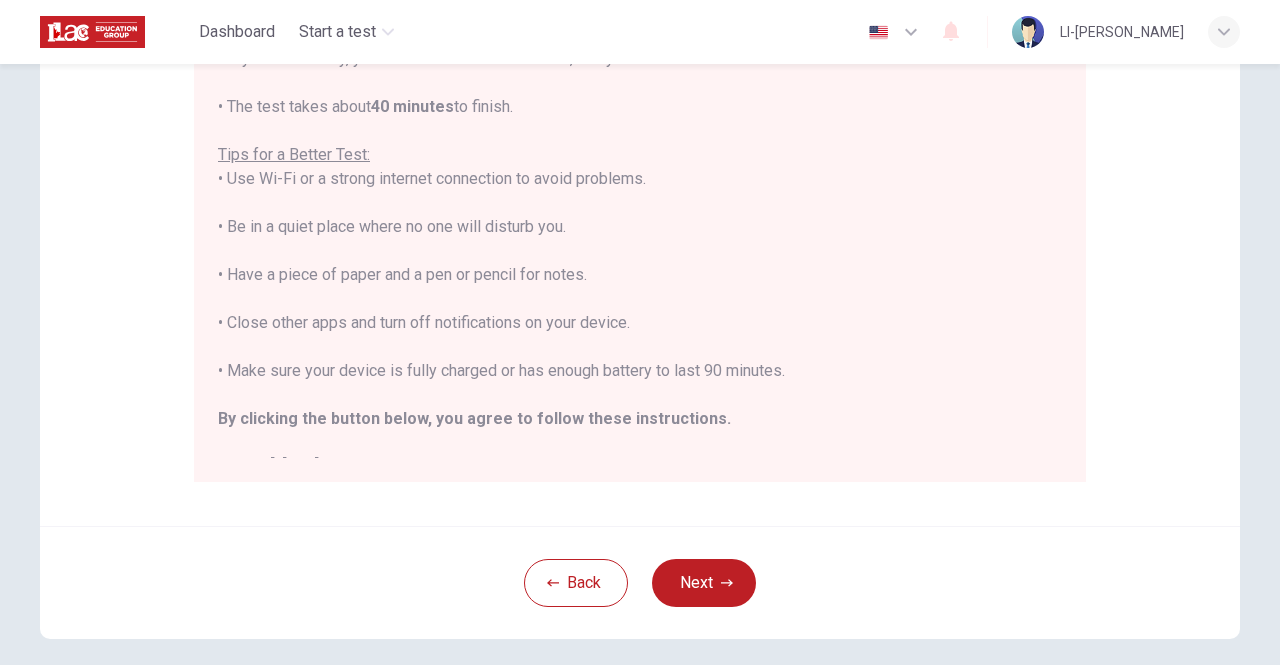 scroll, scrollTop: 446, scrollLeft: 0, axis: vertical 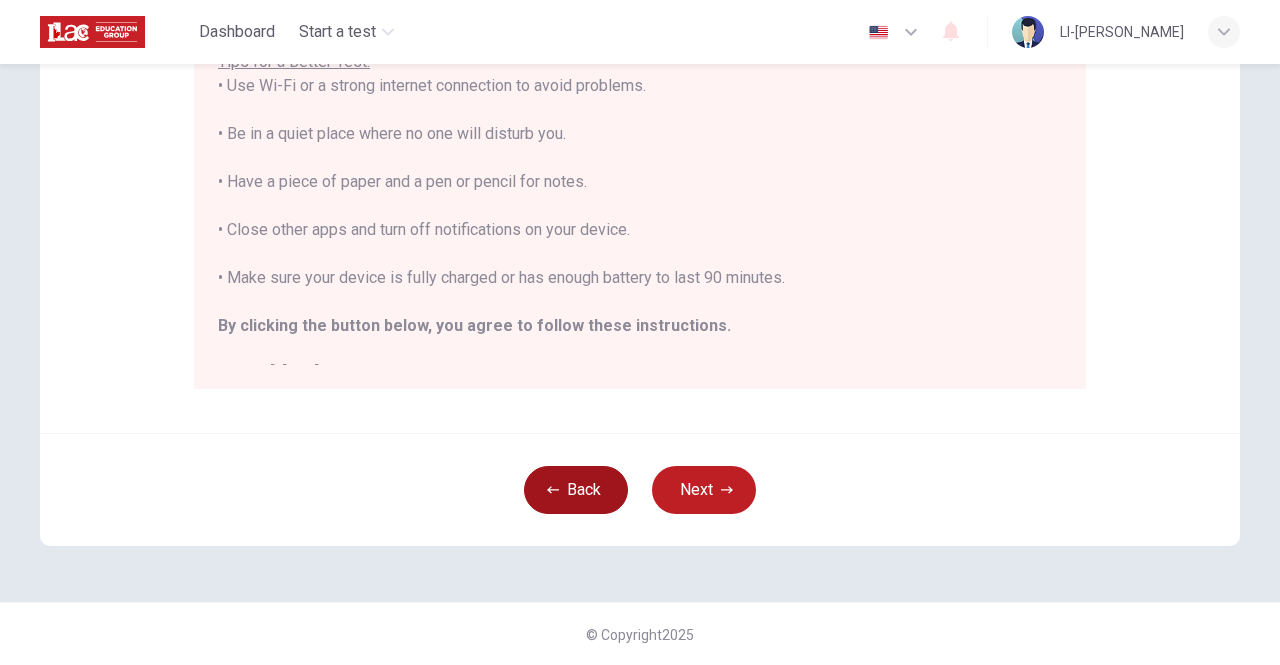 click on "Back" at bounding box center [576, 490] 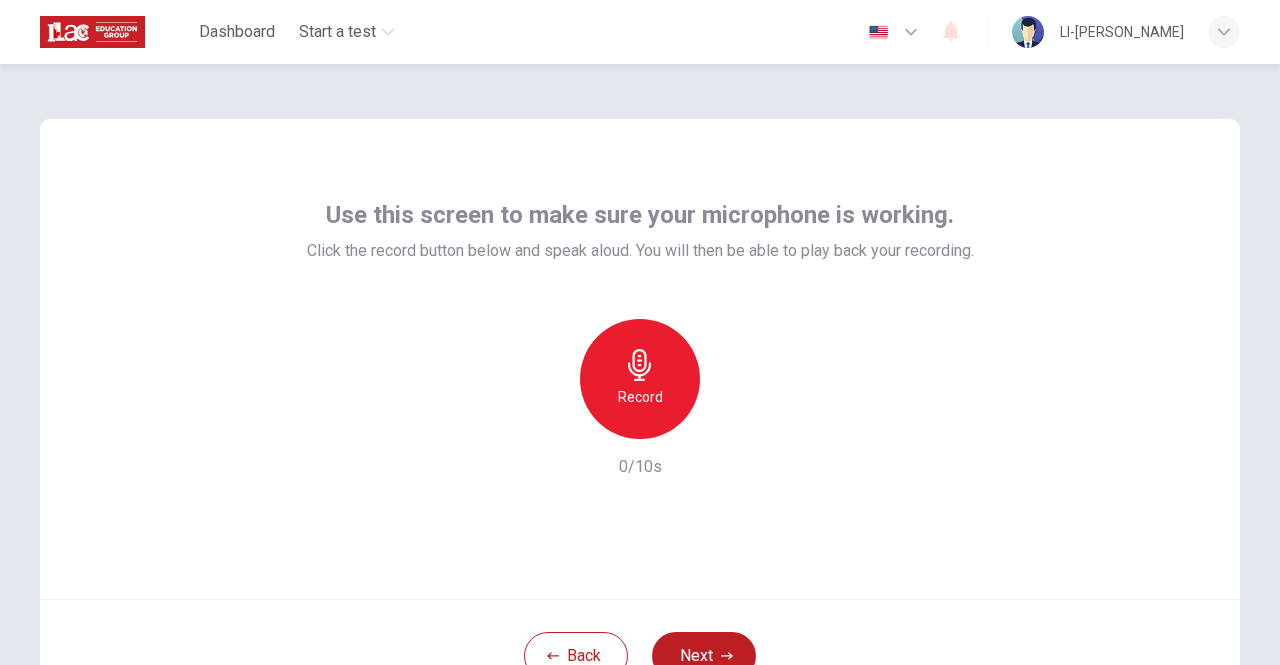 scroll, scrollTop: 100, scrollLeft: 0, axis: vertical 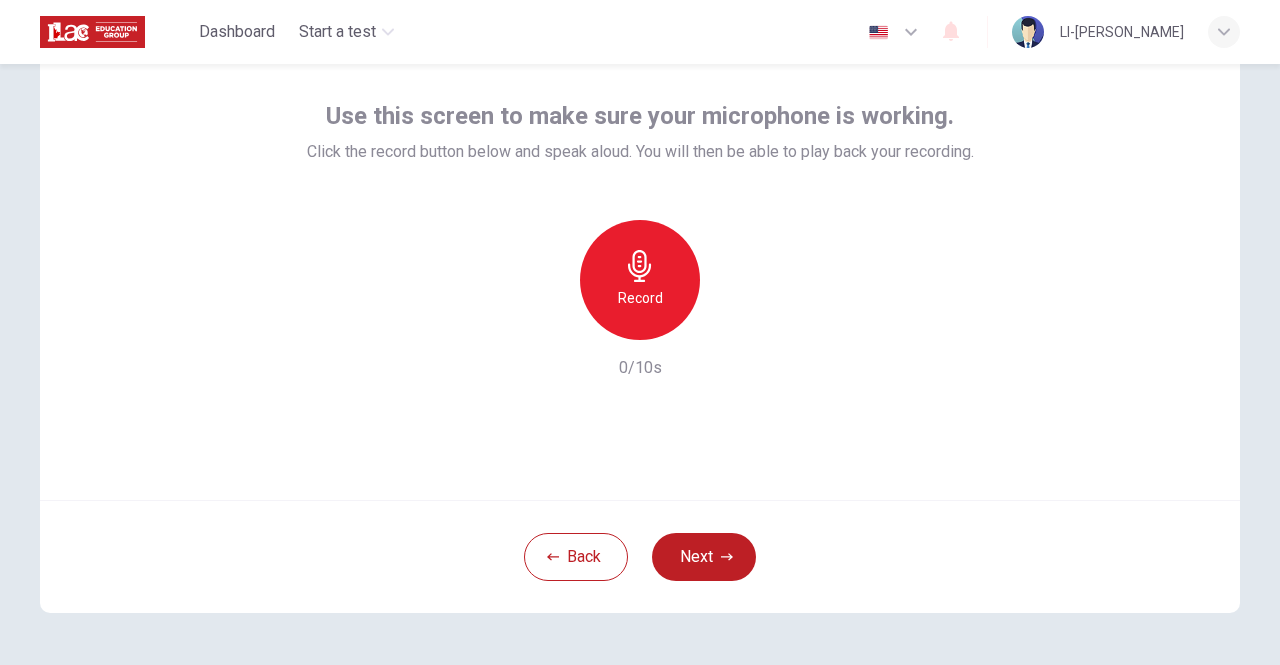 click on "Record" at bounding box center [640, 298] 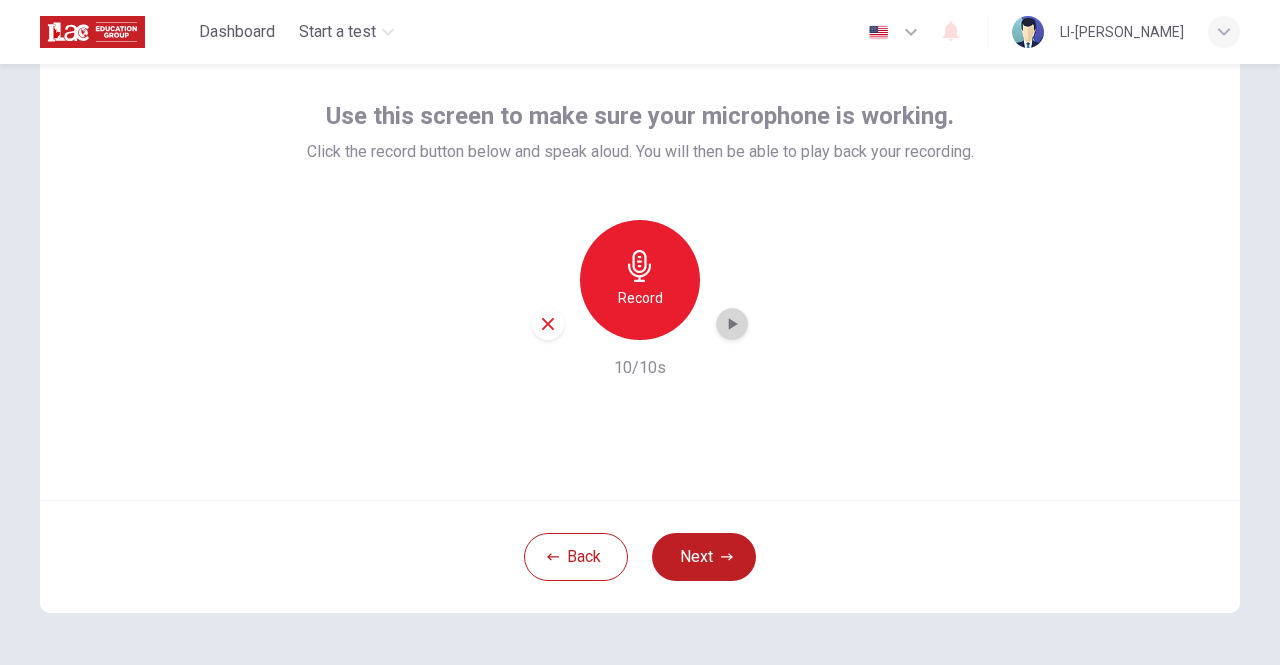 click 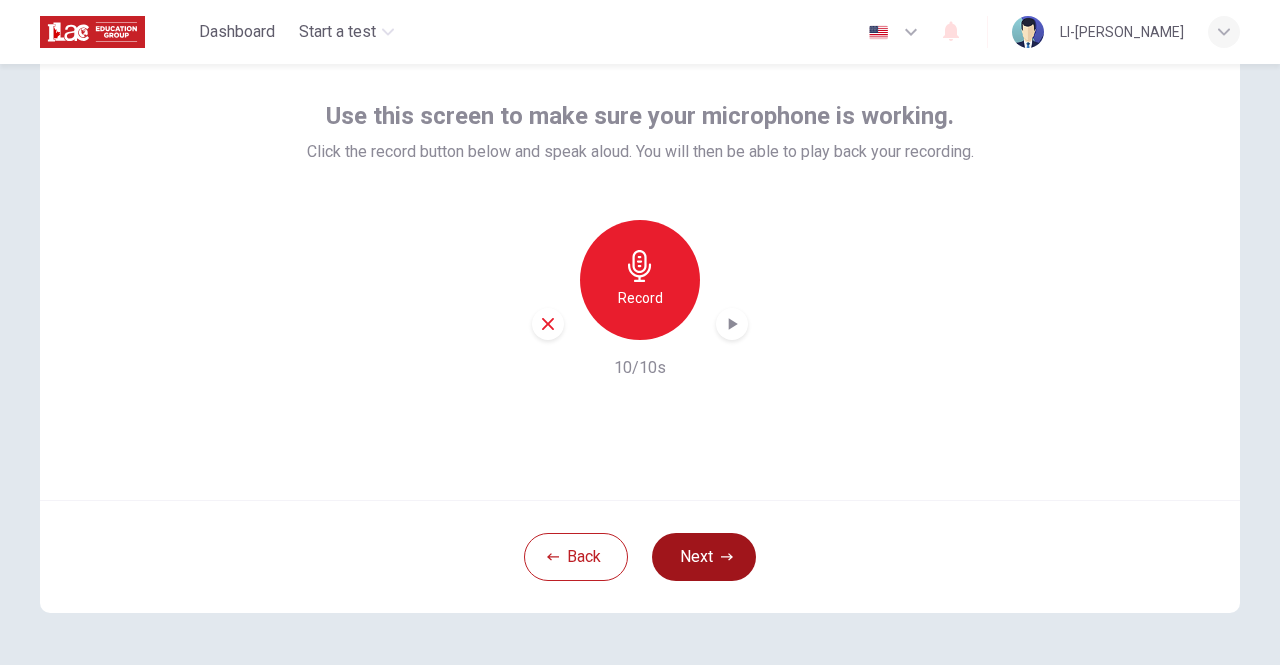 click on "Next" at bounding box center (704, 557) 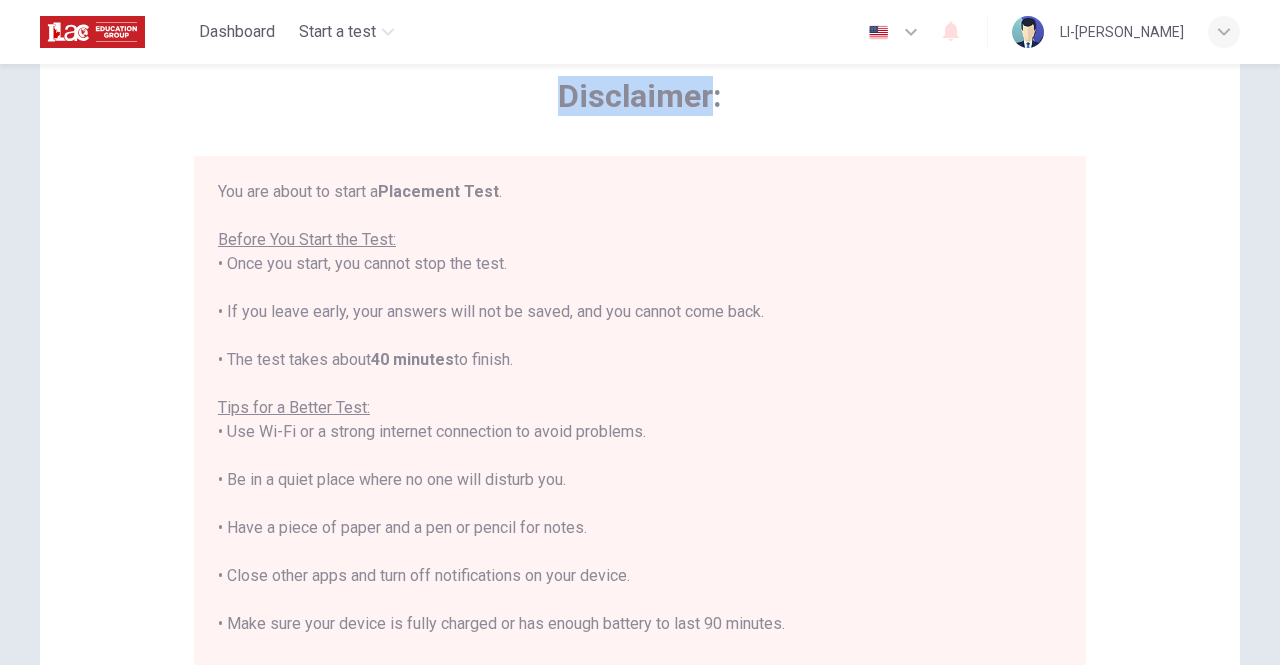 drag, startPoint x: 546, startPoint y: 87, endPoint x: 711, endPoint y: 99, distance: 165.43579 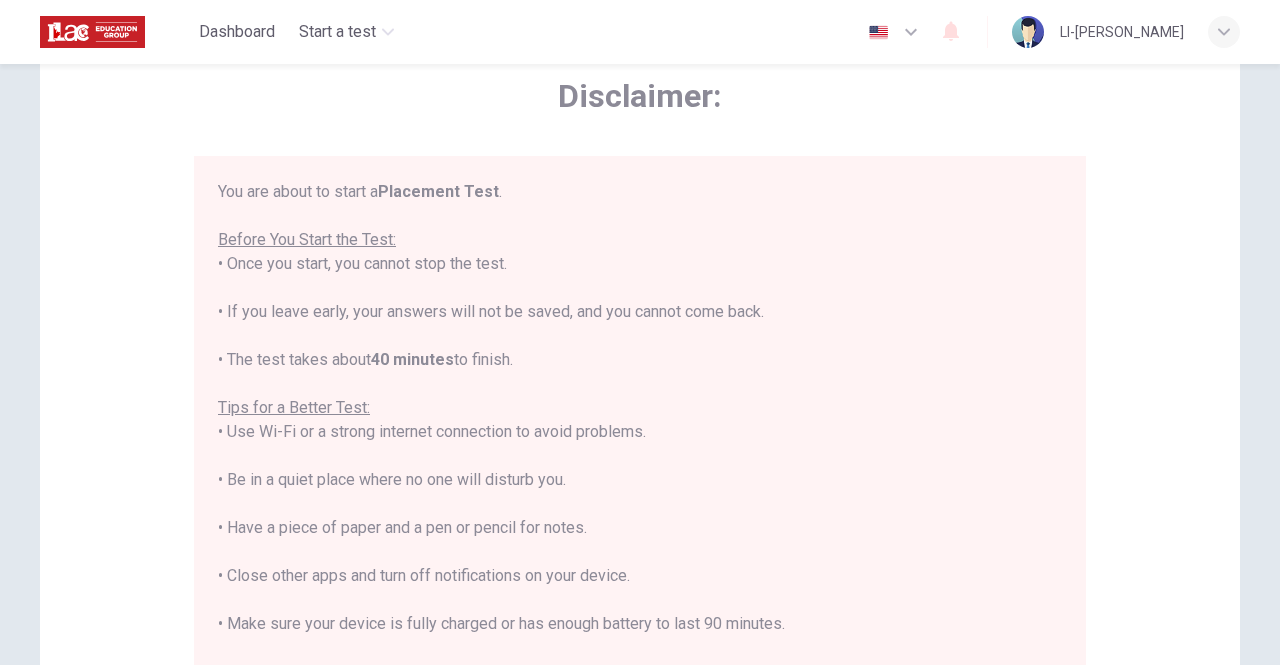 click on "You are about to start a  Placement Test .
Before You Start the Test:
• Once you start, you cannot stop the test.
• If you leave early, your answers will not be saved, and you cannot come back.
• The test takes about  40 minutes  to finish.
Tips for a Better Test:
• Use Wi-Fi or a strong internet connection to avoid problems.
• Be in a quiet place where no one will disturb you.
• Have a piece of paper and a pen or pencil for notes.
• Close other apps and turn off notifications on your device.
• Make sure your device is fully charged or has enough battery to last 90 minutes.
By clicking the button below, you agree to follow these instructions.
Good luck!" at bounding box center (640, 445) 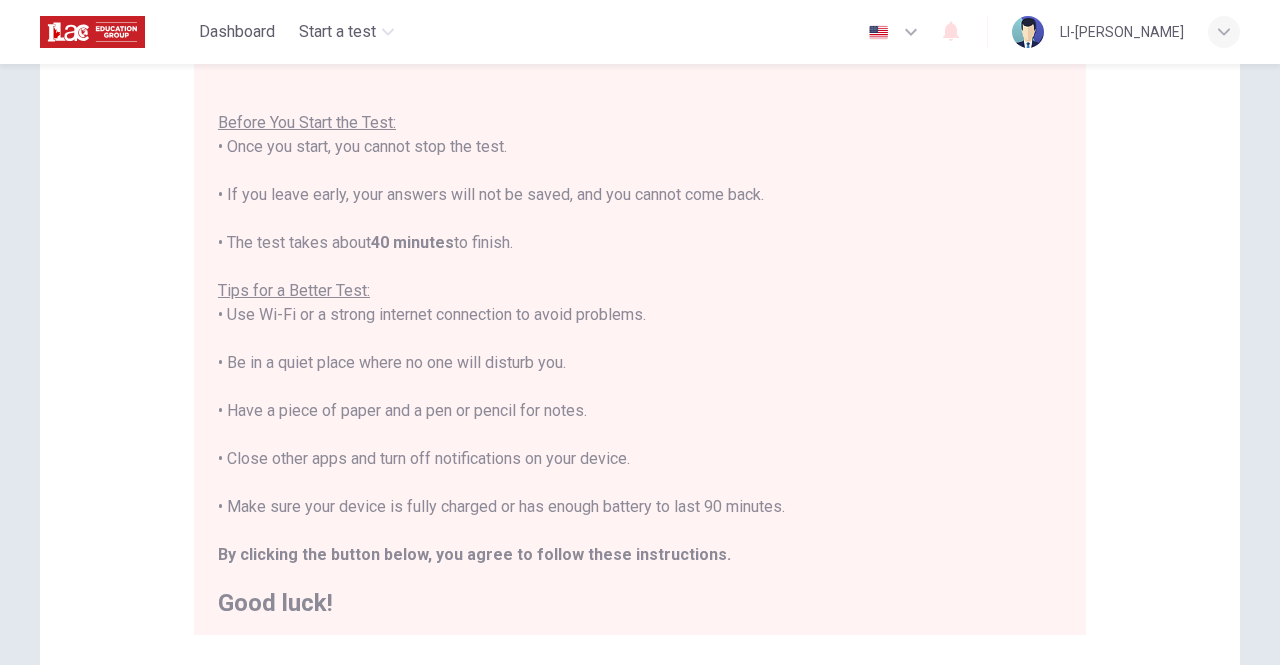 scroll, scrollTop: 22, scrollLeft: 0, axis: vertical 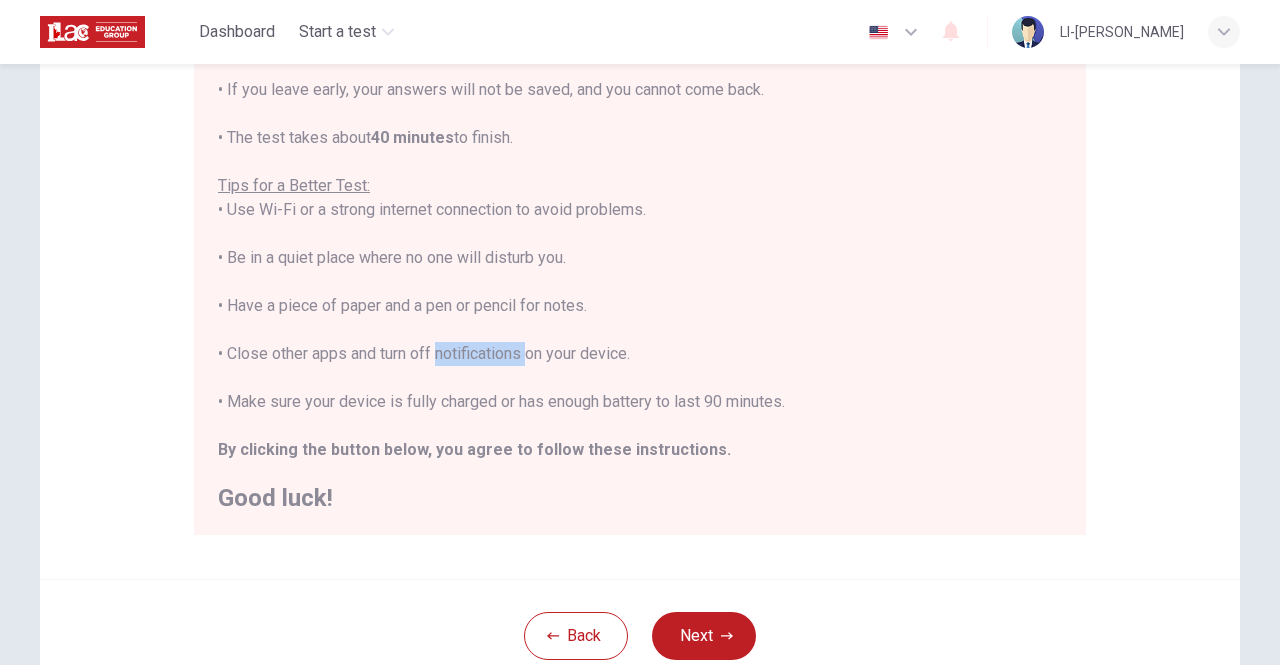 drag, startPoint x: 430, startPoint y: 355, endPoint x: 521, endPoint y: 347, distance: 91.350975 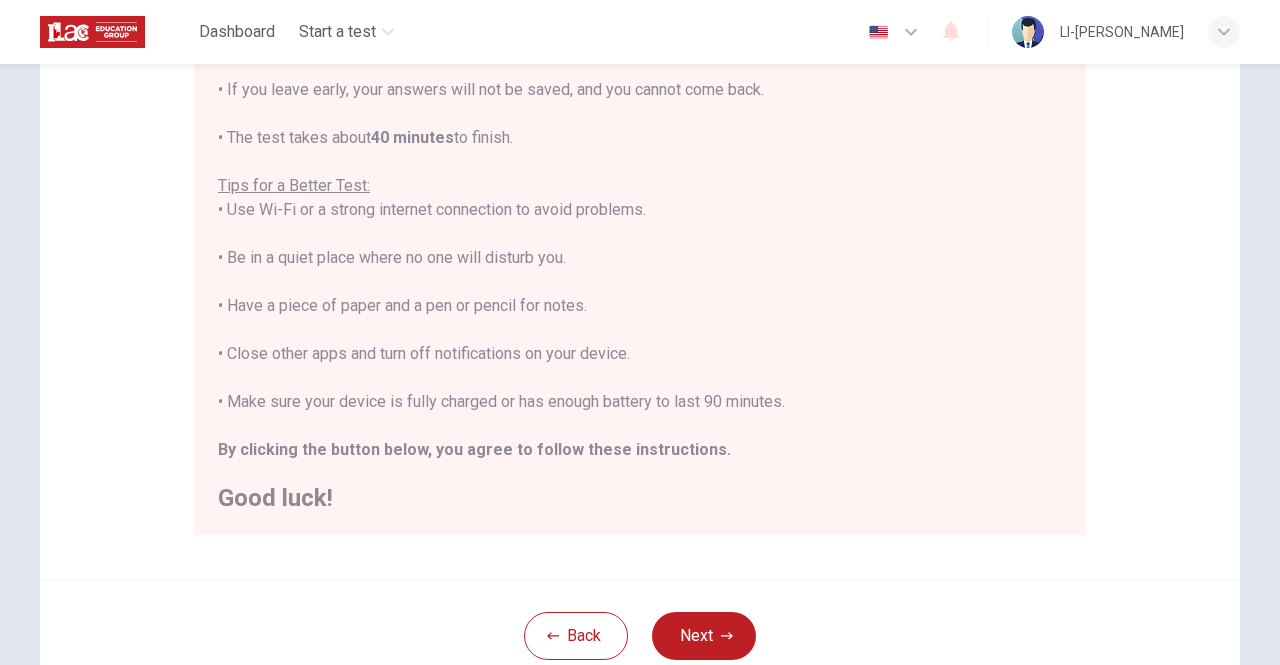 click on "You are about to start a  Placement Test .
Before You Start the Test:
• Once you start, you cannot stop the test.
• If you leave early, your answers will not be saved, and you cannot come back.
• The test takes about  40 minutes  to finish.
Tips for a Better Test:
• Use Wi-Fi or a strong internet connection to avoid problems.
• Be in a quiet place where no one will disturb you.
• Have a piece of paper and a pen or pencil for notes.
• Close other apps and turn off notifications on your device.
• Make sure your device is fully charged or has enough battery to last 90 minutes.
By clicking the button below, you agree to follow these instructions.
Good luck!" at bounding box center [640, 234] 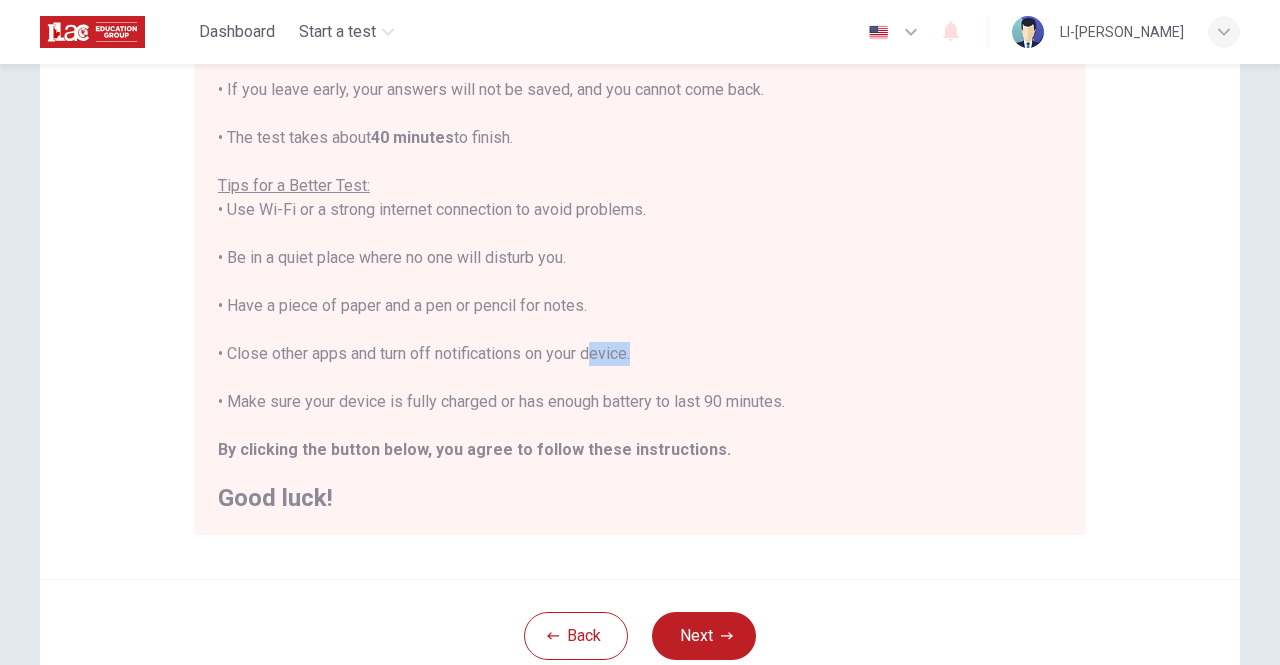 drag, startPoint x: 582, startPoint y: 353, endPoint x: 627, endPoint y: 351, distance: 45.044422 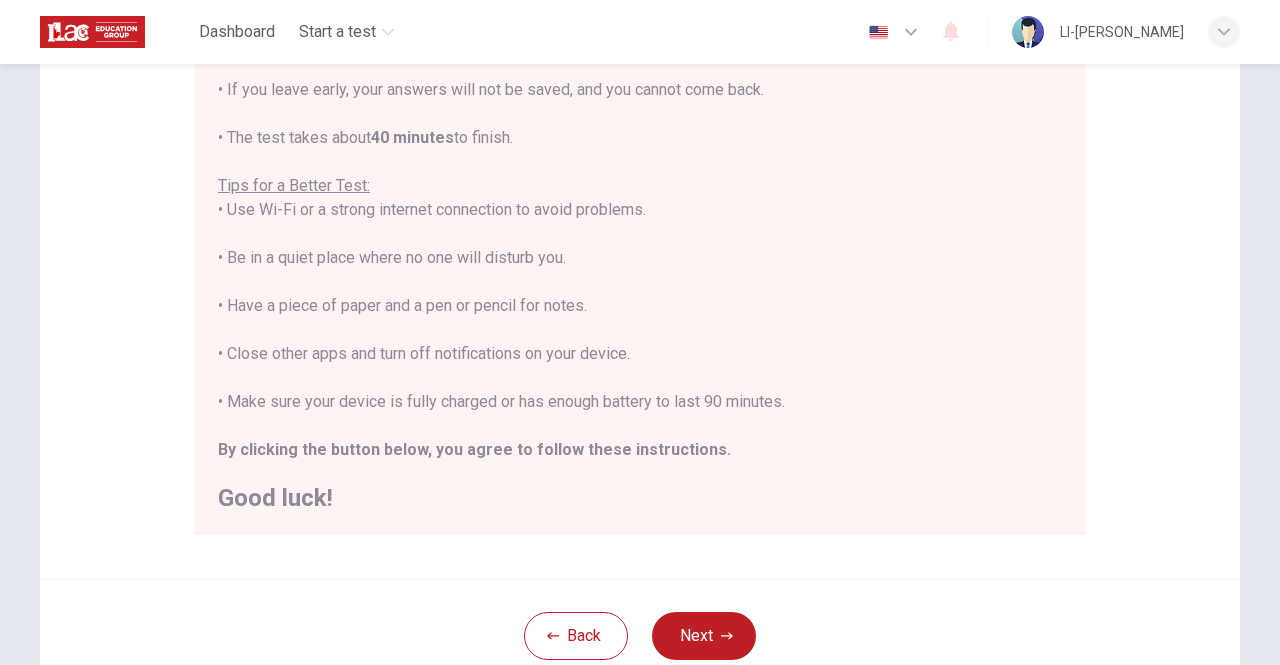 click on "You are about to start a  Placement Test .
Before You Start the Test:
• Once you start, you cannot stop the test.
• If you leave early, your answers will not be saved, and you cannot come back.
• The test takes about  40 minutes  to finish.
Tips for a Better Test:
• Use Wi-Fi or a strong internet connection to avoid problems.
• Be in a quiet place where no one will disturb you.
• Have a piece of paper and a pen or pencil for notes.
• Close other apps and turn off notifications on your device.
• Make sure your device is fully charged or has enough battery to last 90 minutes.
By clicking the button below, you agree to follow these instructions.
Good luck!" at bounding box center [640, 234] 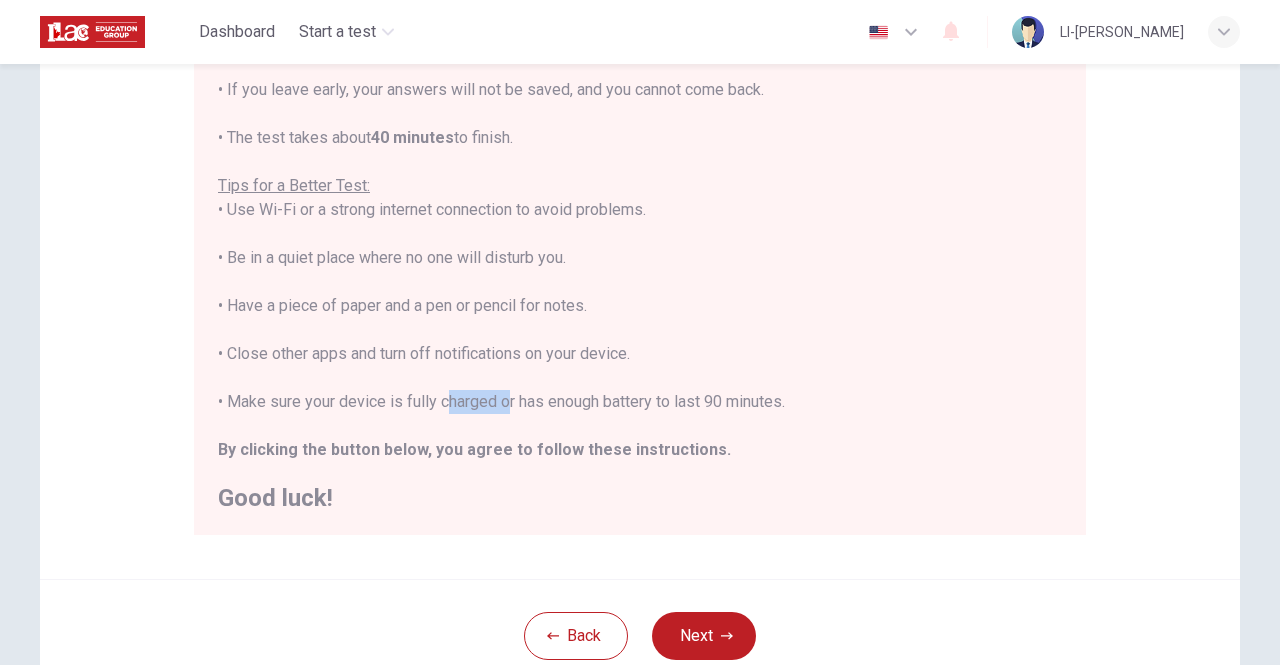 drag, startPoint x: 436, startPoint y: 404, endPoint x: 498, endPoint y: 402, distance: 62.03225 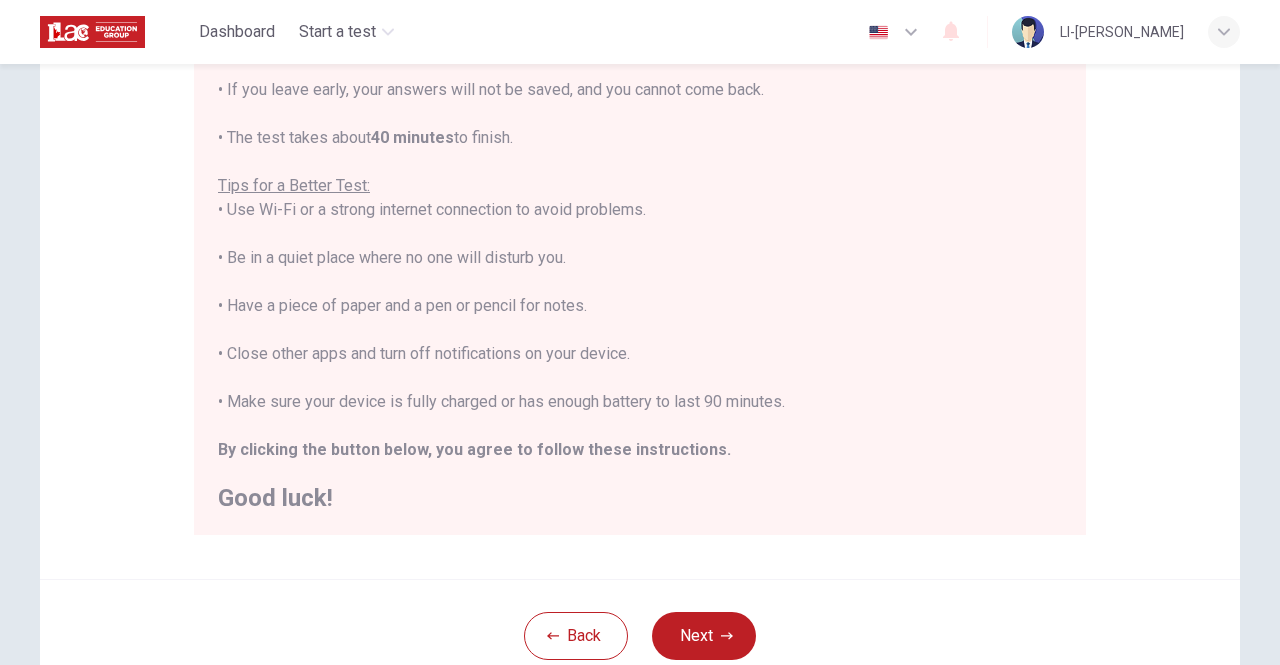 click on "You are about to start a  Placement Test .
Before You Start the Test:
• Once you start, you cannot stop the test.
• If you leave early, your answers will not be saved, and you cannot come back.
• The test takes about  40 minutes  to finish.
Tips for a Better Test:
• Use Wi-Fi or a strong internet connection to avoid problems.
• Be in a quiet place where no one will disturb you.
• Have a piece of paper and a pen or pencil for notes.
• Close other apps and turn off notifications on your device.
• Make sure your device is fully charged or has enough battery to last 90 minutes.
By clicking the button below, you agree to follow these instructions.
Good luck!" at bounding box center [640, 234] 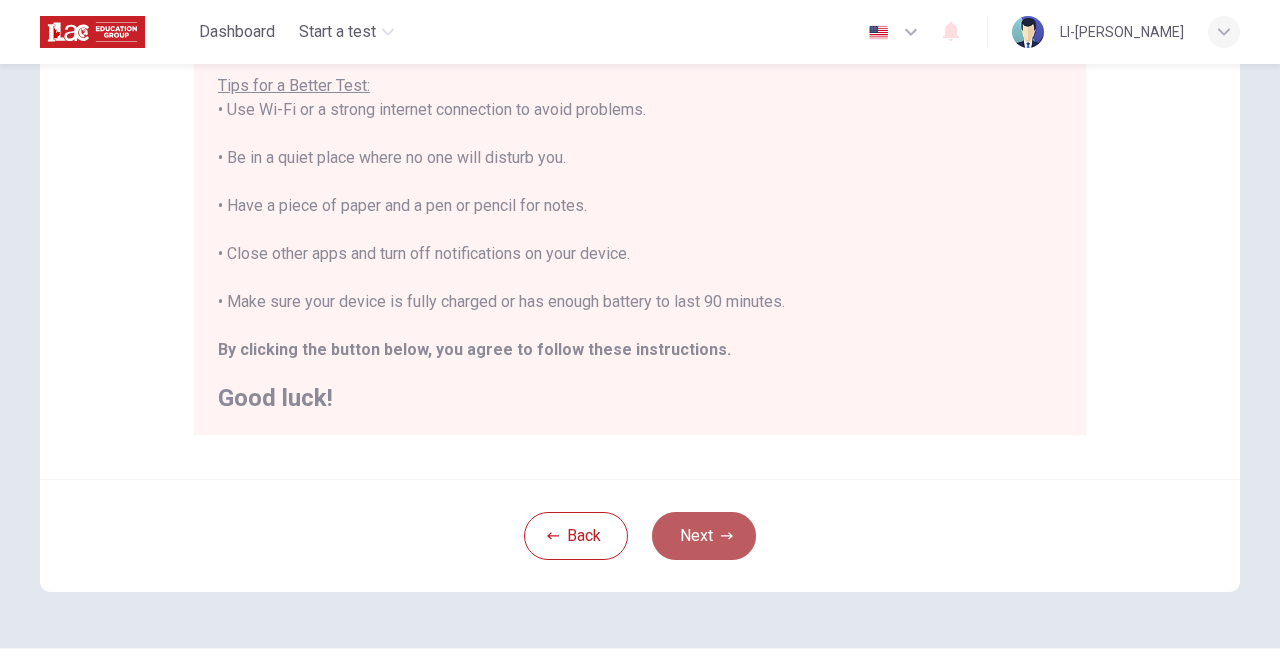 click on "Next" at bounding box center (704, 536) 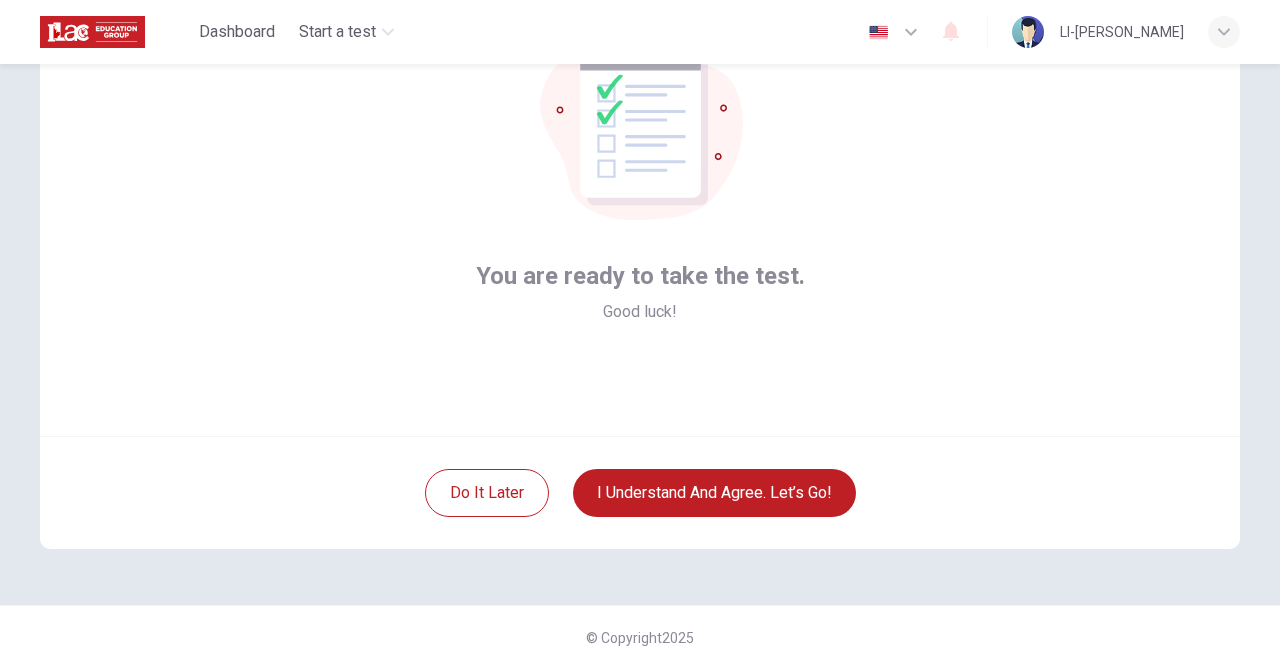 scroll, scrollTop: 167, scrollLeft: 0, axis: vertical 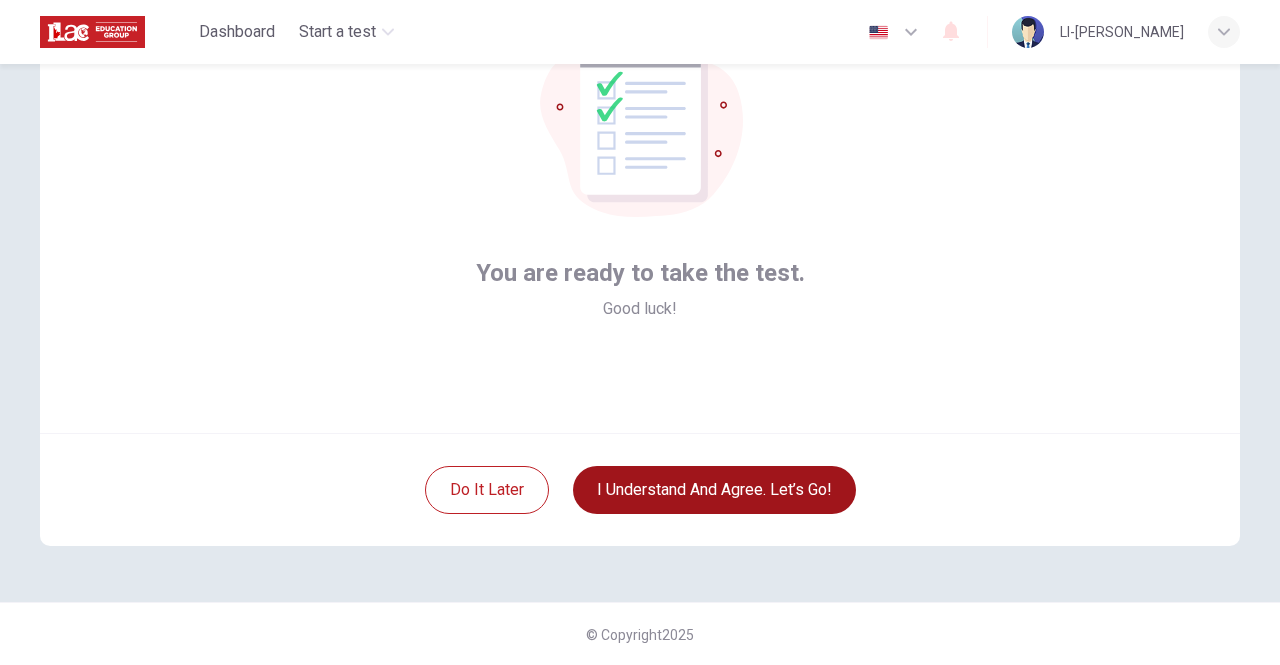 click on "I understand and agree. Let’s go!" at bounding box center [714, 490] 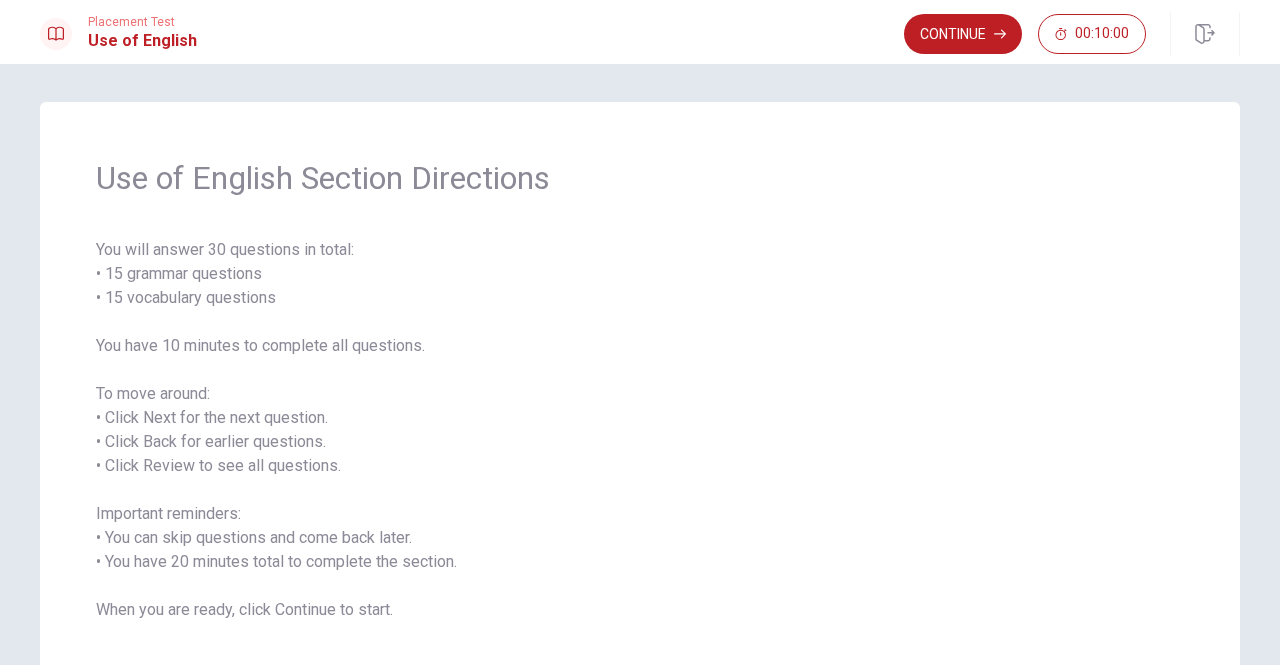 scroll, scrollTop: 0, scrollLeft: 0, axis: both 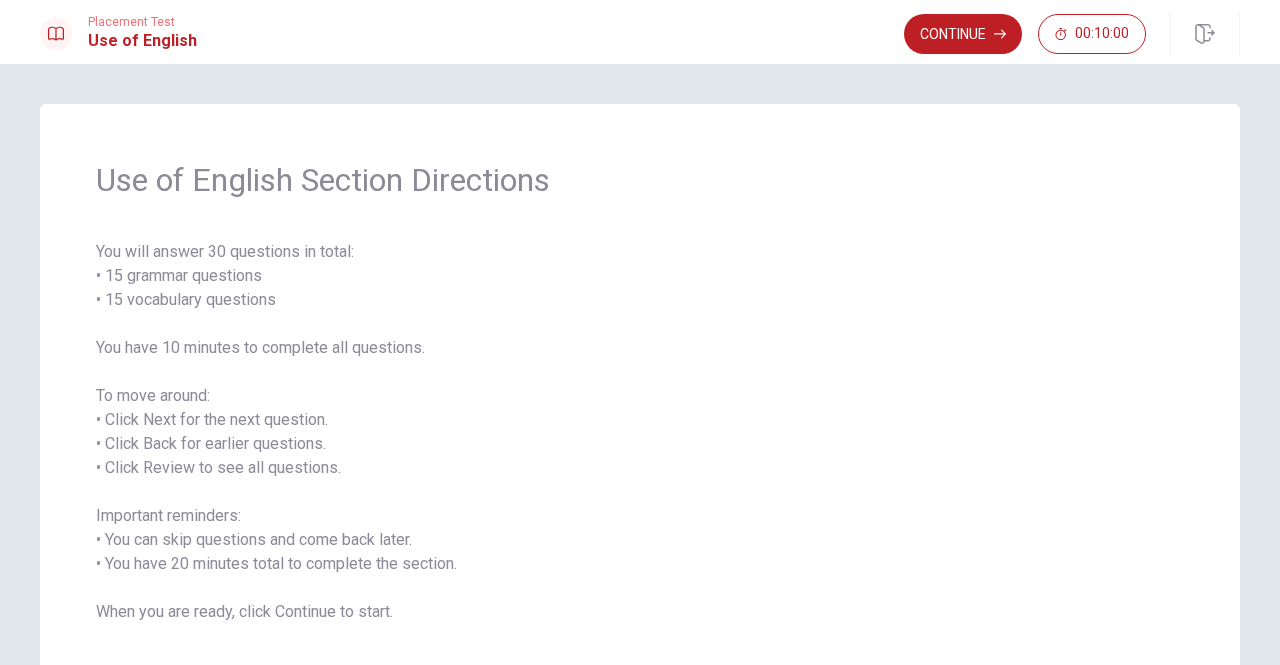 drag, startPoint x: 301, startPoint y: 173, endPoint x: 413, endPoint y: 179, distance: 112.1606 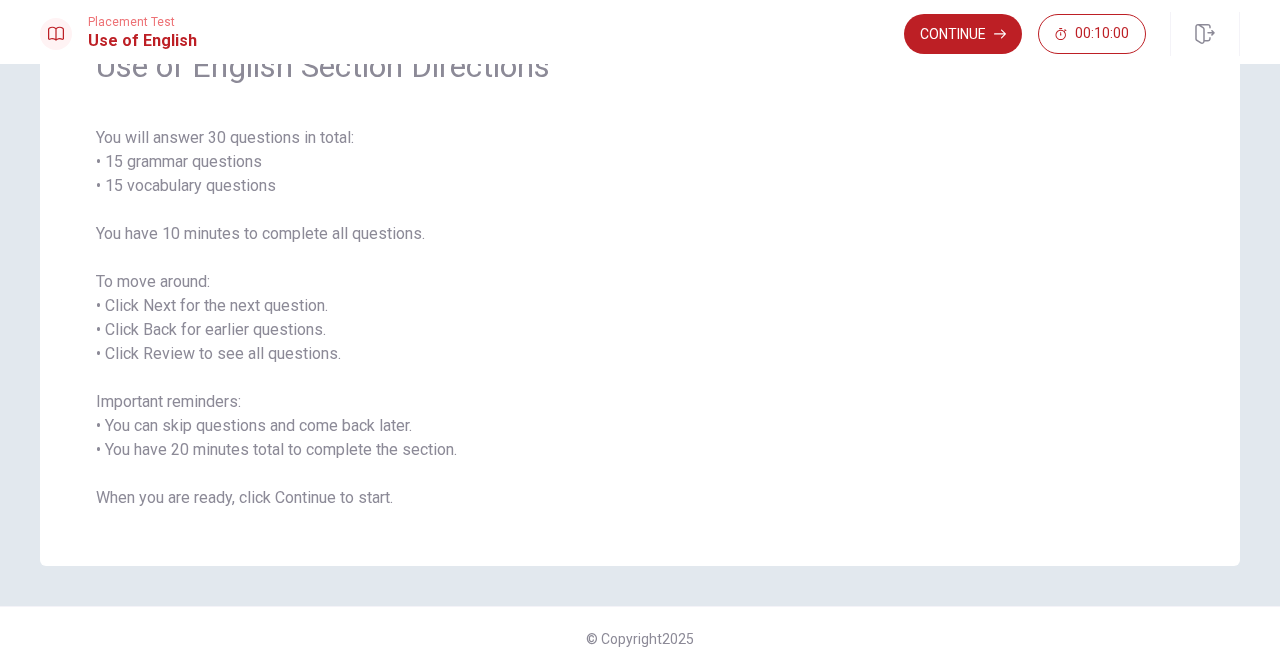 scroll, scrollTop: 118, scrollLeft: 0, axis: vertical 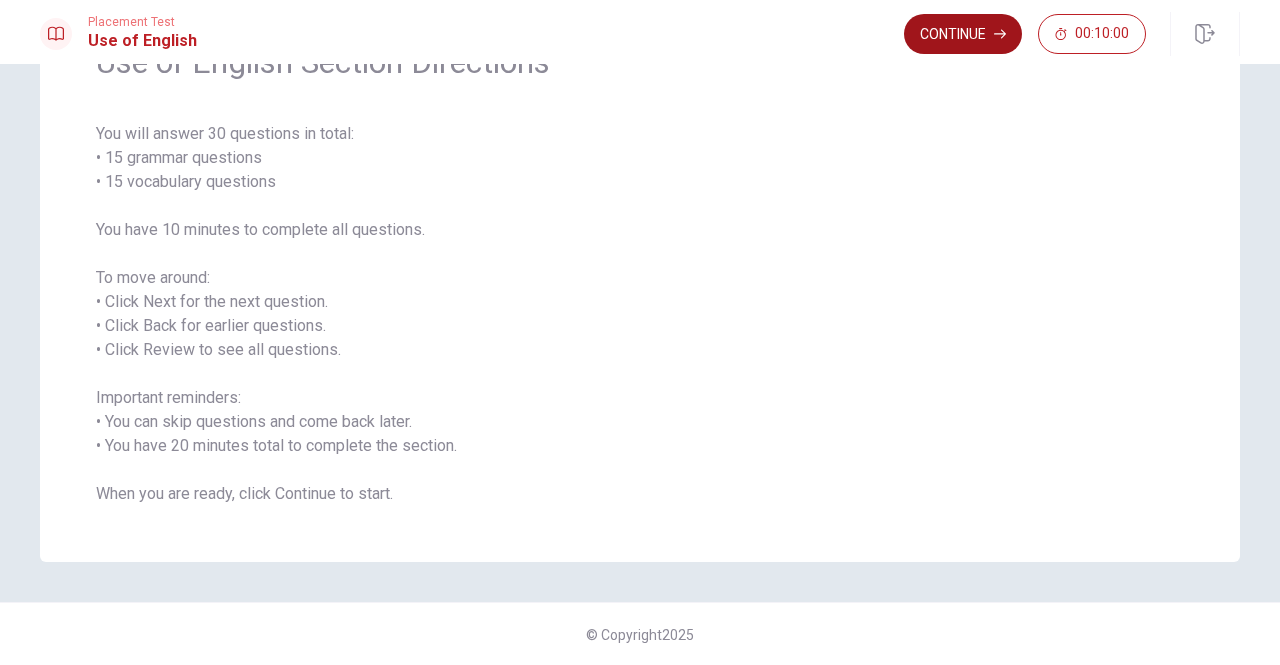 click on "Continue" at bounding box center [963, 34] 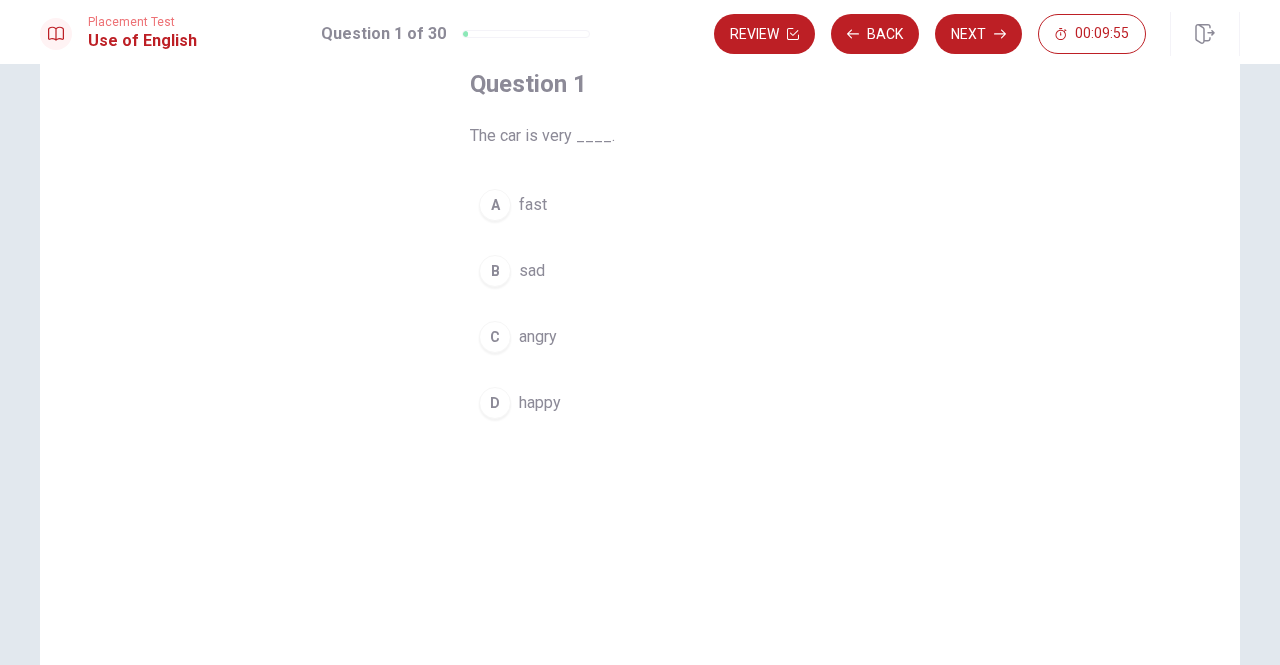 click on "A" at bounding box center (495, 205) 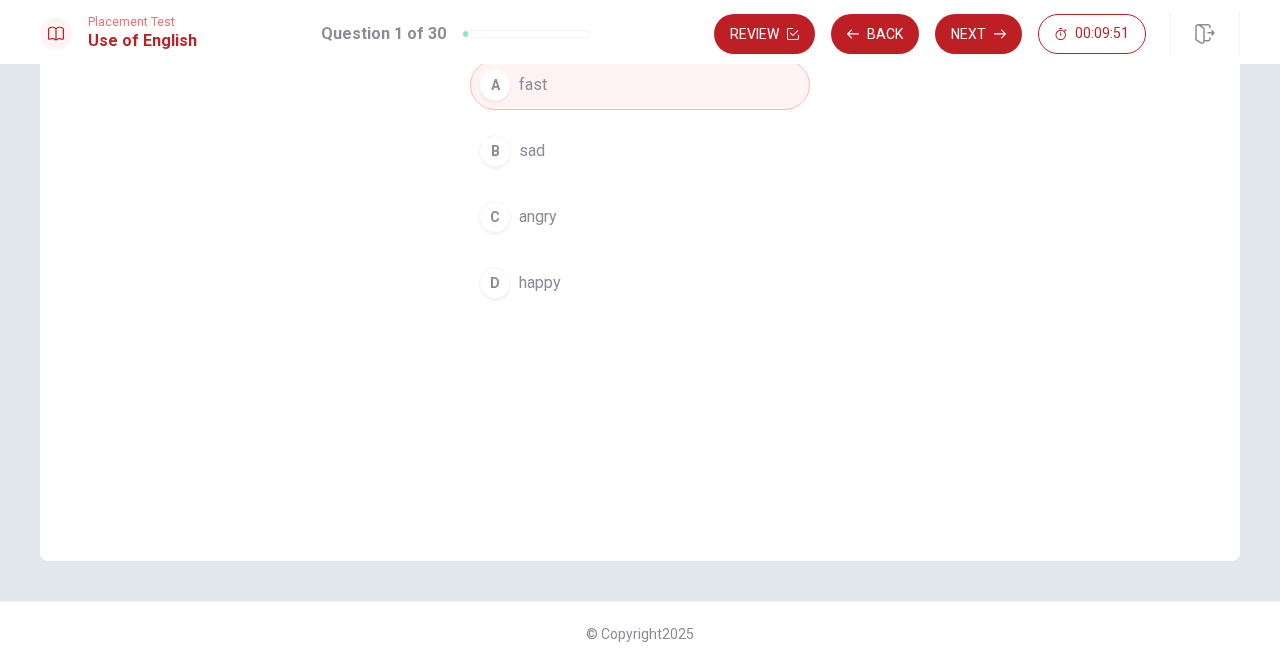 scroll, scrollTop: 0, scrollLeft: 0, axis: both 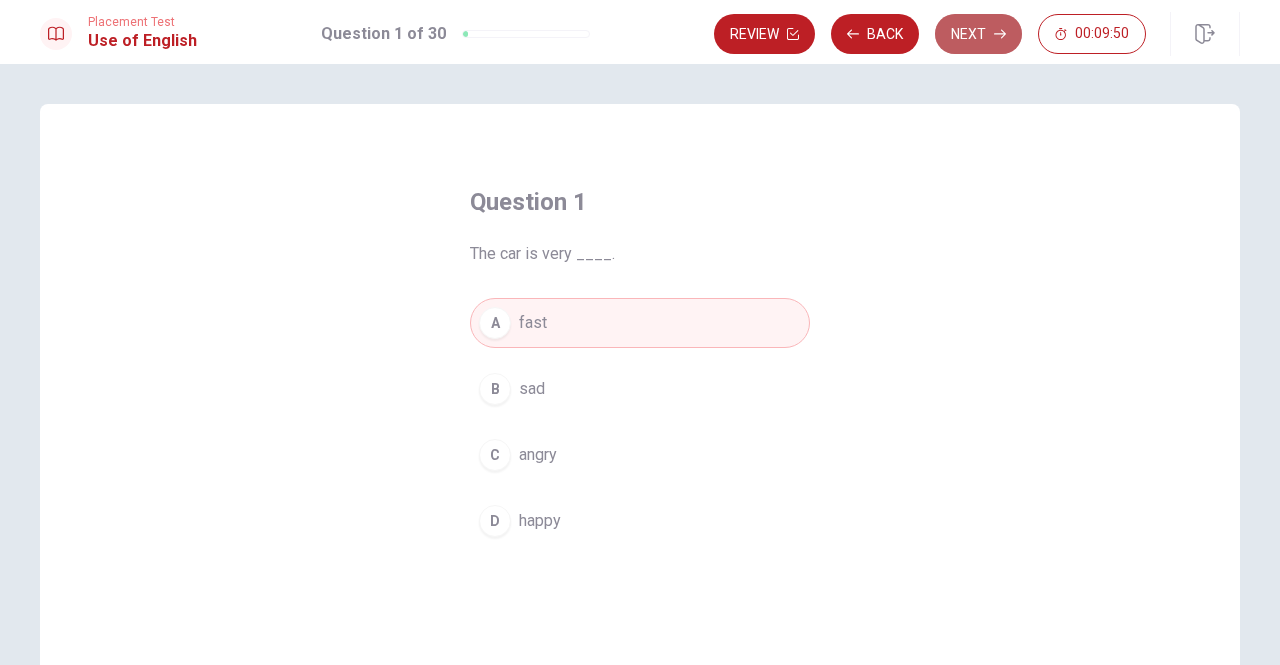 click on "Next" at bounding box center [978, 34] 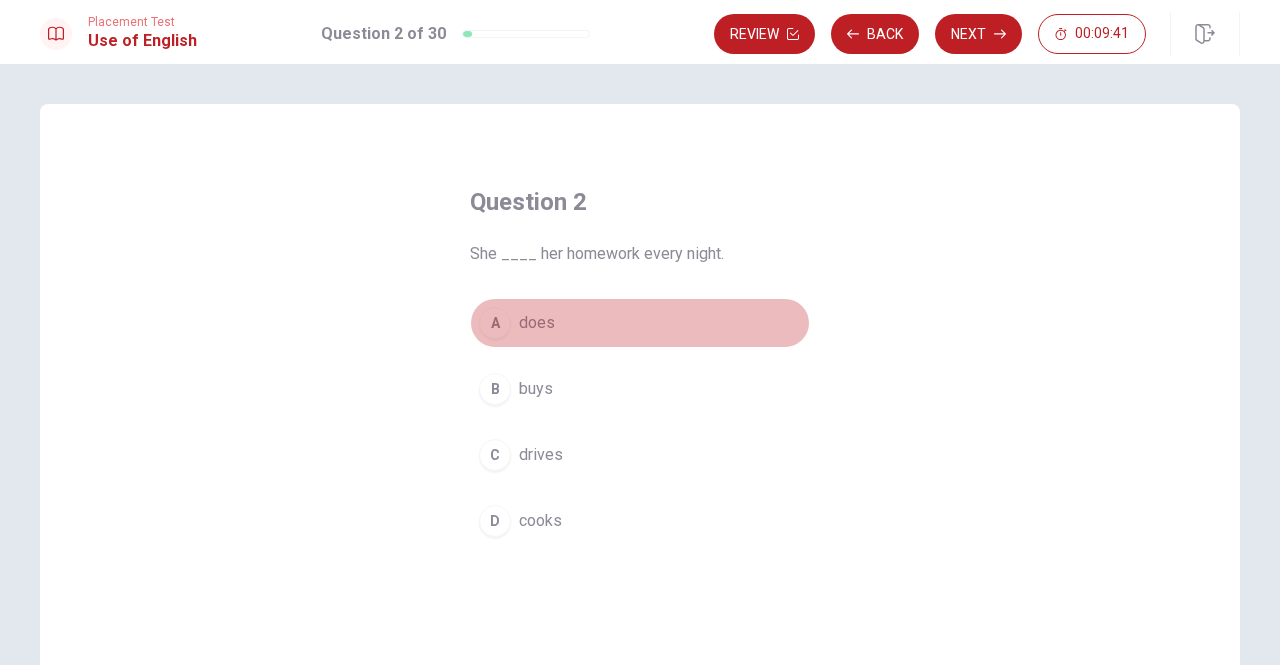 click on "A" at bounding box center [495, 323] 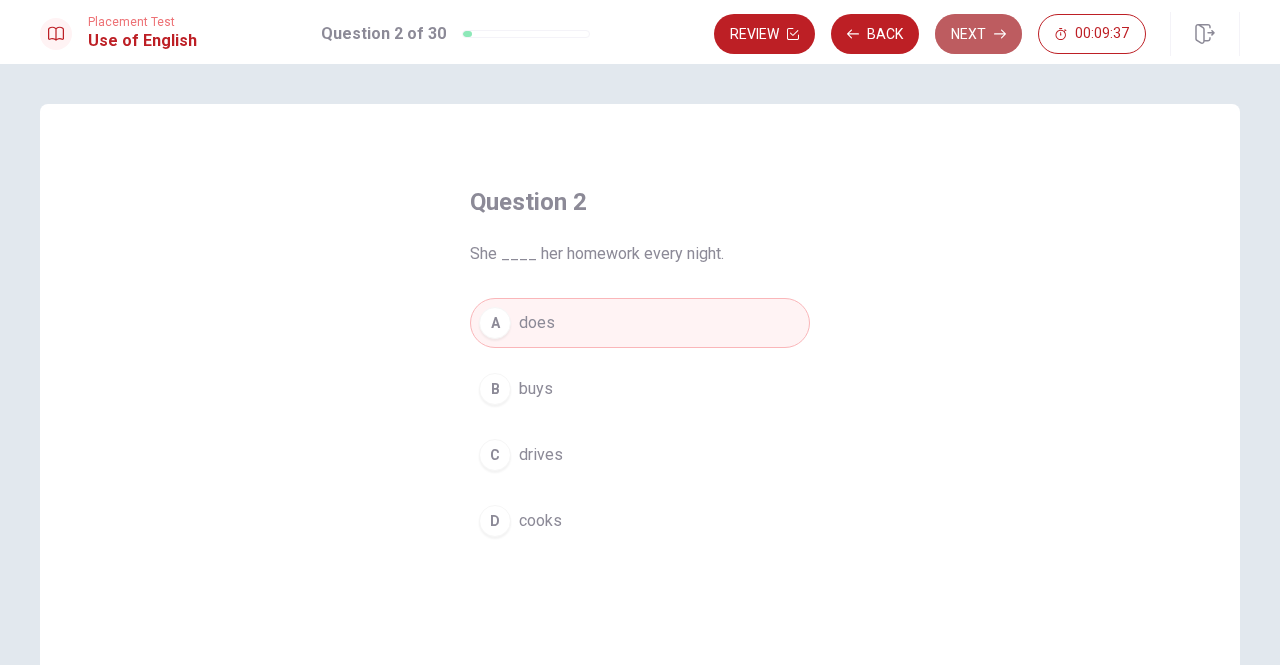 click on "Next" at bounding box center [978, 34] 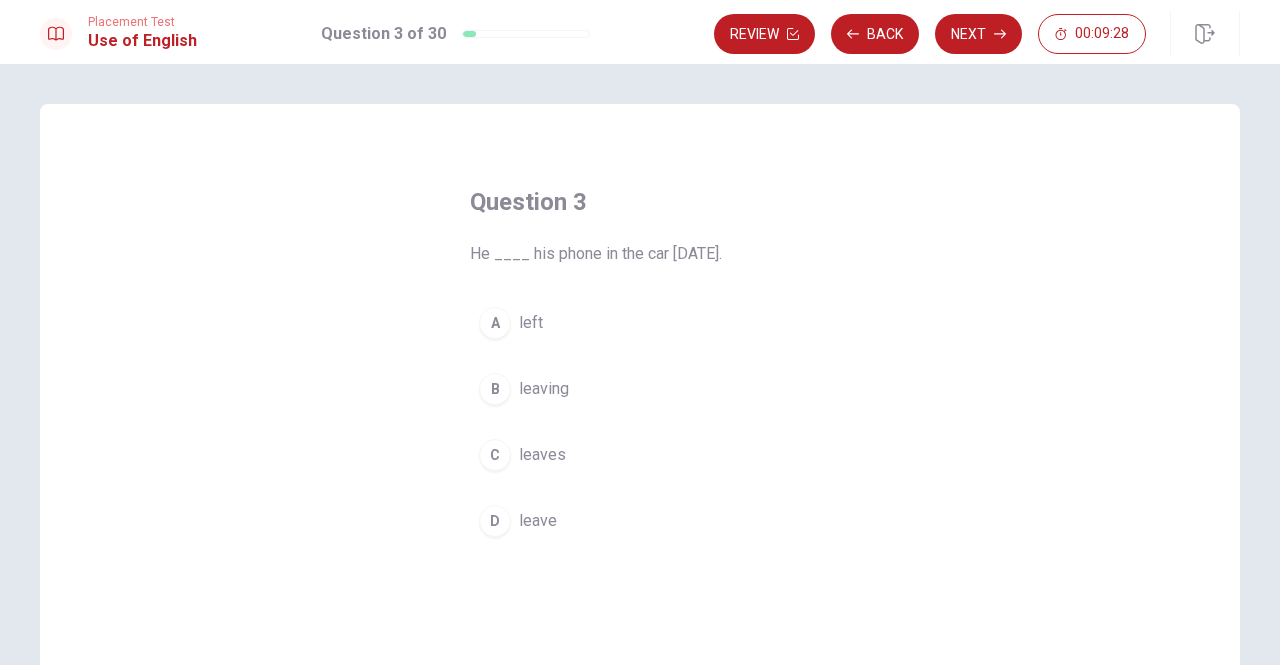 drag, startPoint x: 646, startPoint y: 250, endPoint x: 766, endPoint y: 259, distance: 120.33703 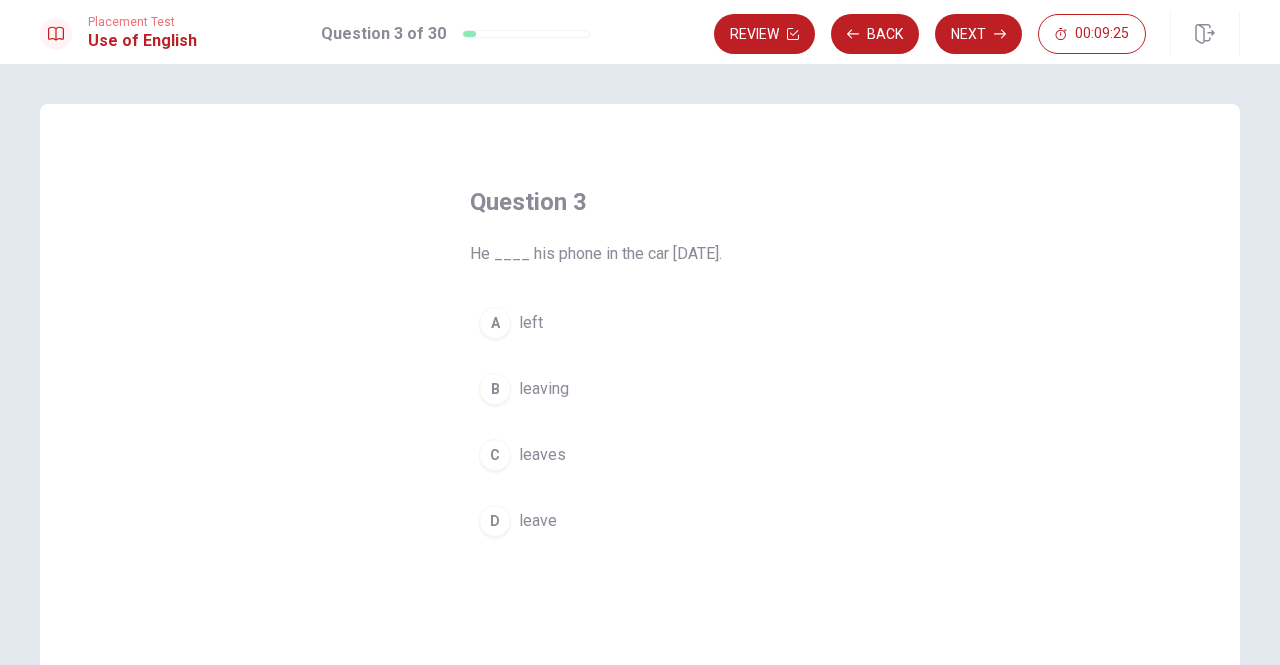 click on "A" at bounding box center [495, 323] 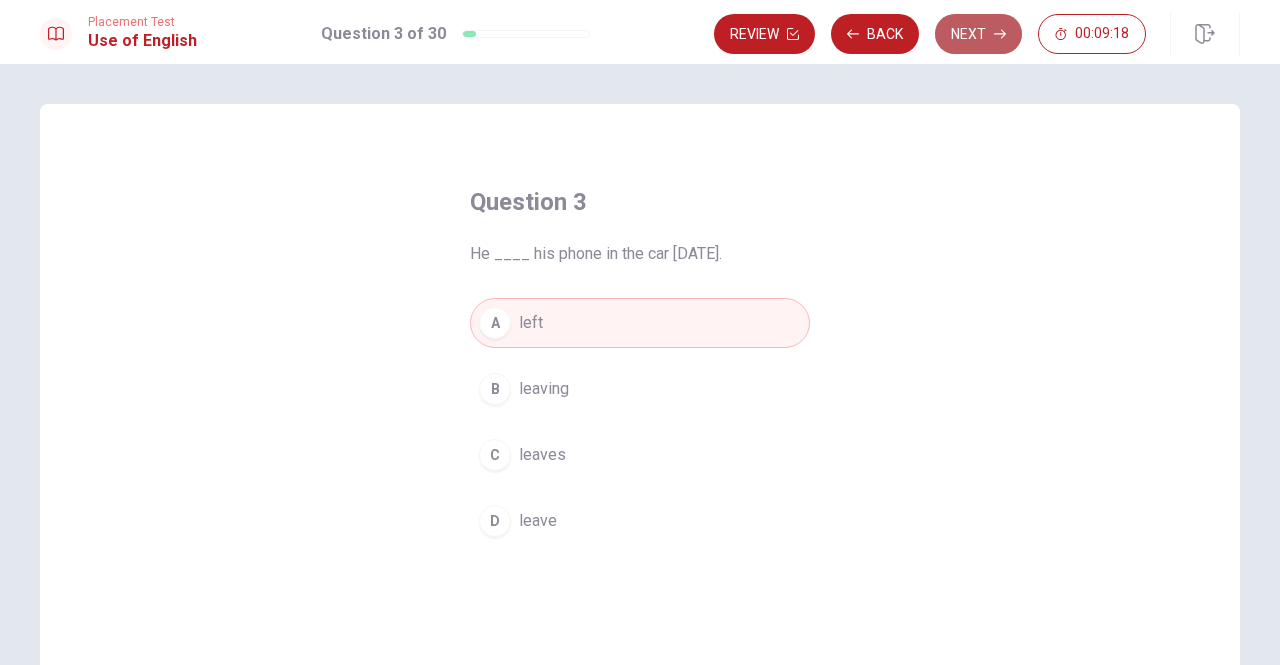 click on "Next" at bounding box center (978, 34) 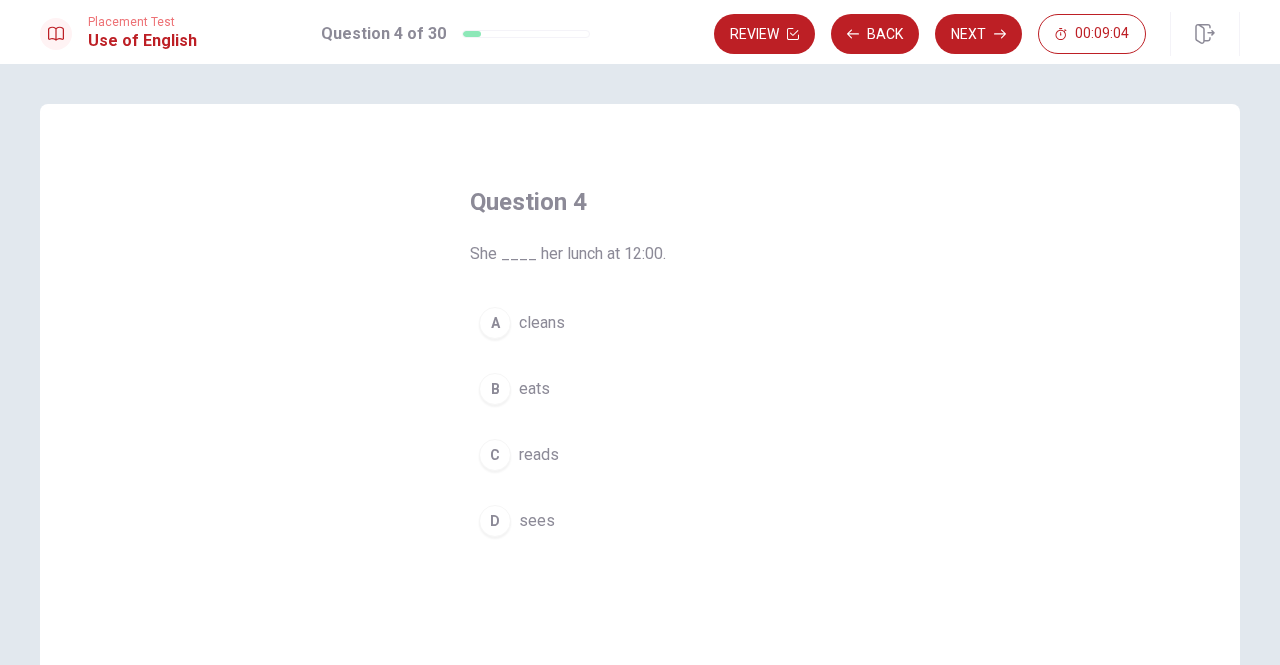 click on "A" at bounding box center (495, 323) 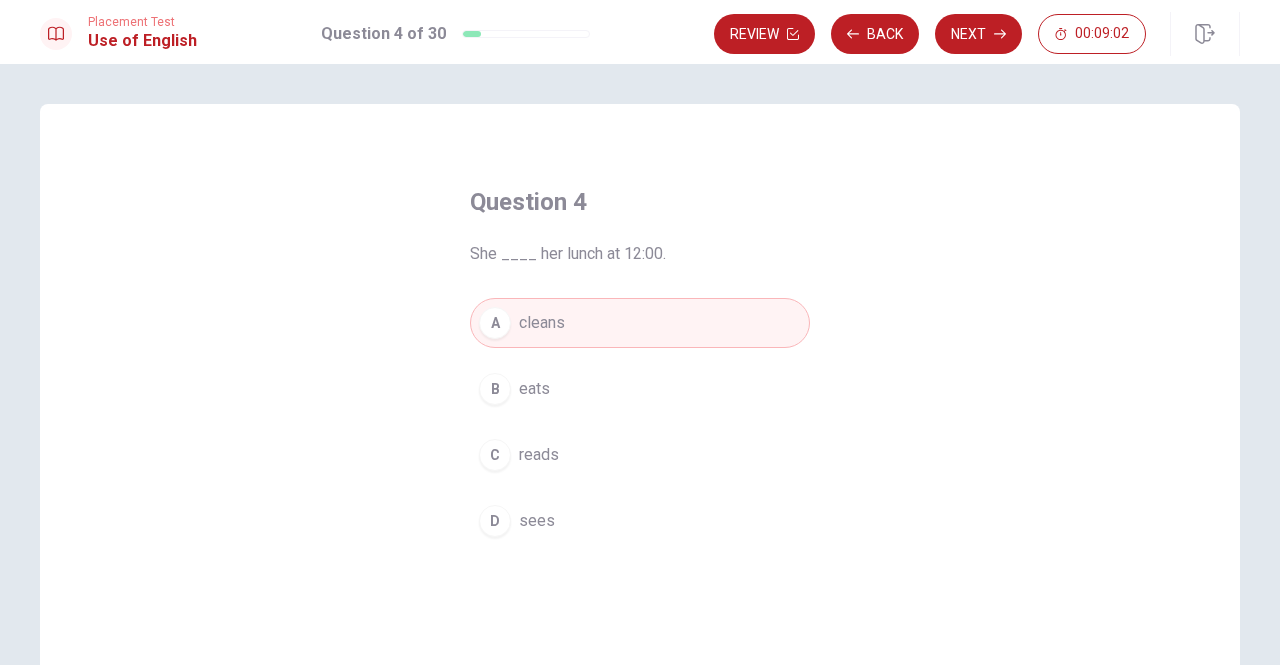 click on "B" at bounding box center (495, 389) 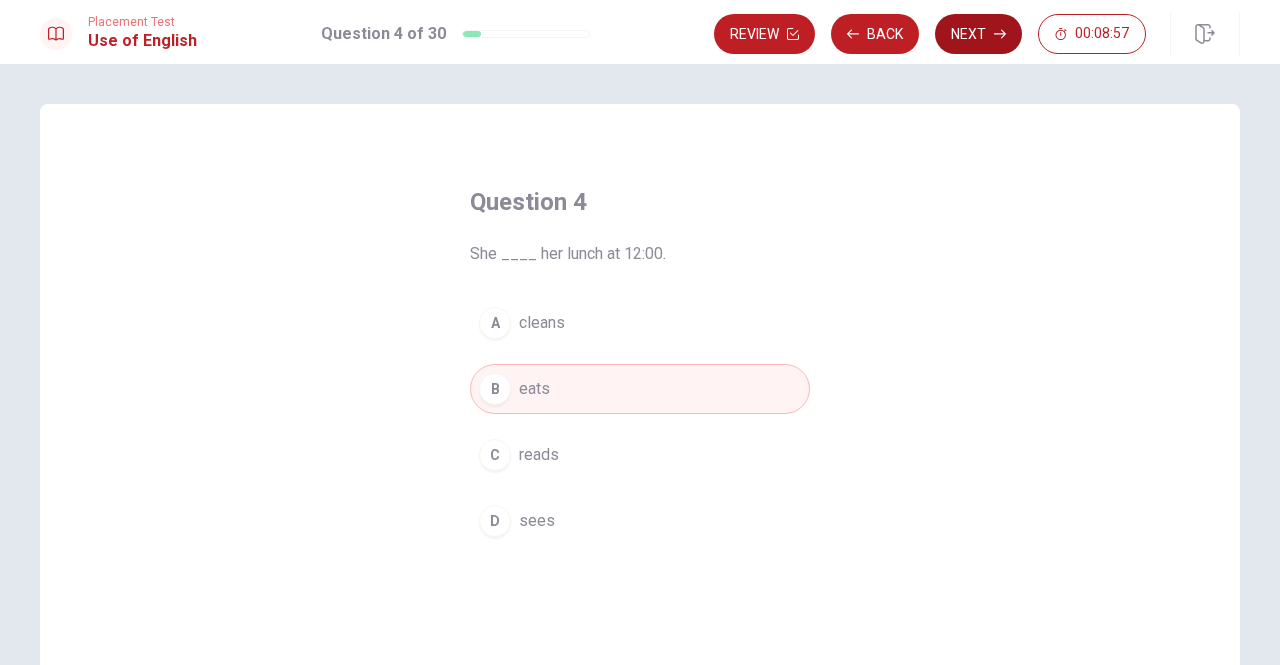 click on "Next" at bounding box center [978, 34] 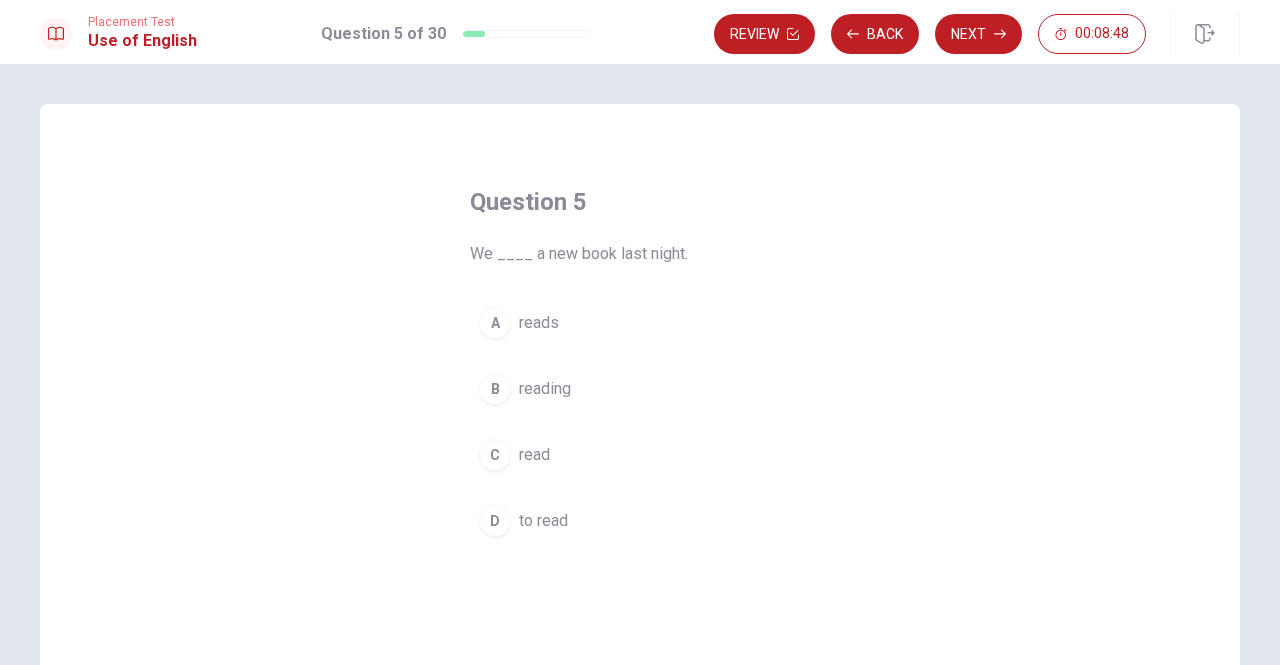 drag, startPoint x: 610, startPoint y: 249, endPoint x: 710, endPoint y: 257, distance: 100.31949 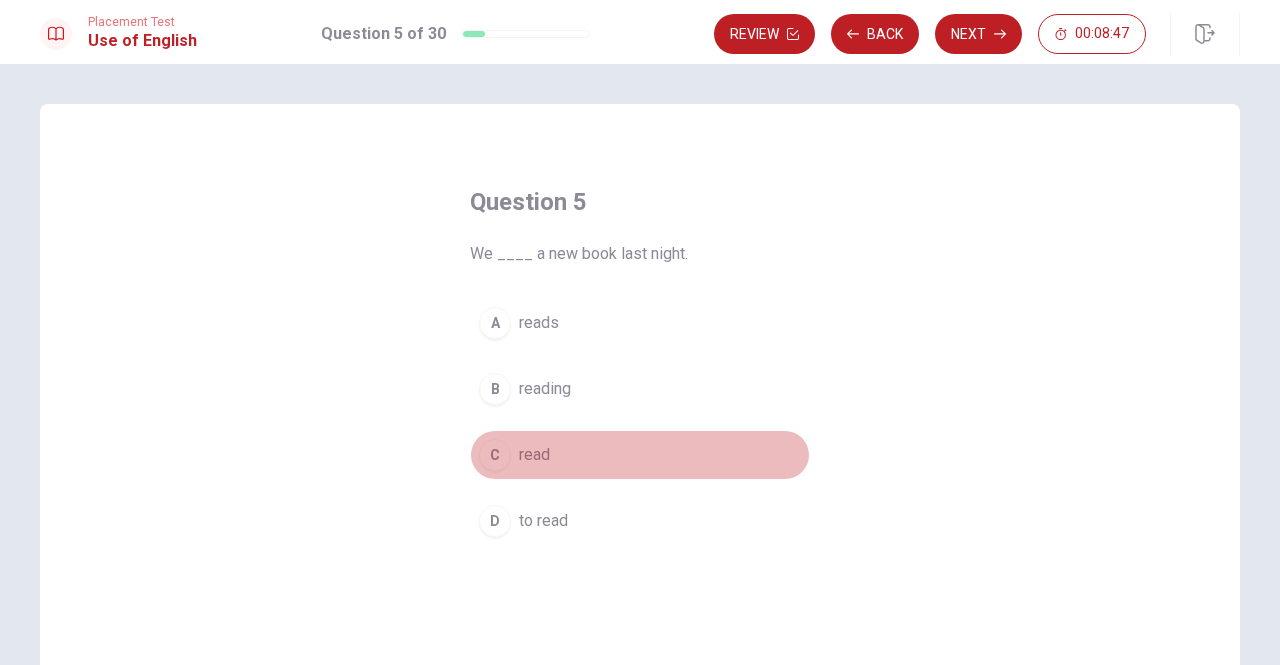 click on "C" at bounding box center [495, 455] 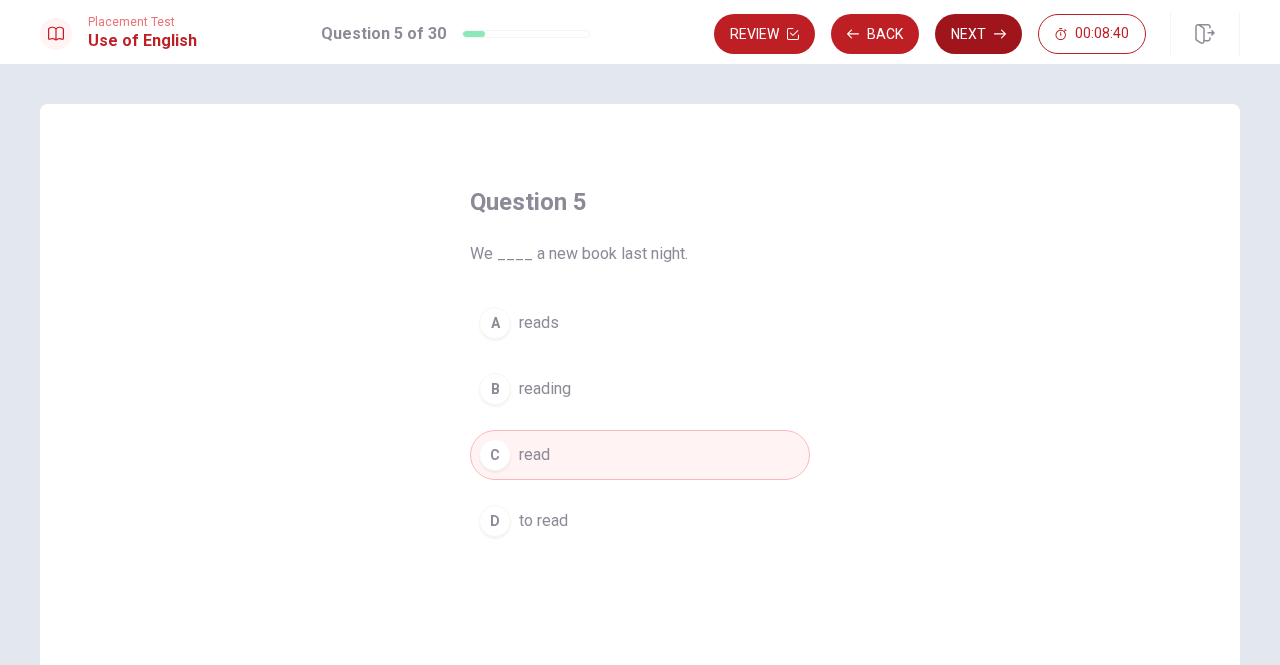 click on "Next" at bounding box center [978, 34] 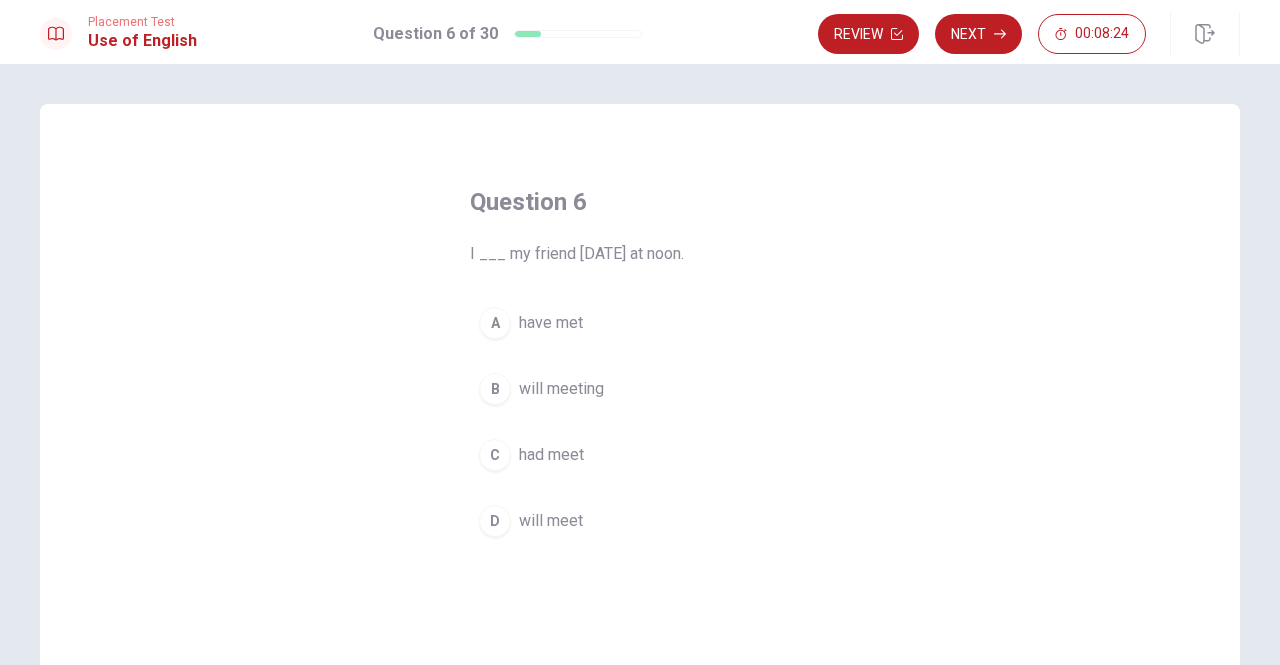 drag, startPoint x: 581, startPoint y: 251, endPoint x: 732, endPoint y: 252, distance: 151.00331 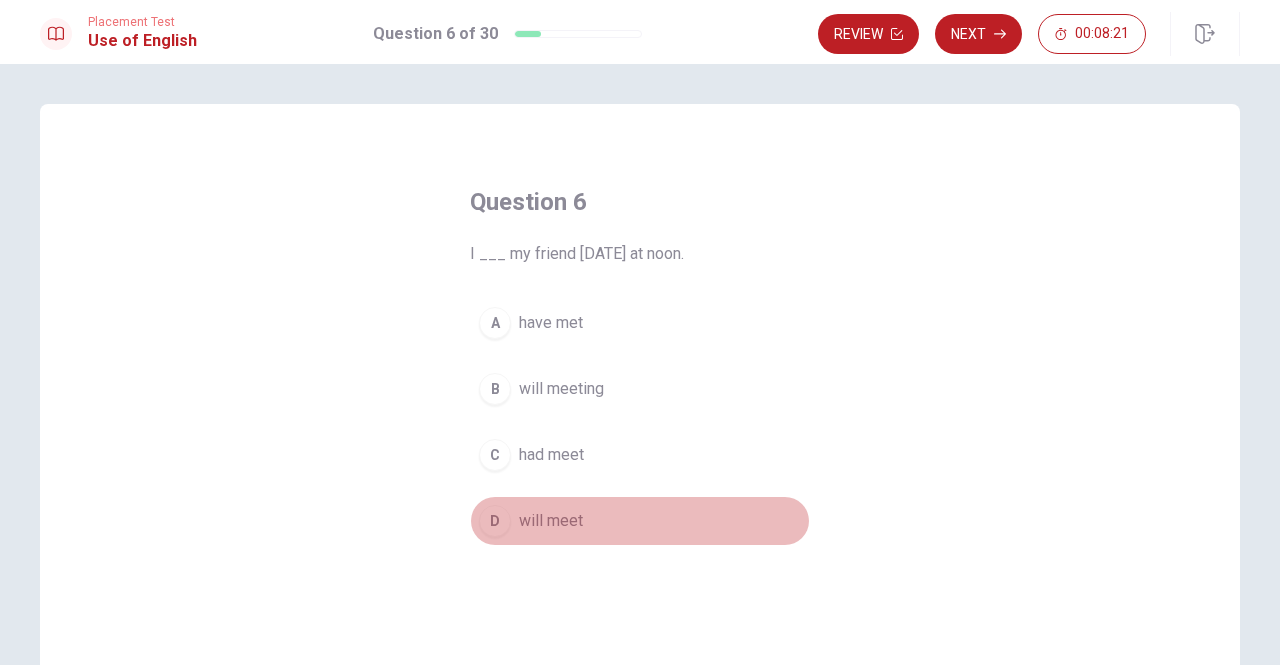 click on "D" at bounding box center [495, 521] 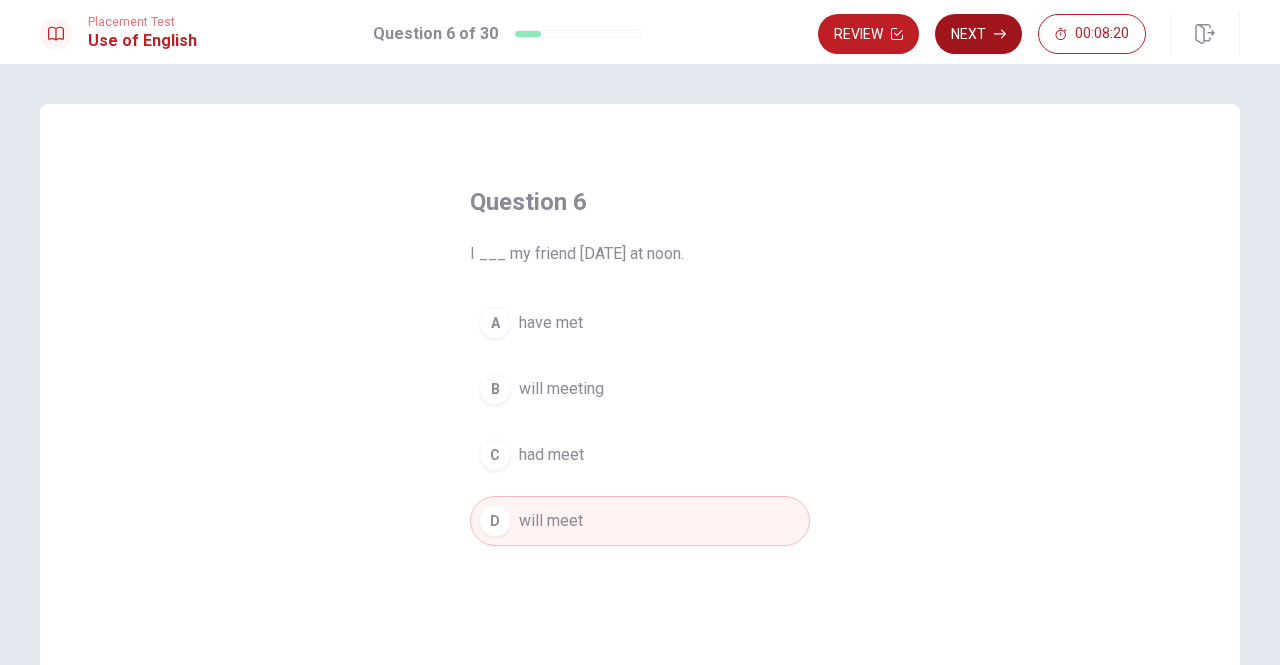 click on "Next" at bounding box center (978, 34) 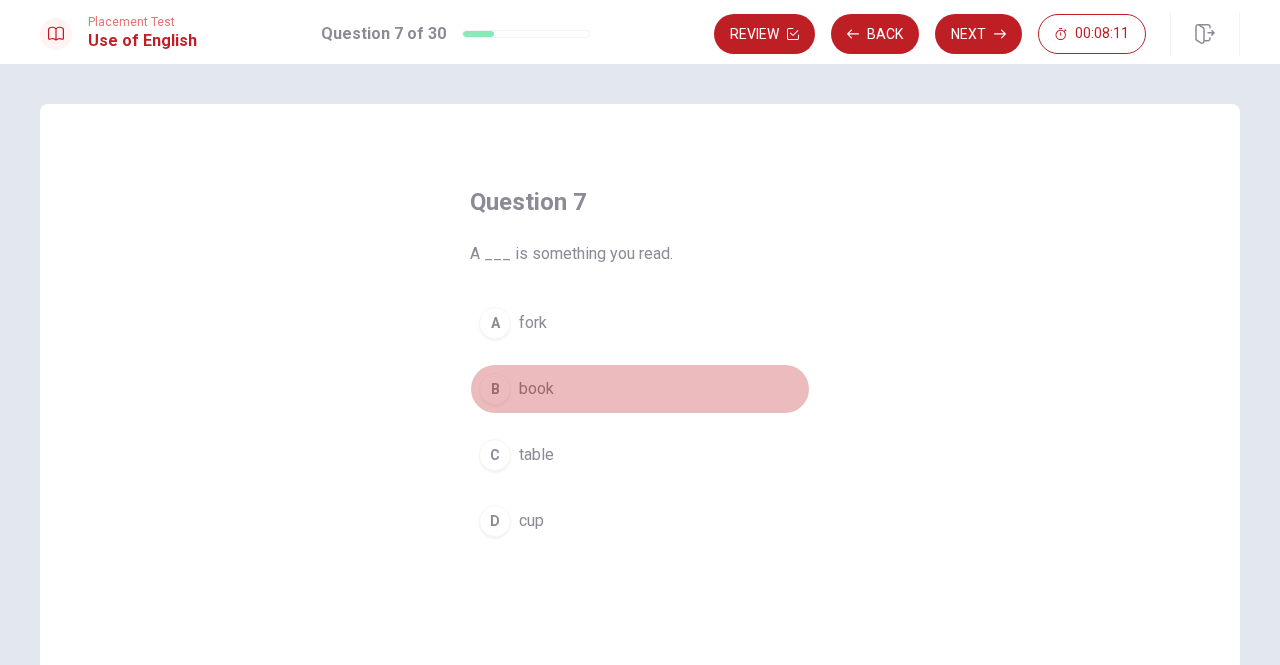 click on "B" at bounding box center (495, 389) 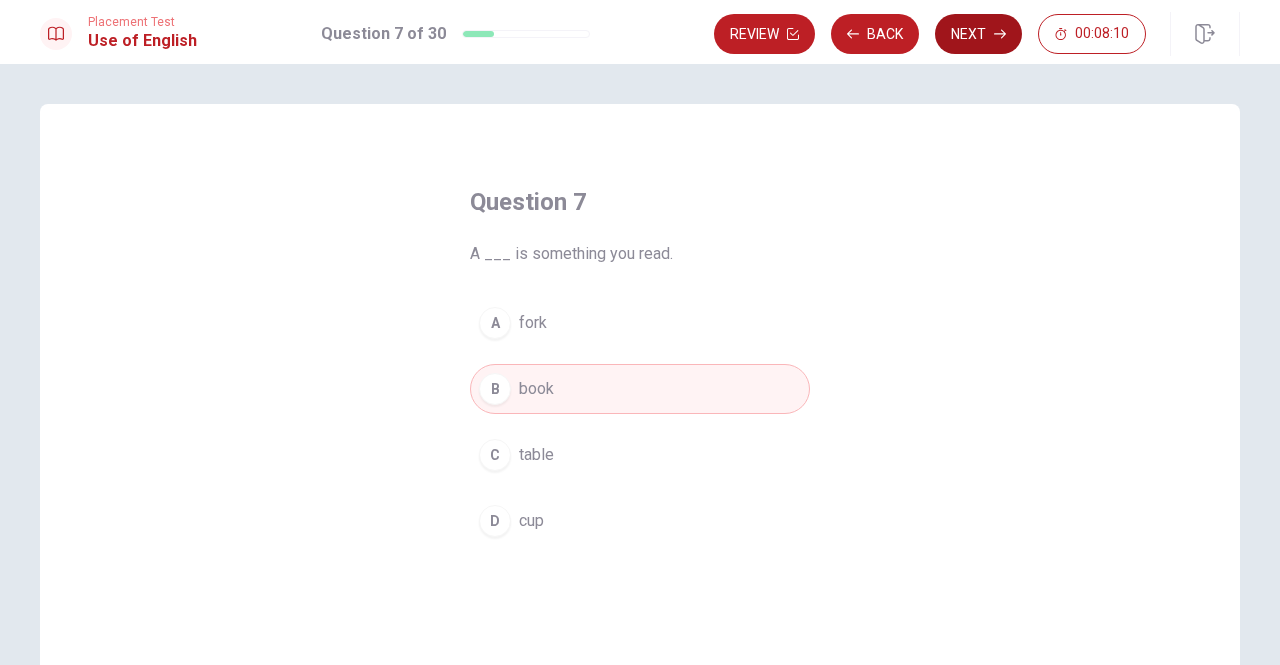 click on "Next" at bounding box center (978, 34) 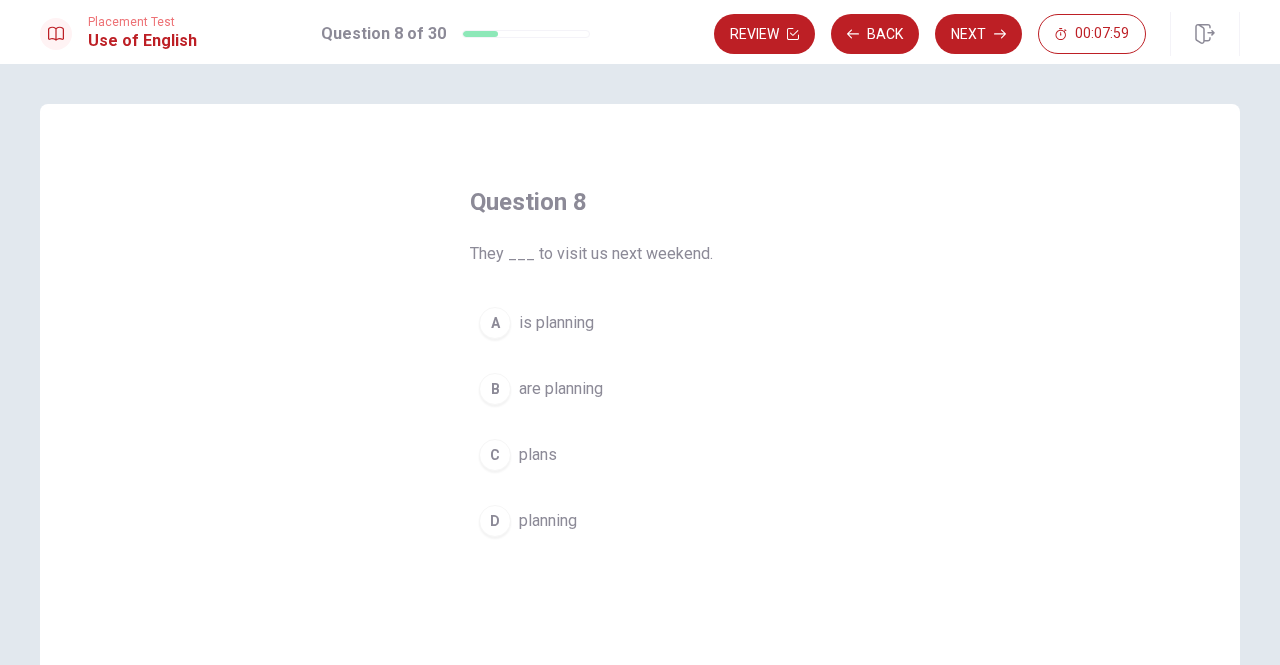 click on "B" at bounding box center (495, 389) 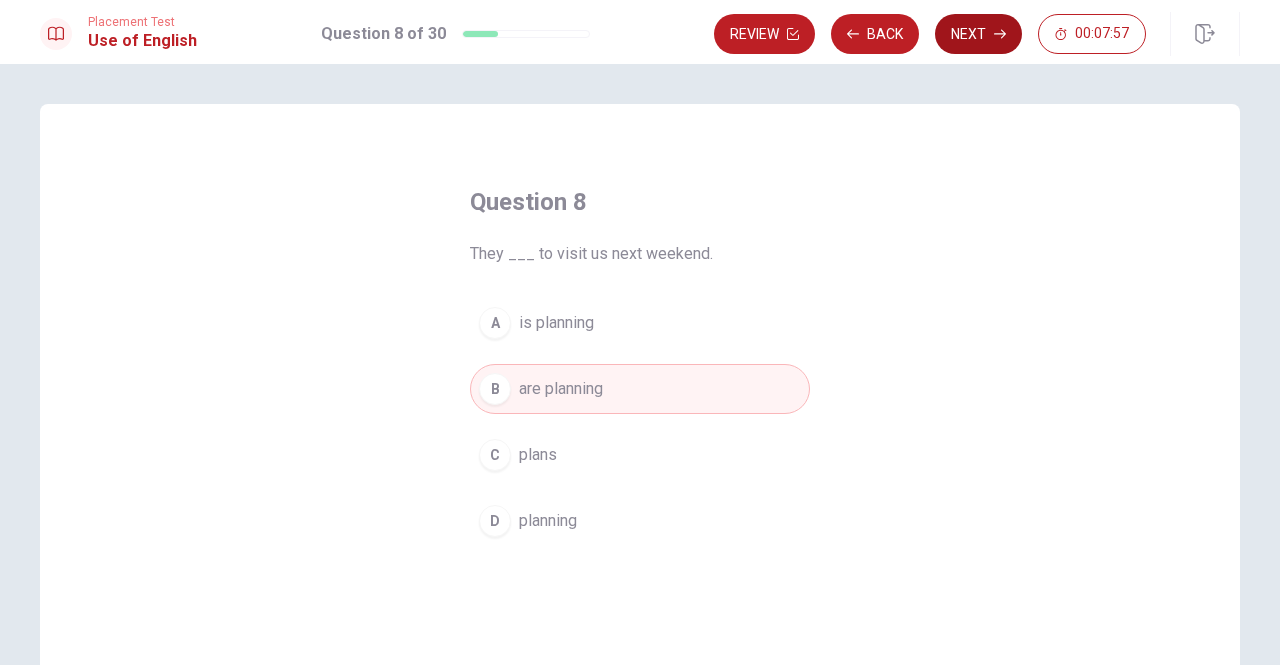 click on "Next" at bounding box center [978, 34] 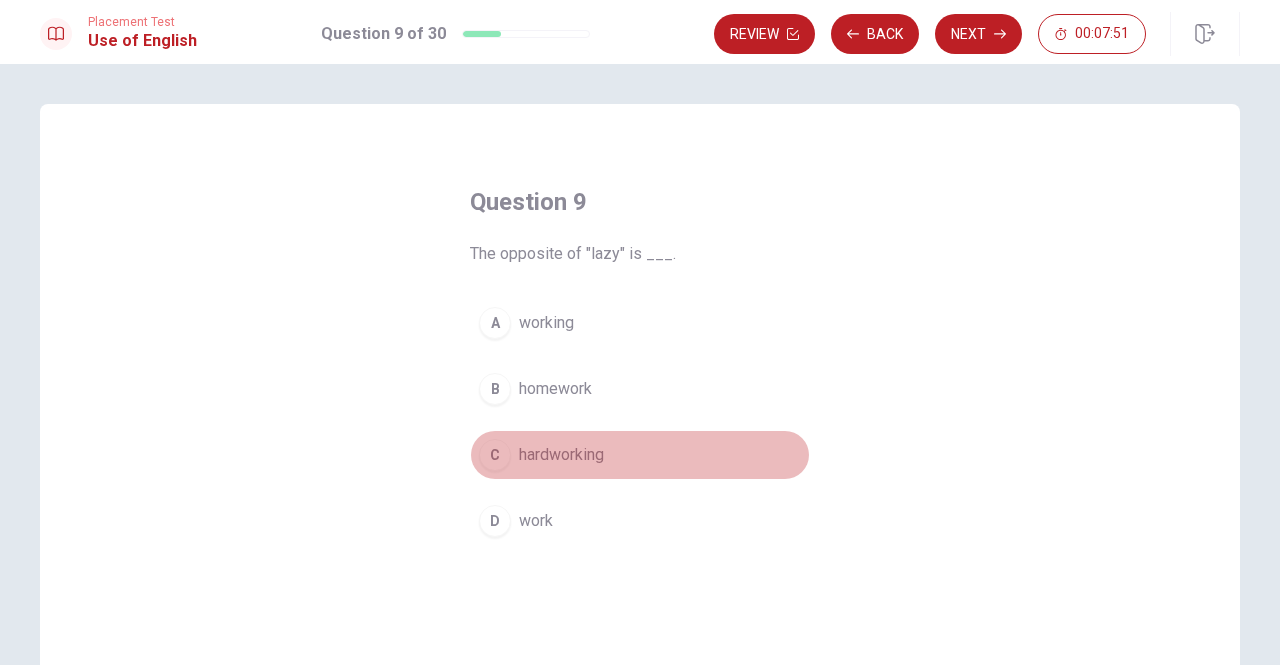 click on "C" at bounding box center (495, 455) 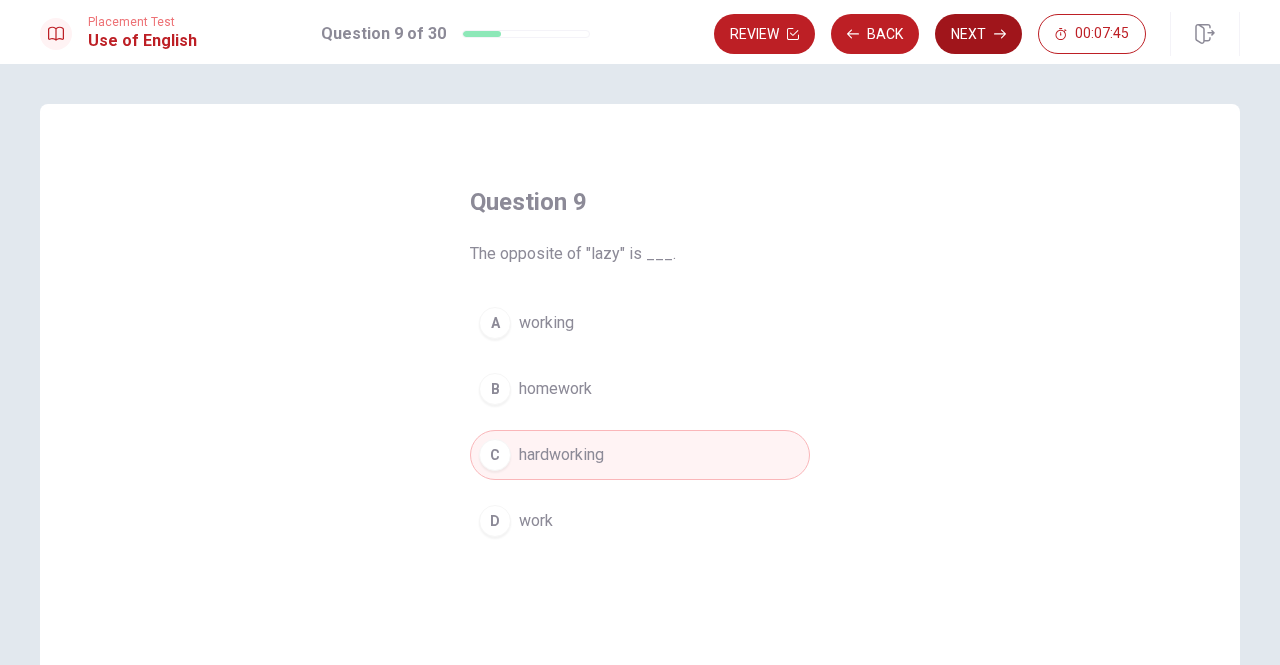 click on "Next" at bounding box center (978, 34) 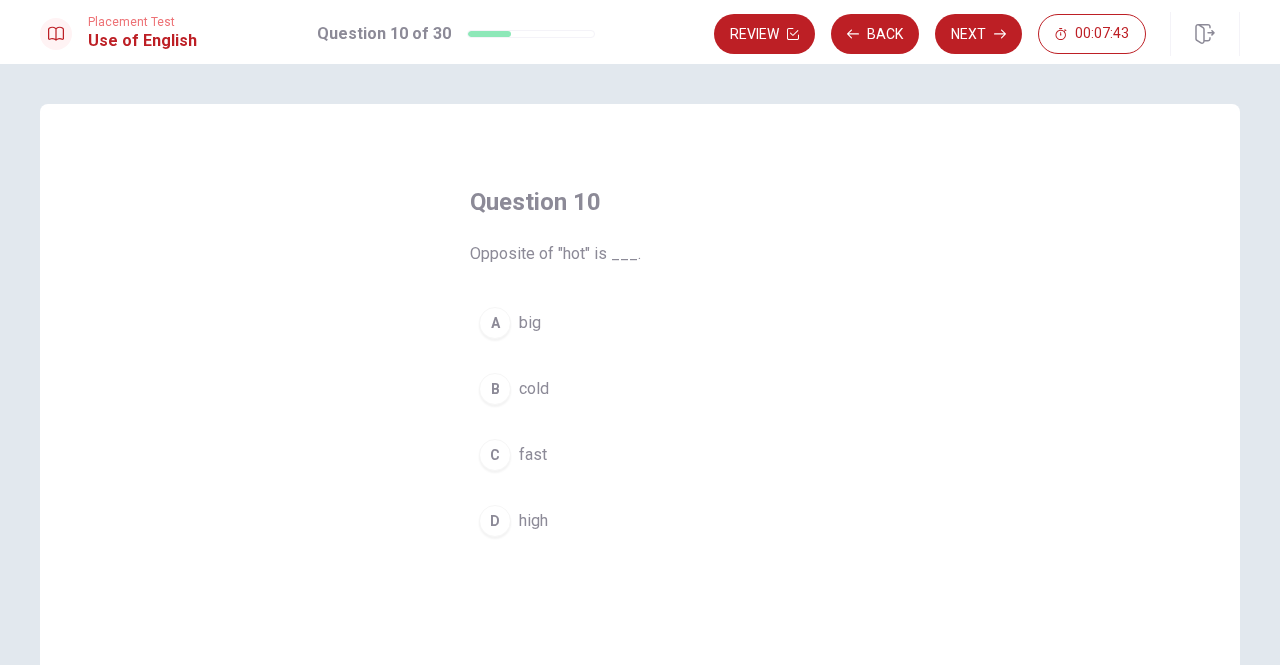 click on "B" at bounding box center [495, 389] 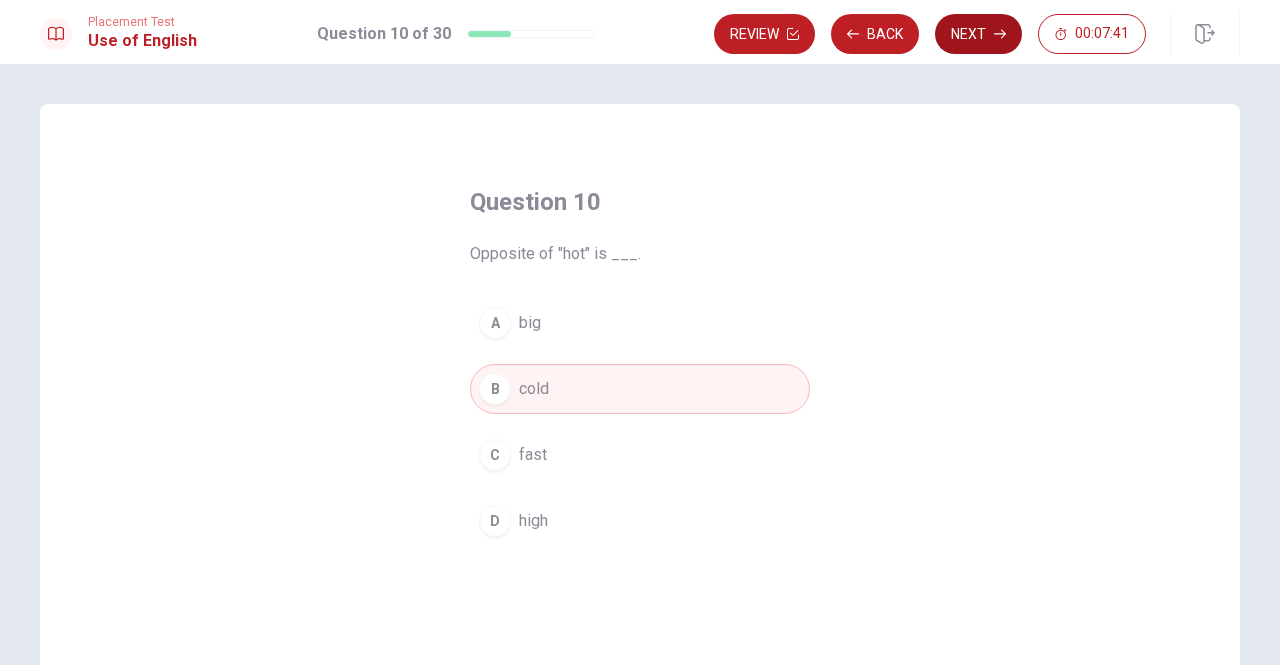 click 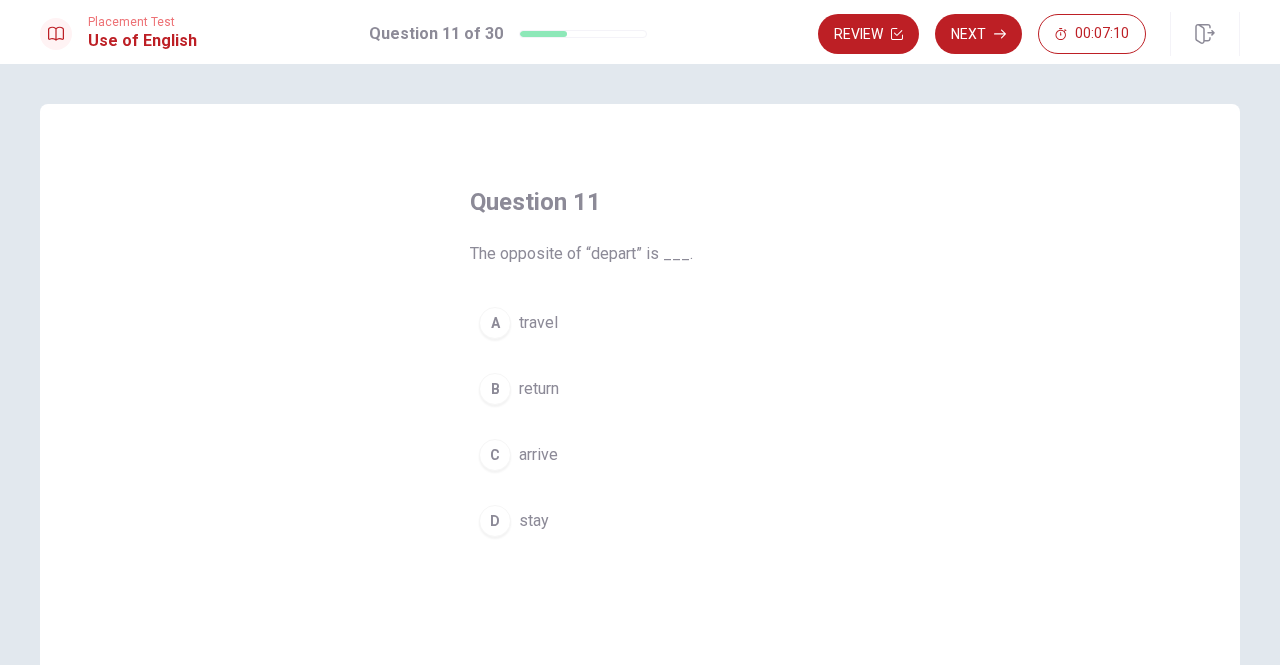 click on "return" at bounding box center [539, 389] 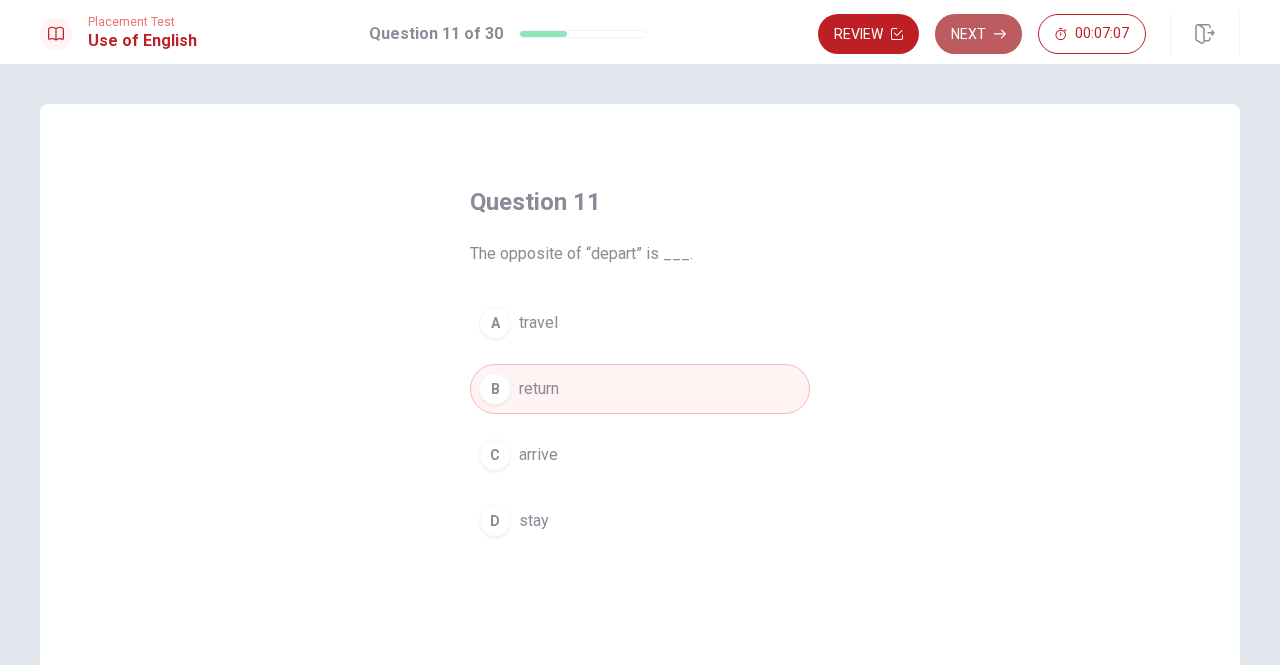 click on "Next" at bounding box center (978, 34) 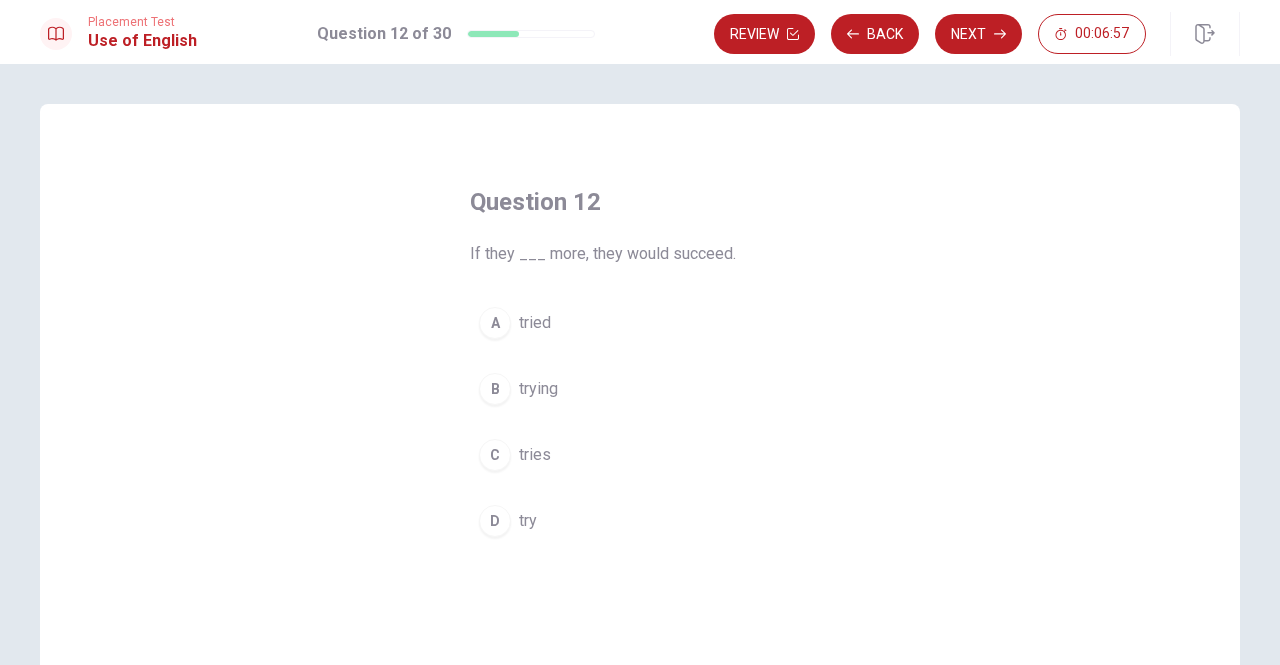drag, startPoint x: 494, startPoint y: 517, endPoint x: 520, endPoint y: 488, distance: 38.948685 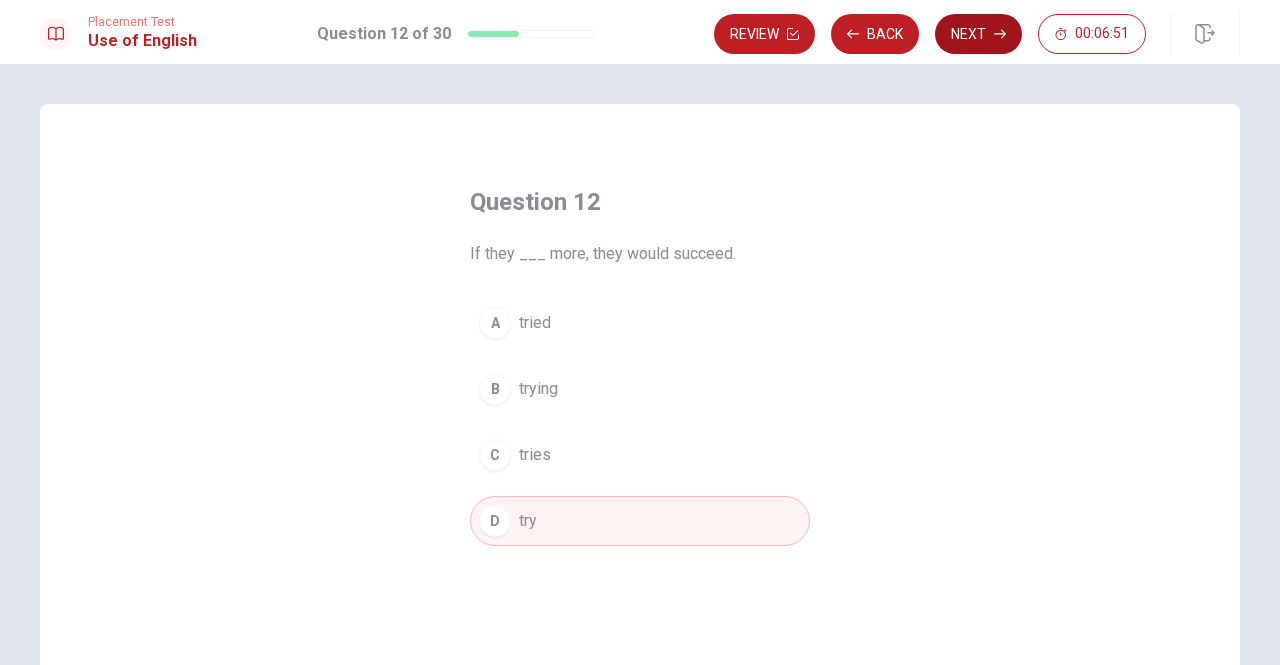 click on "Next" at bounding box center [978, 34] 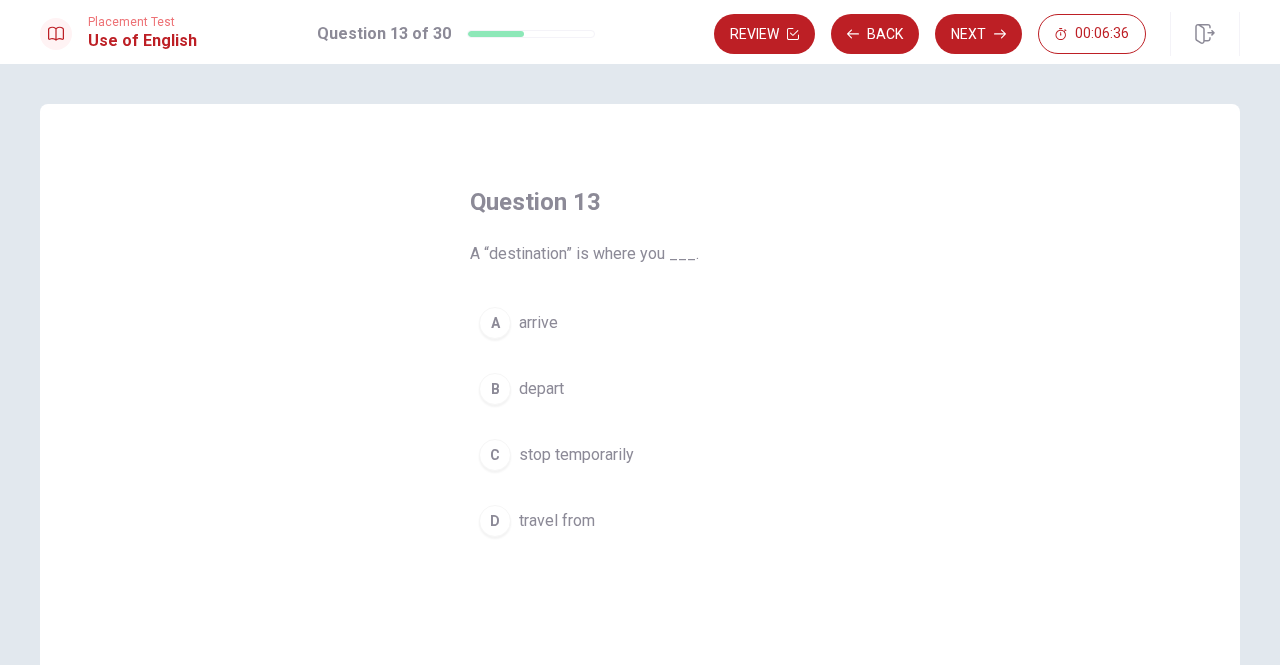 click on "A" at bounding box center [495, 323] 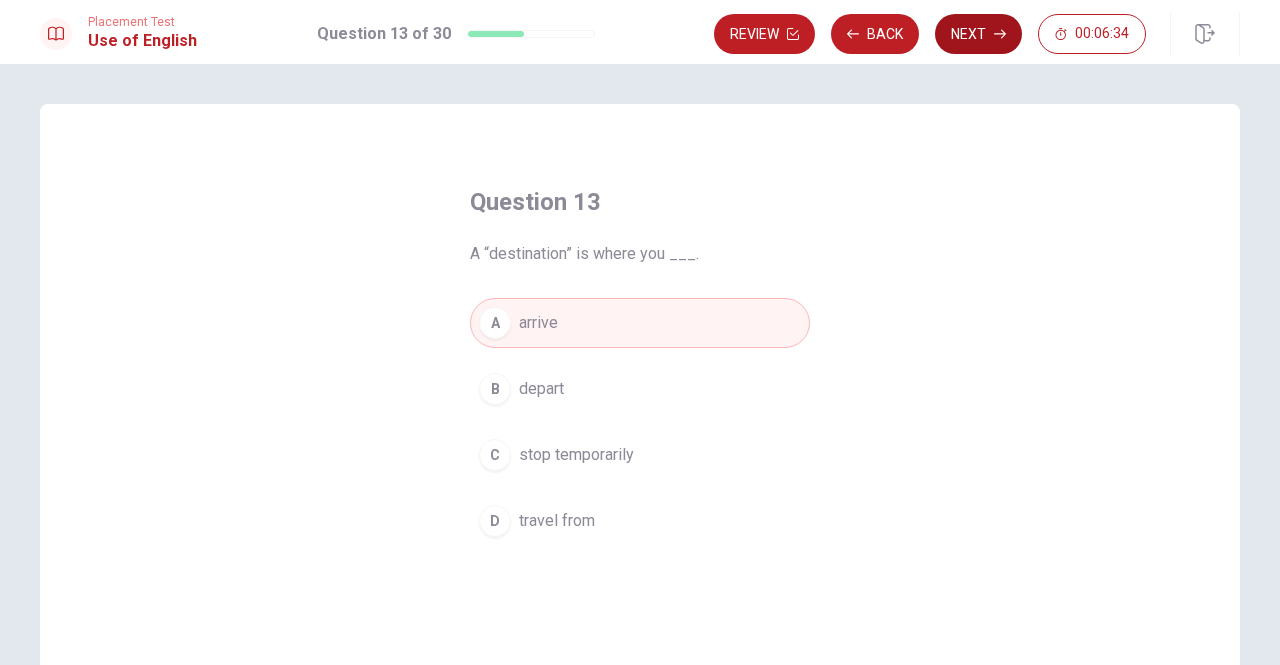 click on "Next" at bounding box center (978, 34) 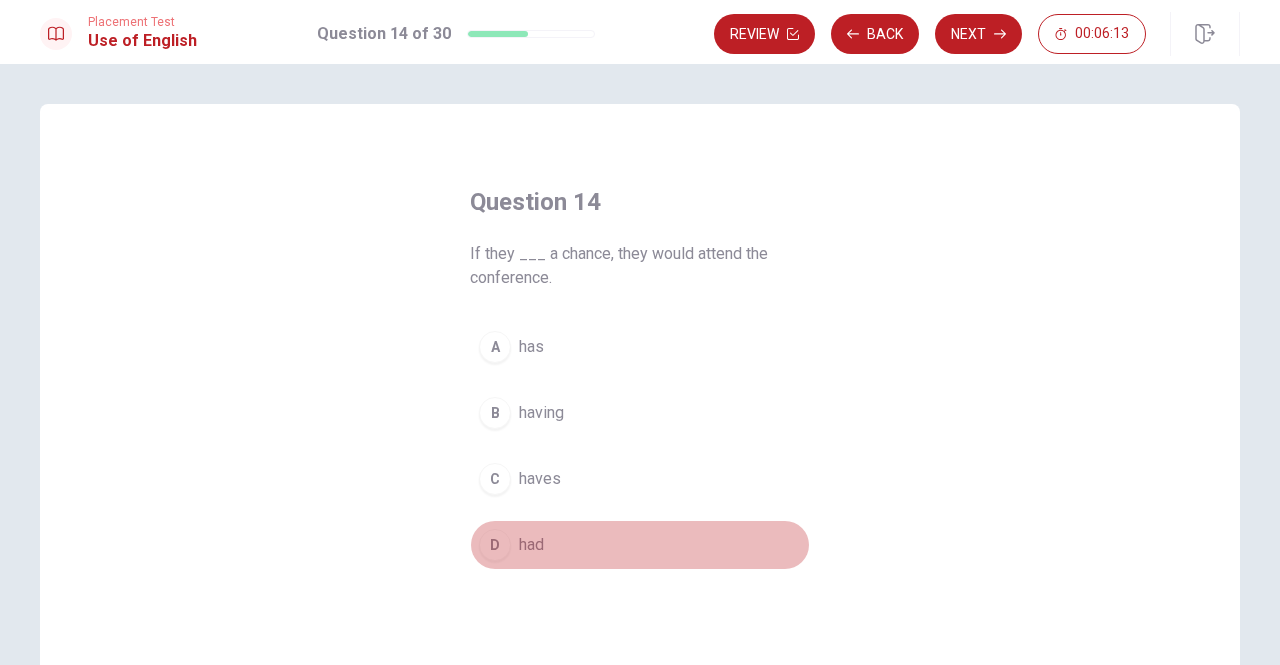 click on "D" at bounding box center [495, 545] 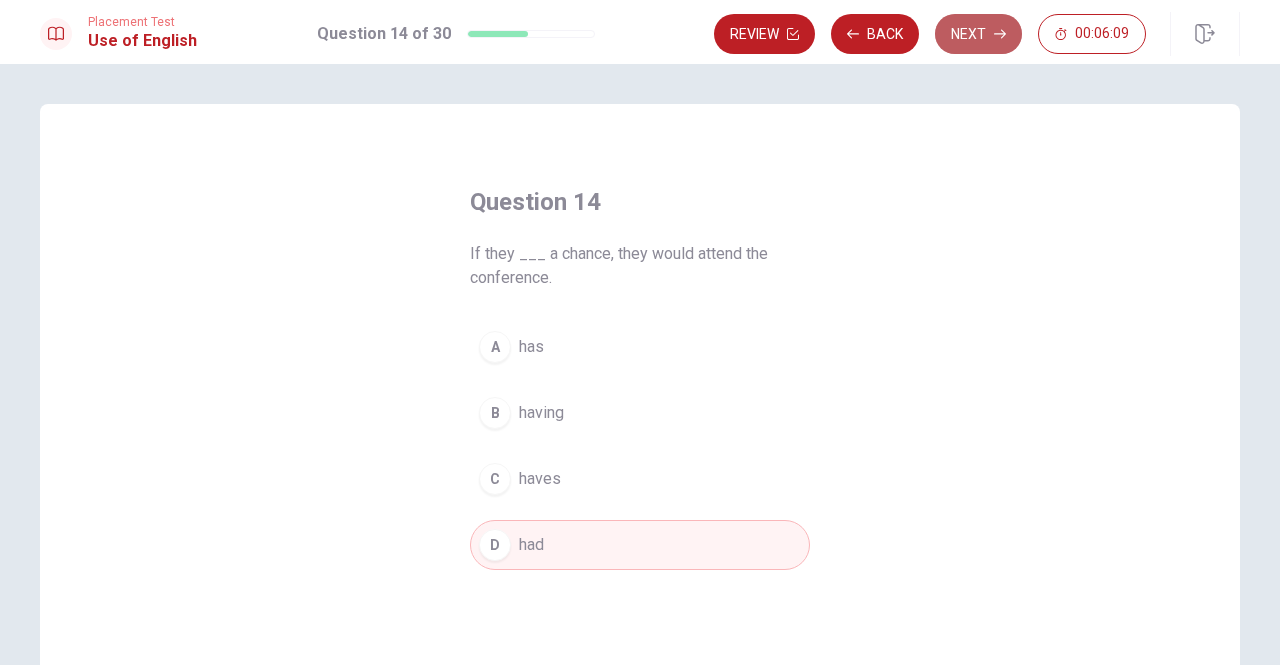 click on "Next" at bounding box center [978, 34] 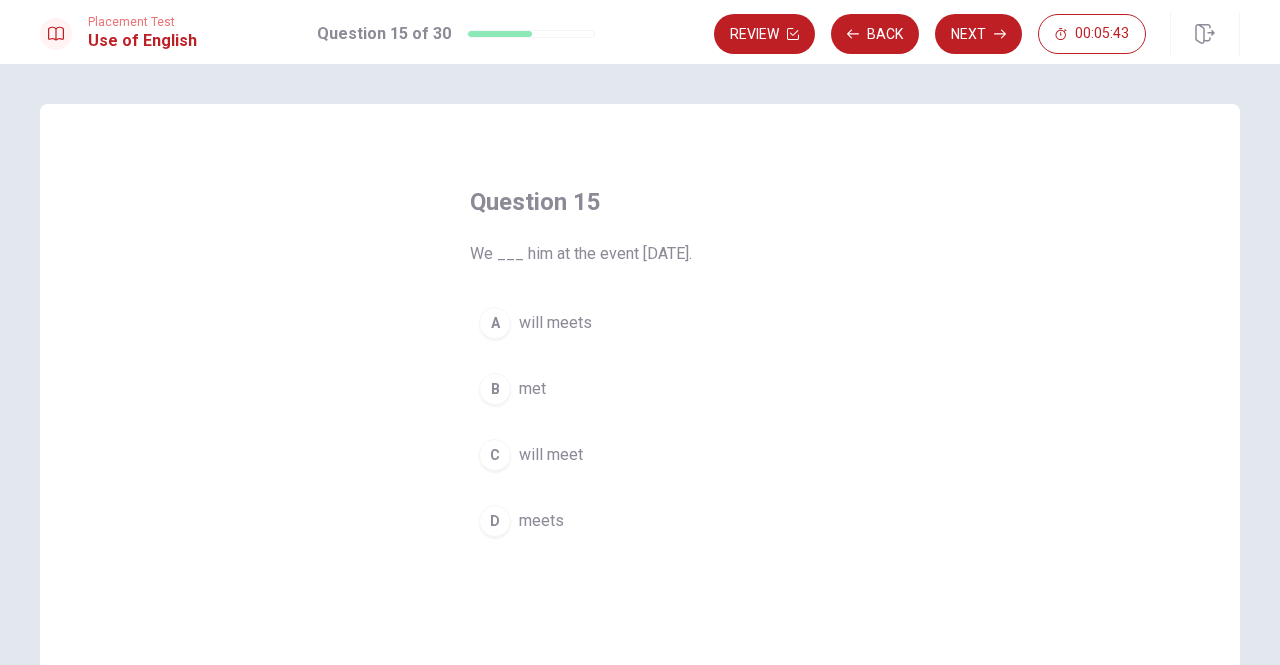 click on "C" at bounding box center (495, 455) 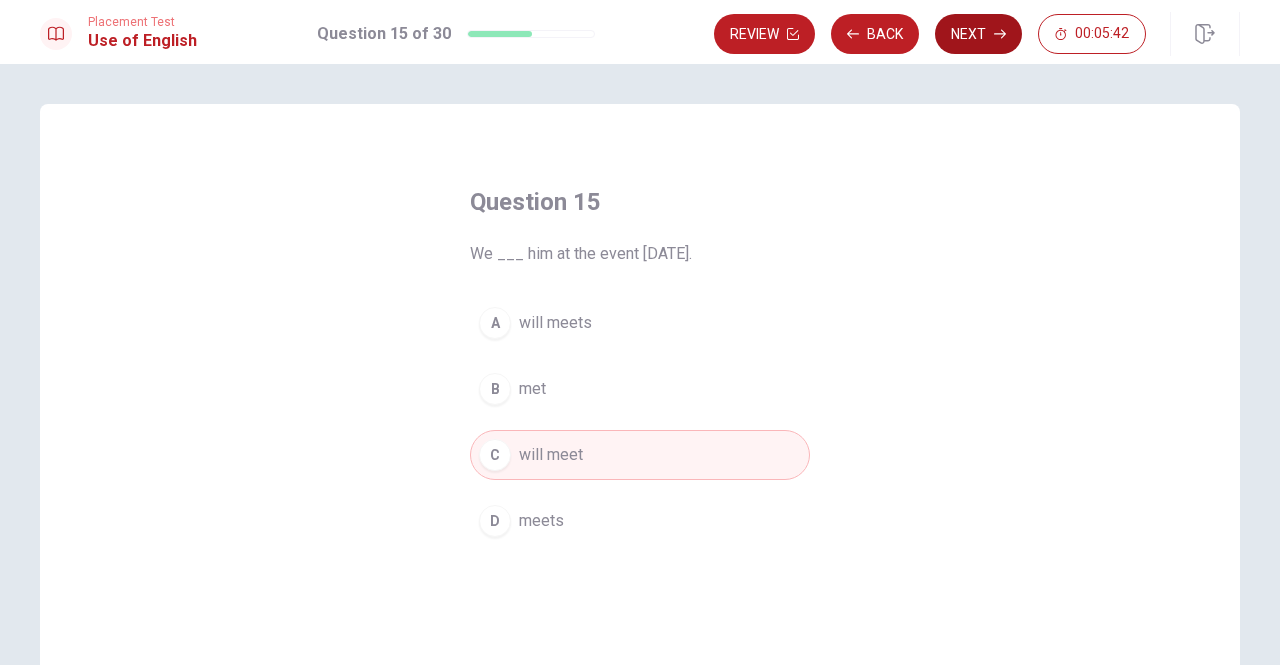 click on "Next" at bounding box center (978, 34) 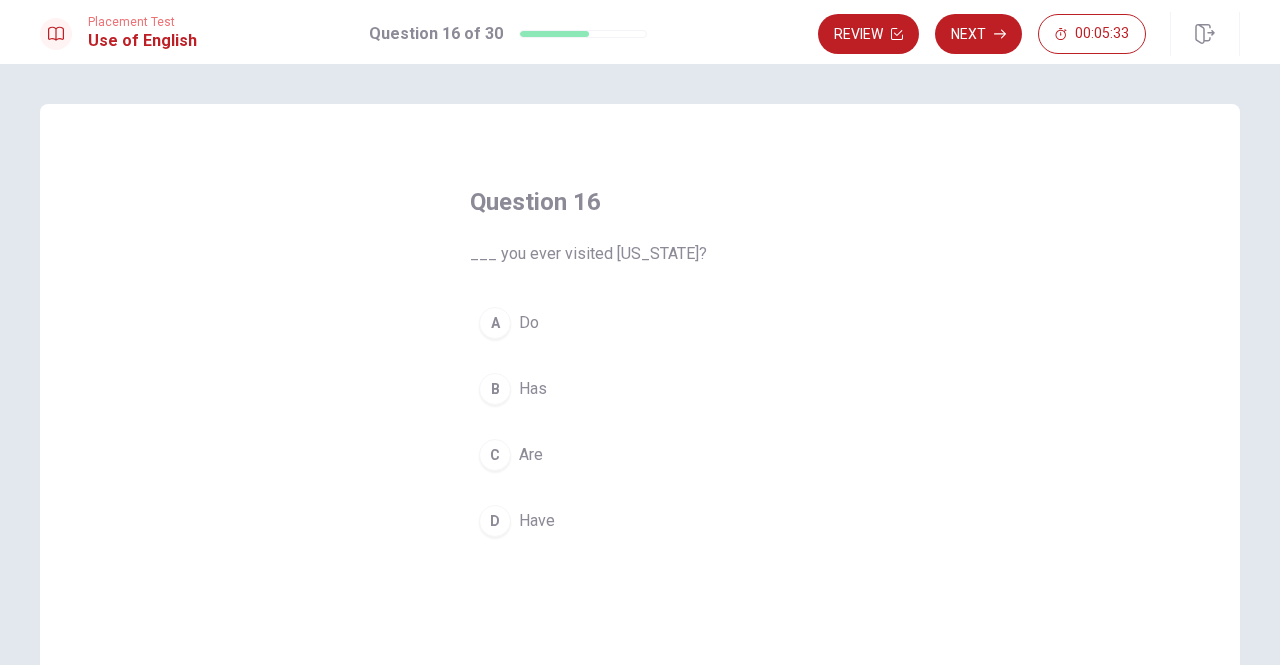 click on "D" at bounding box center [495, 521] 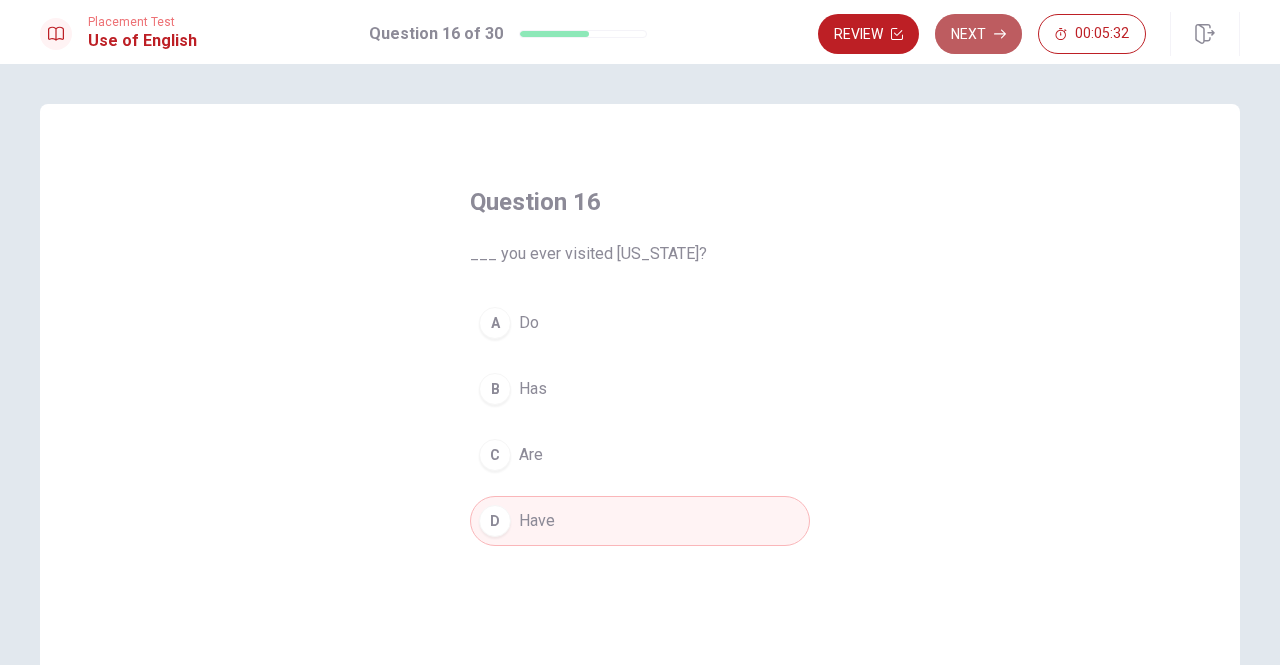 click on "Next" at bounding box center [978, 34] 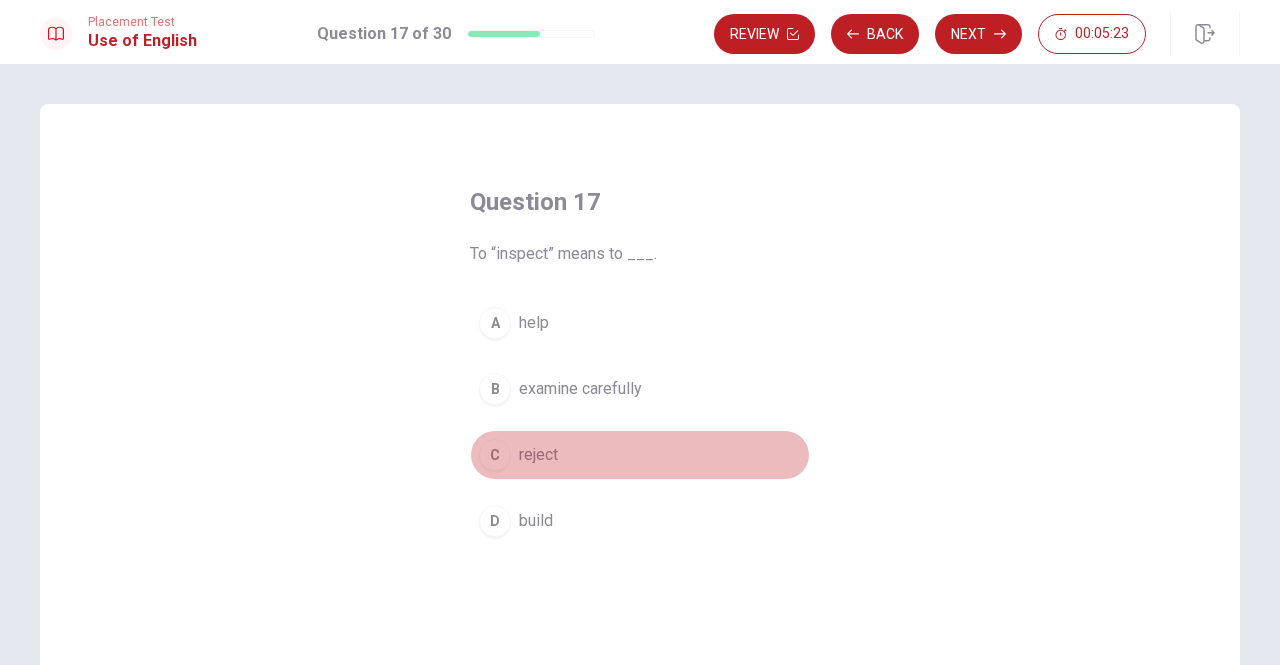 click on "C" at bounding box center (495, 455) 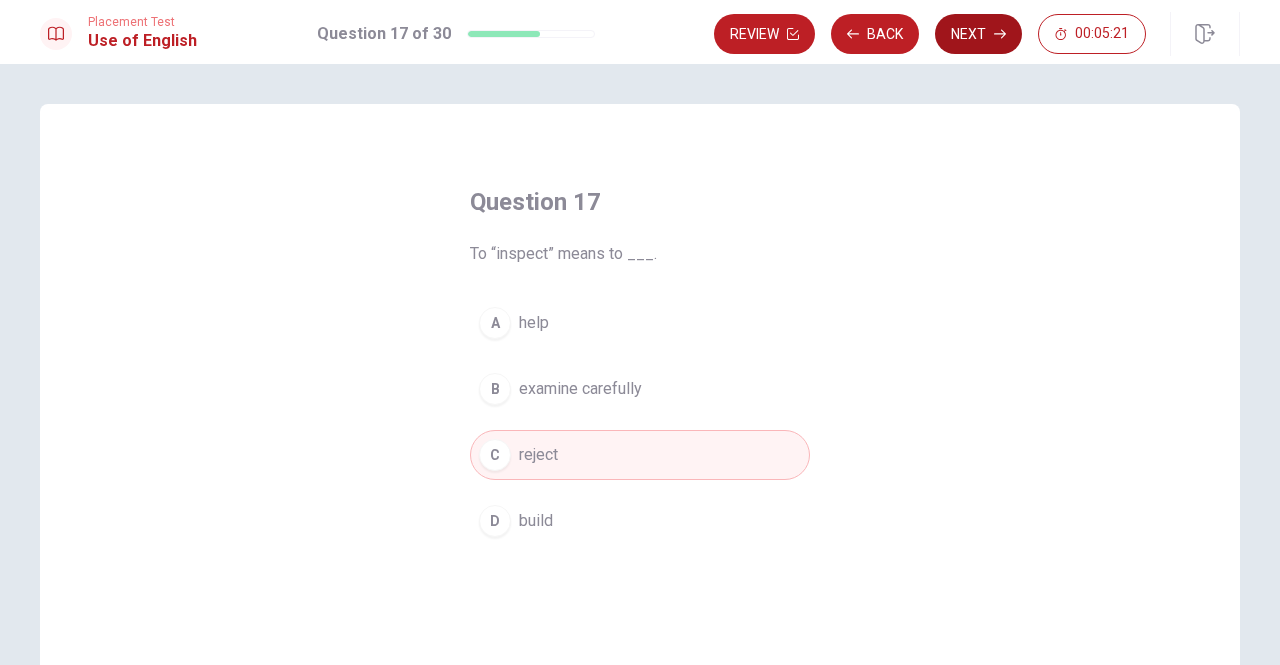click on "Next" at bounding box center (978, 34) 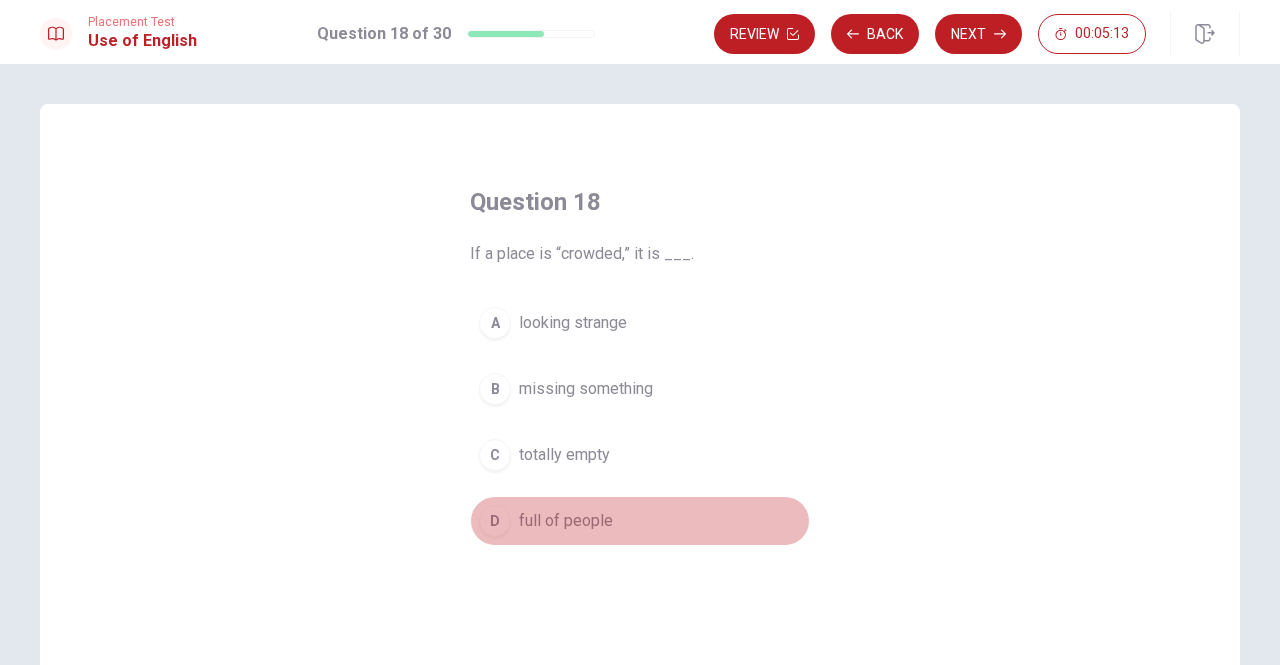 click on "D" at bounding box center (495, 521) 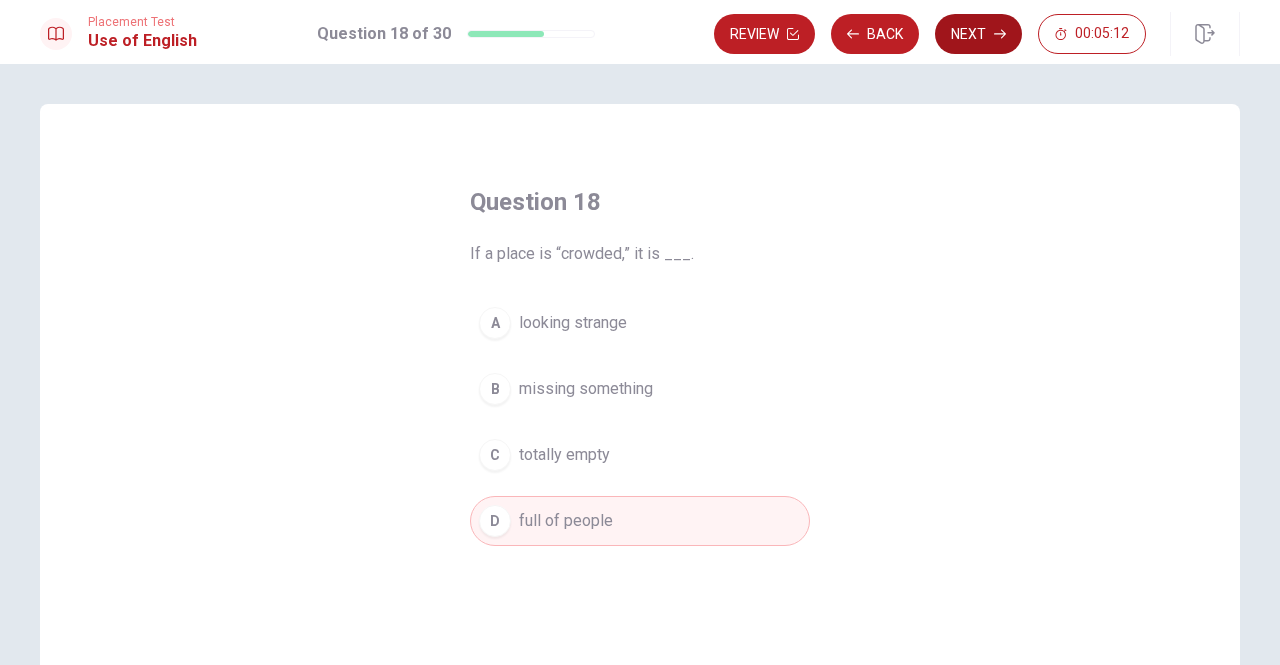 click on "Next" at bounding box center (978, 34) 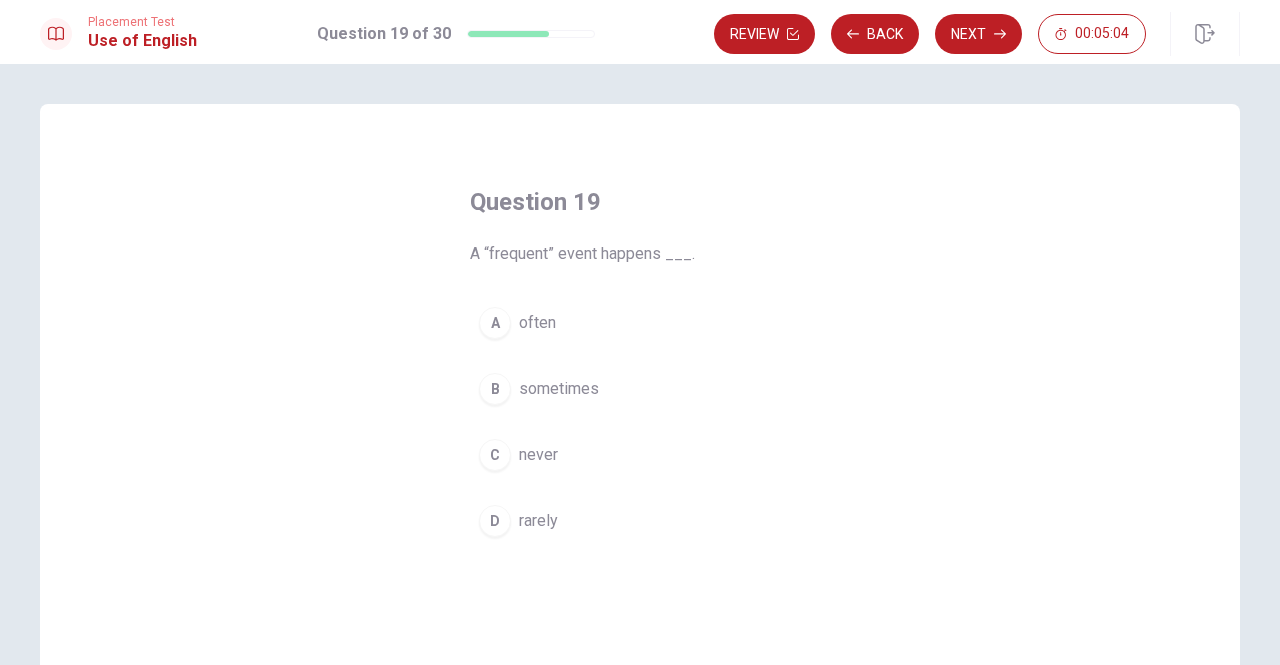 click on "A" at bounding box center (495, 323) 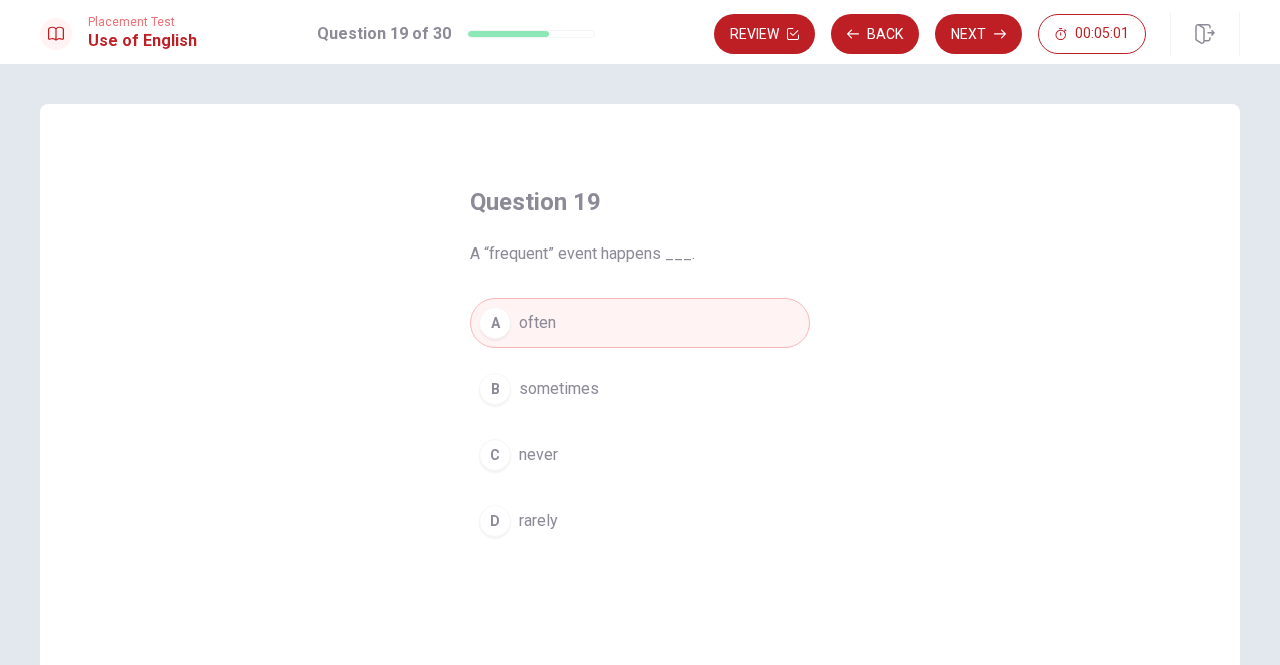 click on "B" at bounding box center (495, 389) 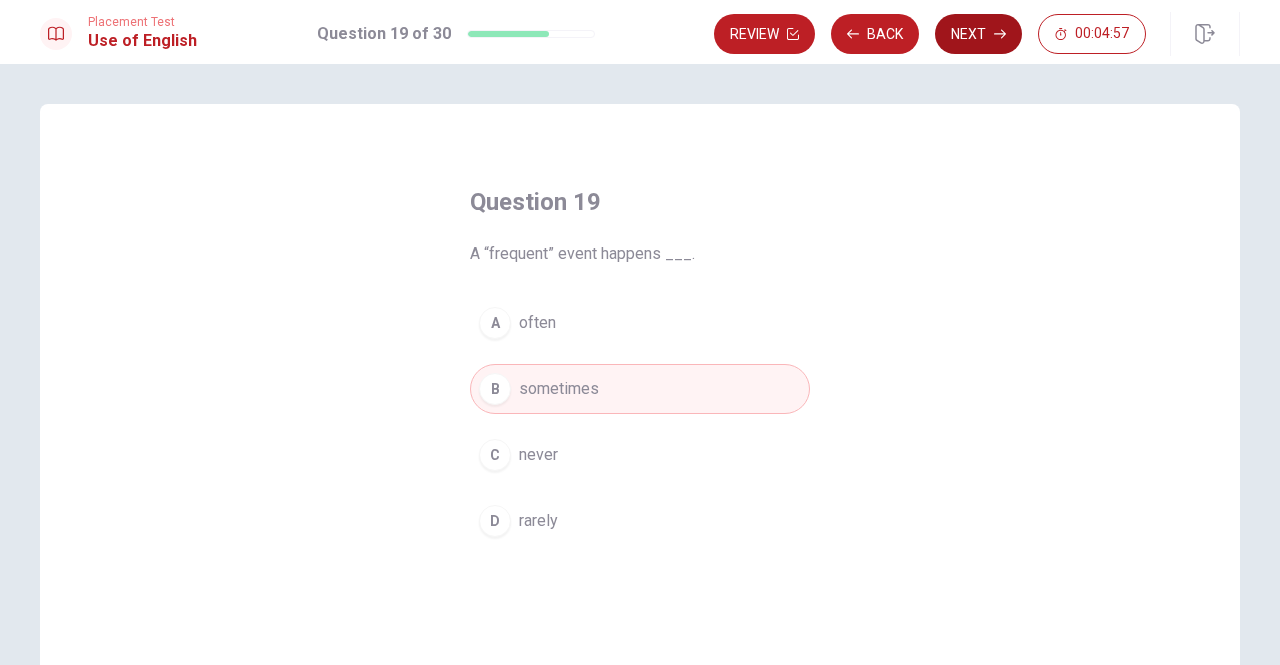 click on "Next" at bounding box center [978, 34] 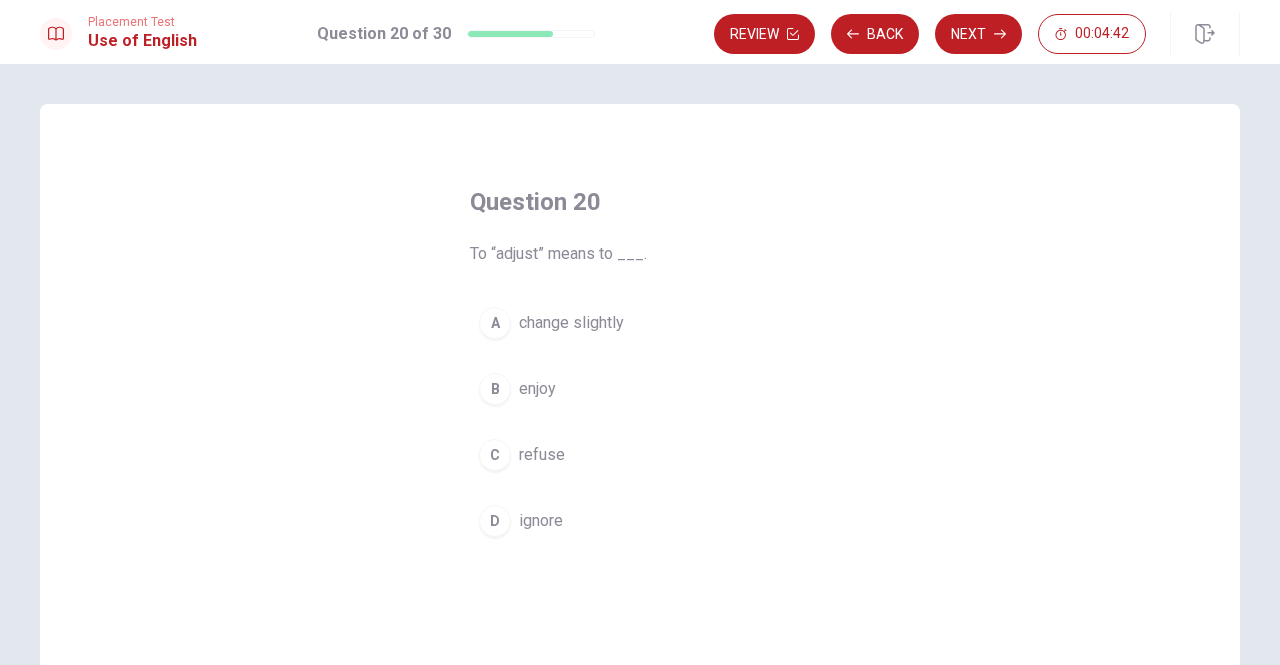click on "D" at bounding box center (495, 521) 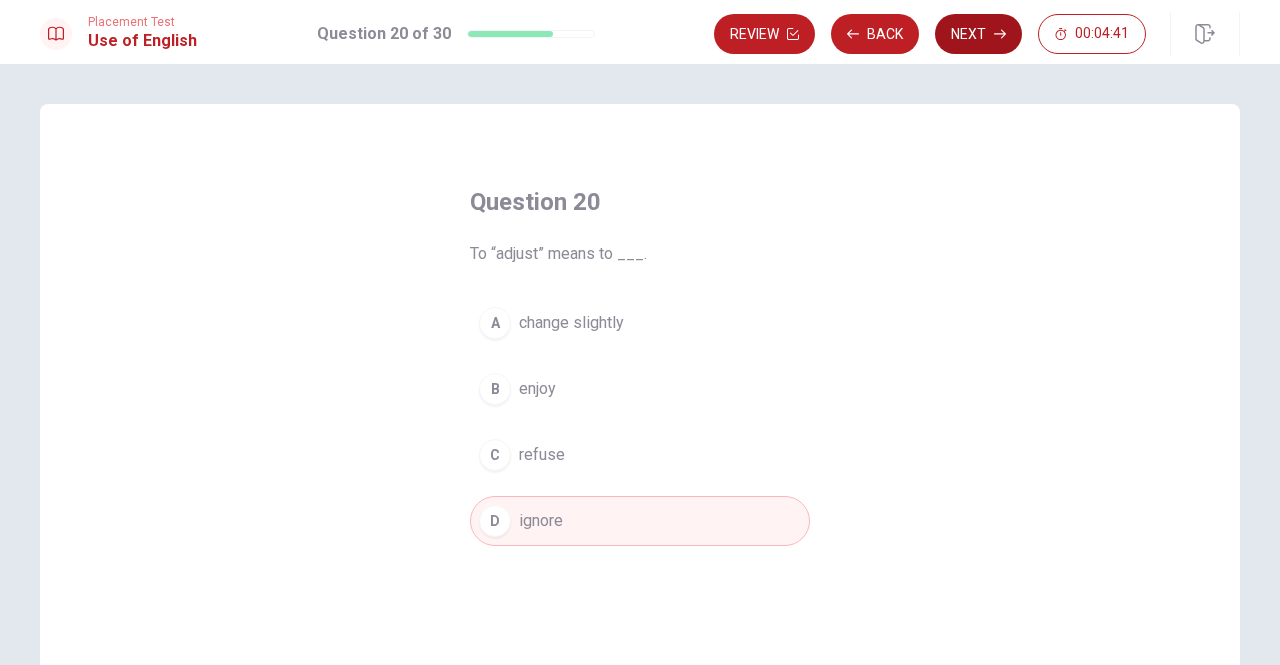 click on "Next" at bounding box center [978, 34] 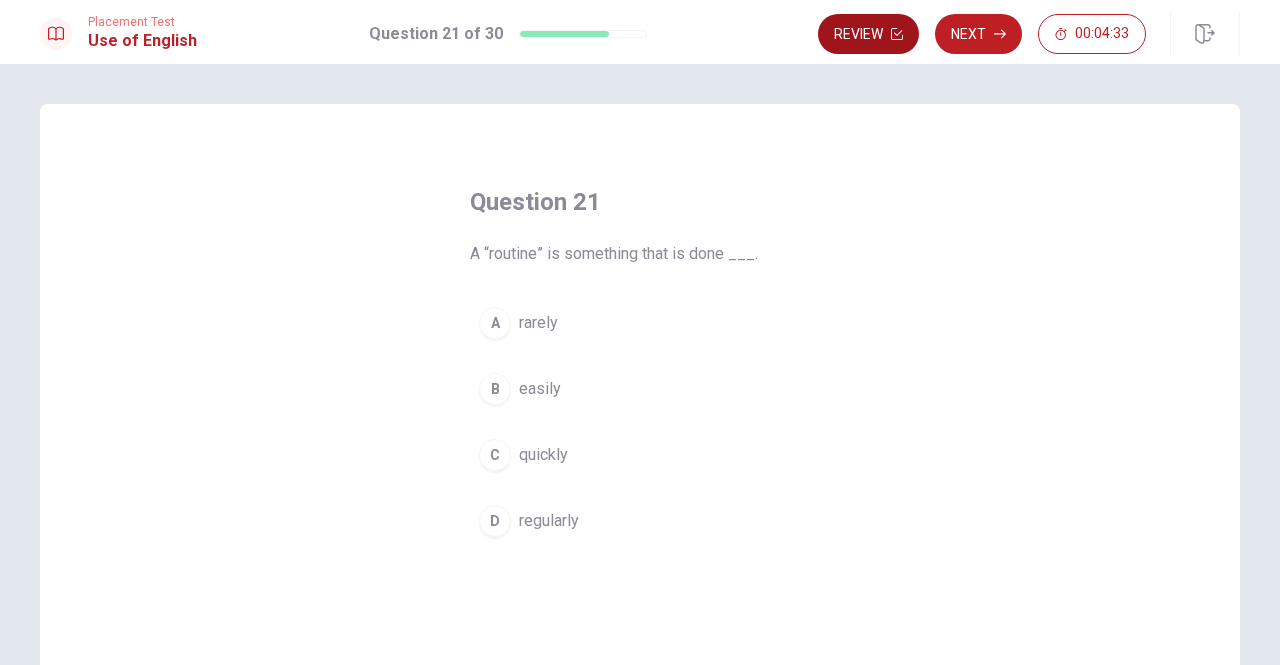 click on "Review" at bounding box center [868, 34] 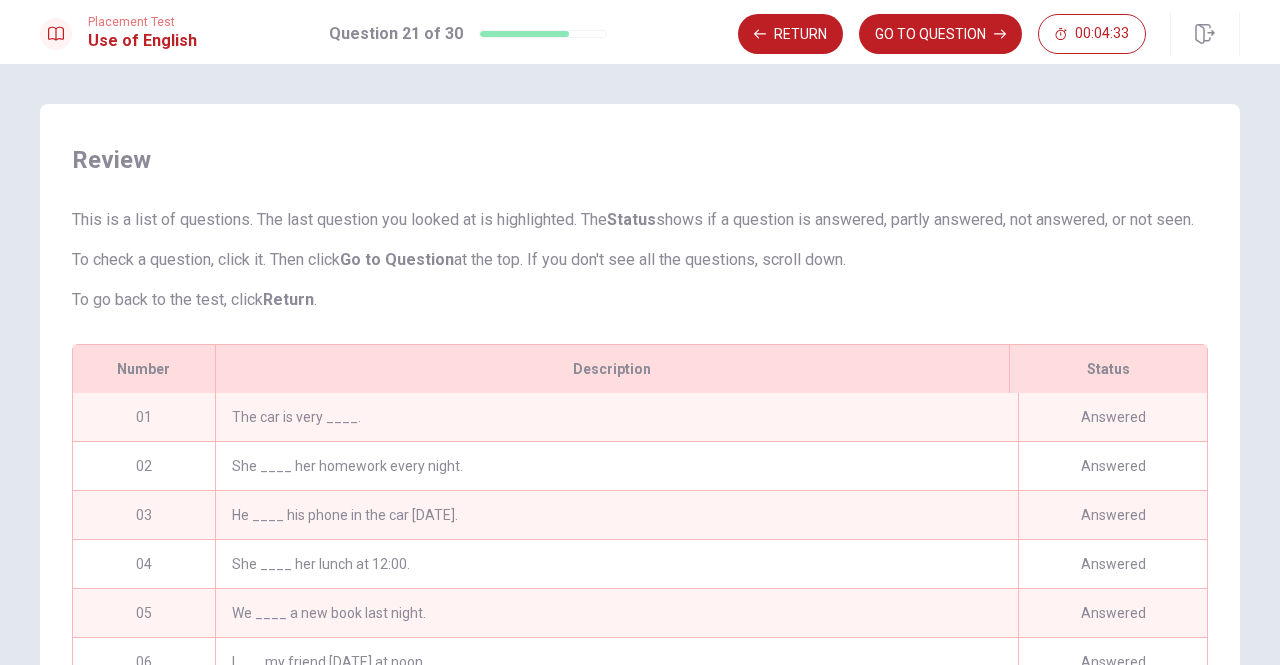 scroll, scrollTop: 281, scrollLeft: 0, axis: vertical 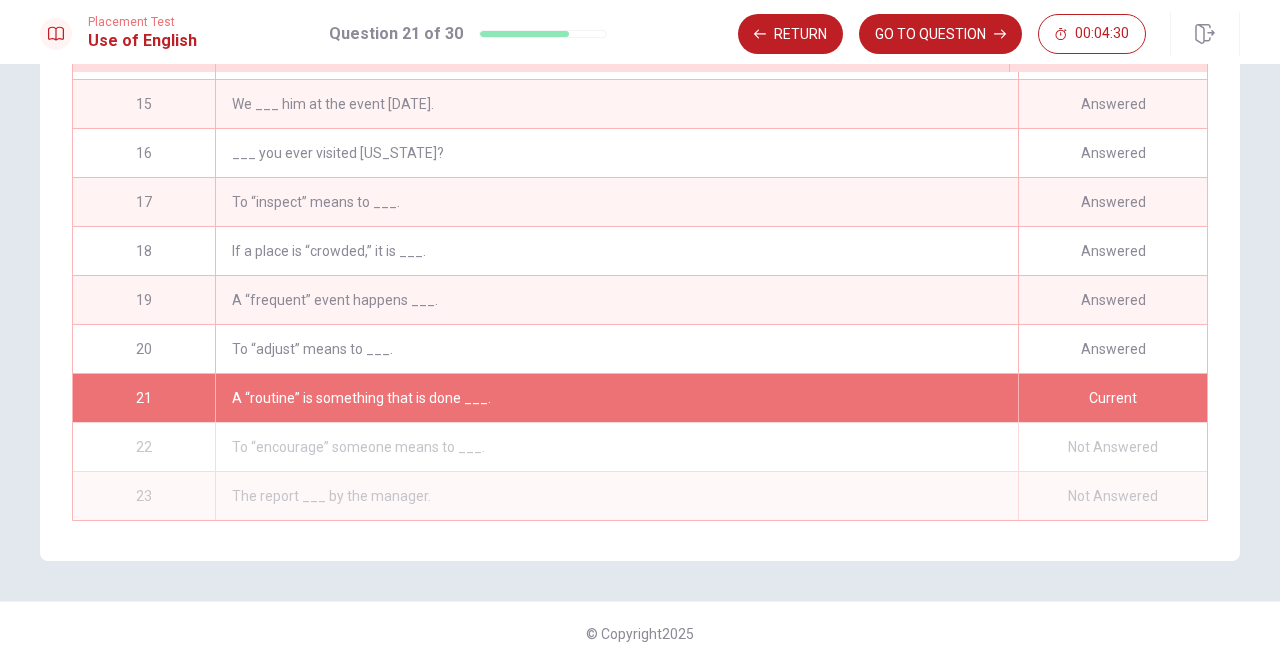 click on "To “adjust” means to ___." at bounding box center [616, 349] 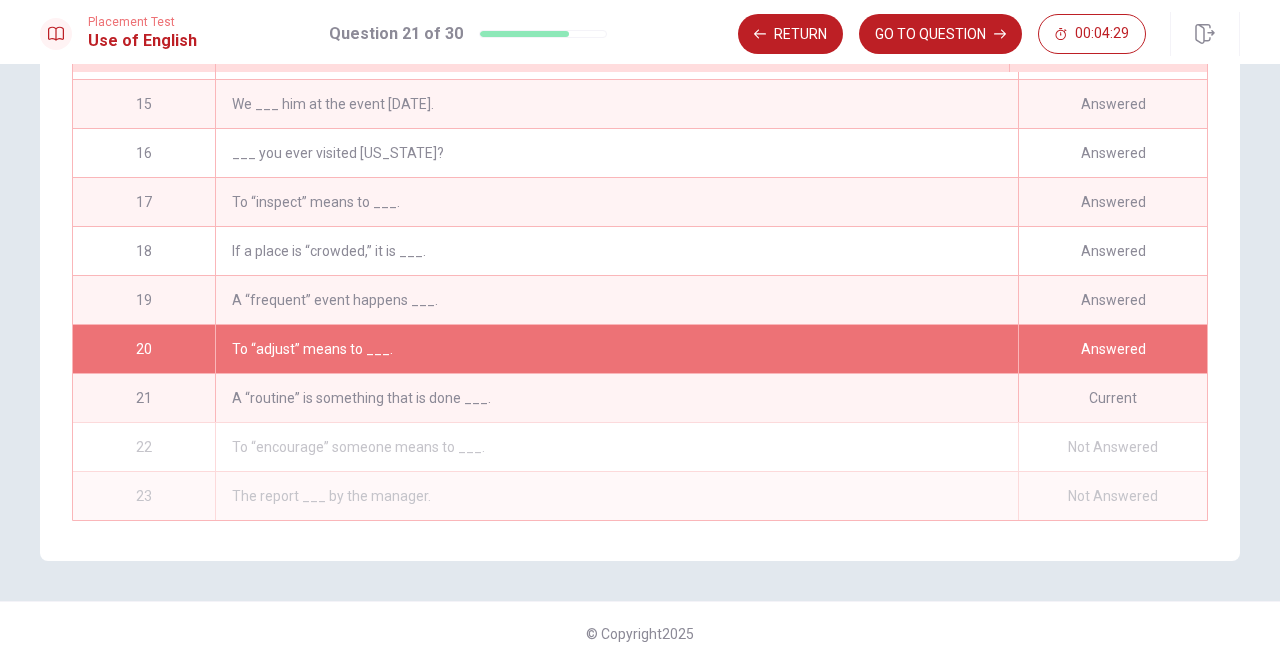 click on "A “routine” is something that is done ___." at bounding box center [616, 398] 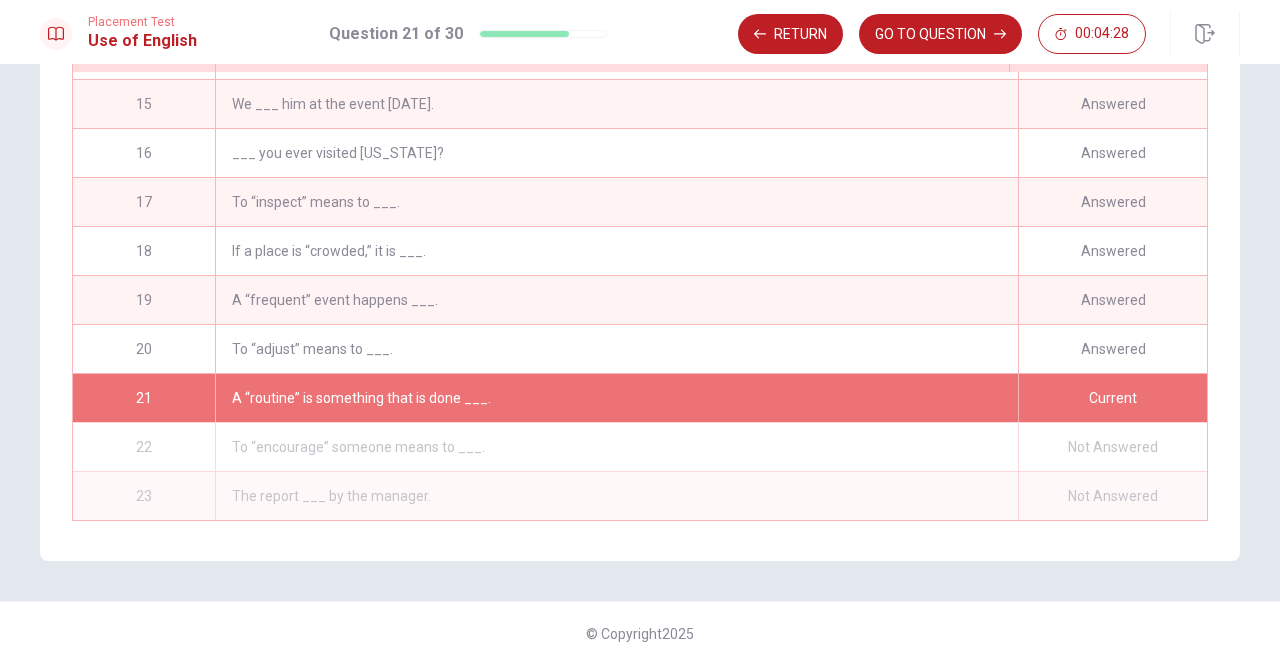 click on "To “adjust” means to ___." at bounding box center [616, 349] 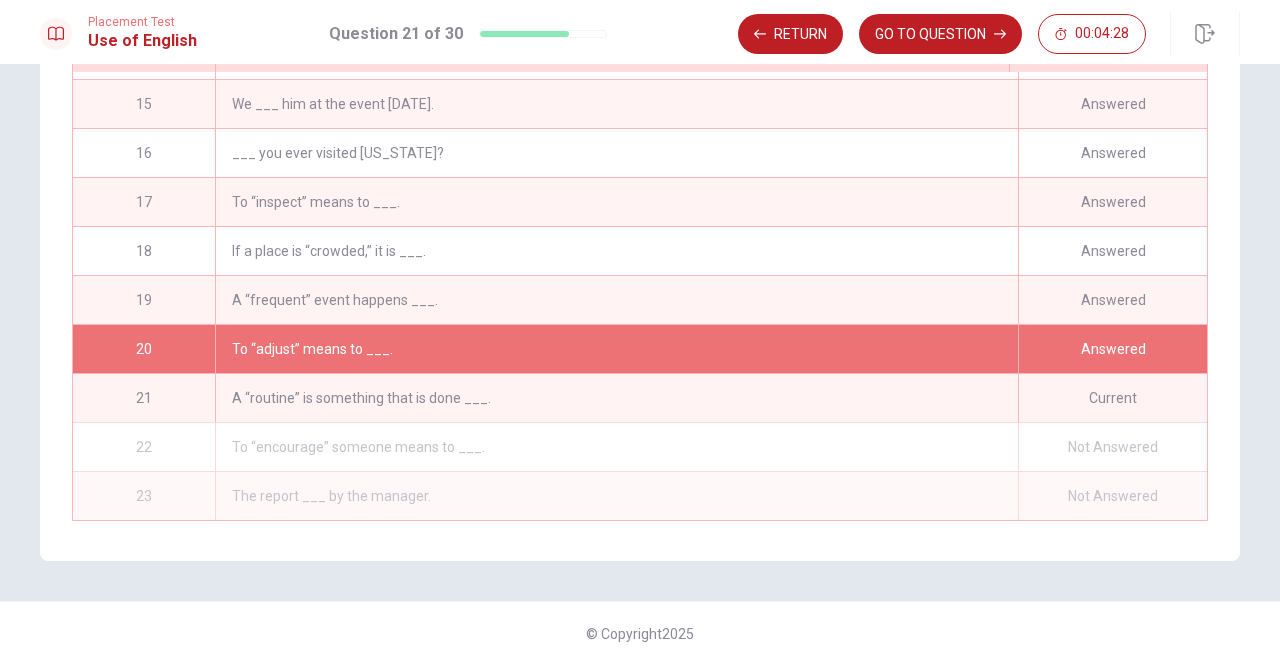 click on "A “routine” is something that is done ___." at bounding box center (616, 398) 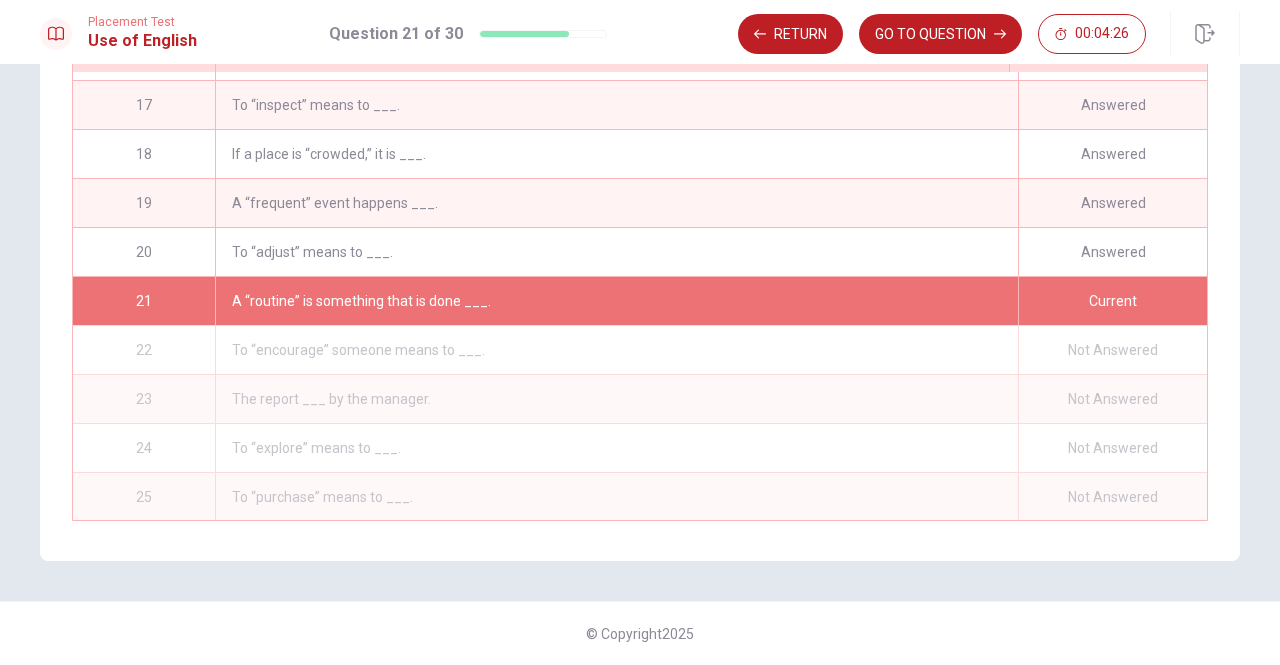 scroll, scrollTop: 778, scrollLeft: 0, axis: vertical 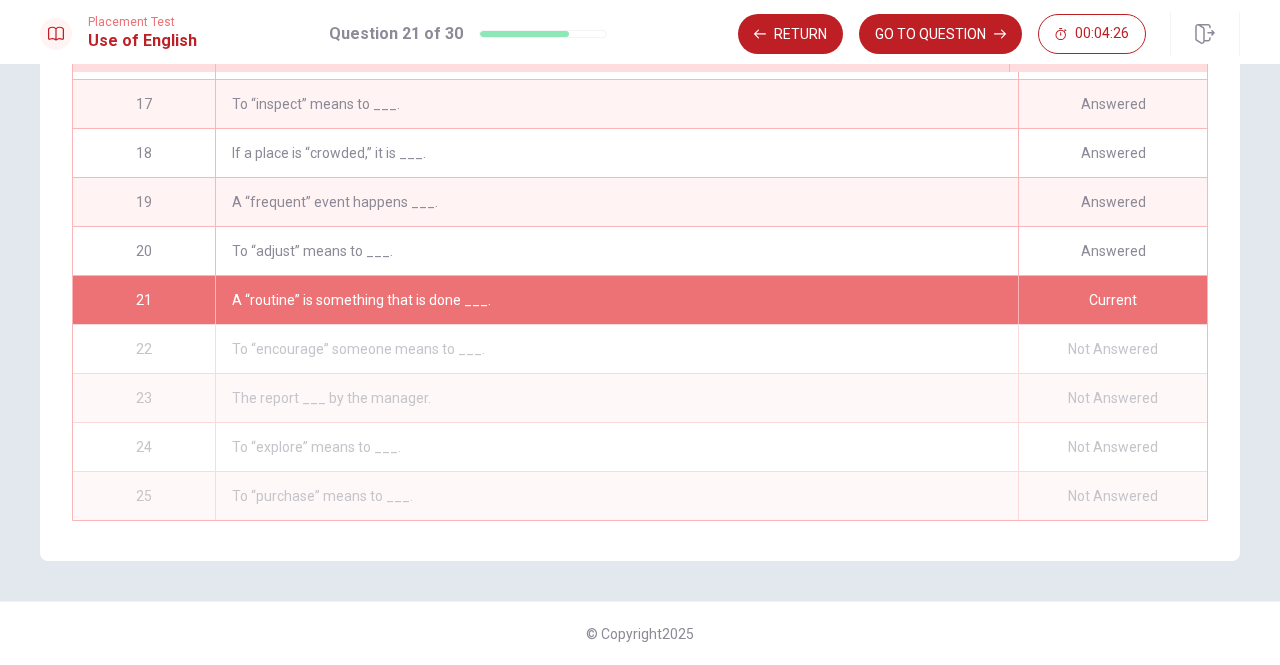 click on "A “routine” is something that is done ___." at bounding box center (616, 300) 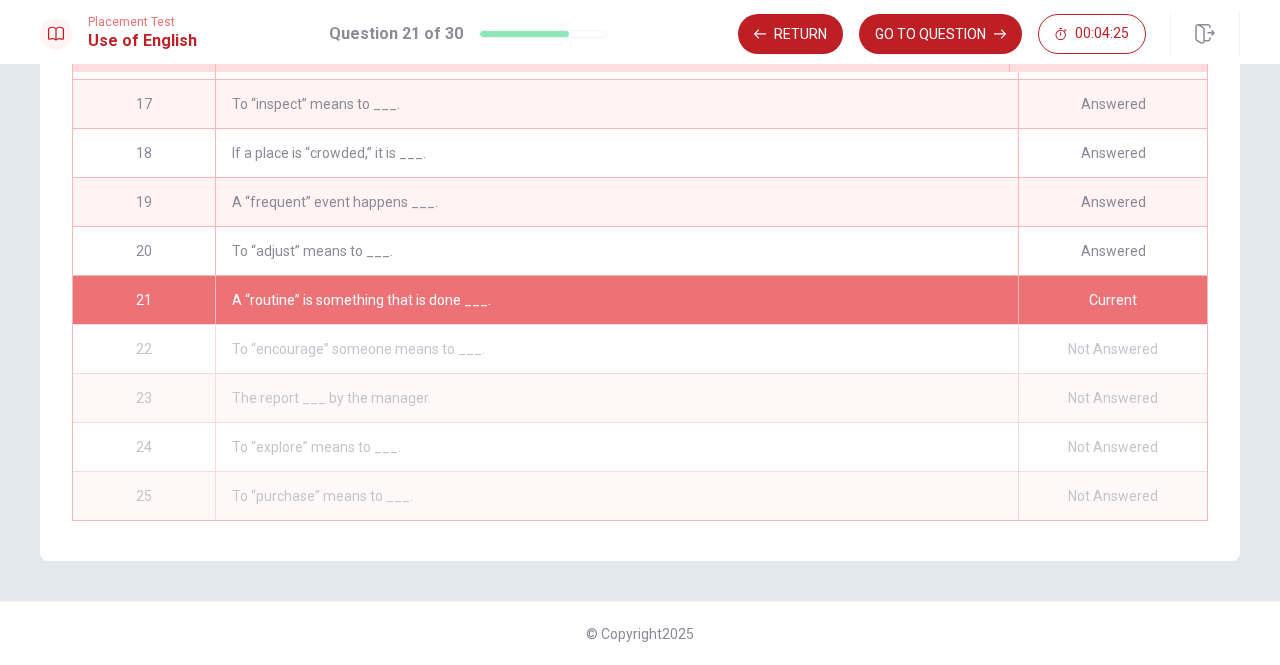 click on "A “routine” is something that is done ___." at bounding box center [616, 300] 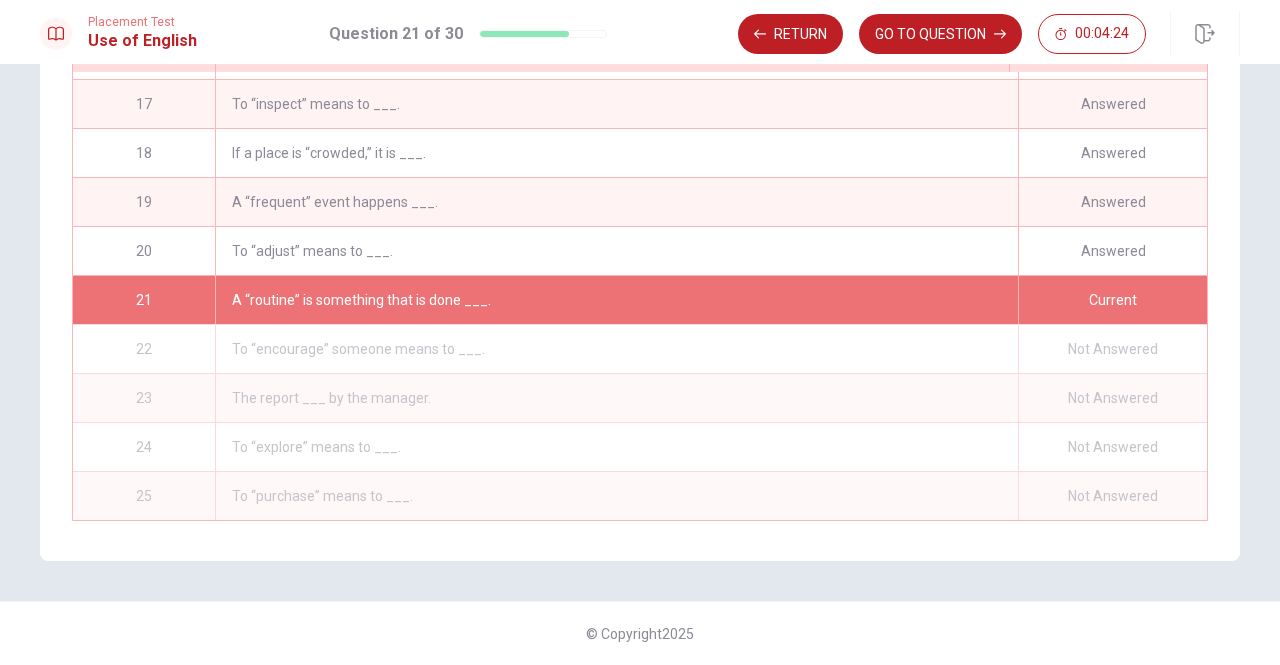 click on "A “routine” is something that is done ___." at bounding box center [616, 300] 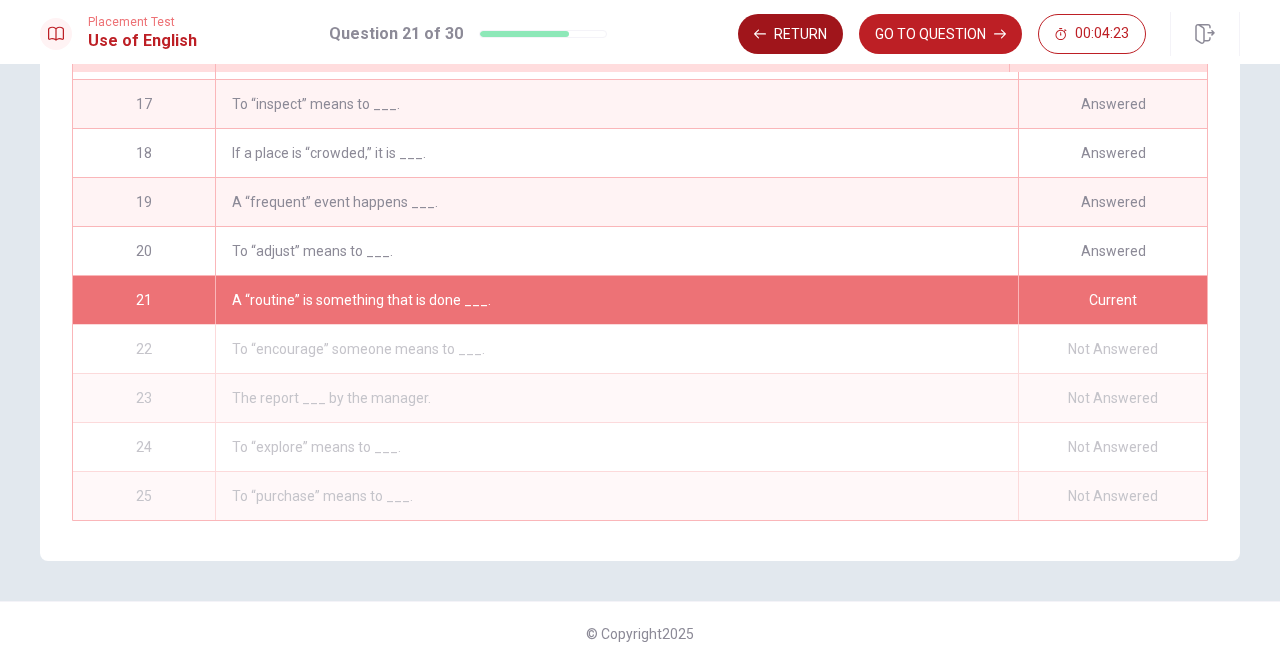 click on "Return" at bounding box center (790, 34) 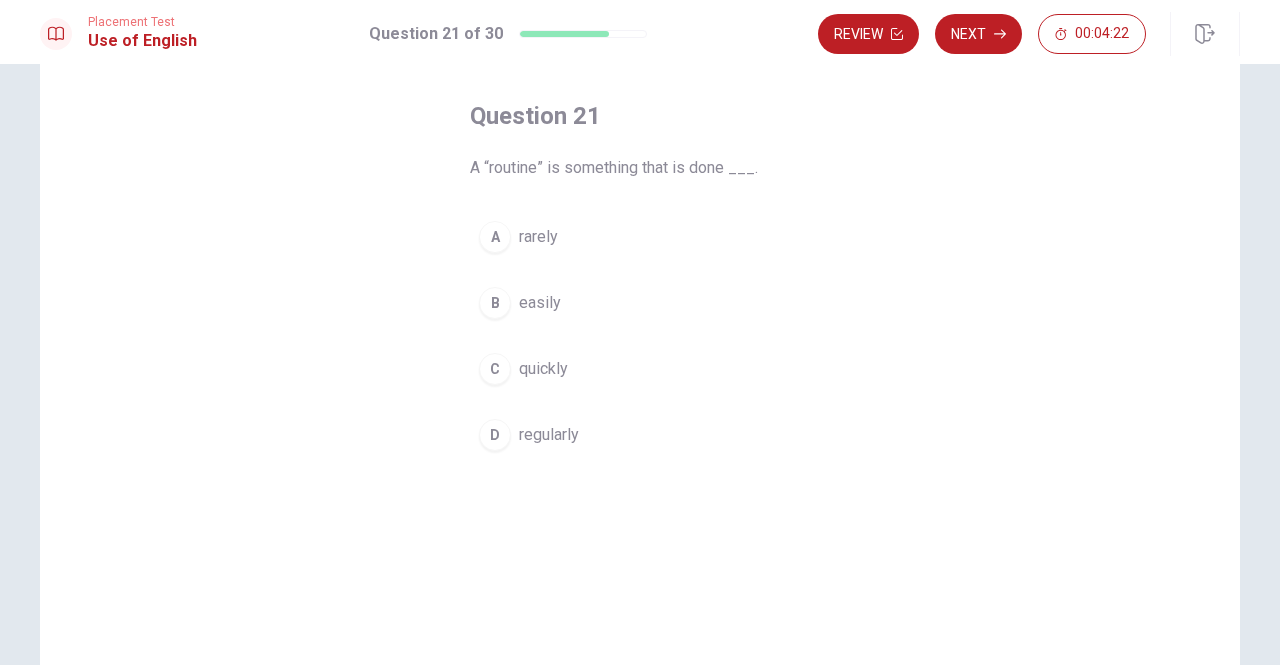 scroll, scrollTop: 0, scrollLeft: 0, axis: both 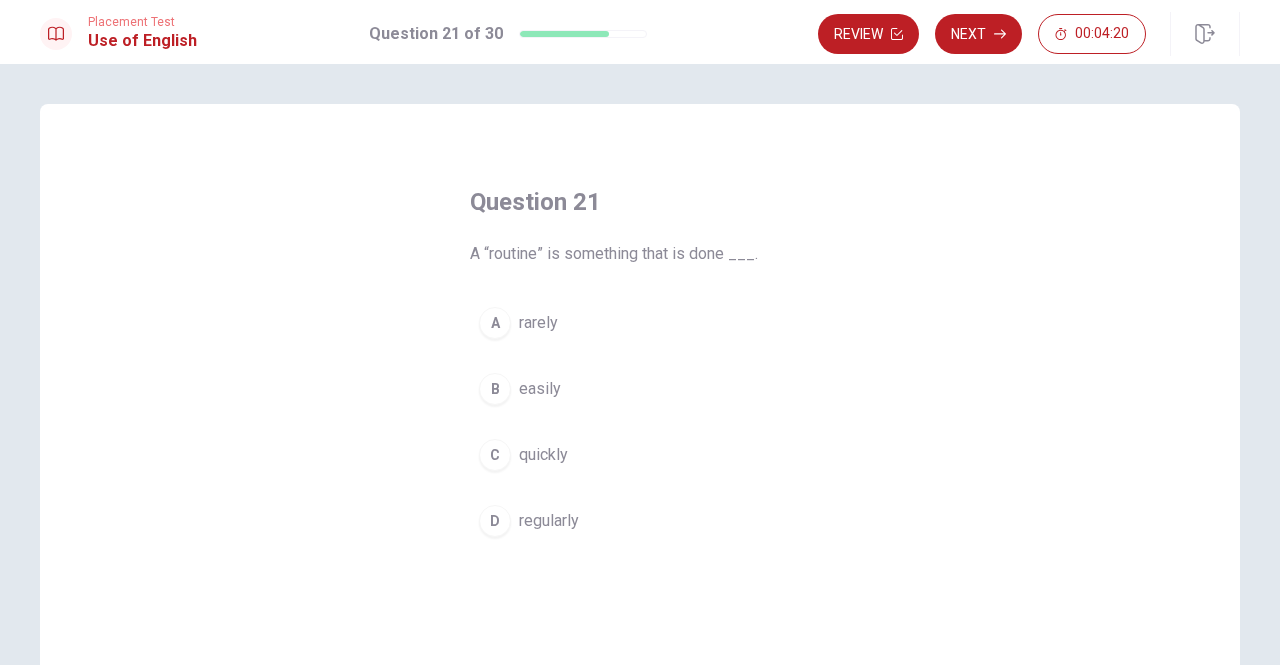 drag, startPoint x: 524, startPoint y: 256, endPoint x: 792, endPoint y: 246, distance: 268.1865 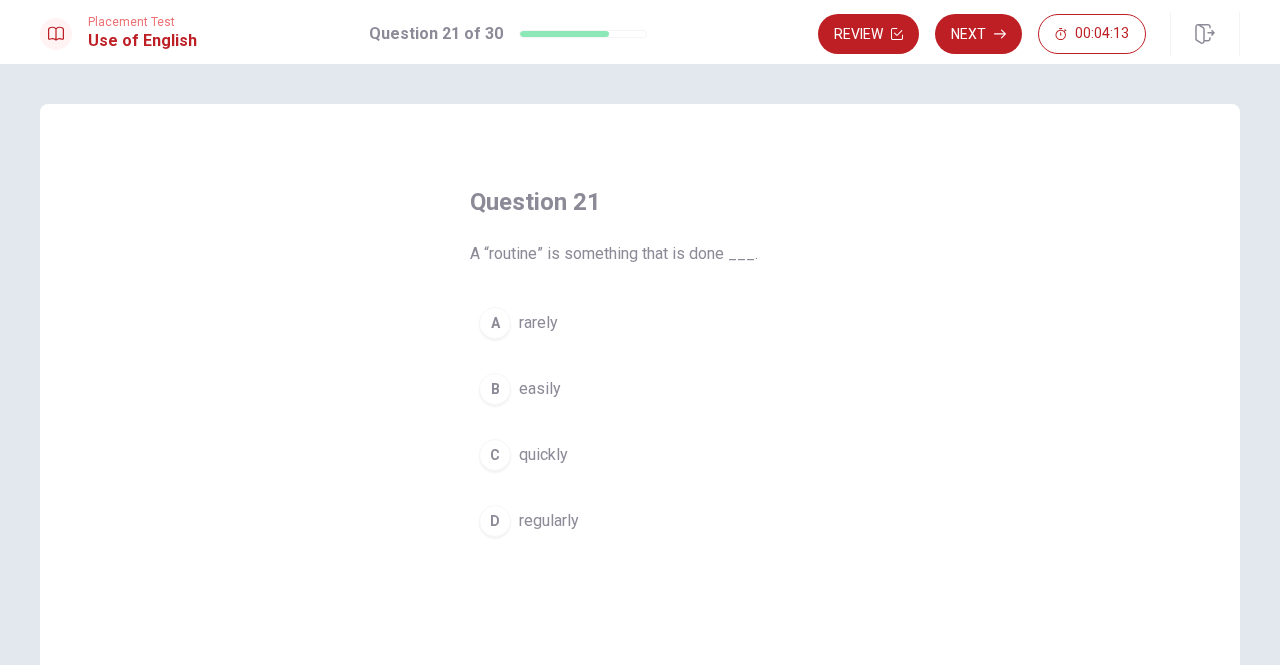 click on "D" at bounding box center (495, 521) 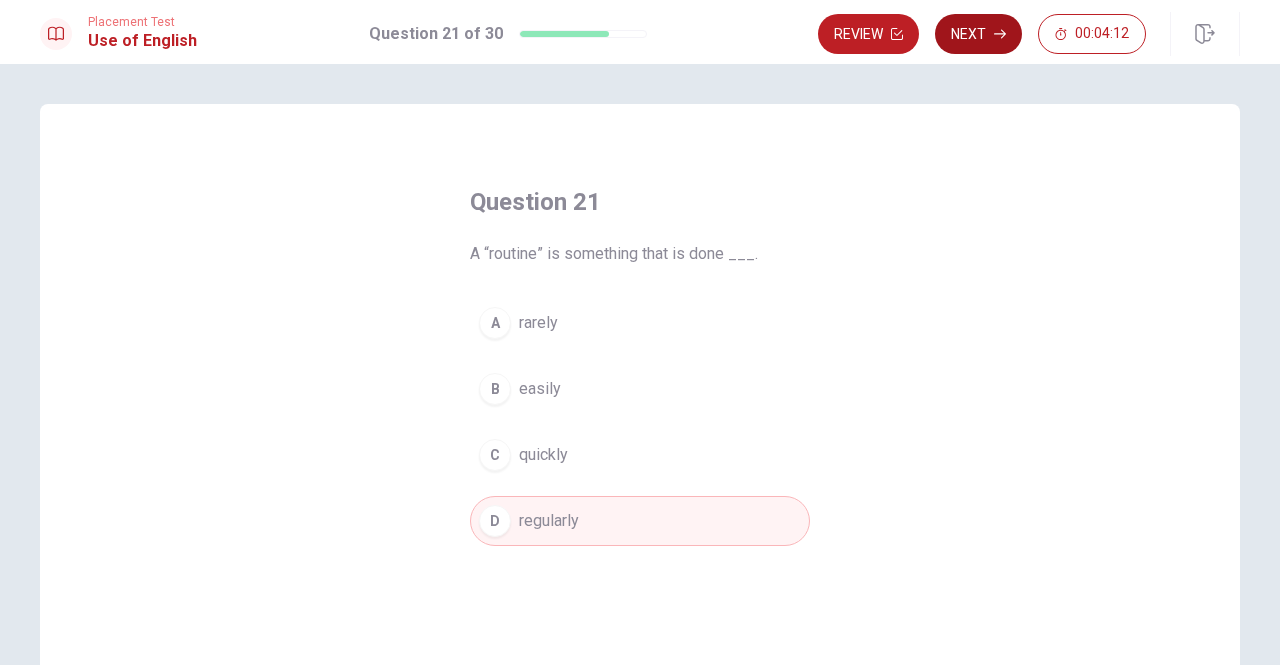 click on "Next" at bounding box center [978, 34] 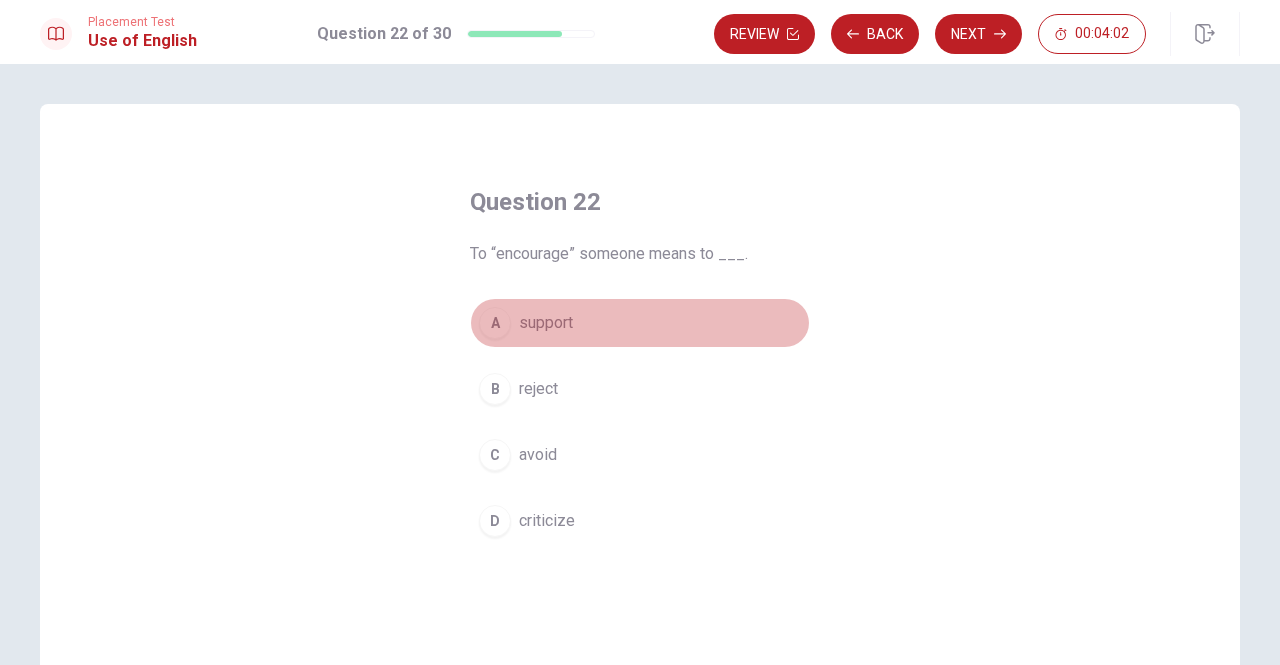 click on "A" at bounding box center (495, 323) 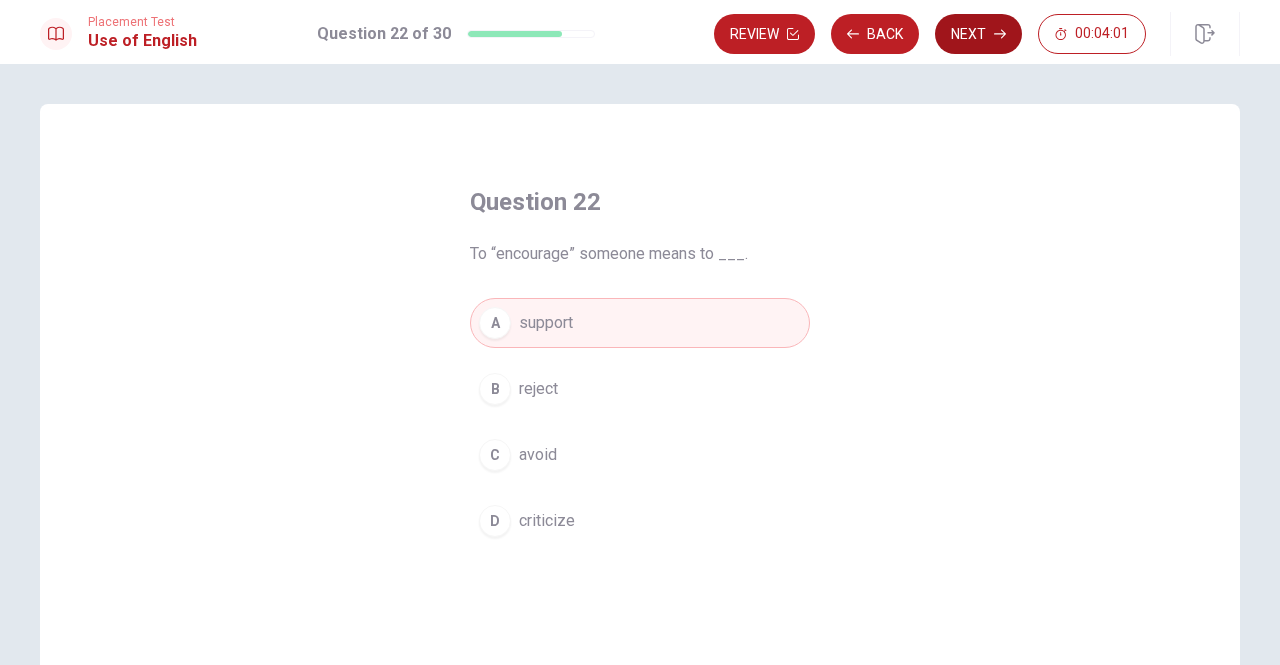 click on "Next" at bounding box center (978, 34) 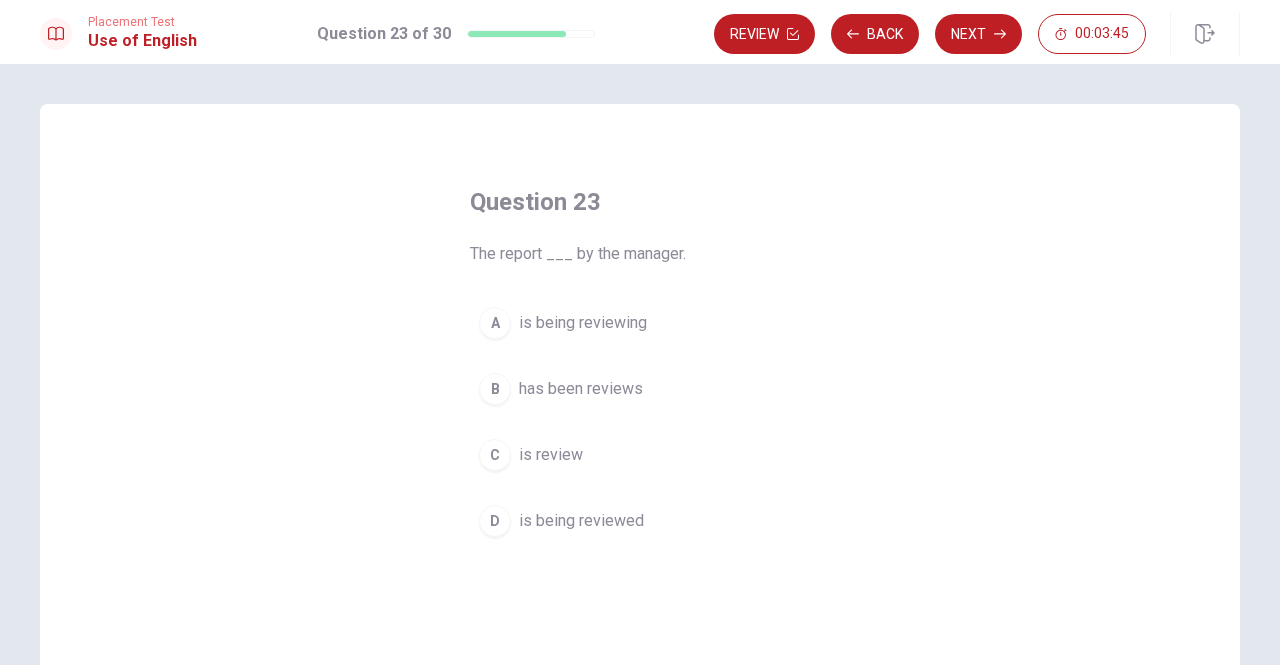 click on "D" at bounding box center [495, 521] 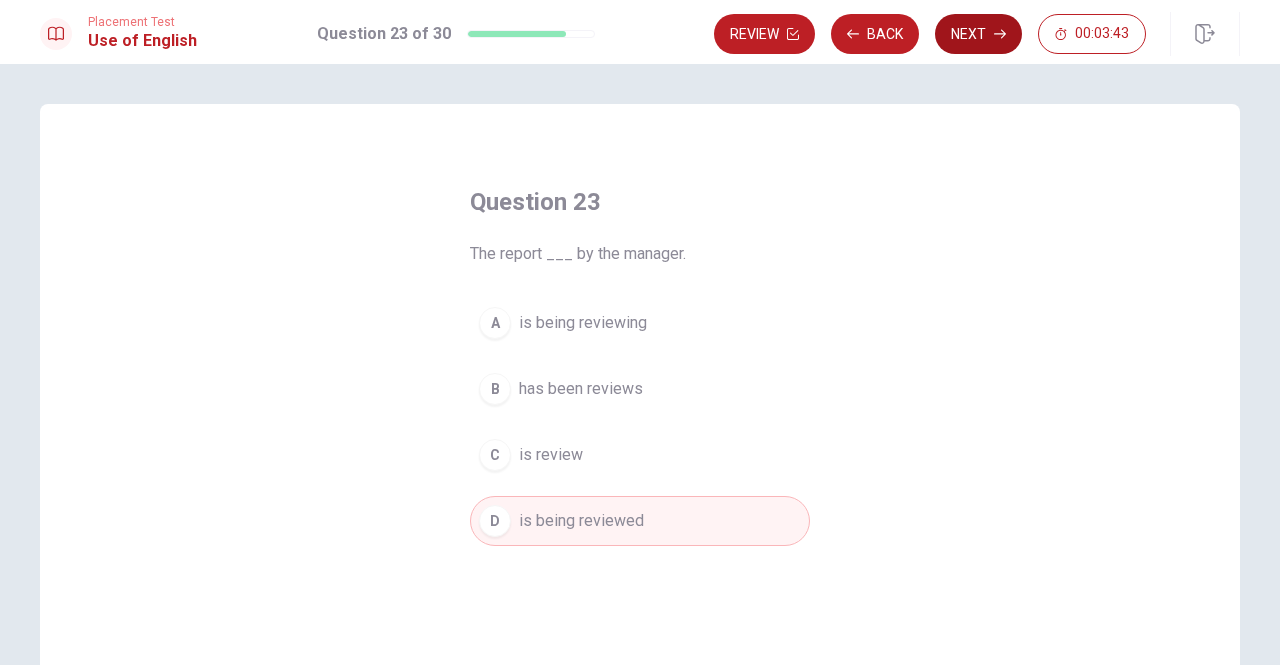 click on "Next" at bounding box center [978, 34] 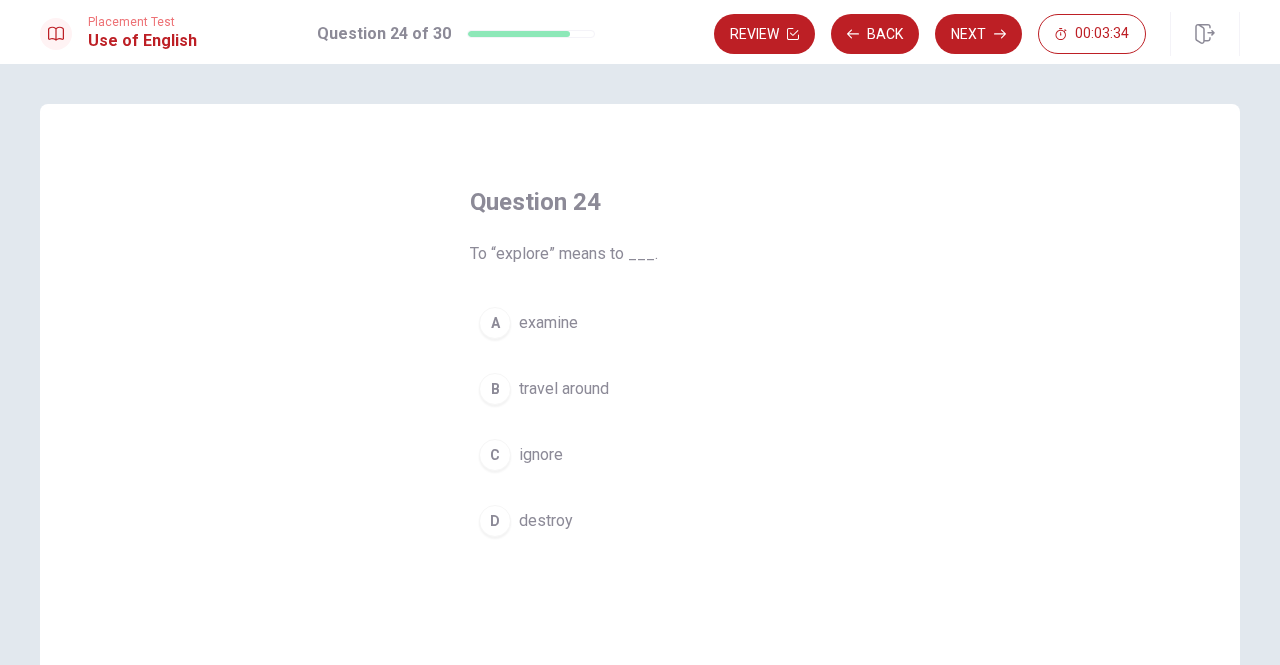 click on "B" at bounding box center (495, 389) 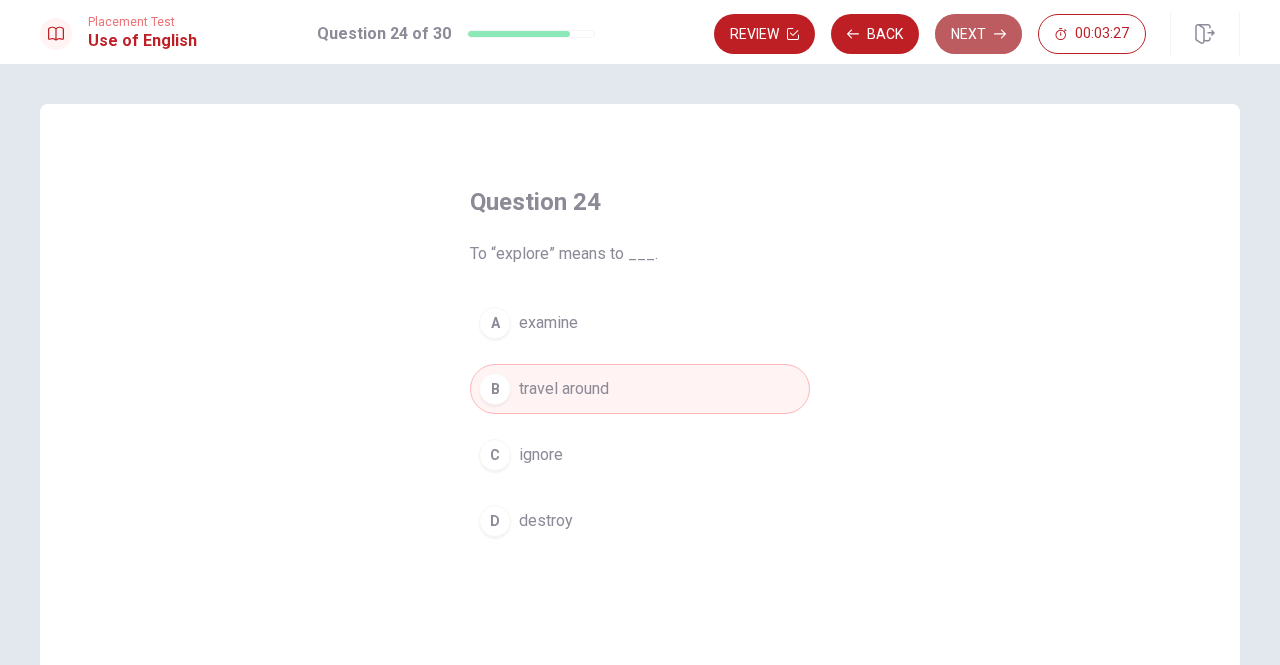 click on "Next" at bounding box center (978, 34) 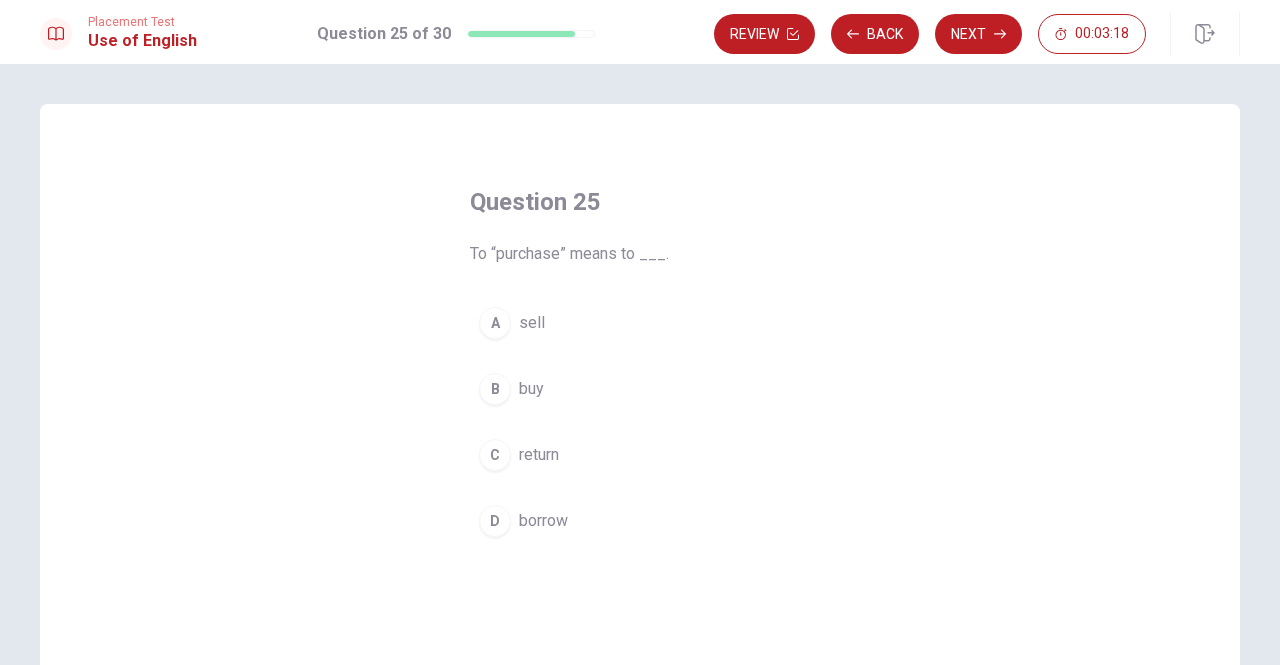 click on "D" at bounding box center [495, 521] 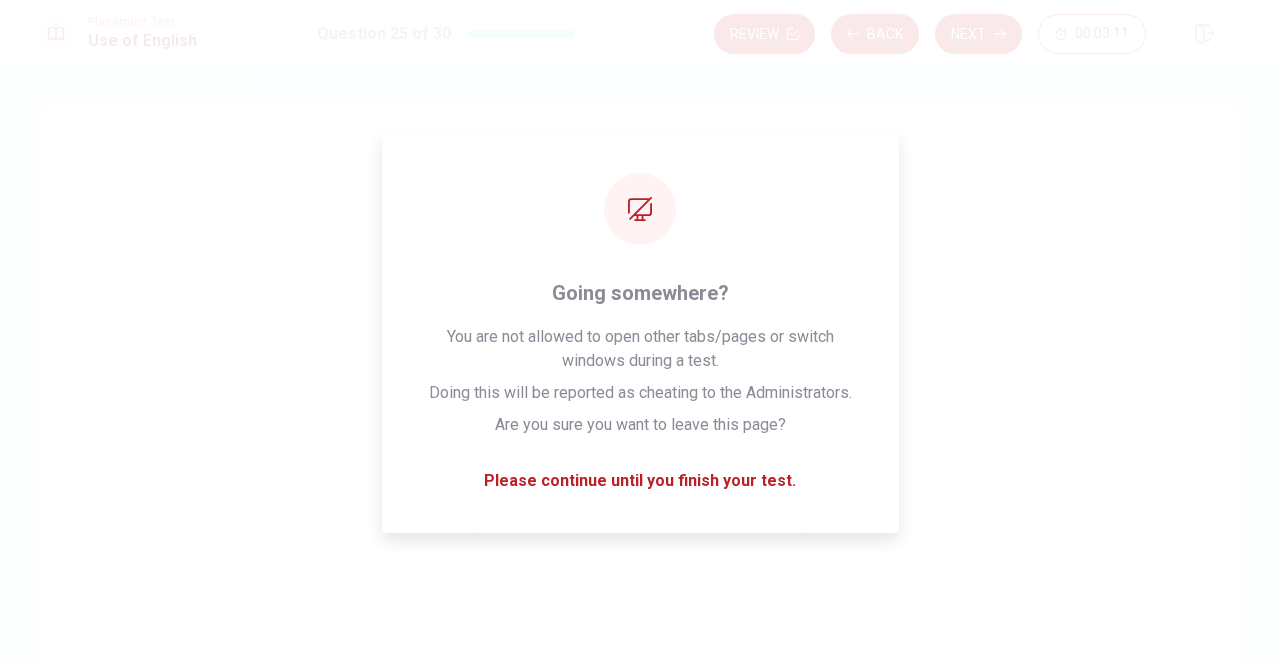 click on "Next" at bounding box center [978, 34] 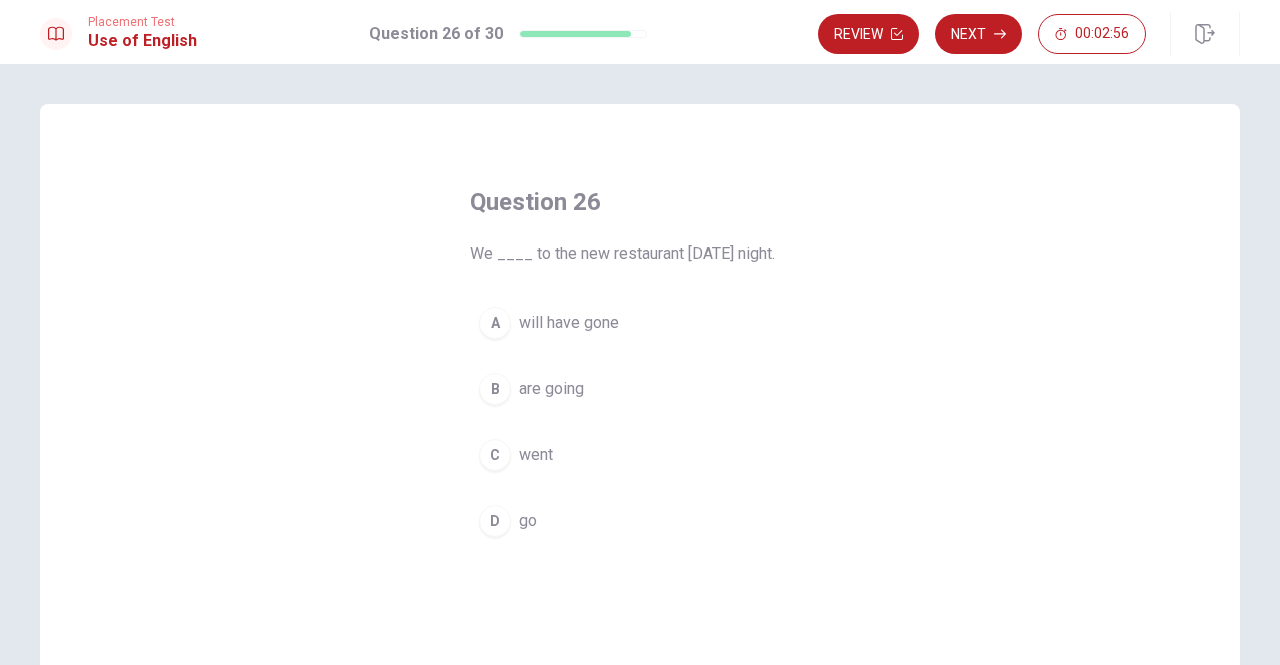 drag, startPoint x: 710, startPoint y: 252, endPoint x: 810, endPoint y: 255, distance: 100.04499 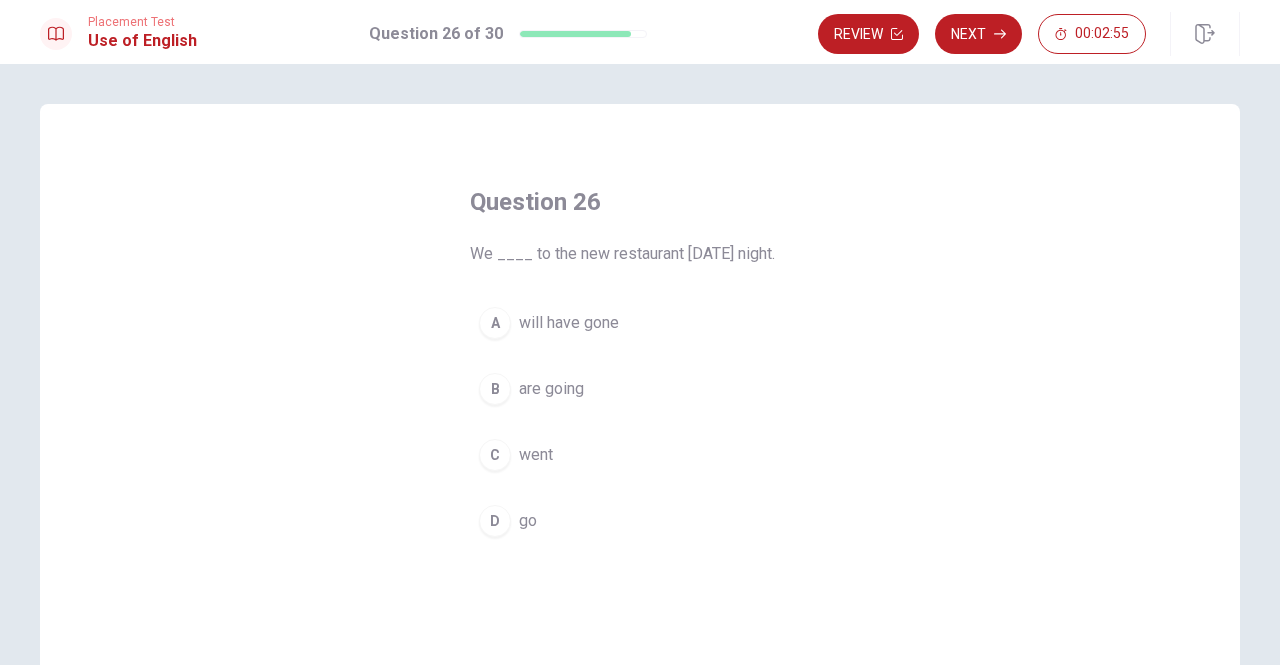 click on "Question 26 We ____ to the new restaurant [DATE] night. A will have gone B are going C went D go" at bounding box center [640, 366] 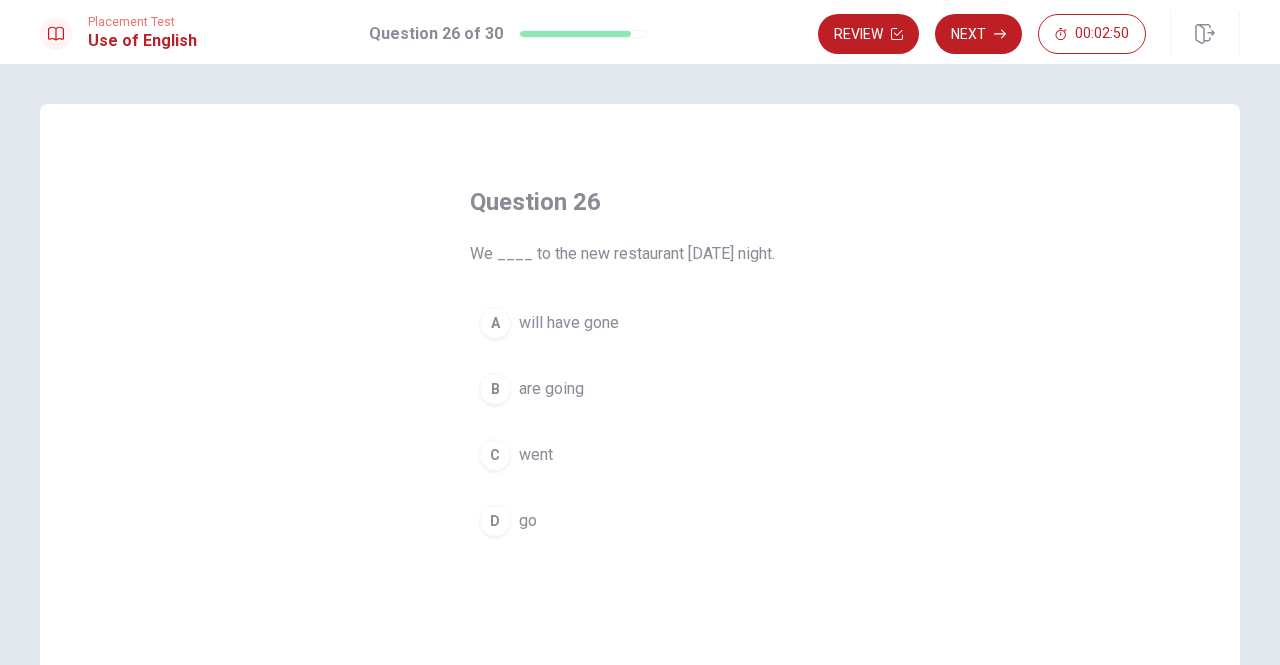 click on "B are going" at bounding box center (640, 389) 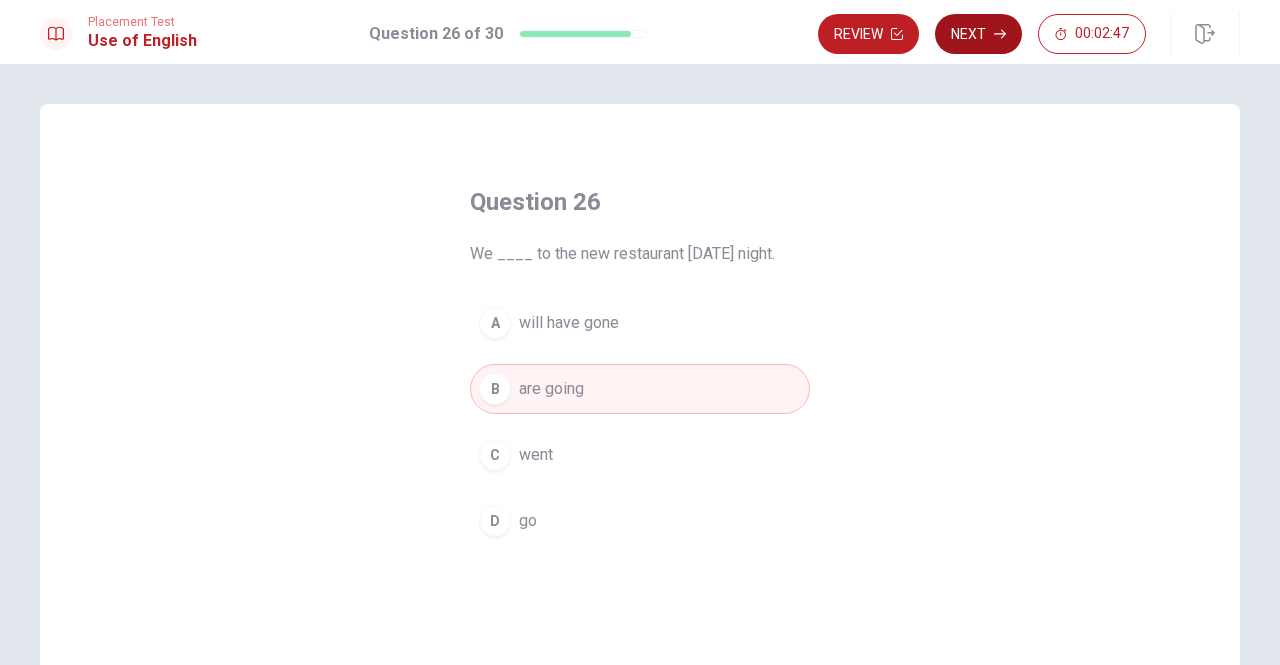 click on "Next" at bounding box center [978, 34] 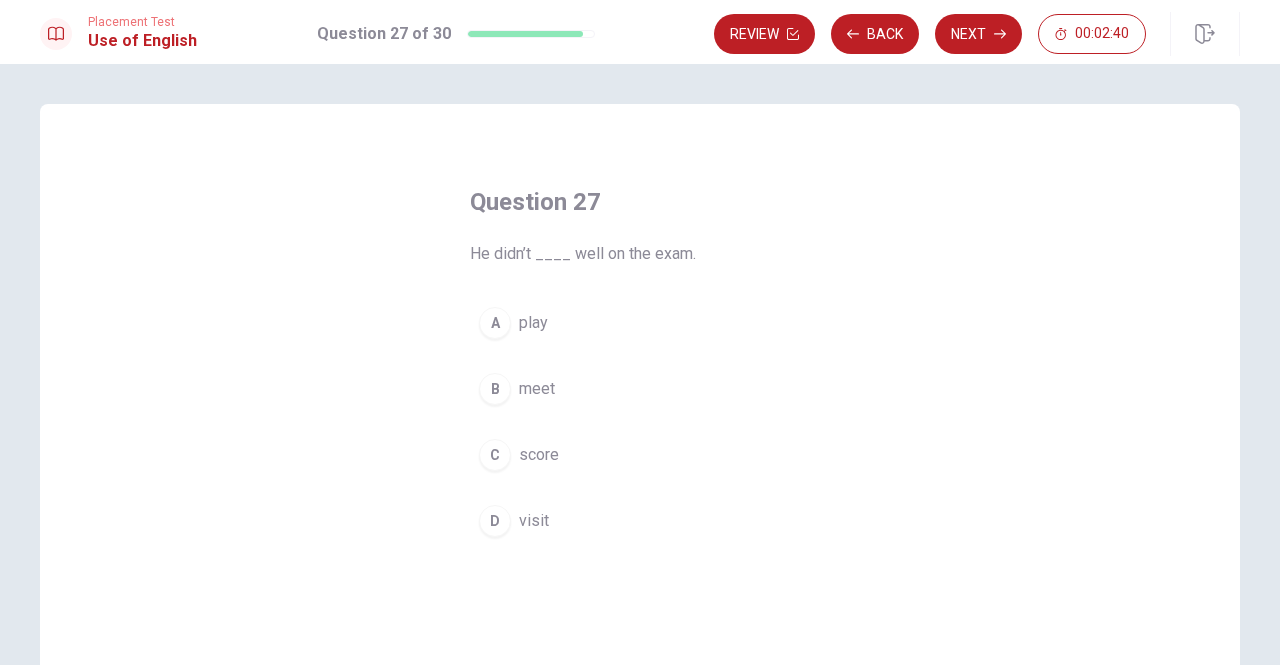 click on "play" at bounding box center [533, 323] 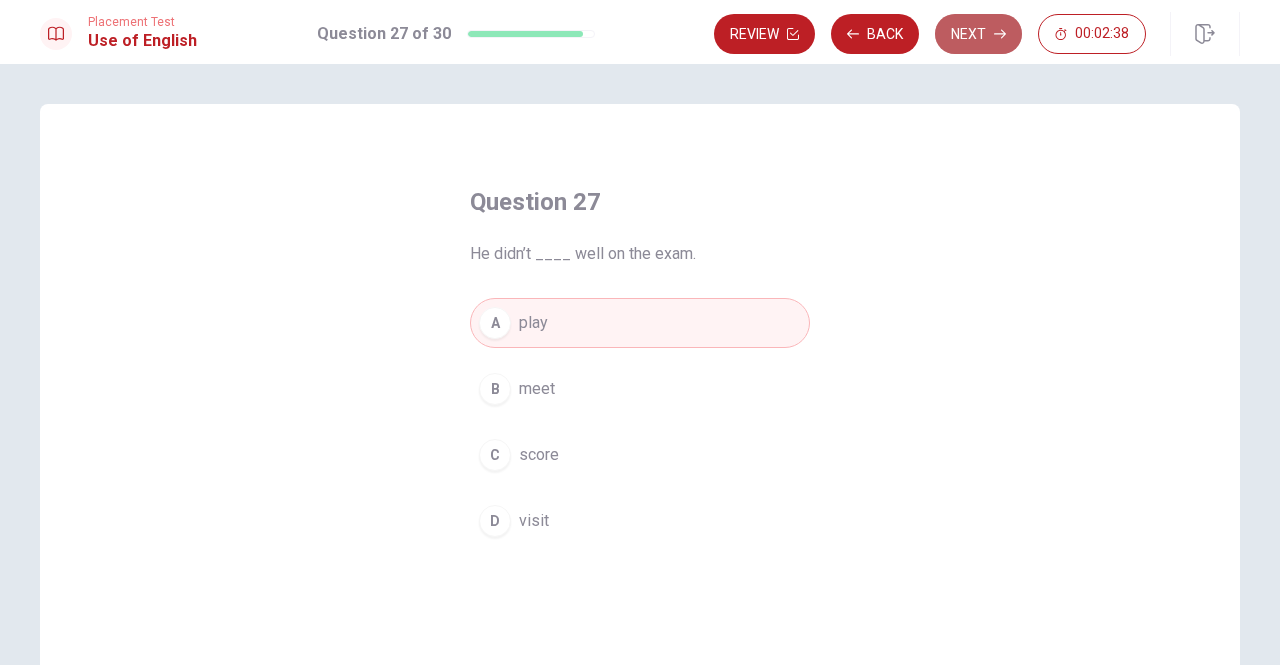 click on "Next" at bounding box center (978, 34) 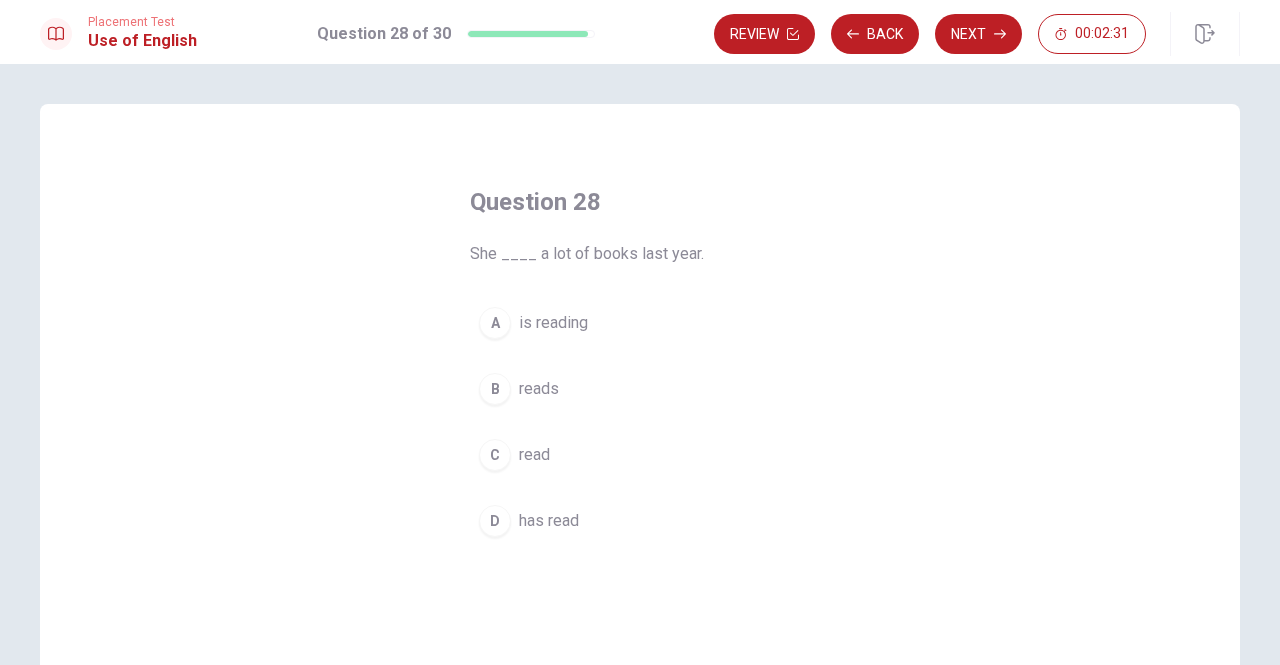 click on "C" at bounding box center (495, 455) 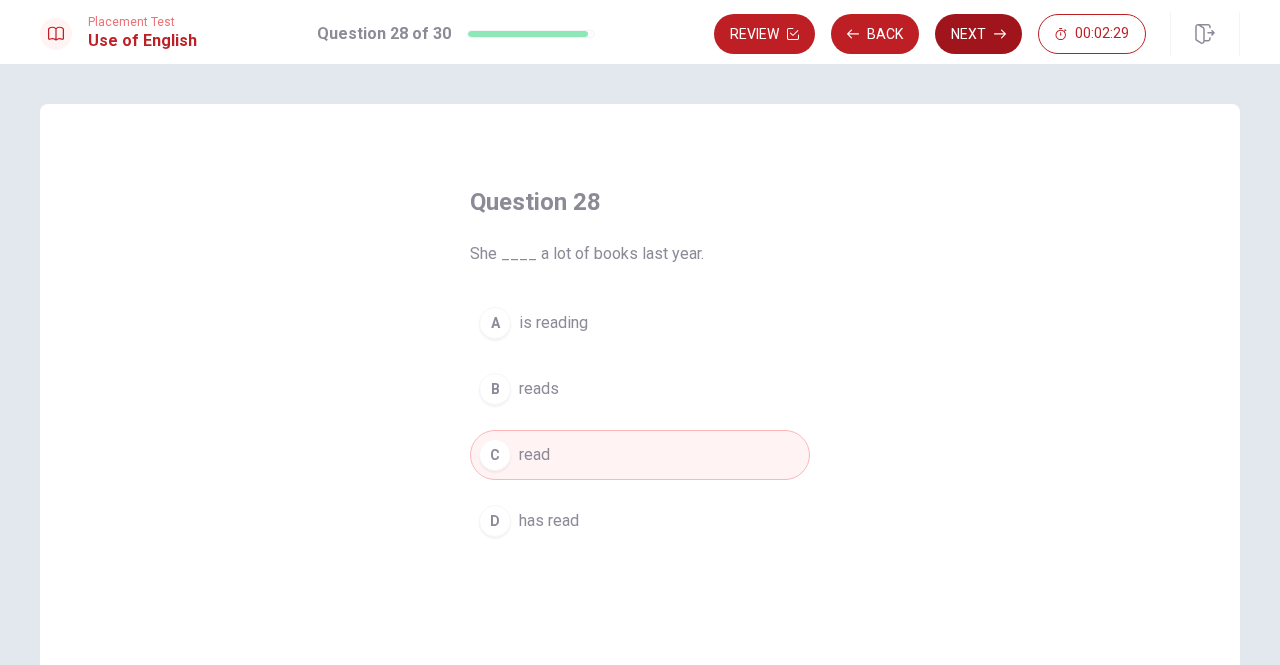 click on "Next" at bounding box center [978, 34] 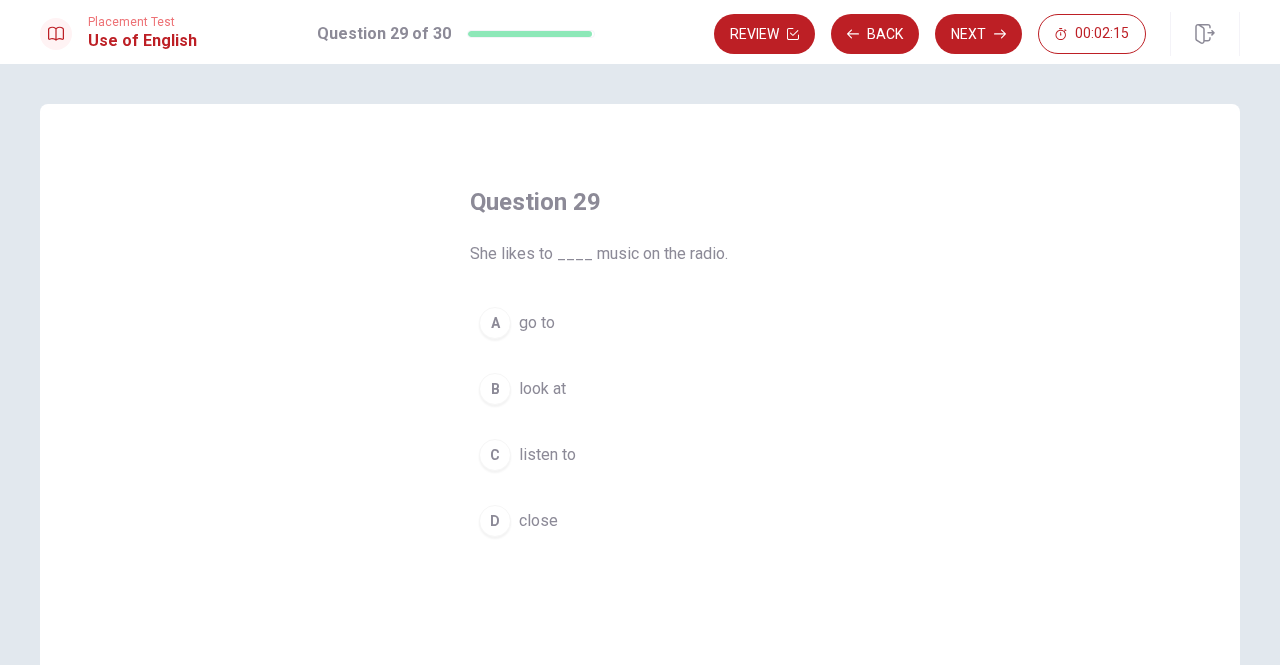 click on "listen to" at bounding box center (547, 455) 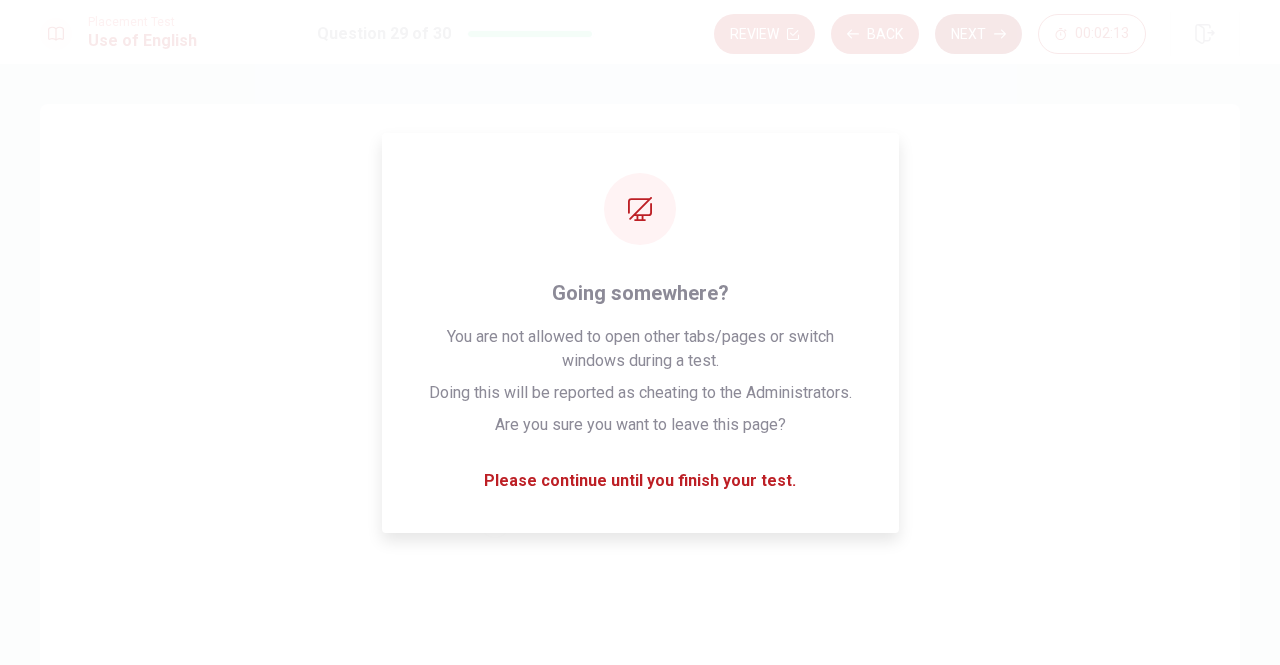 click on "Next" at bounding box center [978, 34] 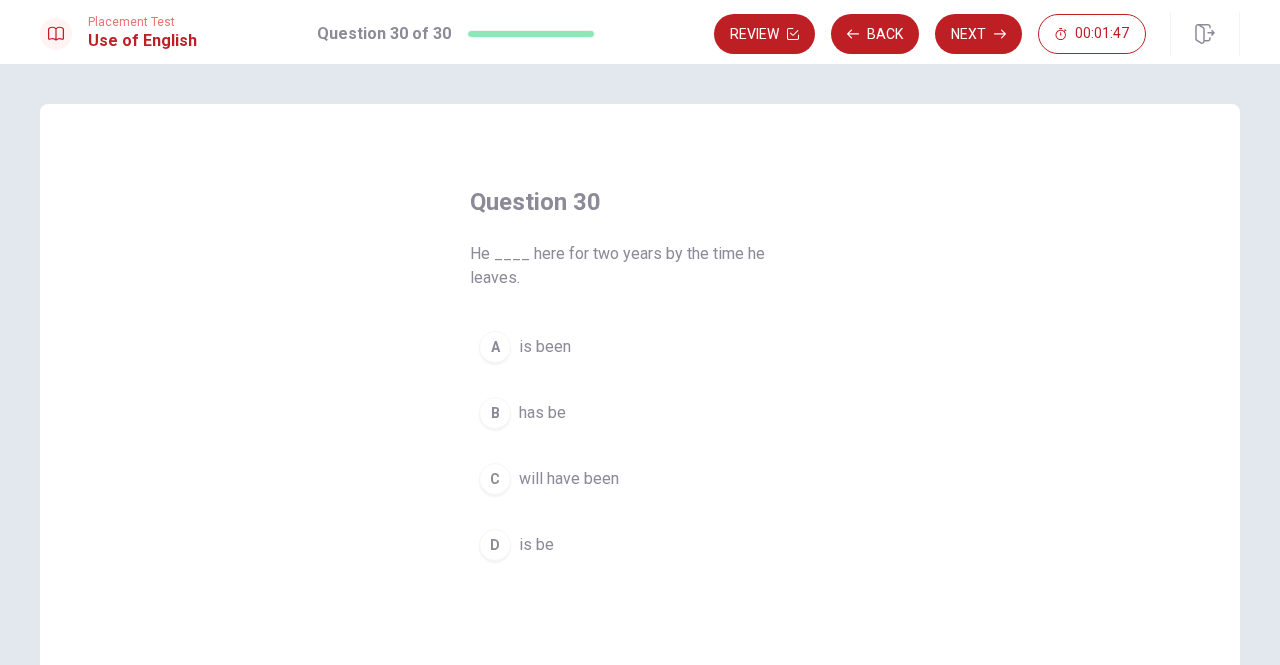 click on "has be" at bounding box center [542, 413] 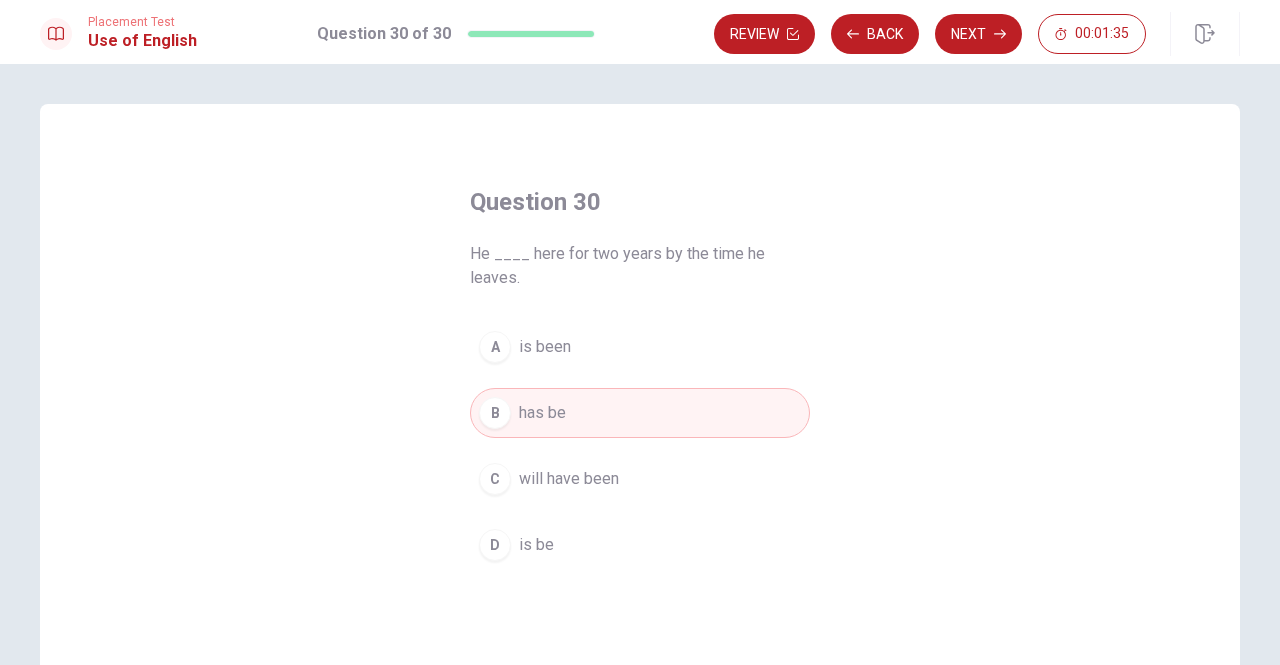 click on "is been" at bounding box center (545, 347) 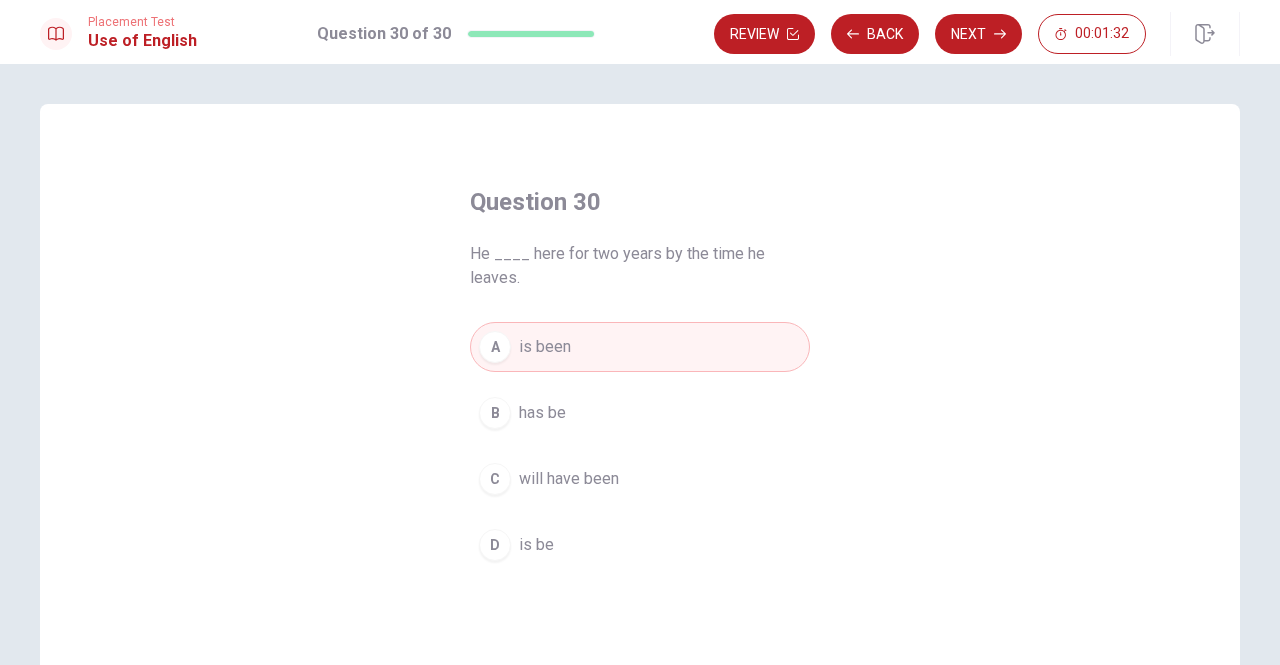 click on "has be" at bounding box center [542, 413] 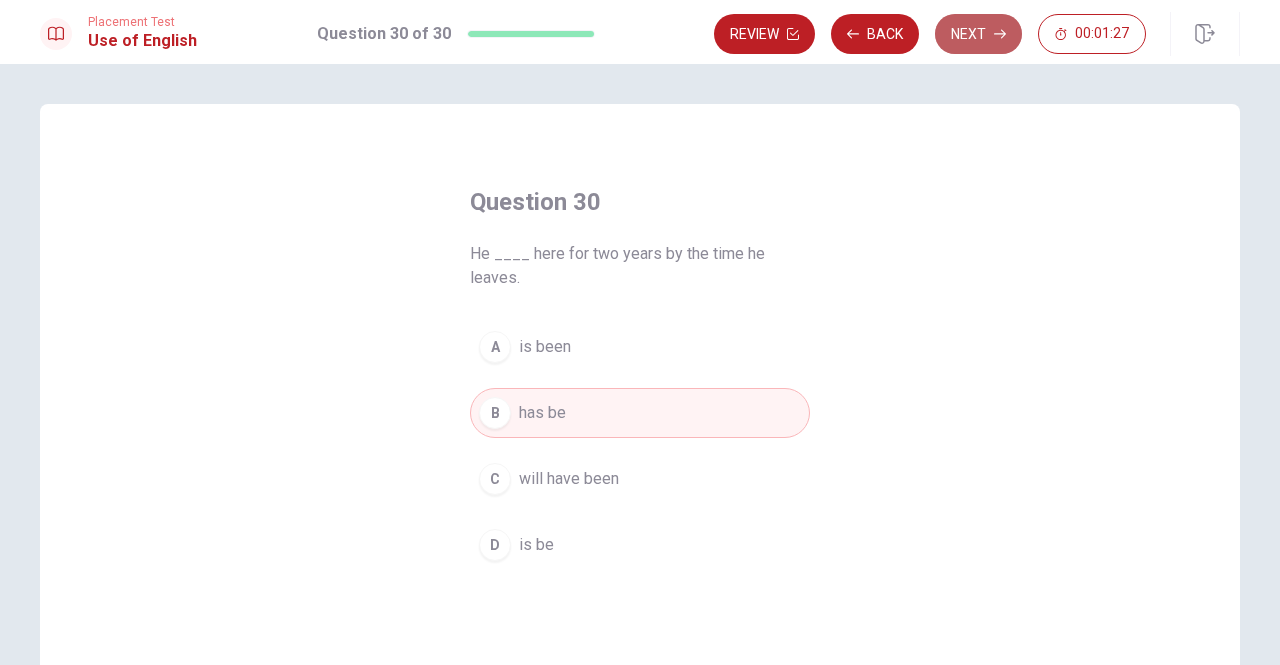 click 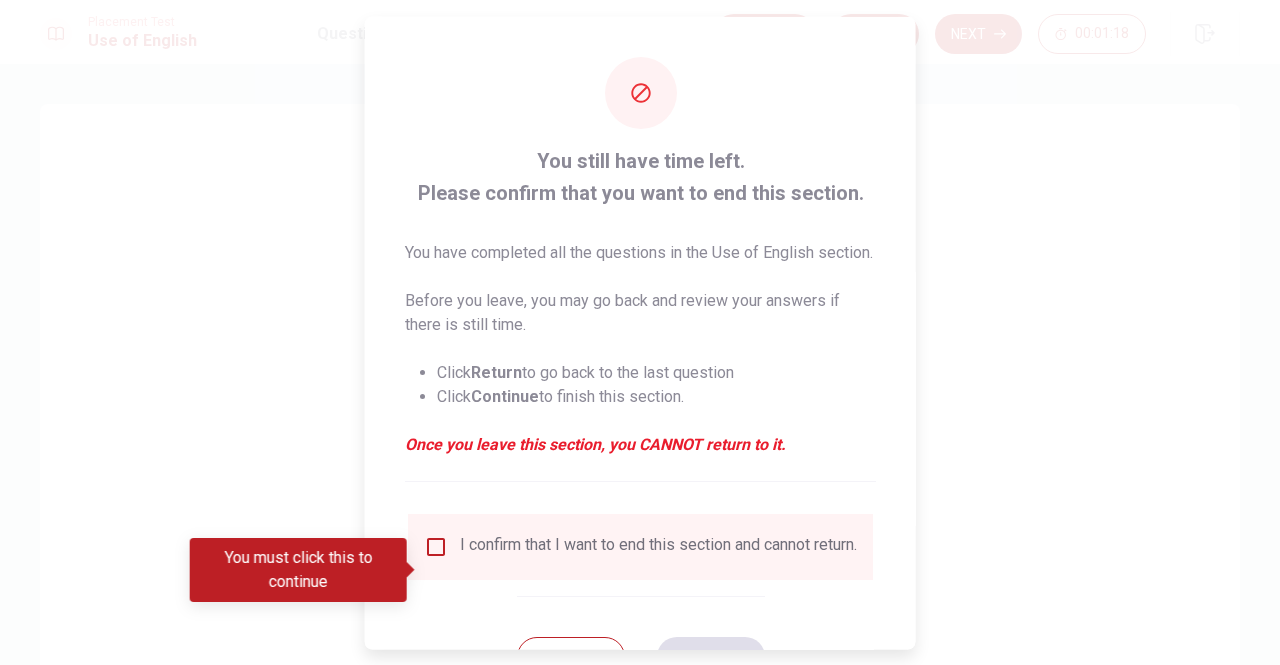 click on "Once you leave this section, you CANNOT return to it." at bounding box center [640, 444] 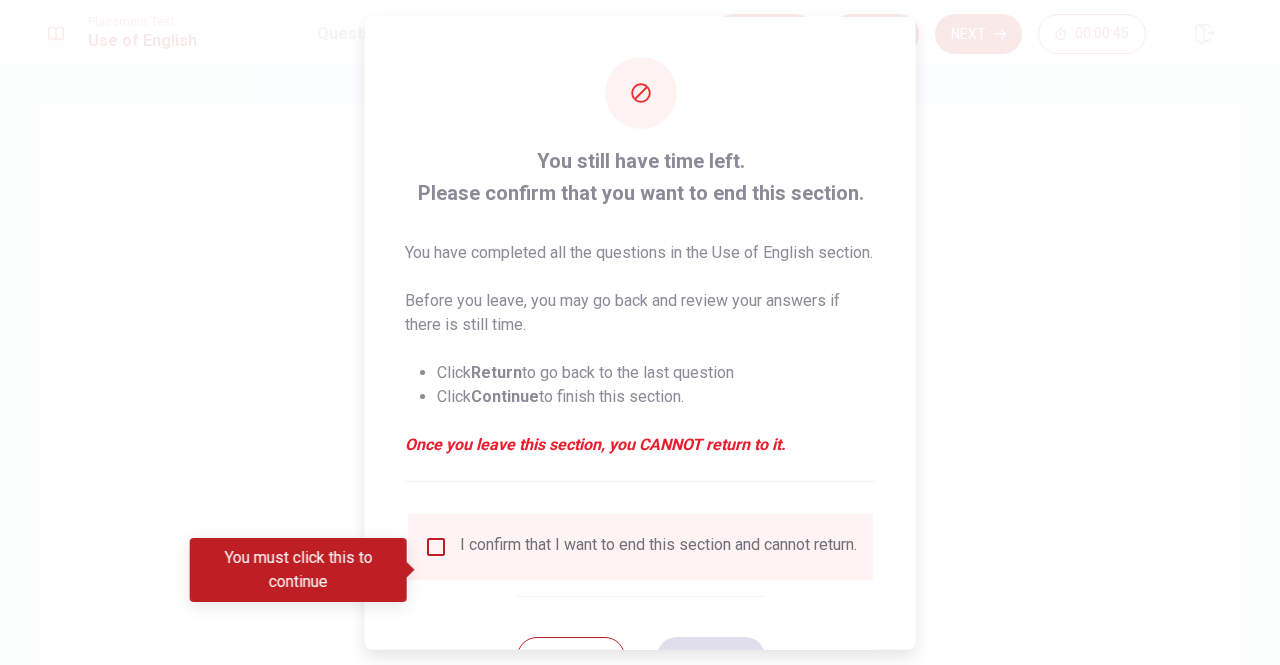 click at bounding box center (436, 546) 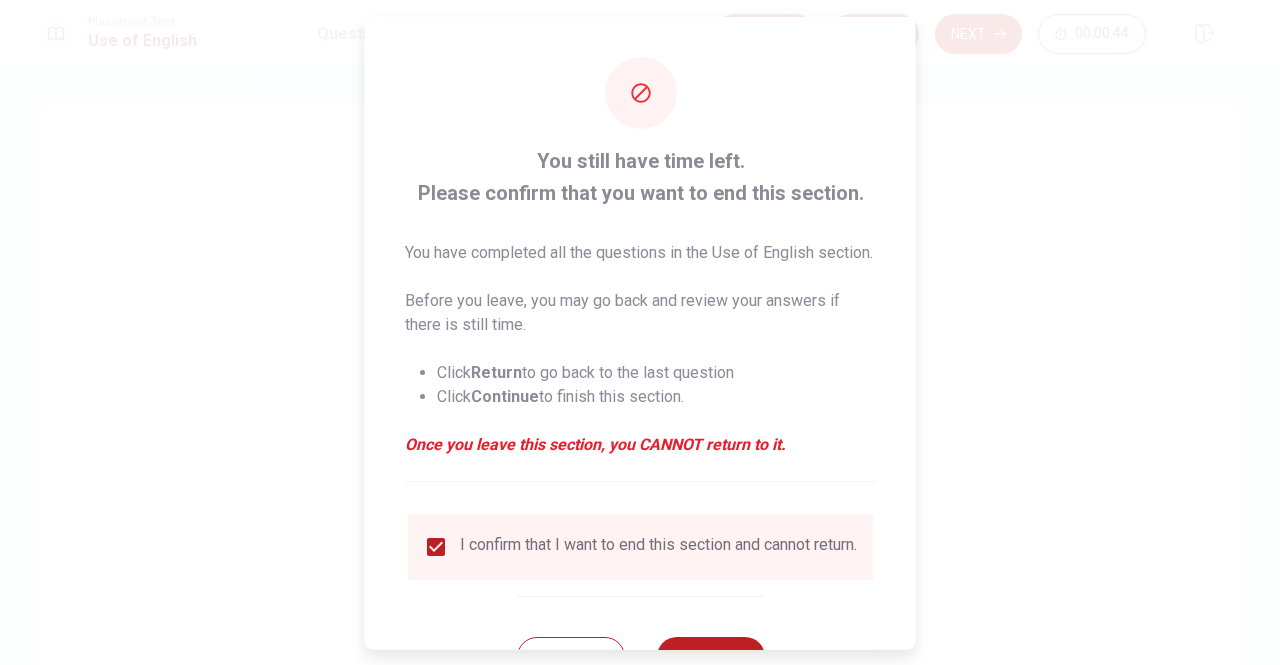 scroll, scrollTop: 104, scrollLeft: 0, axis: vertical 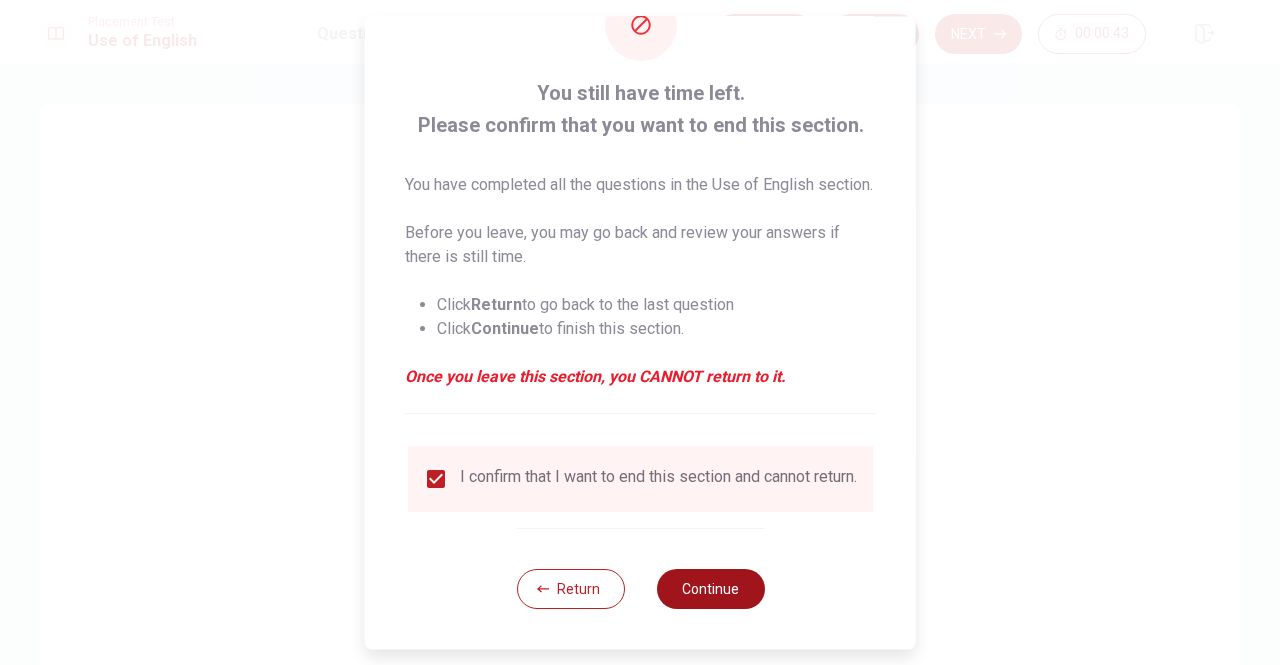 click on "Continue" at bounding box center [710, 589] 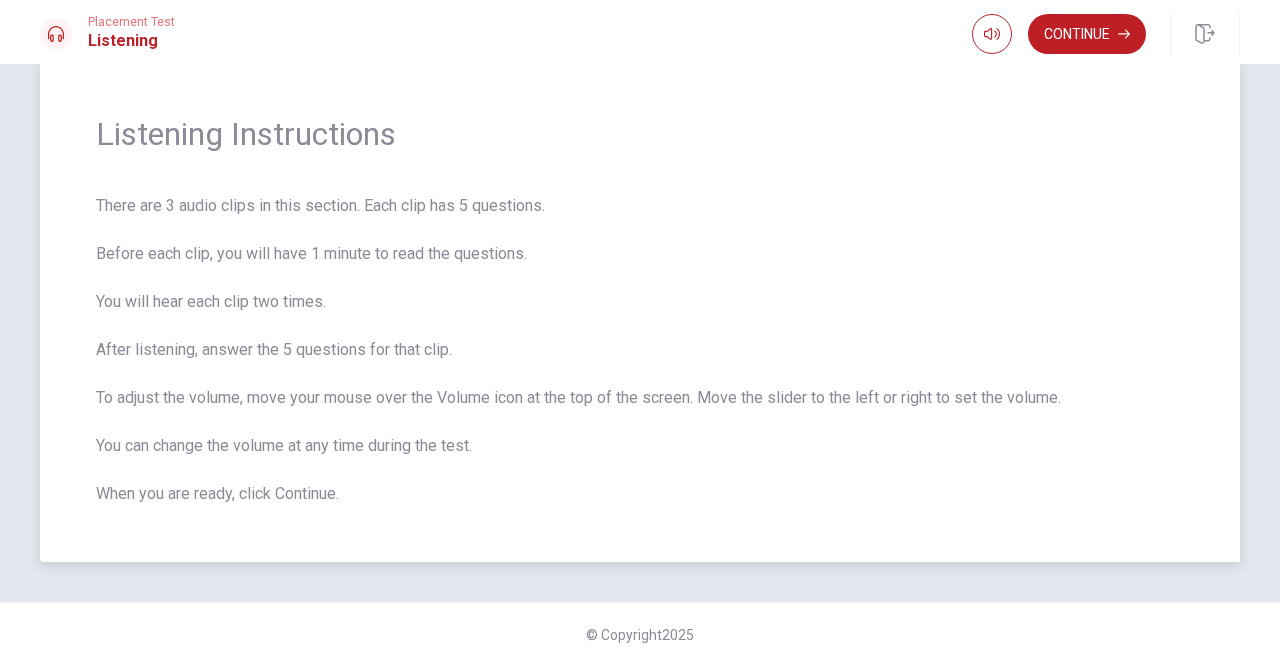 scroll, scrollTop: 0, scrollLeft: 0, axis: both 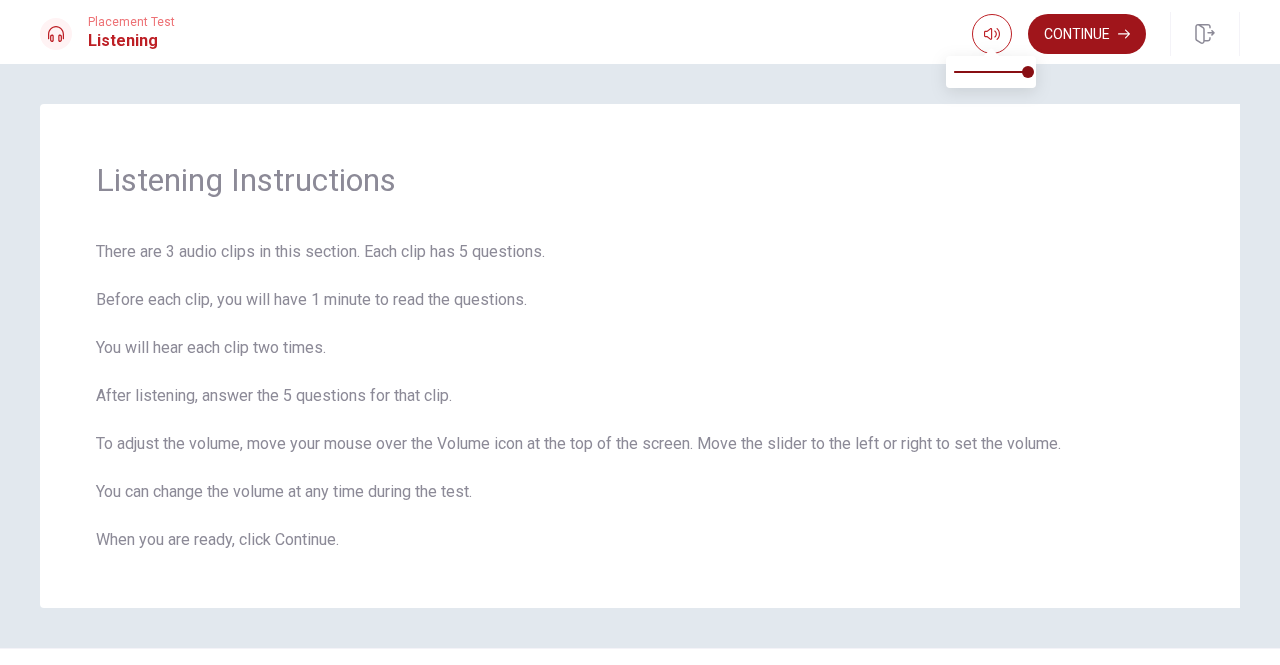 click on "Continue" at bounding box center [1087, 34] 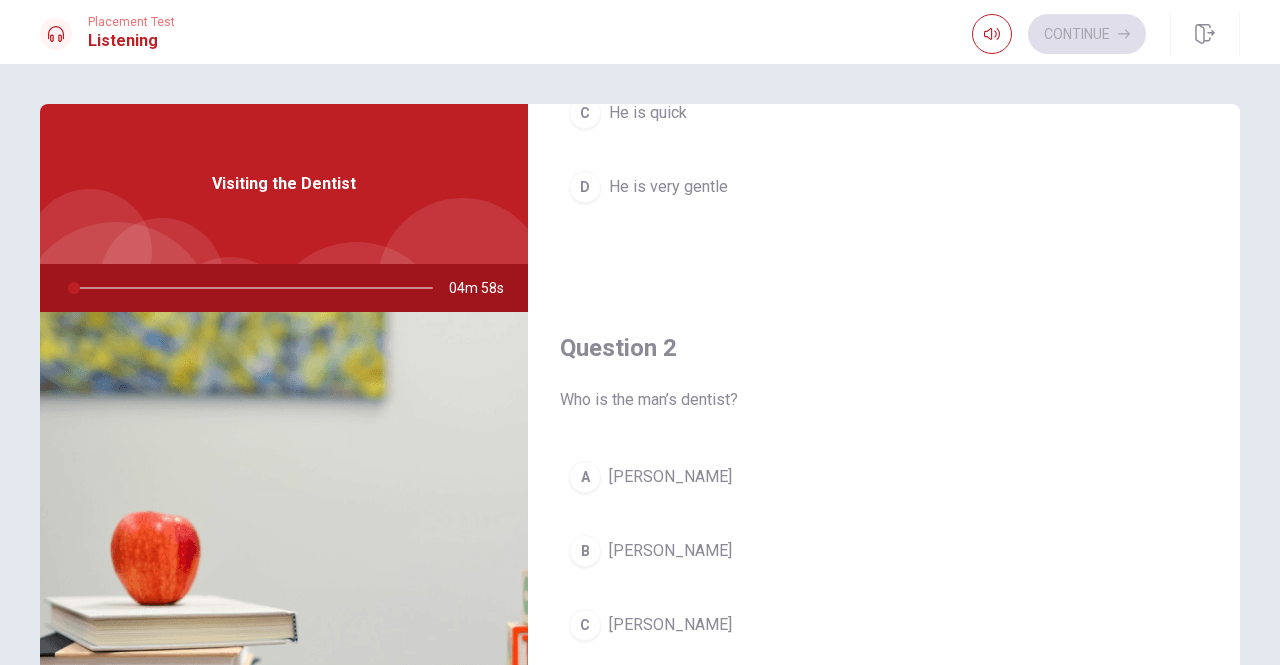 scroll, scrollTop: 0, scrollLeft: 0, axis: both 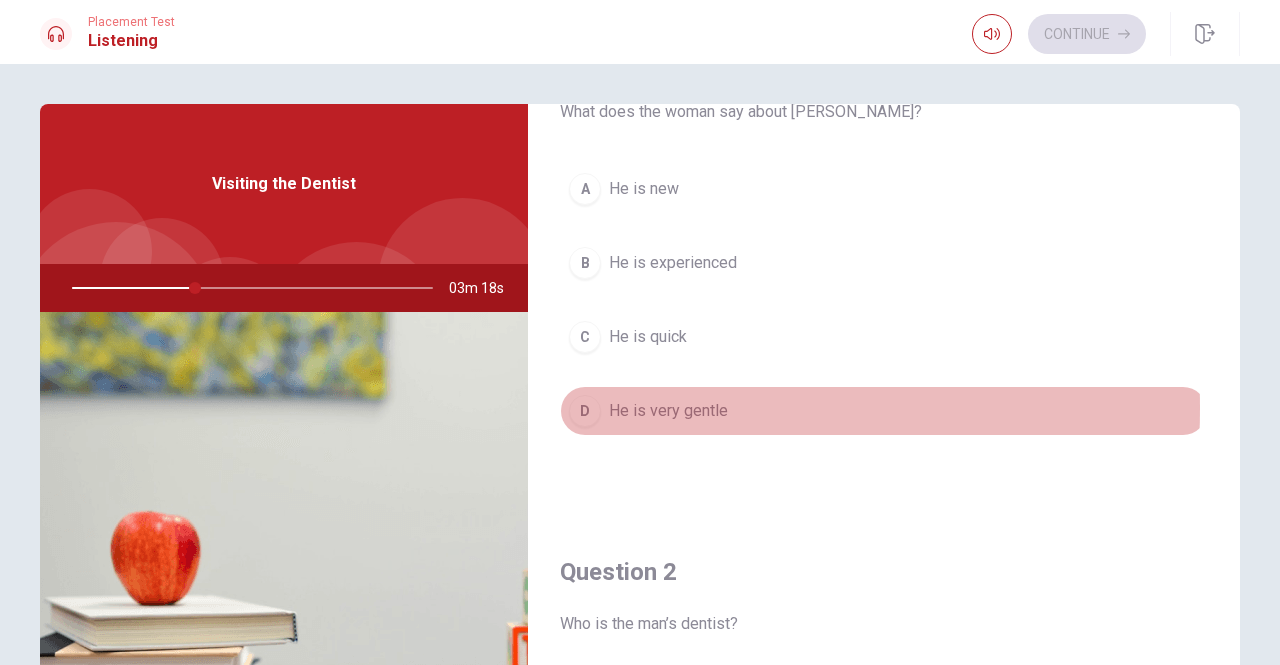 click on "D" at bounding box center (585, 411) 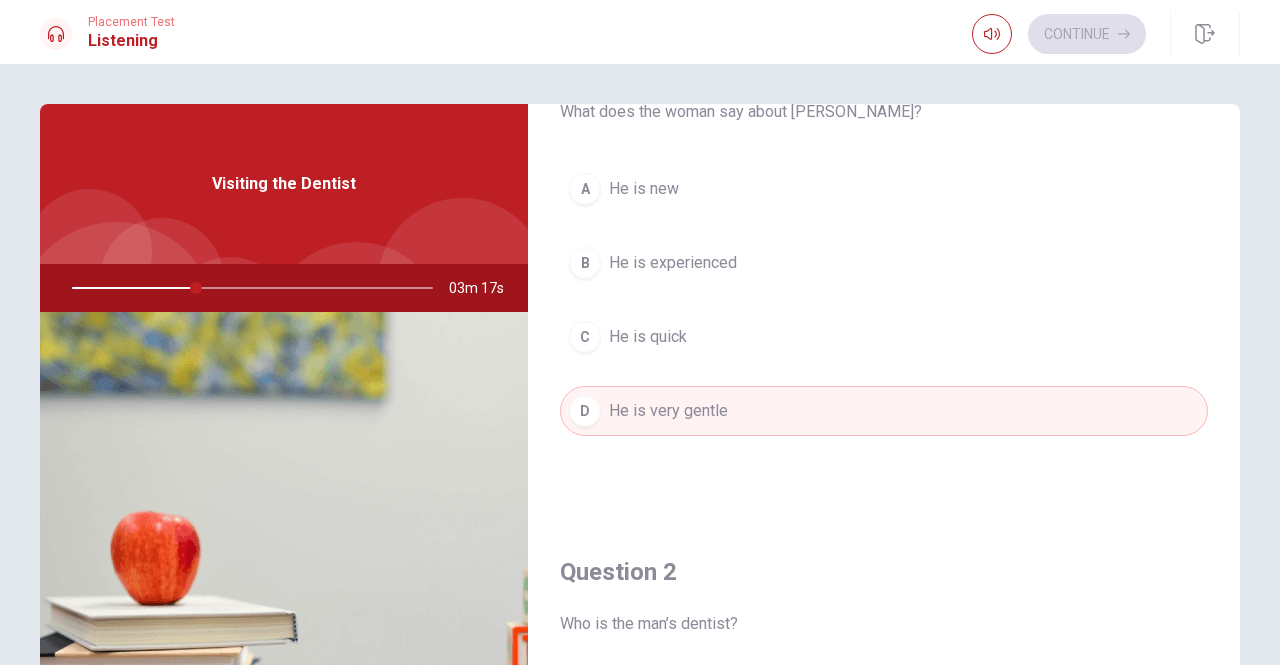 scroll, scrollTop: 500, scrollLeft: 0, axis: vertical 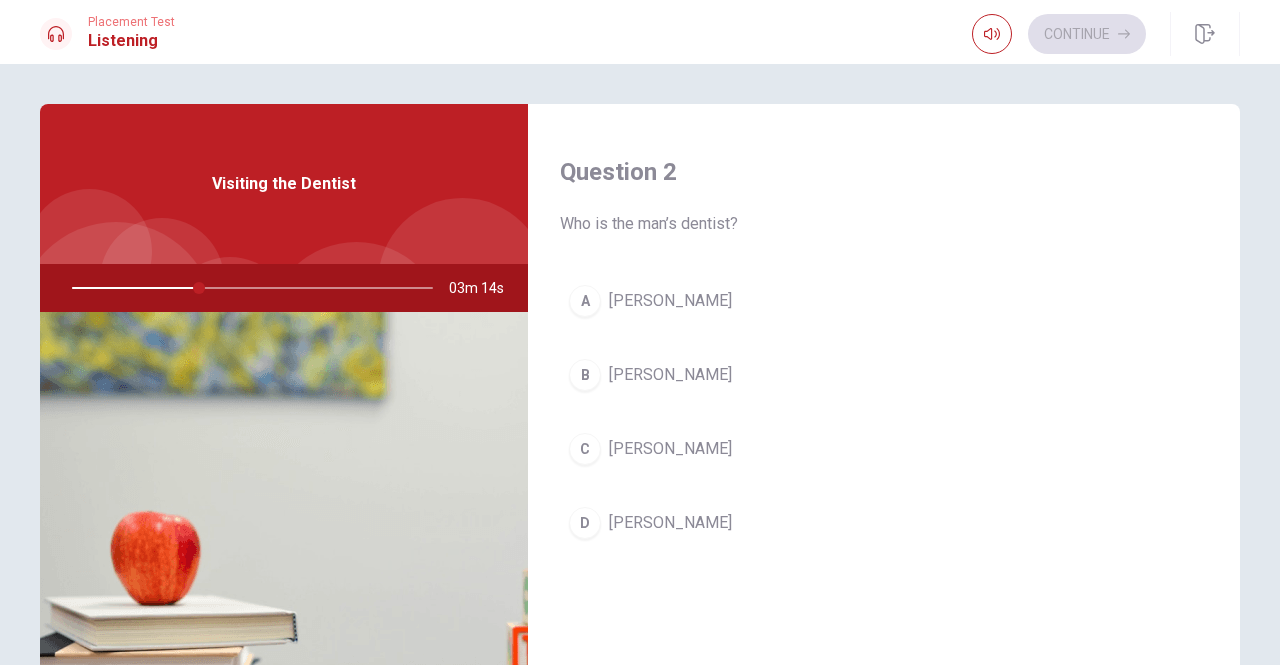 click on "C" at bounding box center [585, 449] 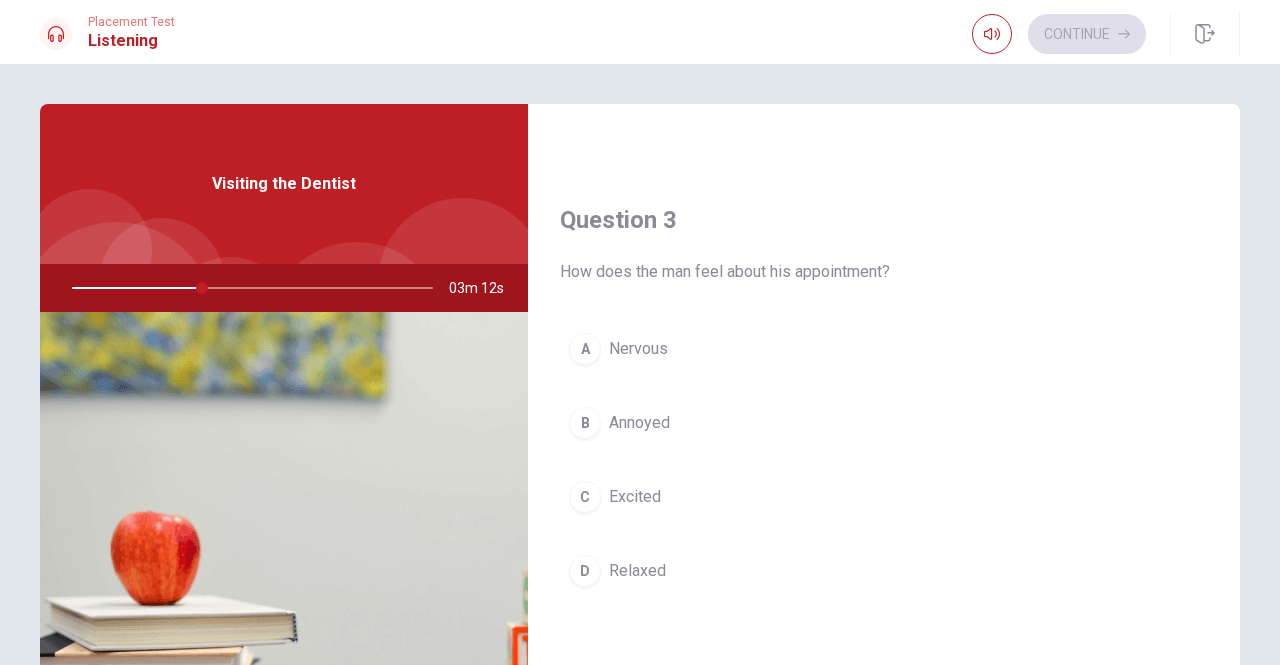 scroll, scrollTop: 1000, scrollLeft: 0, axis: vertical 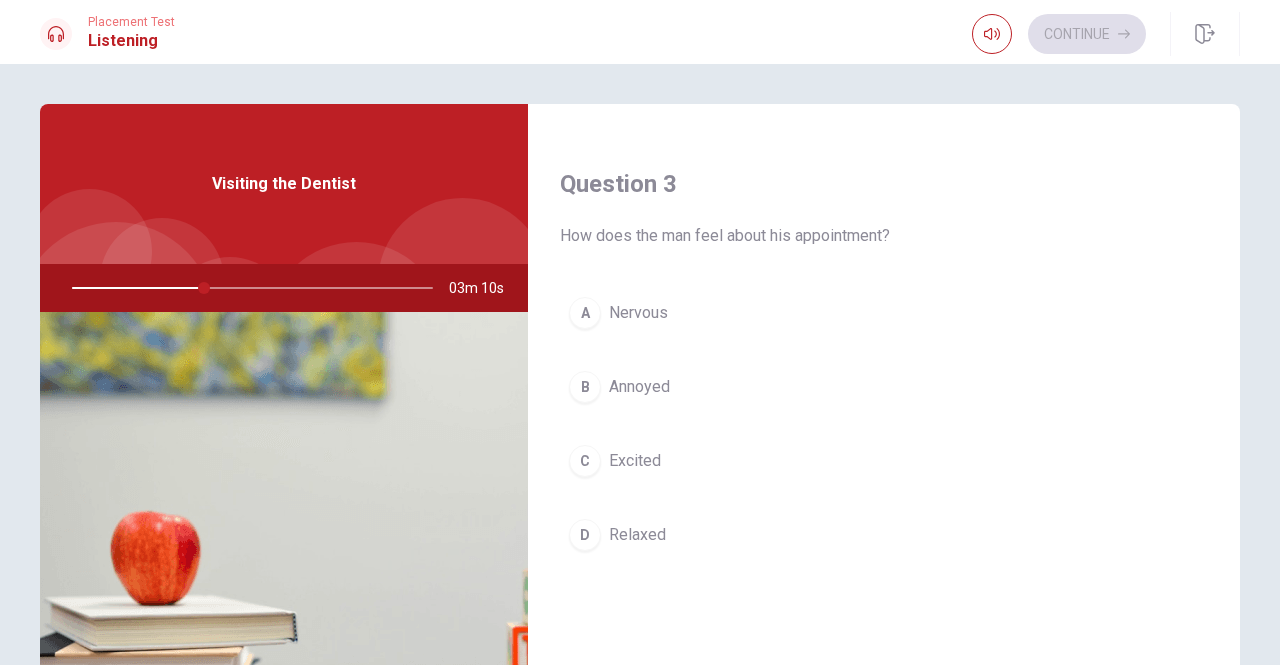 click on "A" at bounding box center (585, 313) 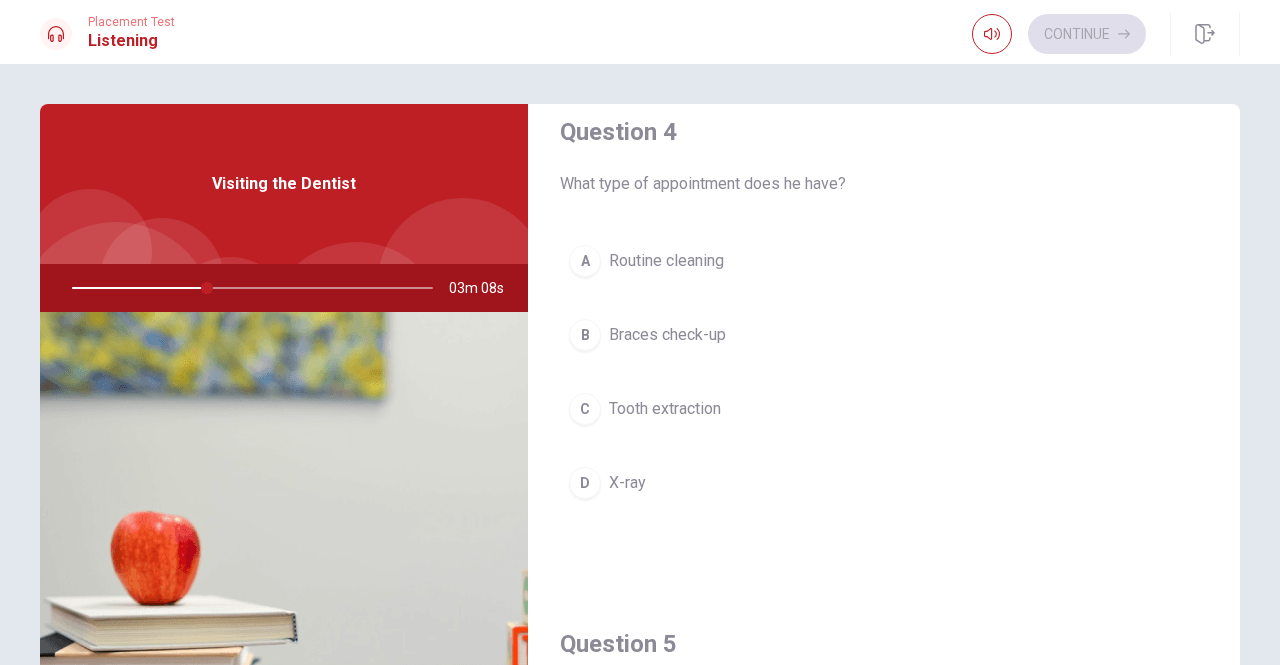 scroll, scrollTop: 1600, scrollLeft: 0, axis: vertical 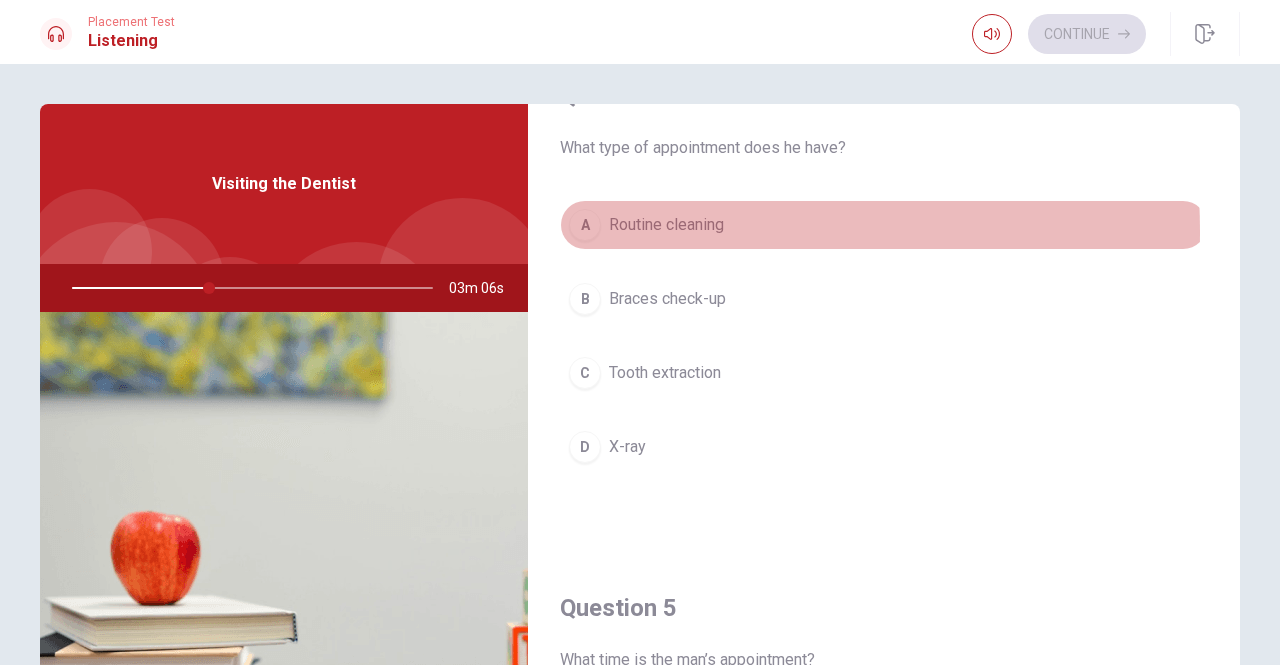 click on "A" at bounding box center (585, 225) 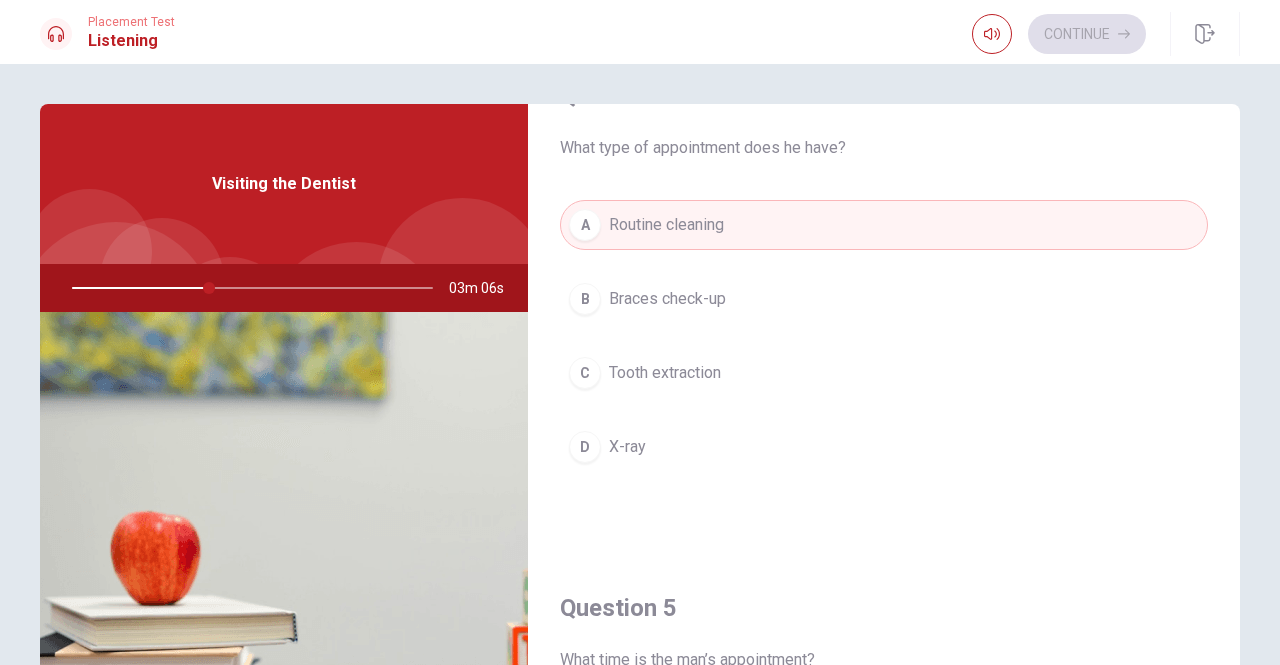 scroll, scrollTop: 1851, scrollLeft: 0, axis: vertical 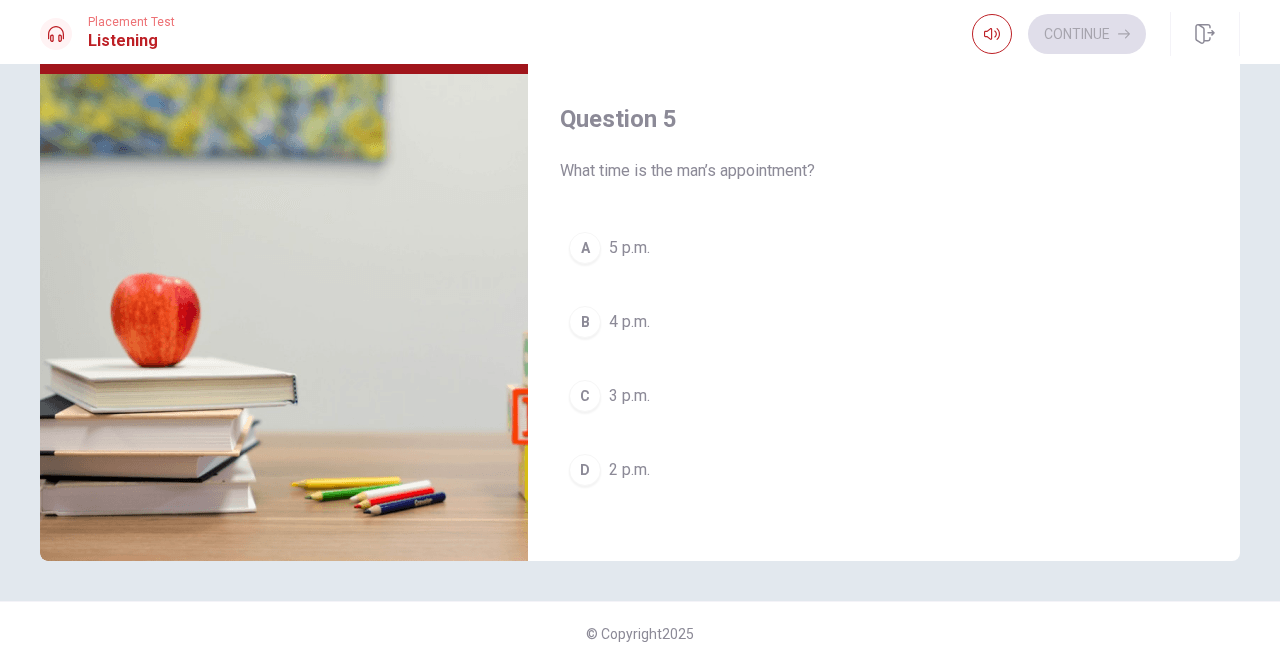 click on "C" at bounding box center (585, 396) 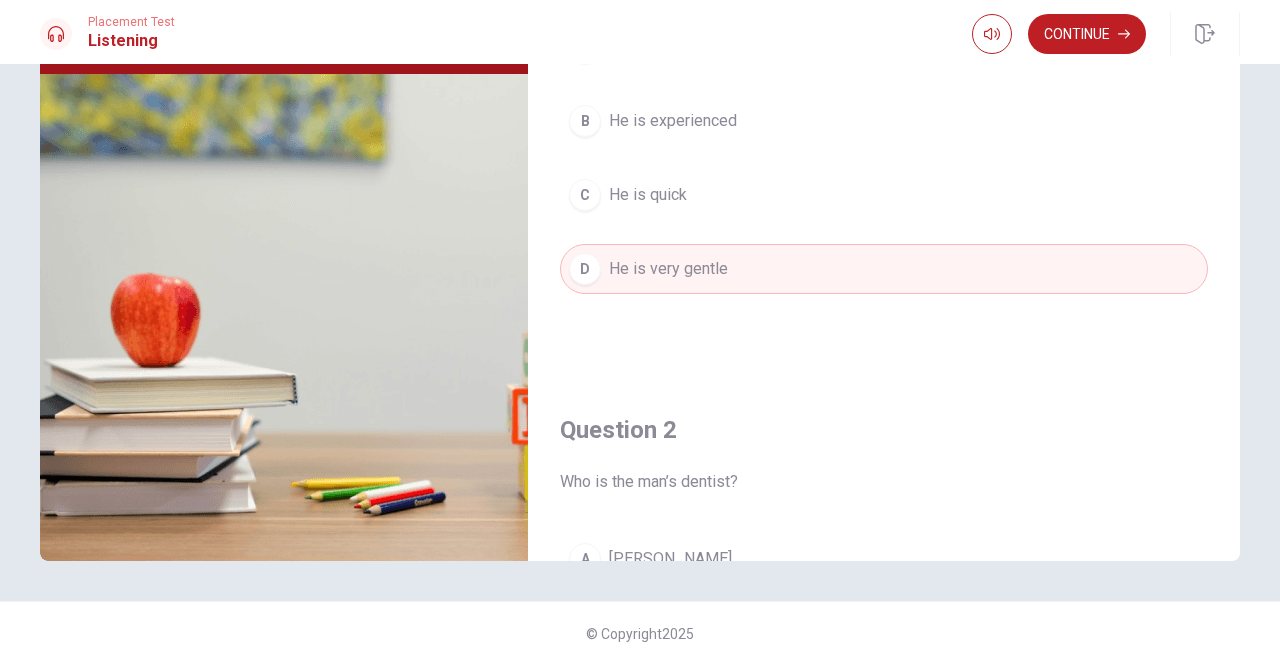 scroll, scrollTop: 0, scrollLeft: 0, axis: both 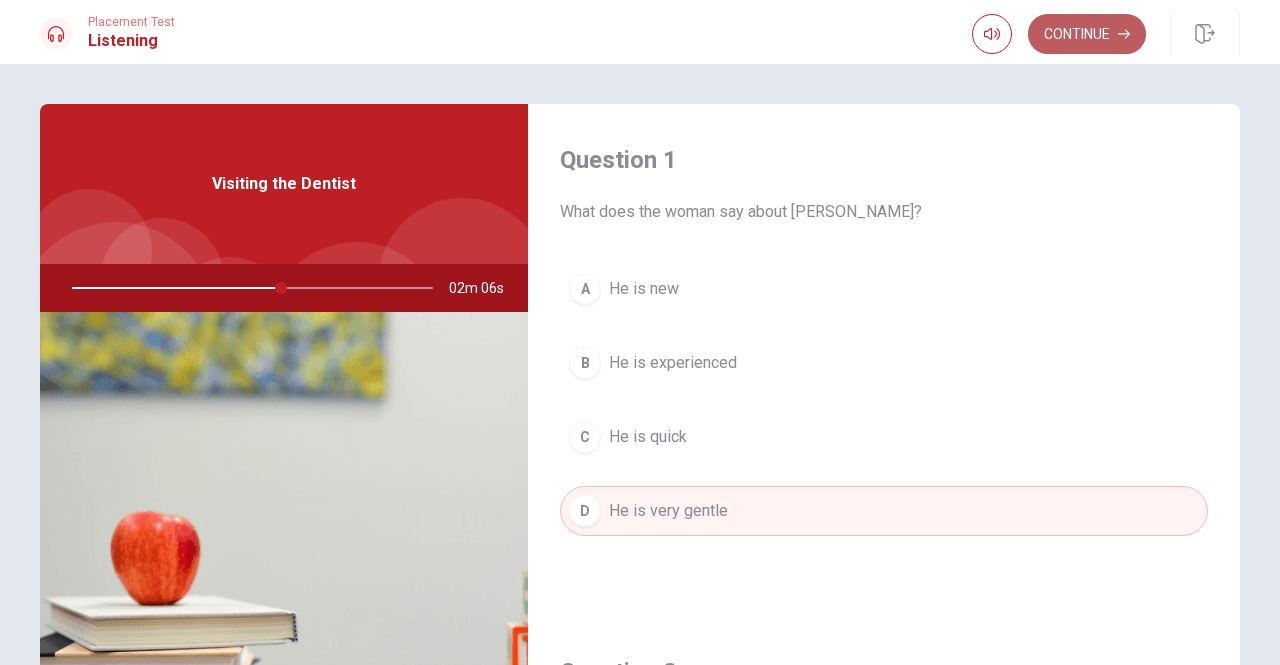 click on "Continue" at bounding box center (1087, 34) 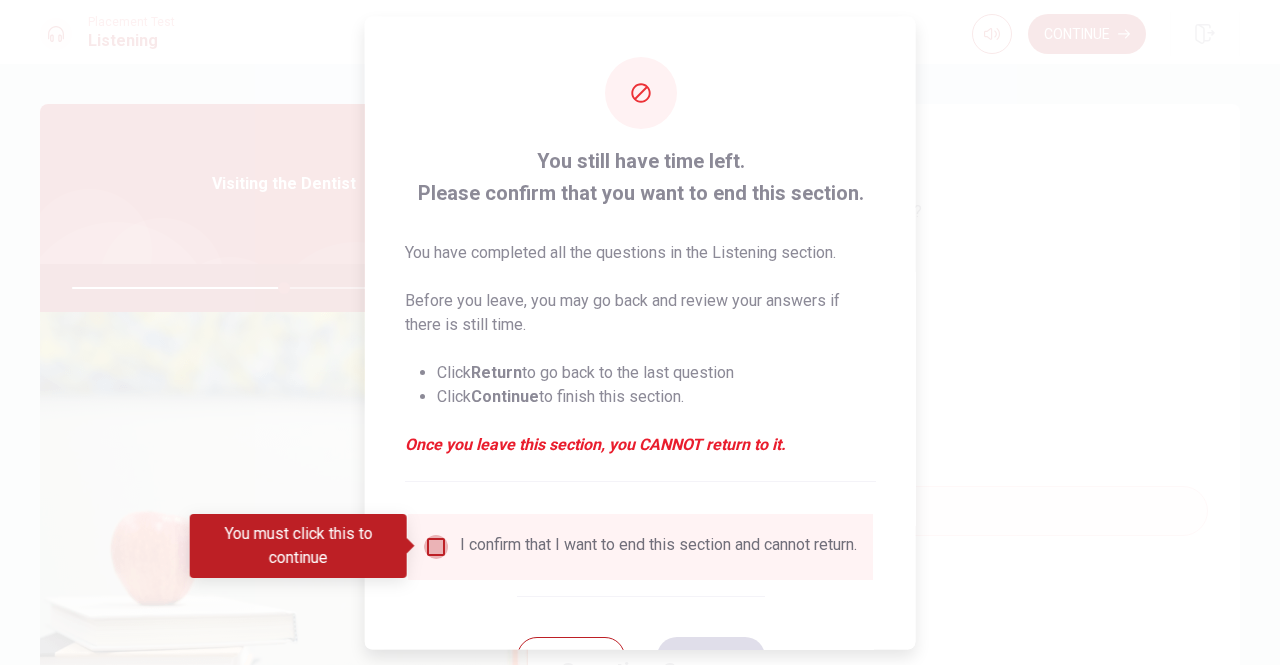 click at bounding box center (436, 546) 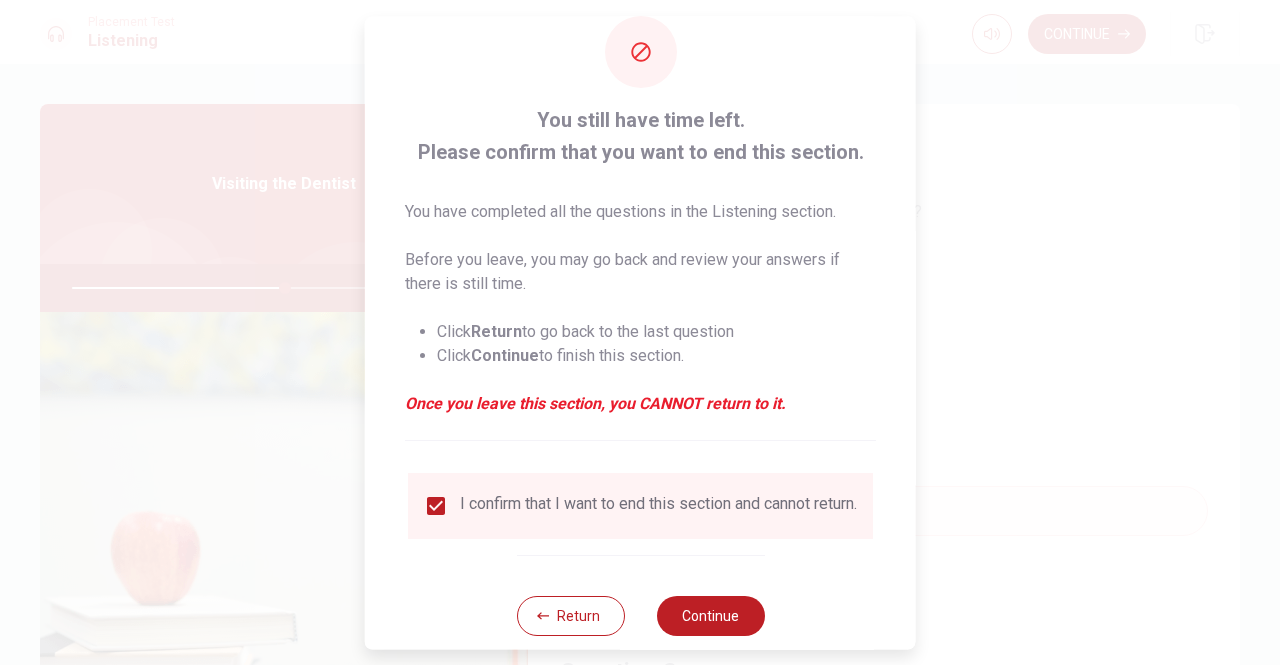 scroll, scrollTop: 80, scrollLeft: 0, axis: vertical 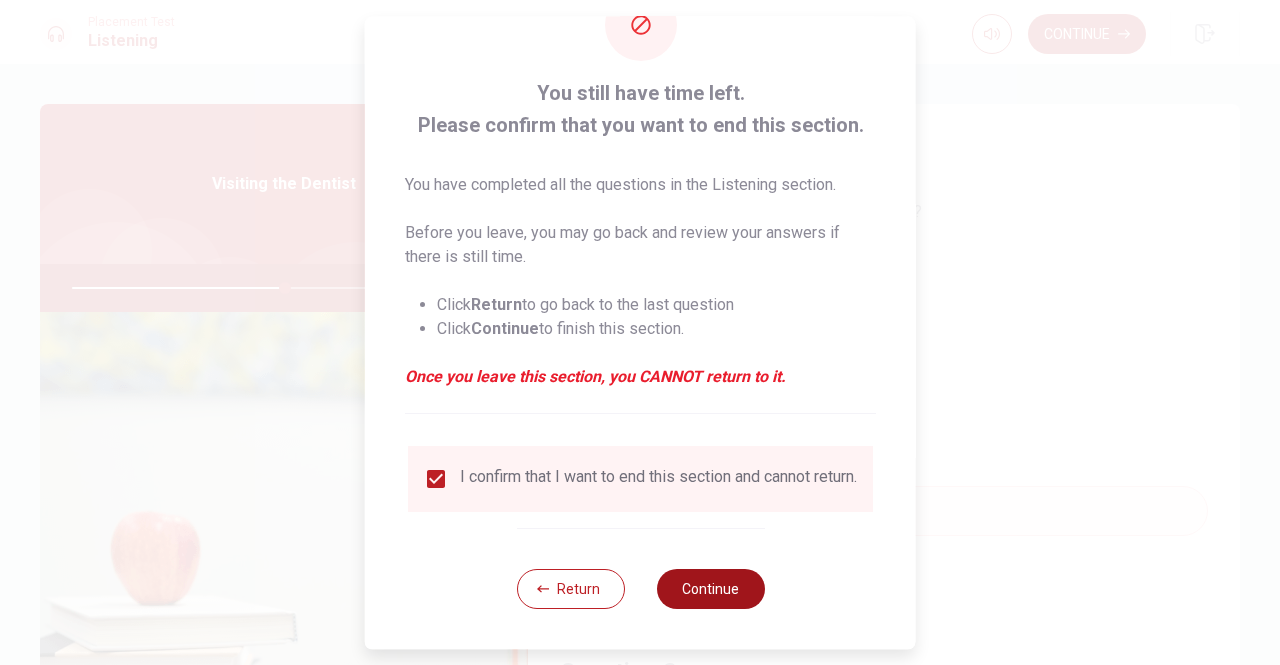 click on "Continue" at bounding box center [710, 589] 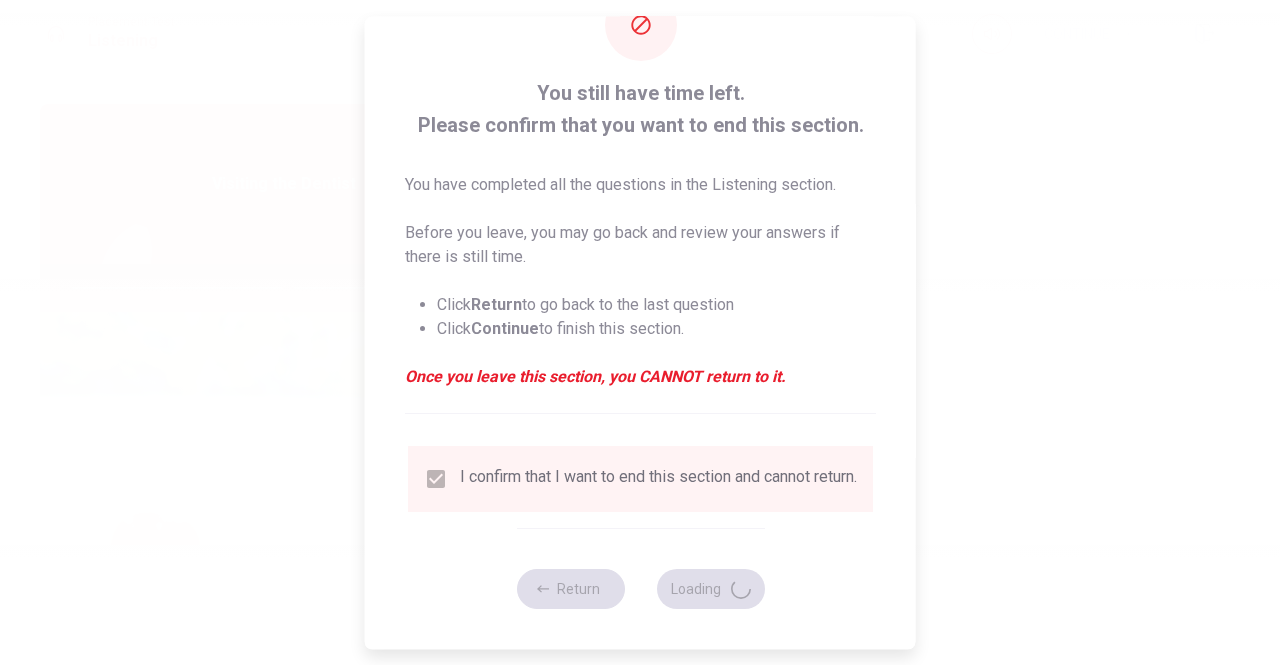 type on "60" 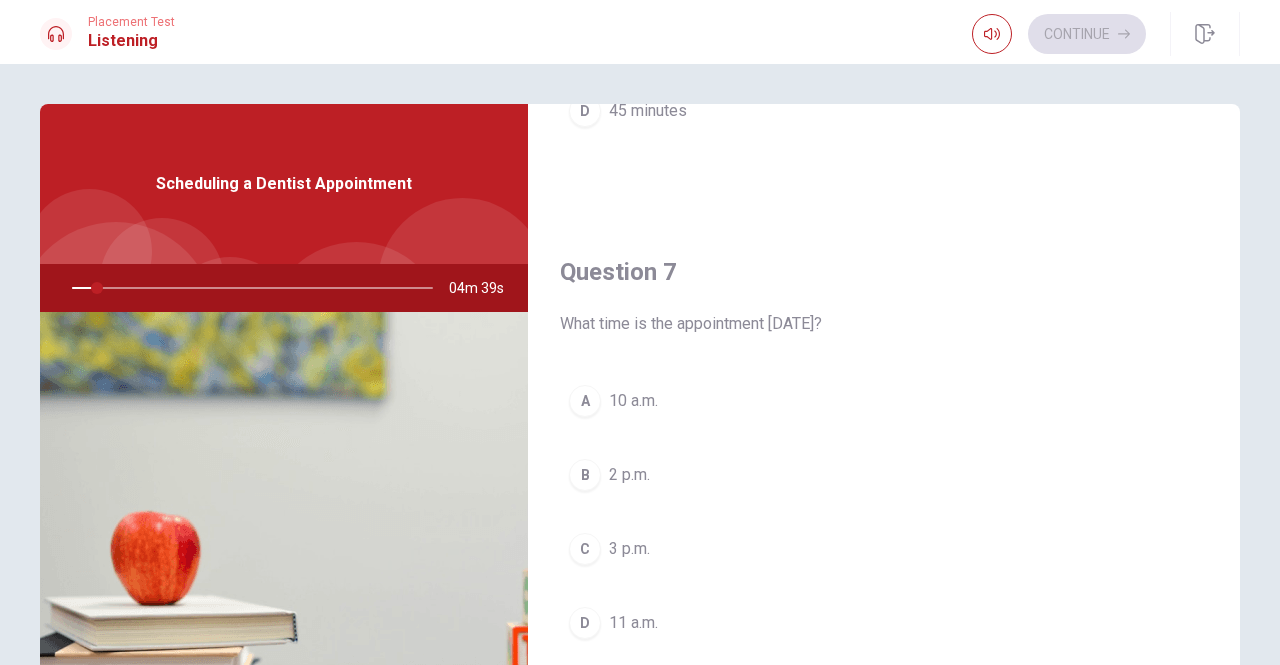 scroll, scrollTop: 500, scrollLeft: 0, axis: vertical 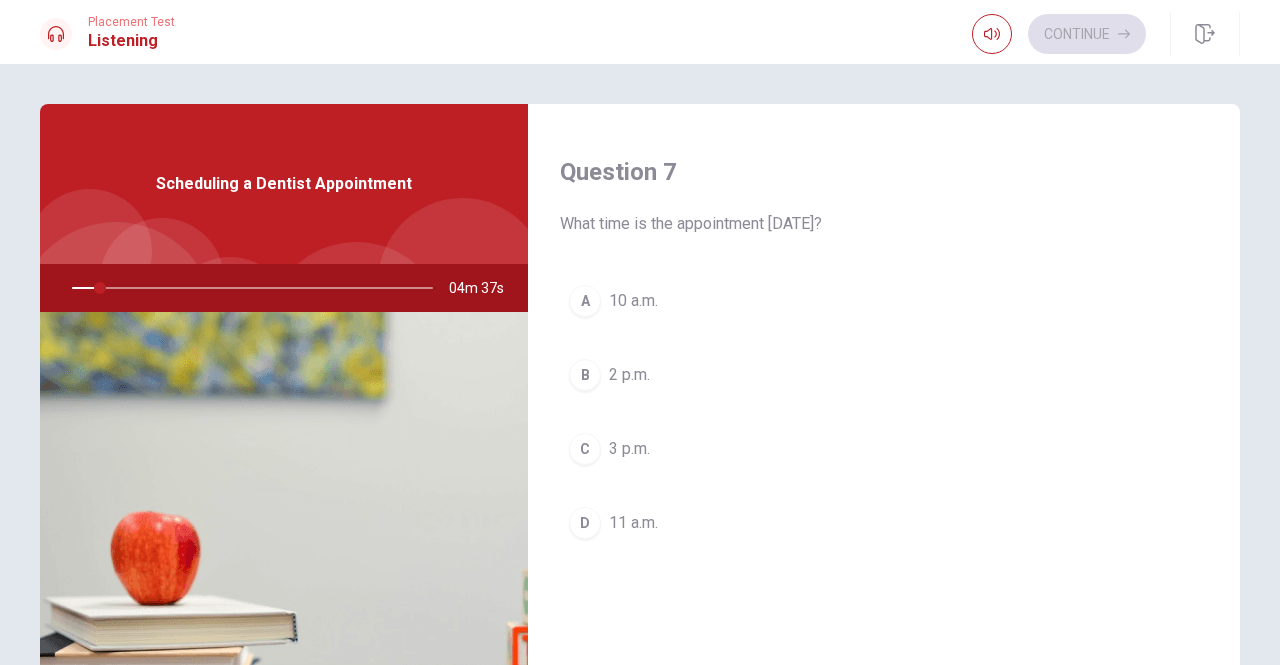drag, startPoint x: 750, startPoint y: 217, endPoint x: 862, endPoint y: 219, distance: 112.01785 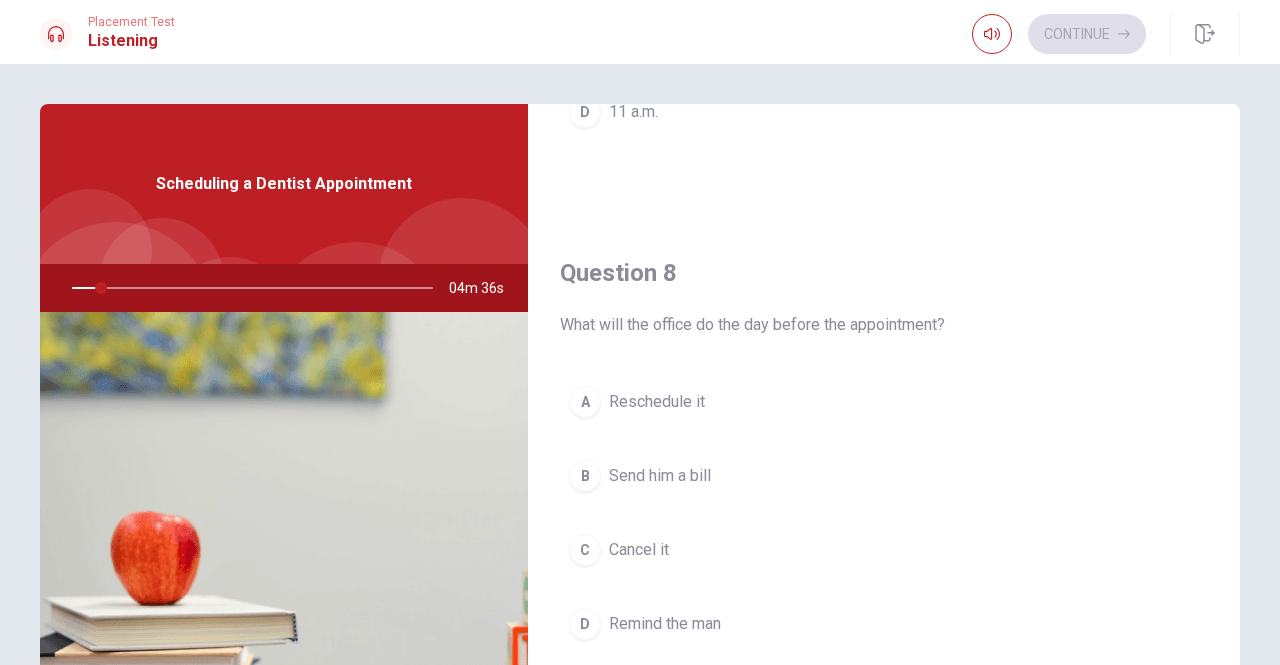 scroll, scrollTop: 1000, scrollLeft: 0, axis: vertical 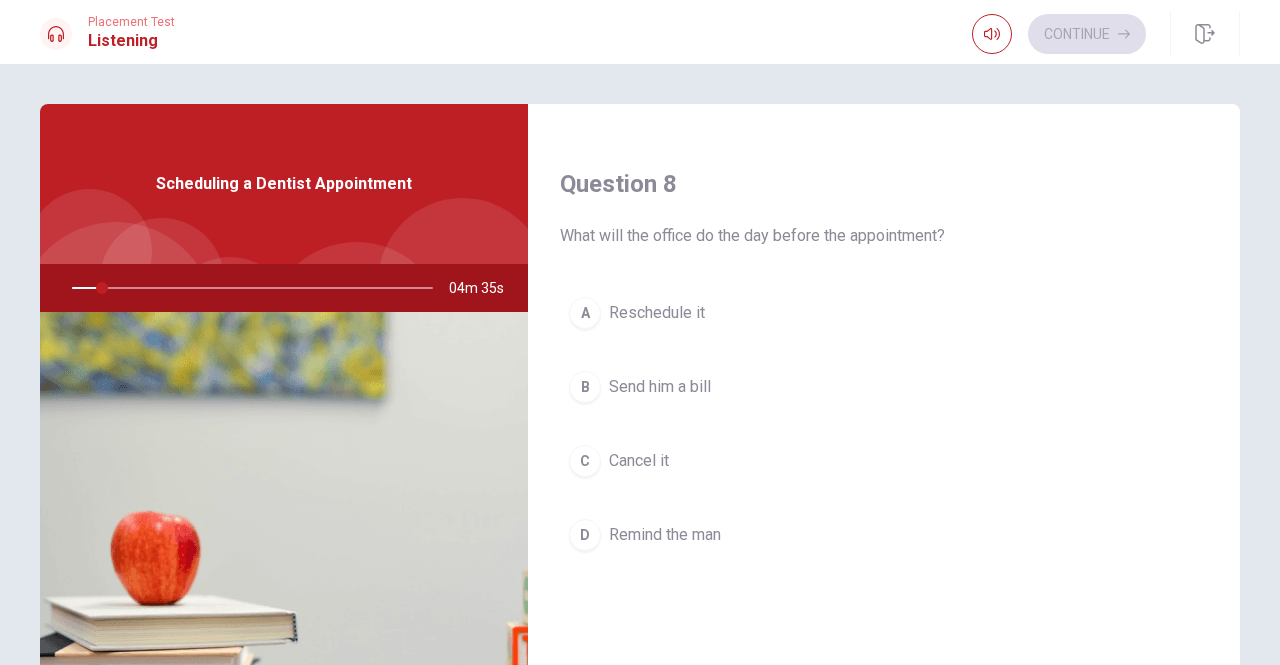 drag, startPoint x: 646, startPoint y: 239, endPoint x: 900, endPoint y: 241, distance: 254.00787 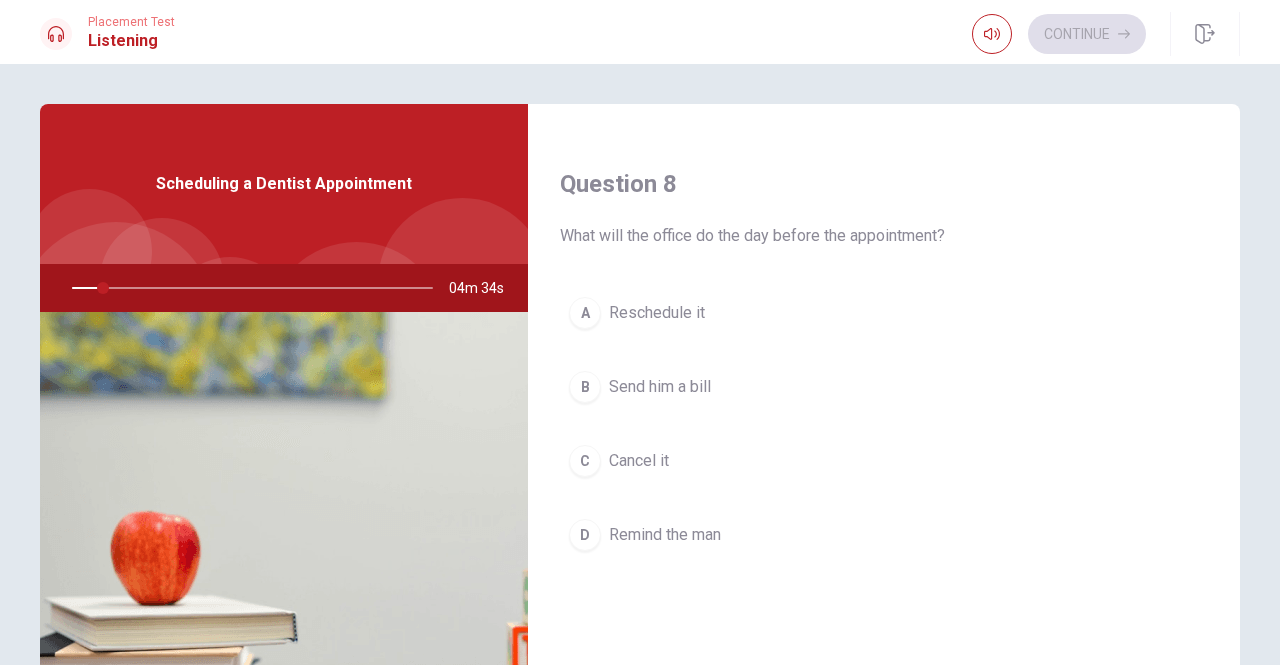 click on "Question 8 What will the office do the day before the appointment? A Reschedule it B Send him a bill C Cancel it D Remind the man" at bounding box center [884, 384] 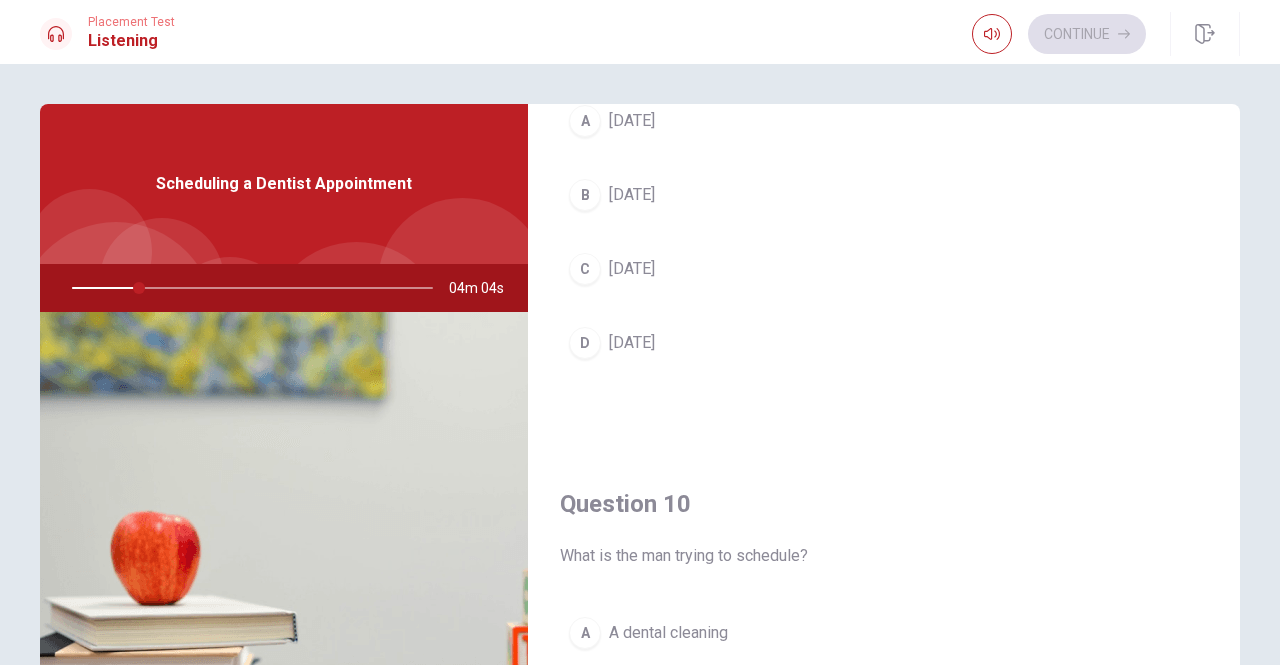 scroll, scrollTop: 1851, scrollLeft: 0, axis: vertical 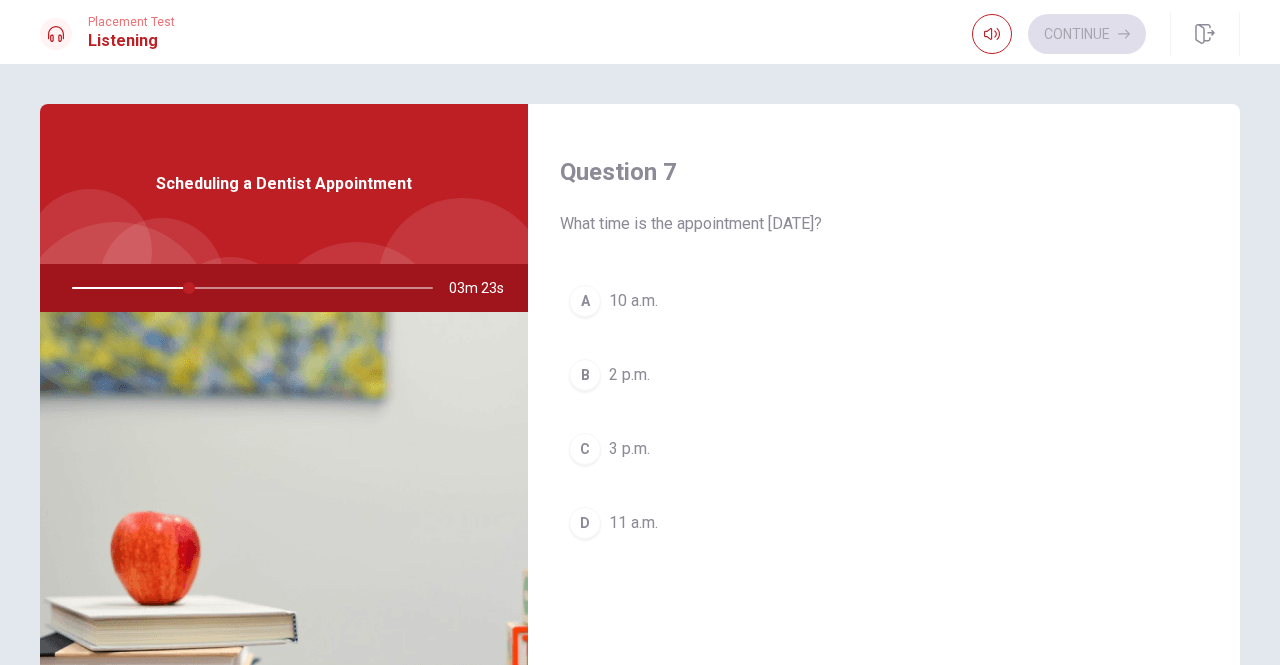 click on "C" at bounding box center (585, 449) 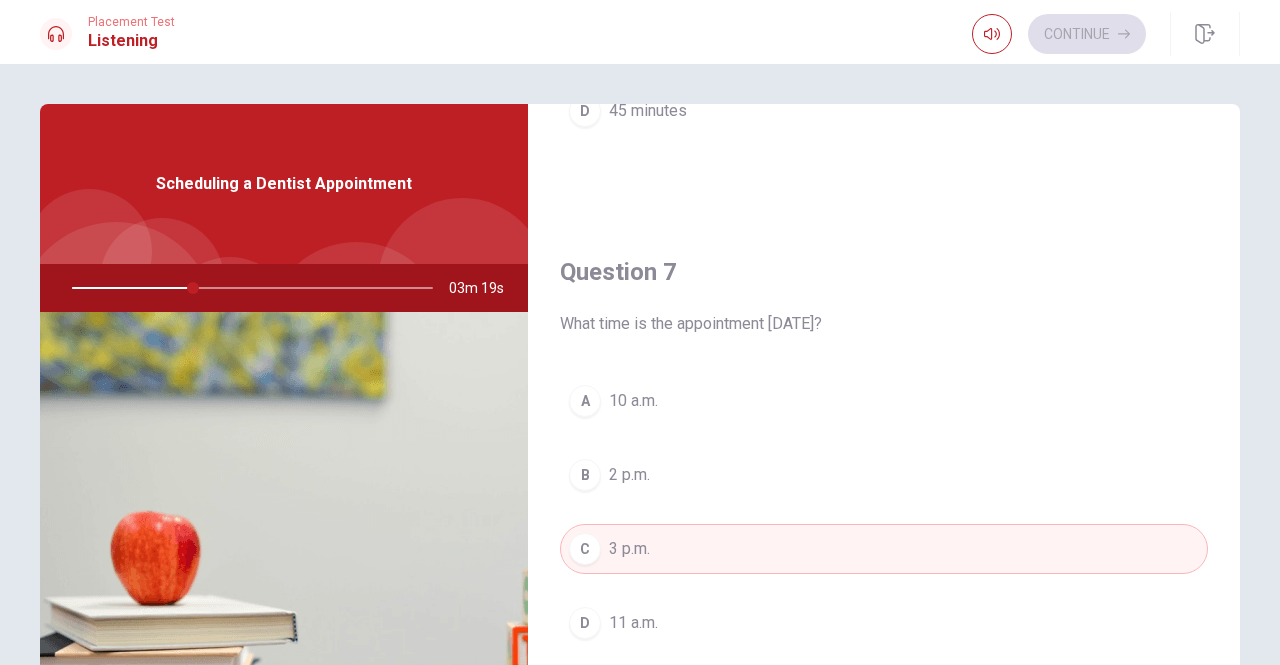 scroll, scrollTop: 0, scrollLeft: 0, axis: both 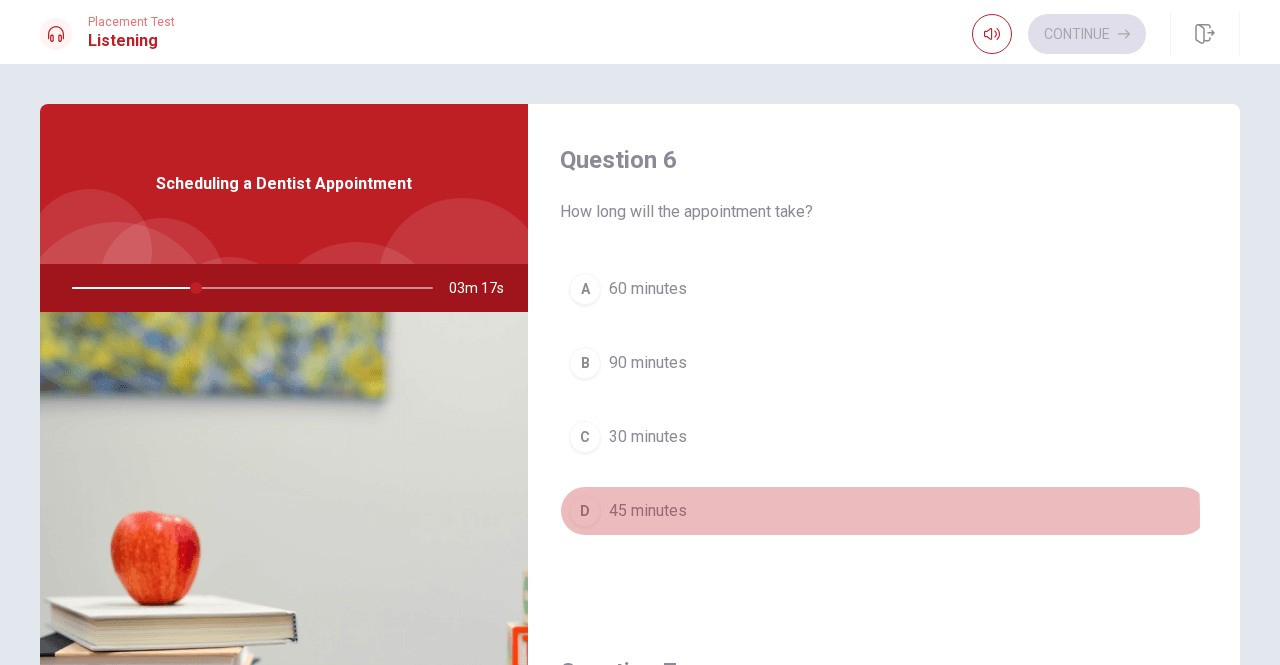 click on "D" at bounding box center [585, 511] 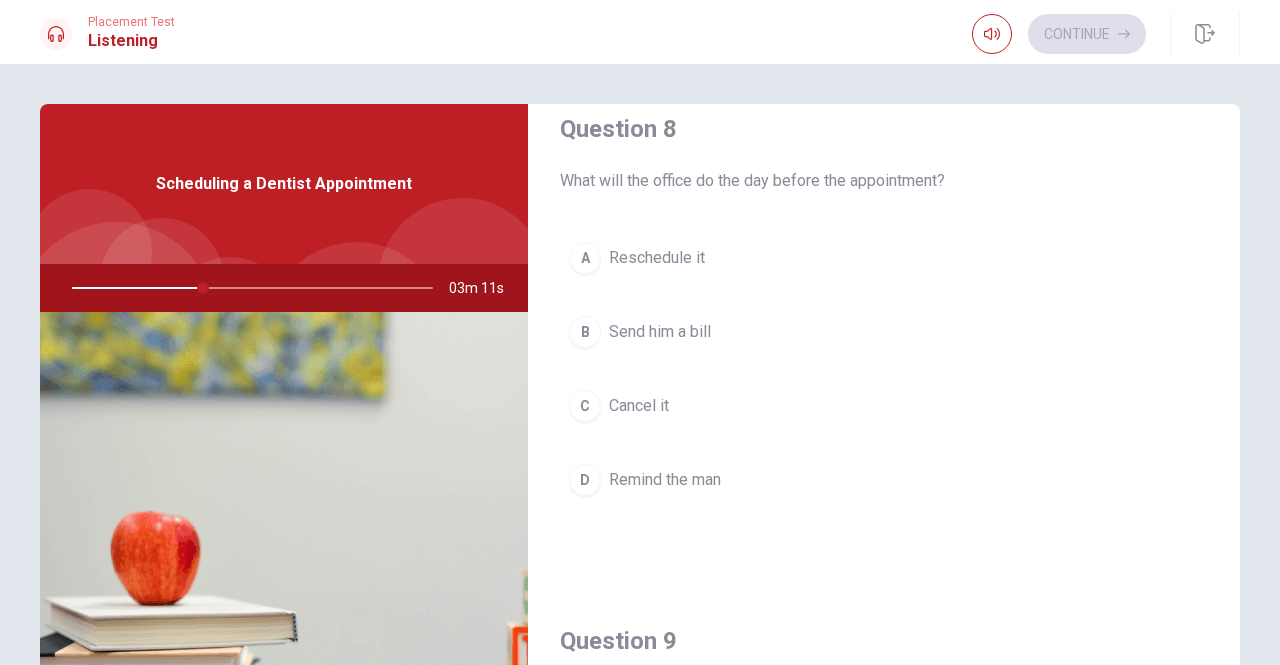 scroll, scrollTop: 1100, scrollLeft: 0, axis: vertical 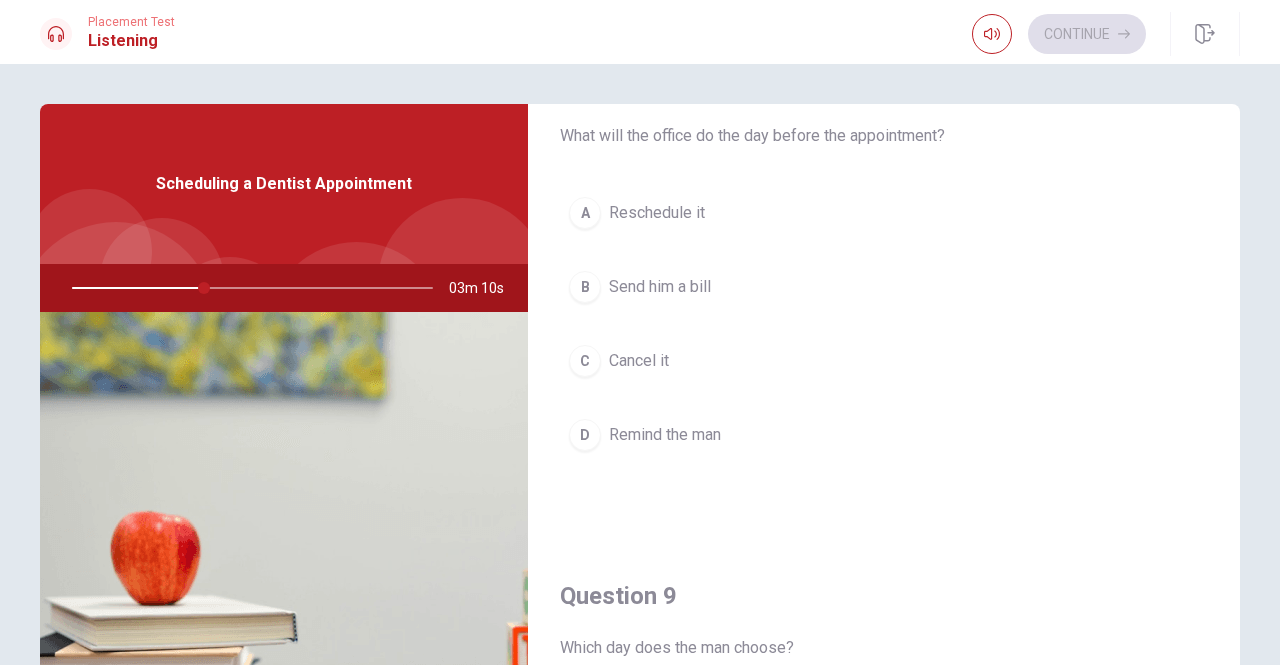 click on "D" at bounding box center [585, 435] 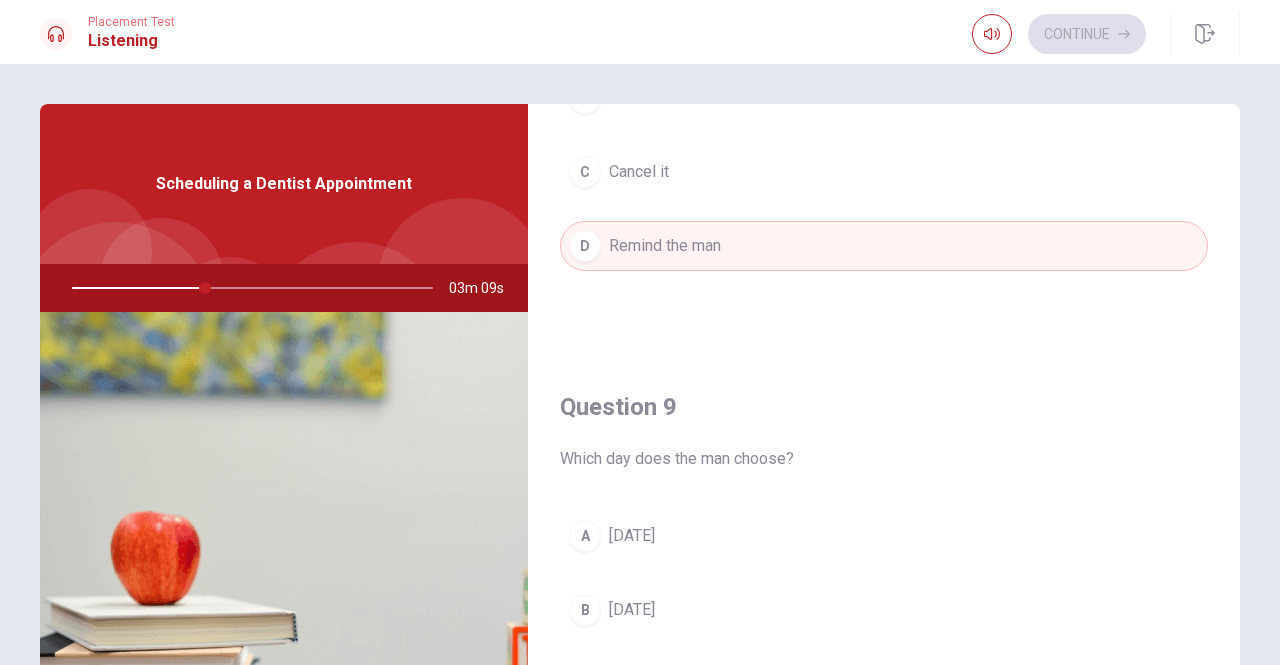 scroll, scrollTop: 1500, scrollLeft: 0, axis: vertical 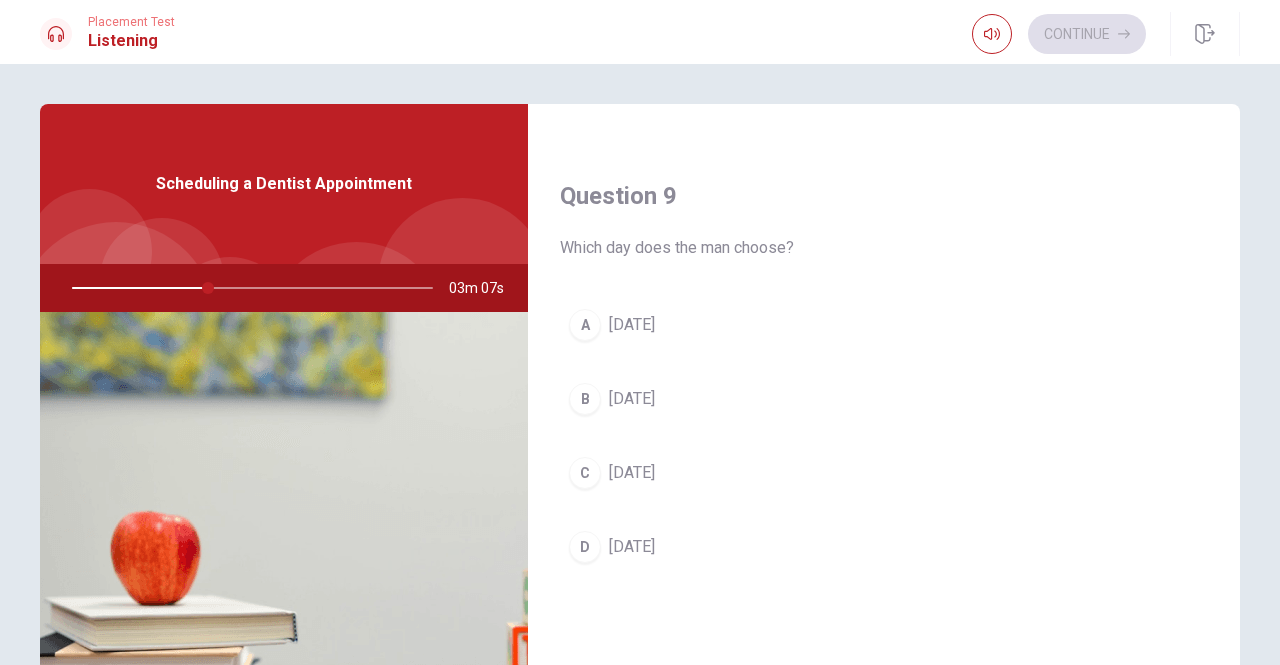drag, startPoint x: 628, startPoint y: 233, endPoint x: 851, endPoint y: 243, distance: 223.2241 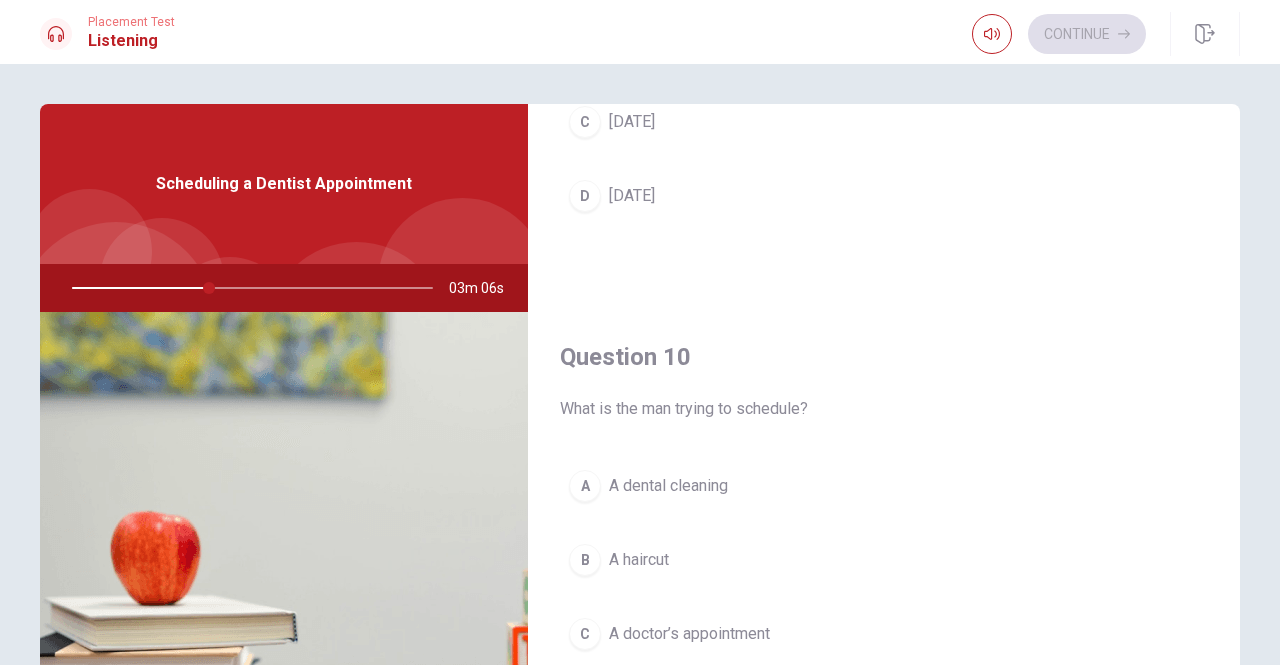 scroll, scrollTop: 1451, scrollLeft: 0, axis: vertical 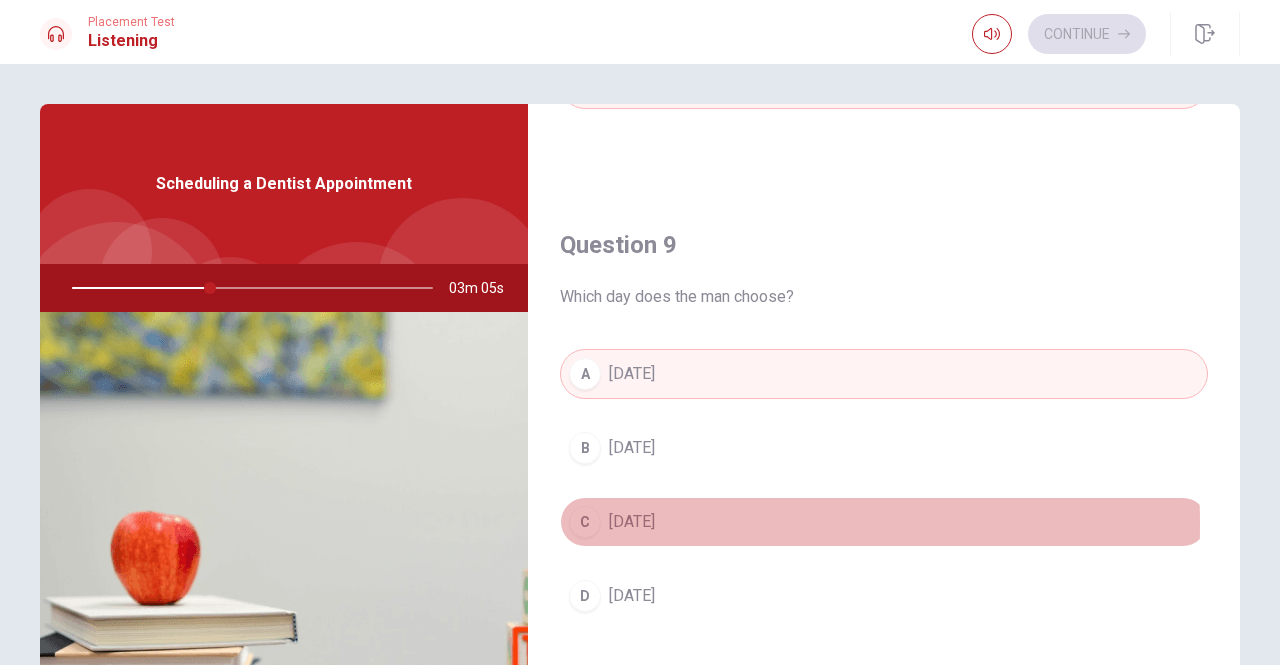 click on "C" at bounding box center [585, 522] 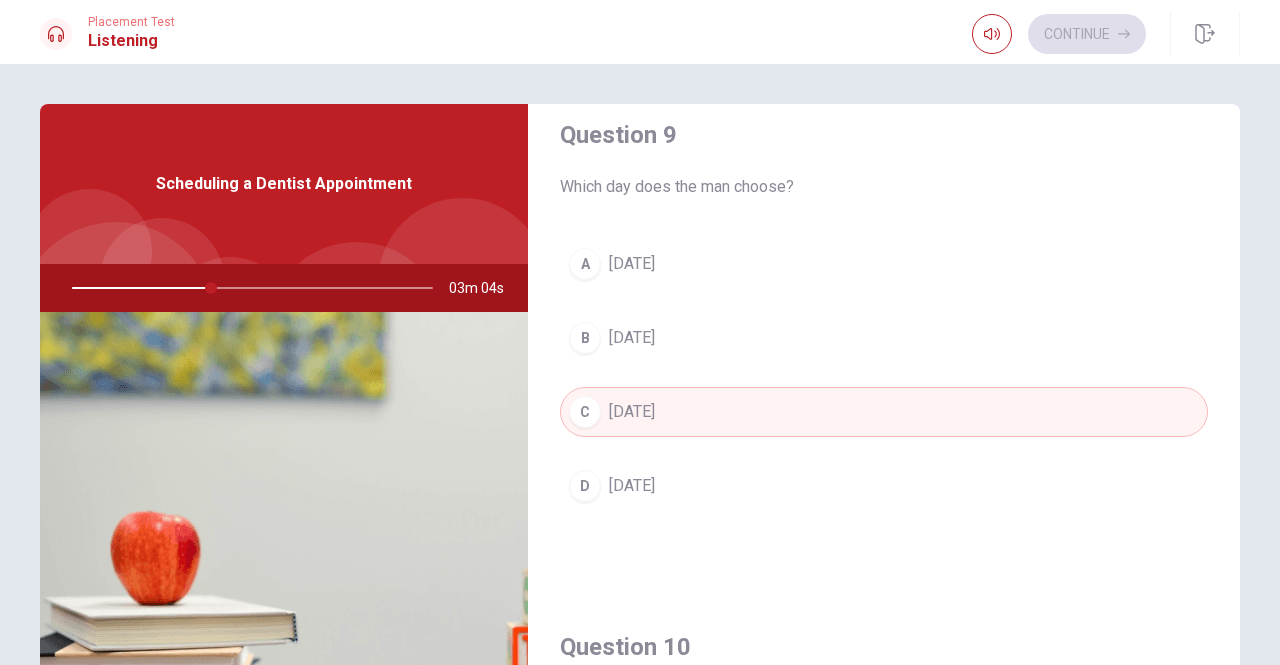 scroll, scrollTop: 1851, scrollLeft: 0, axis: vertical 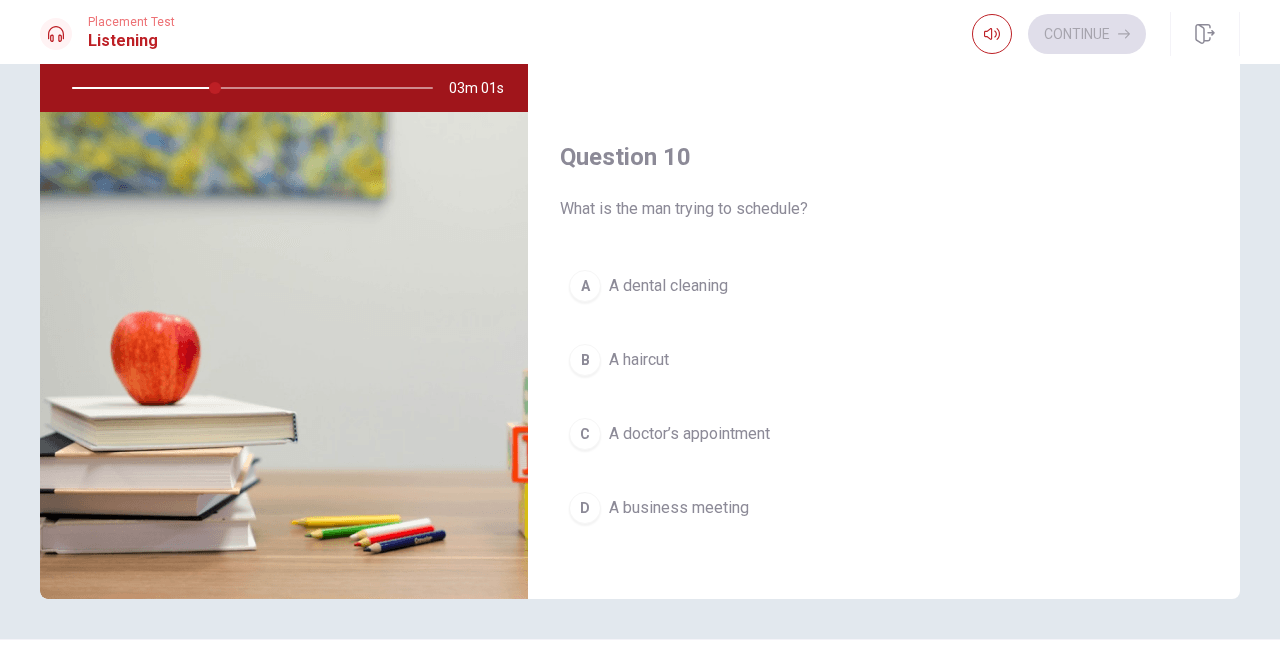 click on "A" at bounding box center (585, 286) 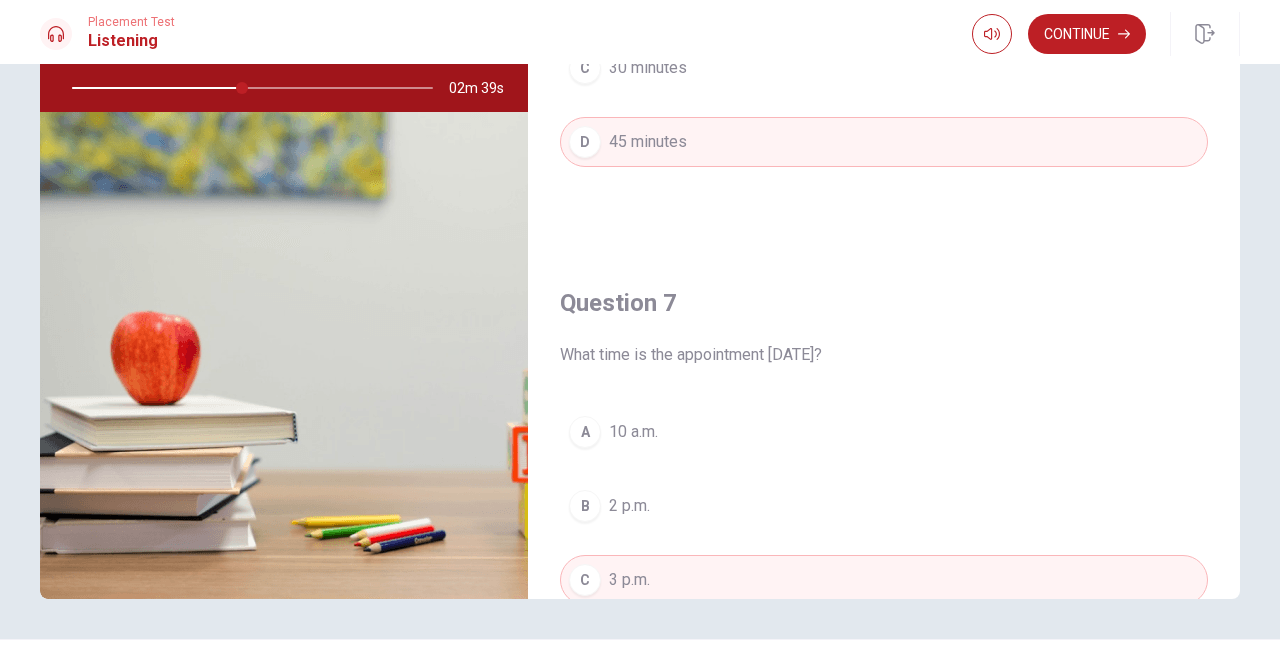 scroll, scrollTop: 0, scrollLeft: 0, axis: both 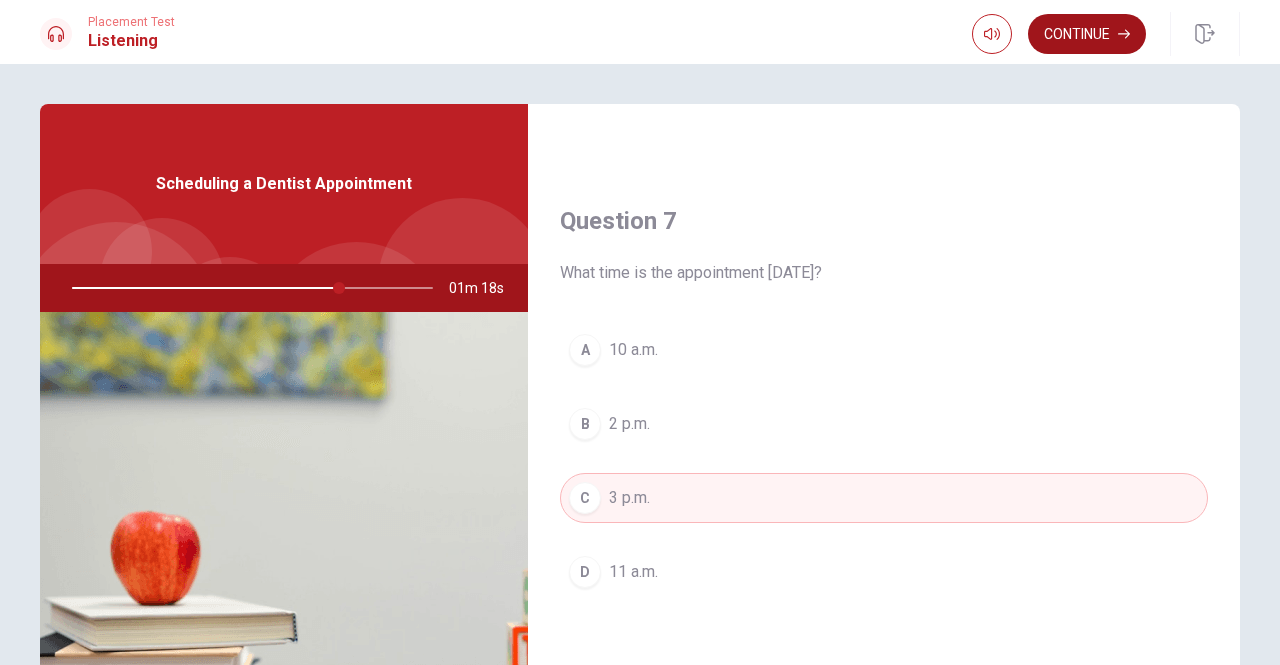 click 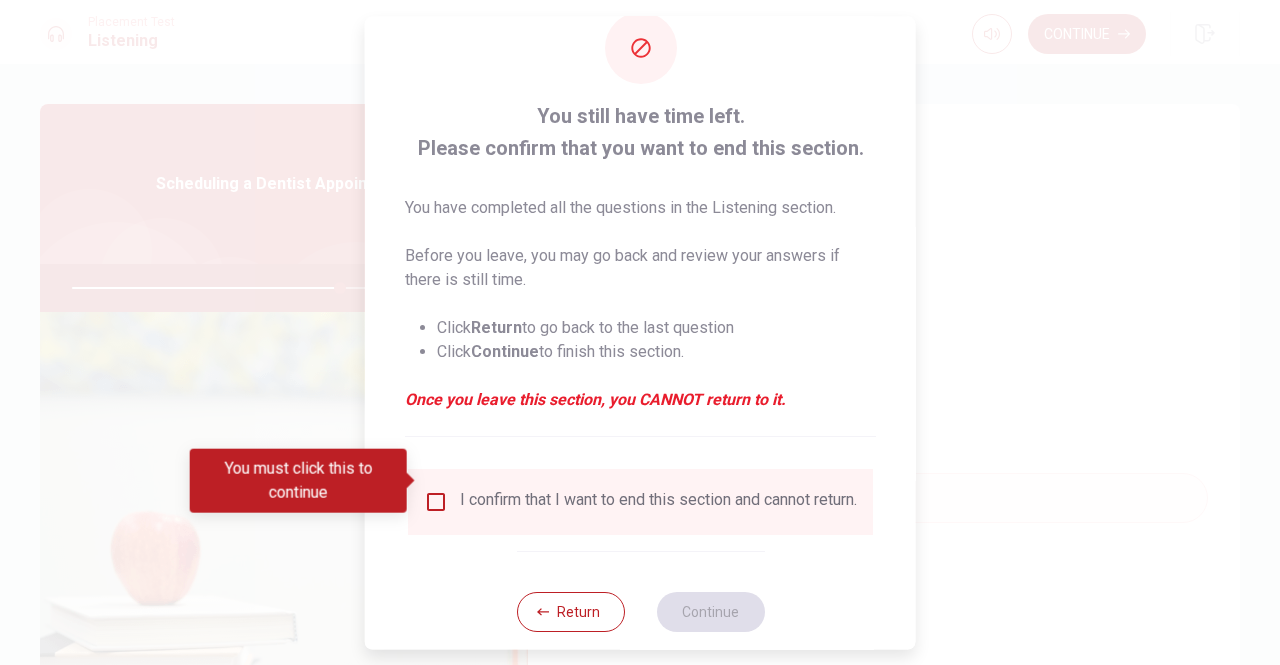 scroll, scrollTop: 80, scrollLeft: 0, axis: vertical 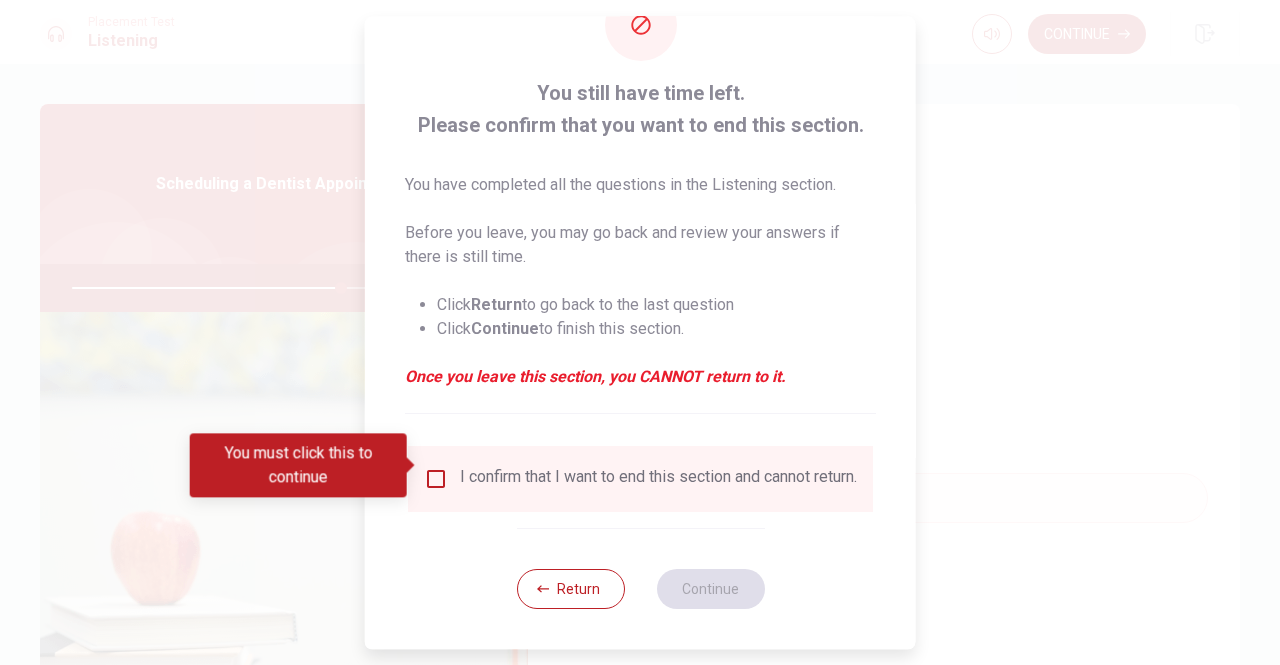 click at bounding box center (436, 479) 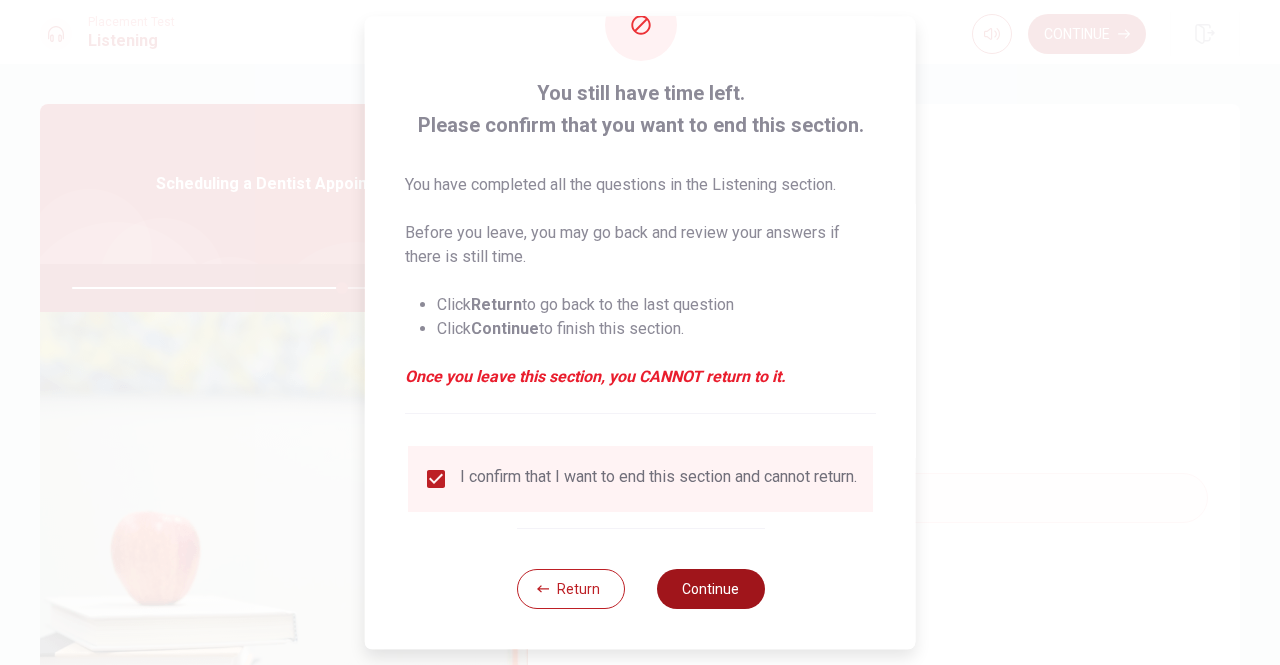 click on "Continue" at bounding box center (710, 589) 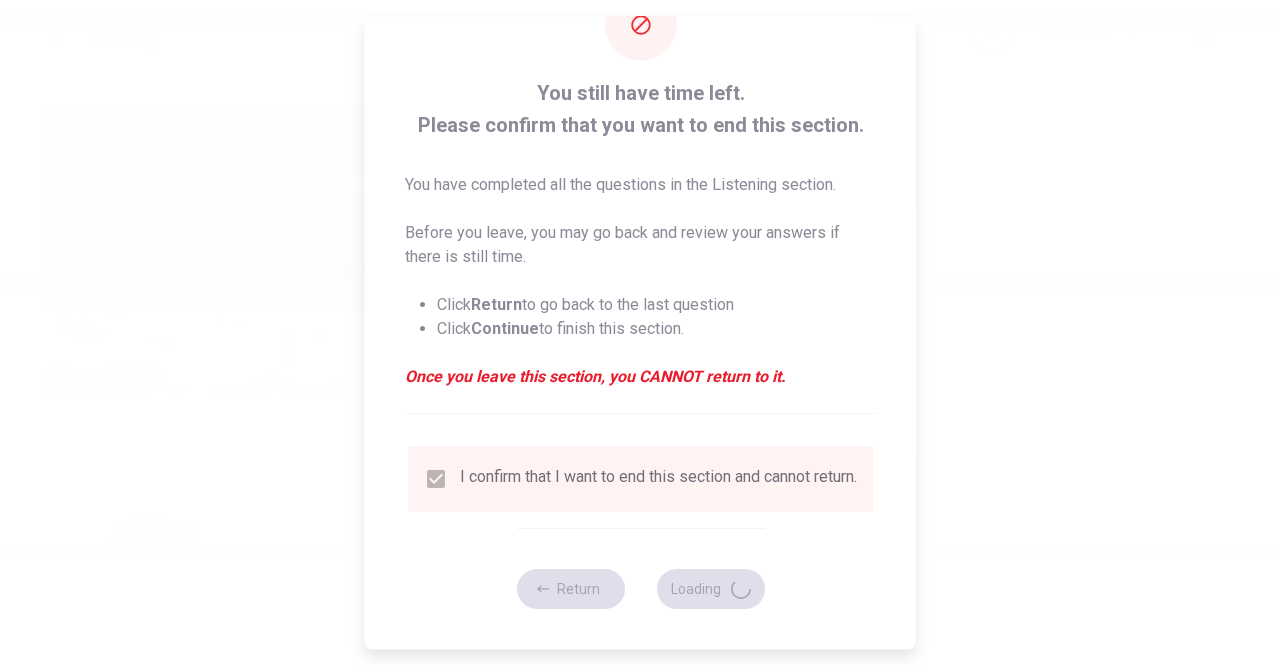 type on "77" 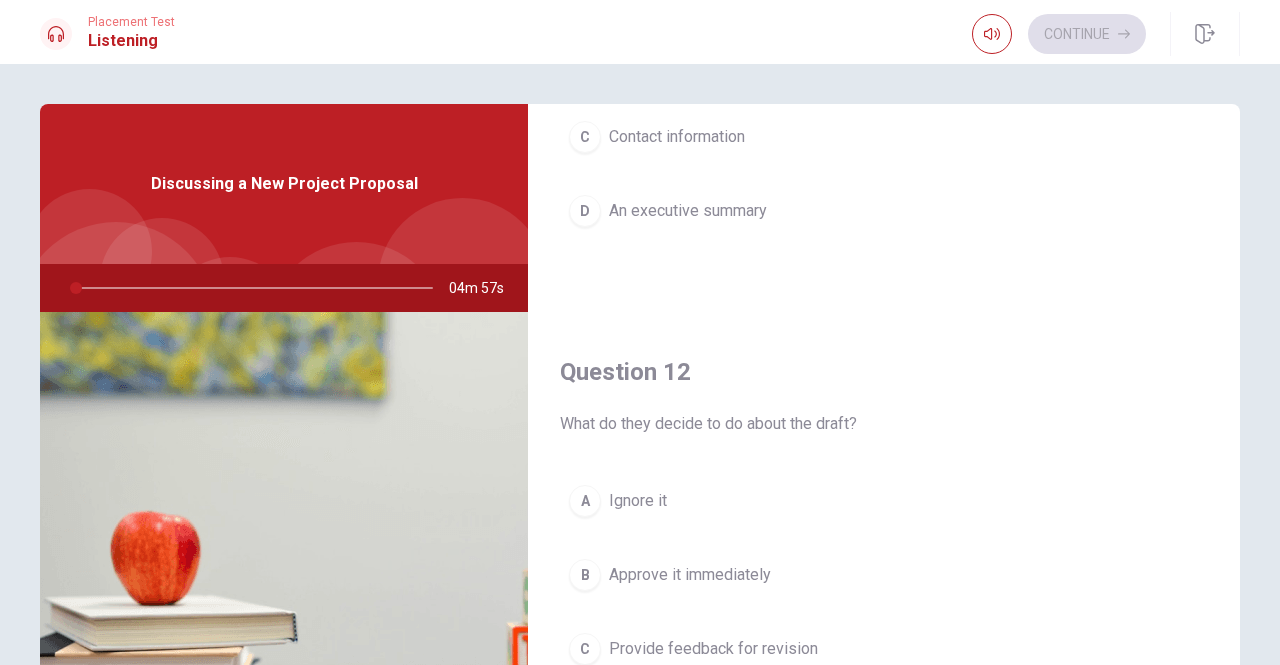 scroll, scrollTop: 400, scrollLeft: 0, axis: vertical 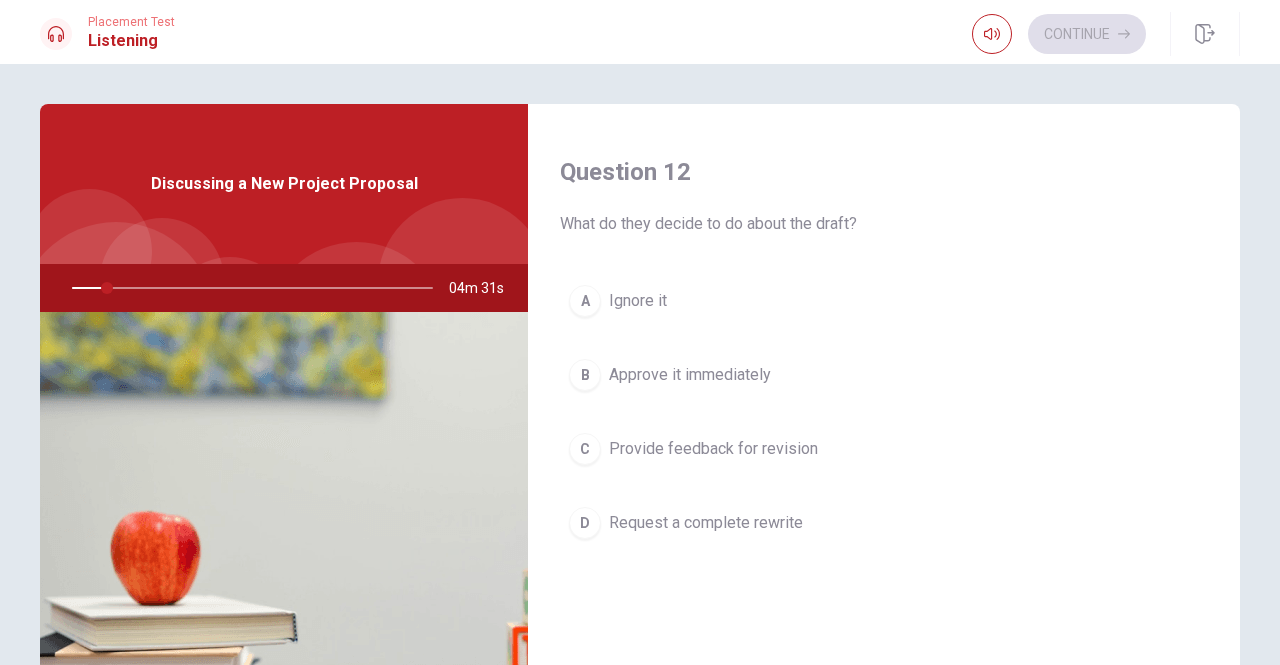 drag, startPoint x: 788, startPoint y: 217, endPoint x: 1002, endPoint y: 249, distance: 216.3793 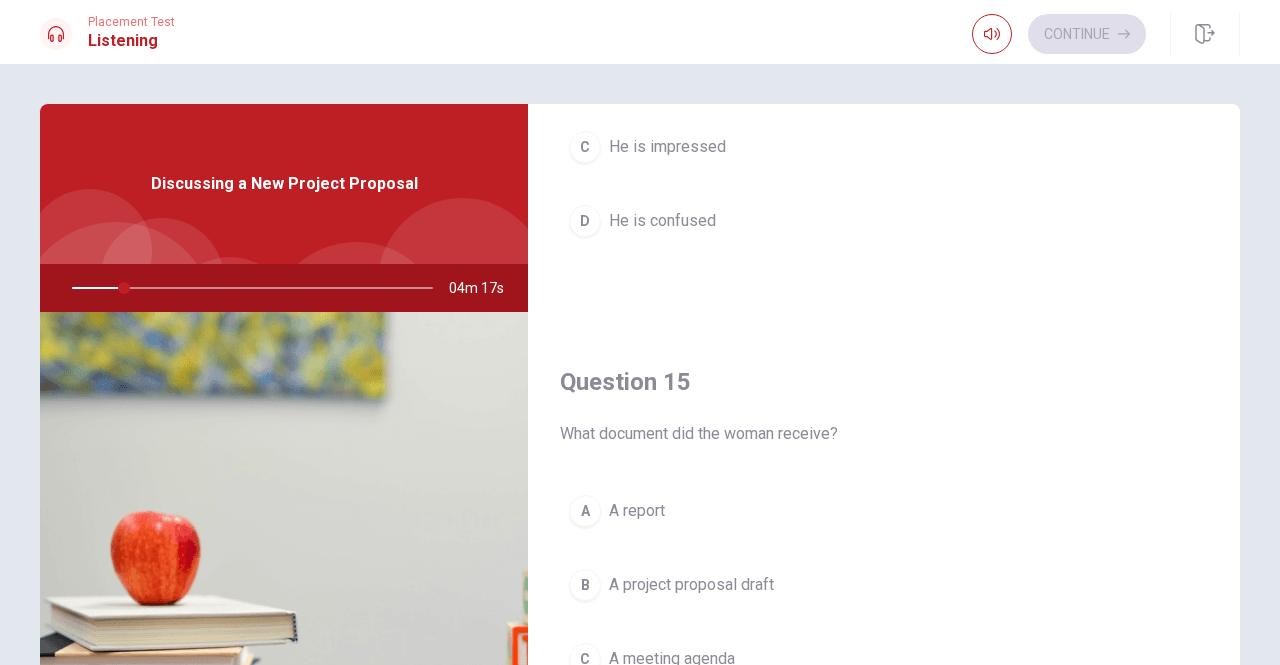 scroll, scrollTop: 1851, scrollLeft: 0, axis: vertical 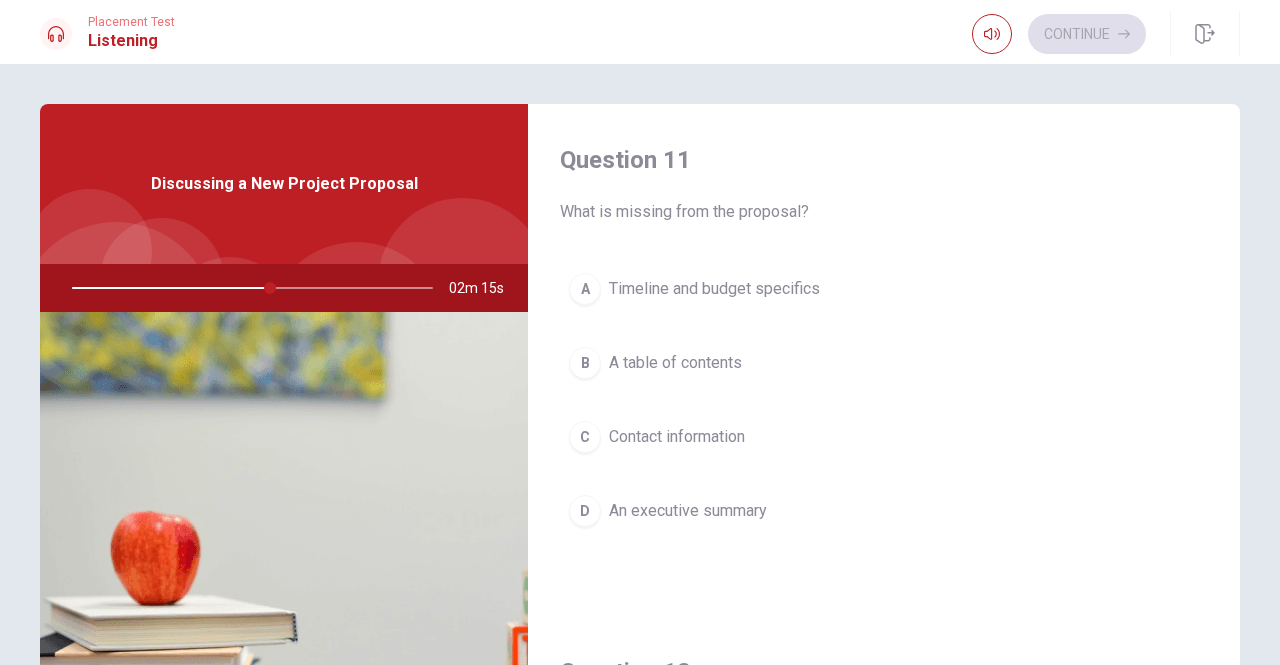 click on "A" at bounding box center [585, 289] 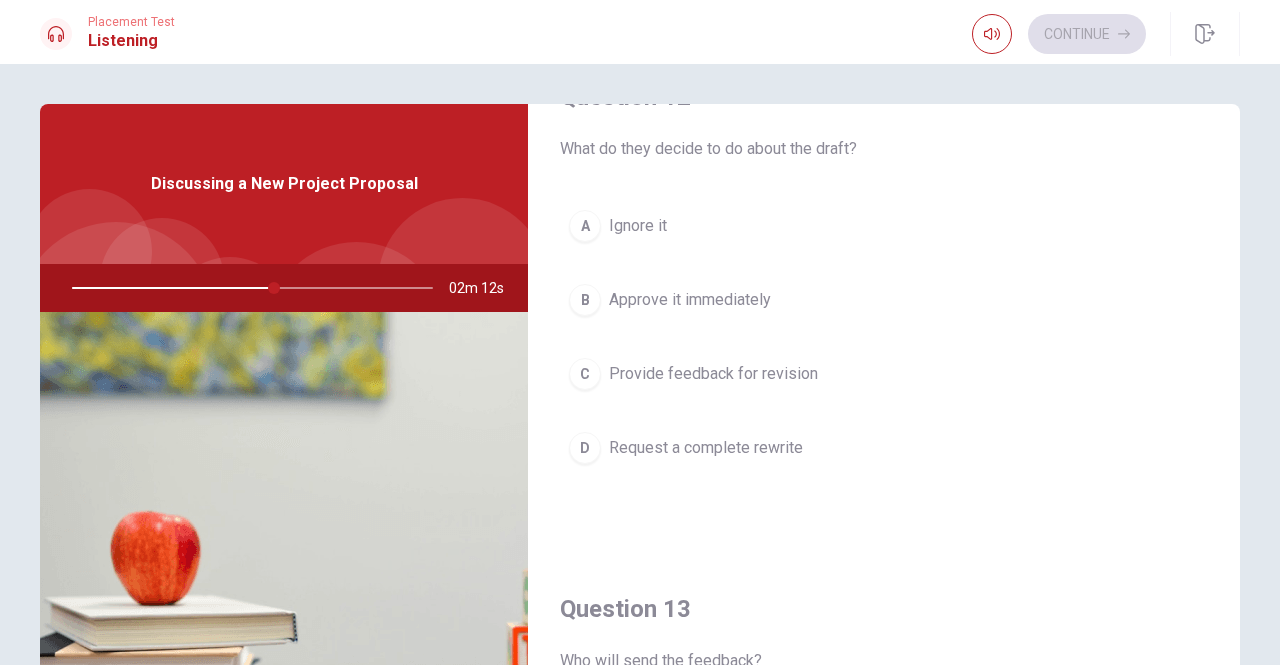 scroll, scrollTop: 600, scrollLeft: 0, axis: vertical 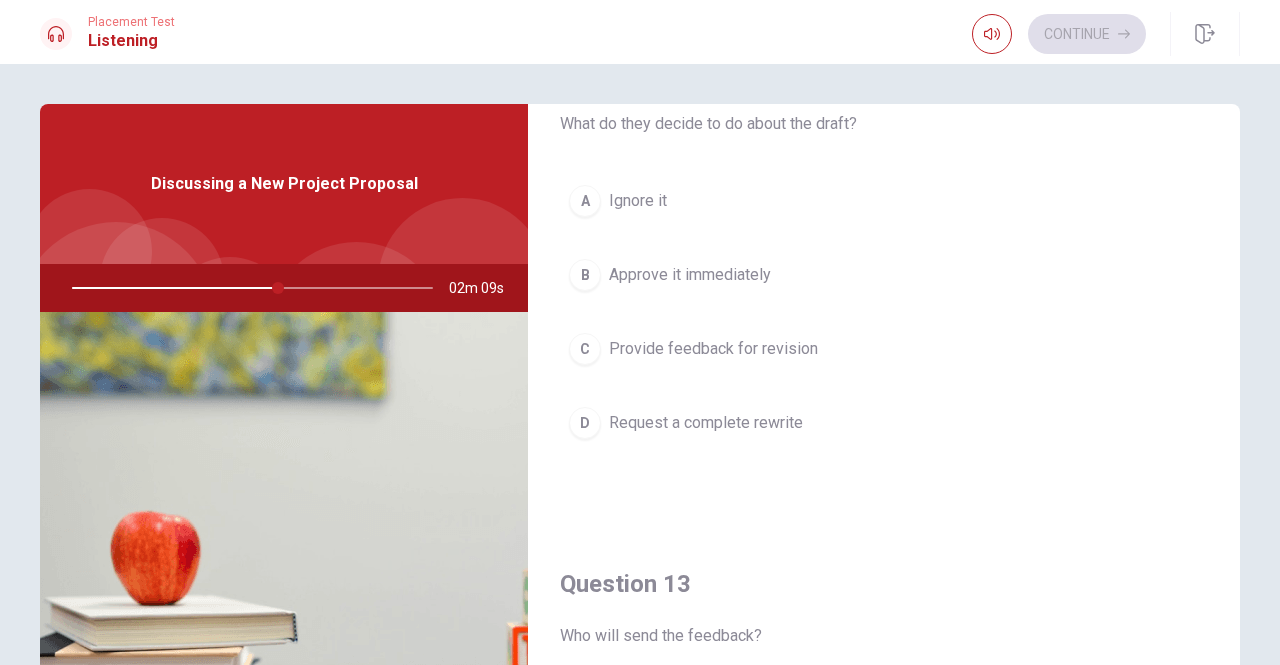 click on "C" at bounding box center (585, 349) 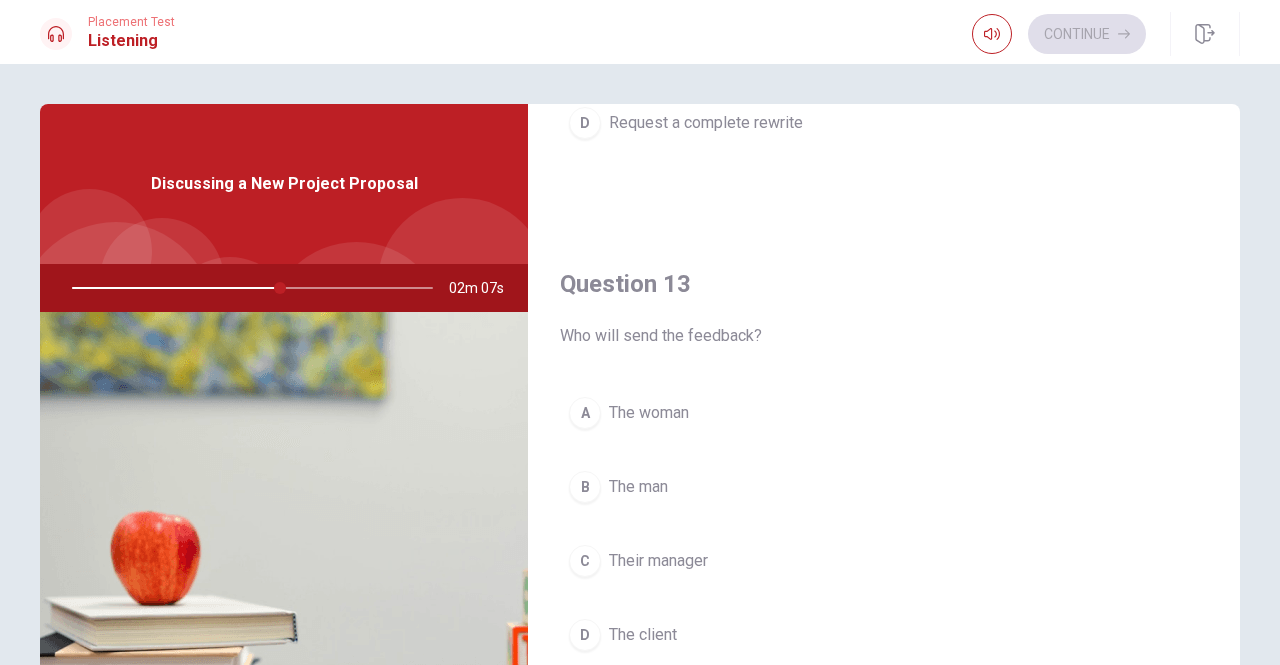 scroll, scrollTop: 1000, scrollLeft: 0, axis: vertical 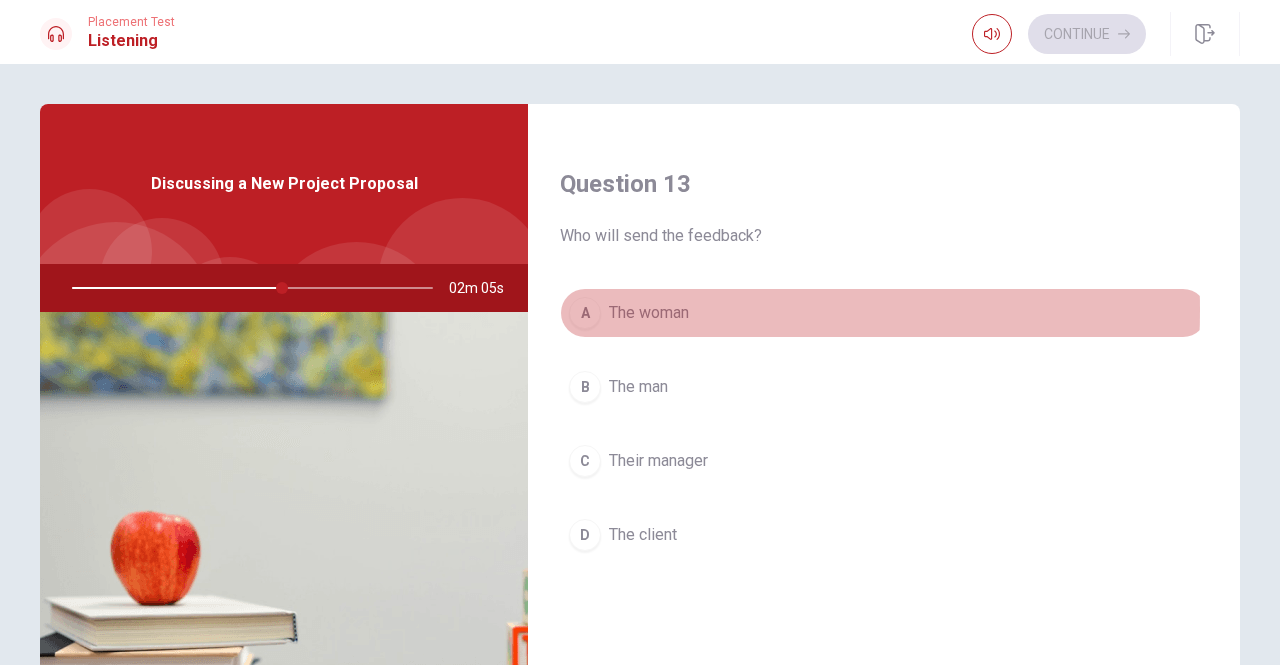 click on "A" at bounding box center (585, 313) 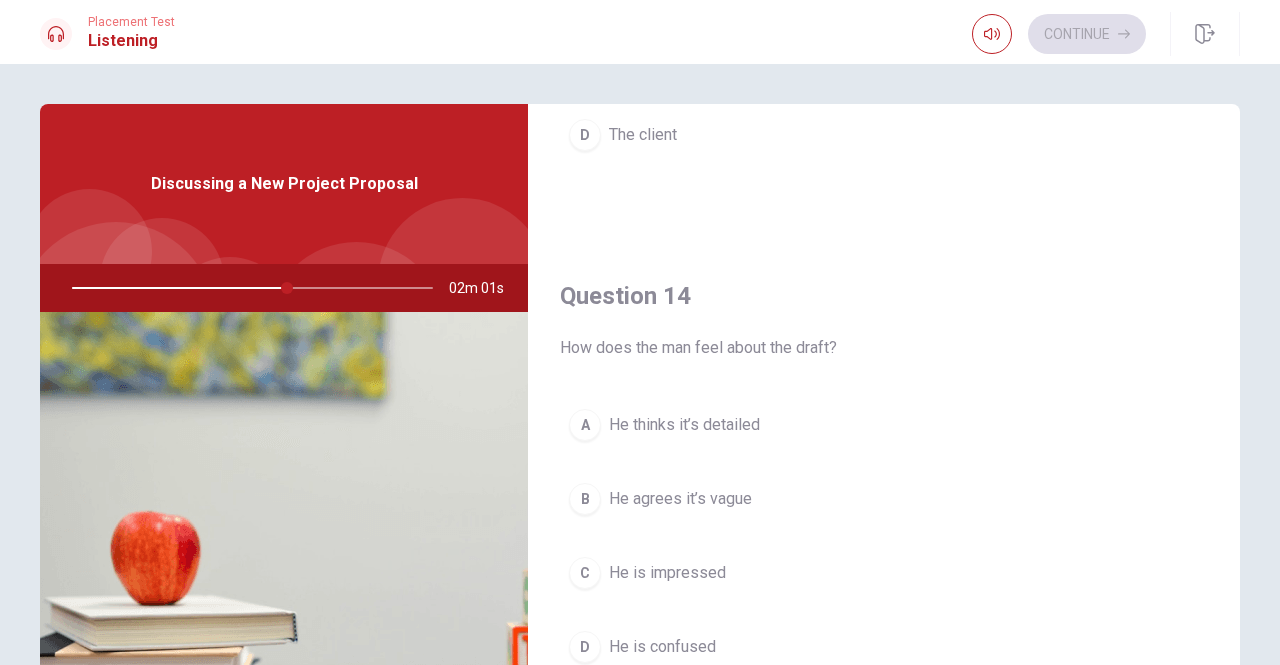 scroll, scrollTop: 1500, scrollLeft: 0, axis: vertical 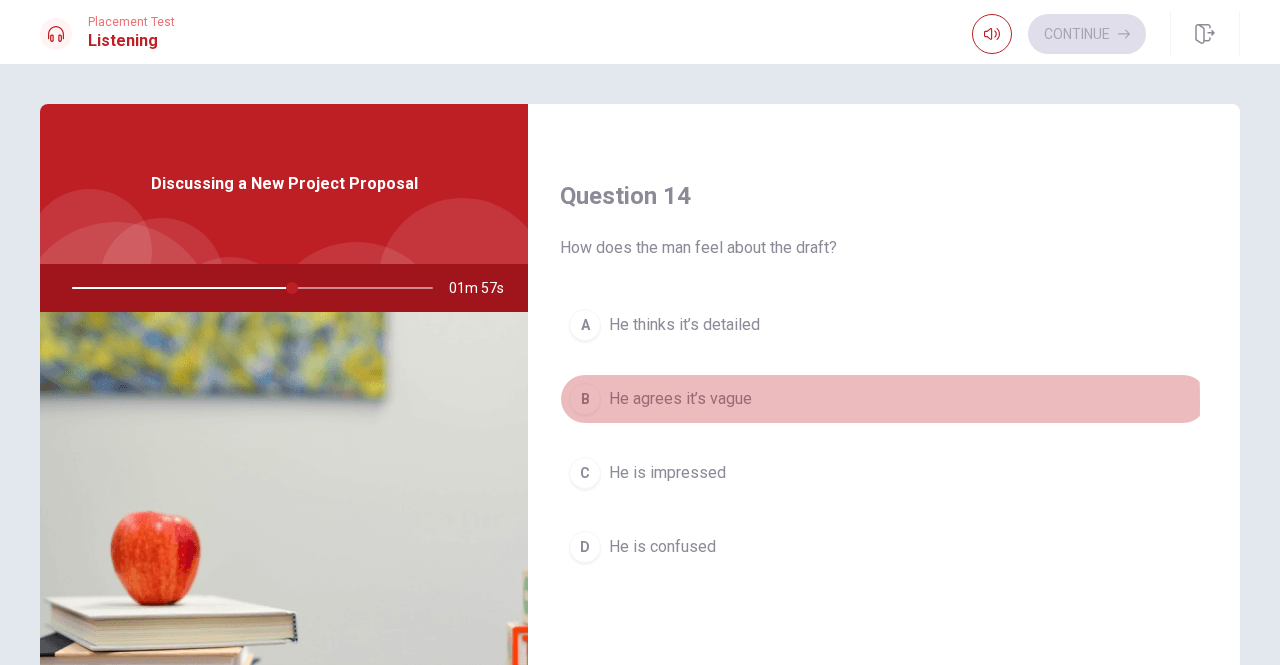 click on "B" at bounding box center (585, 399) 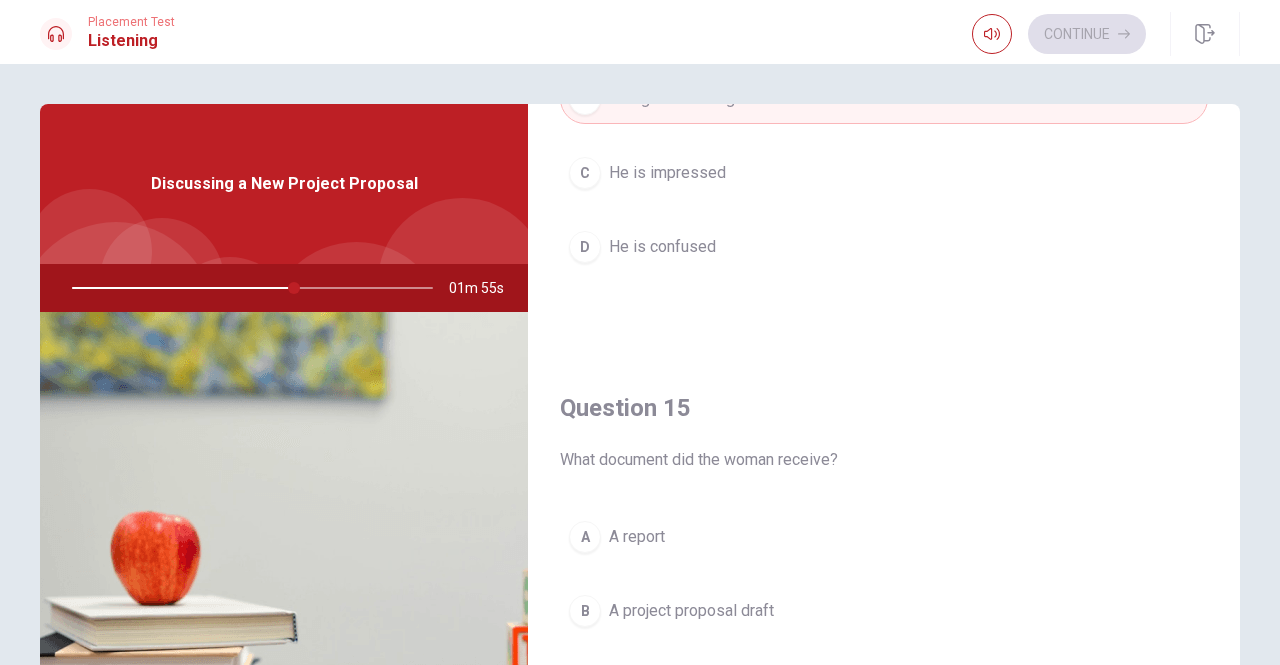 scroll, scrollTop: 1851, scrollLeft: 0, axis: vertical 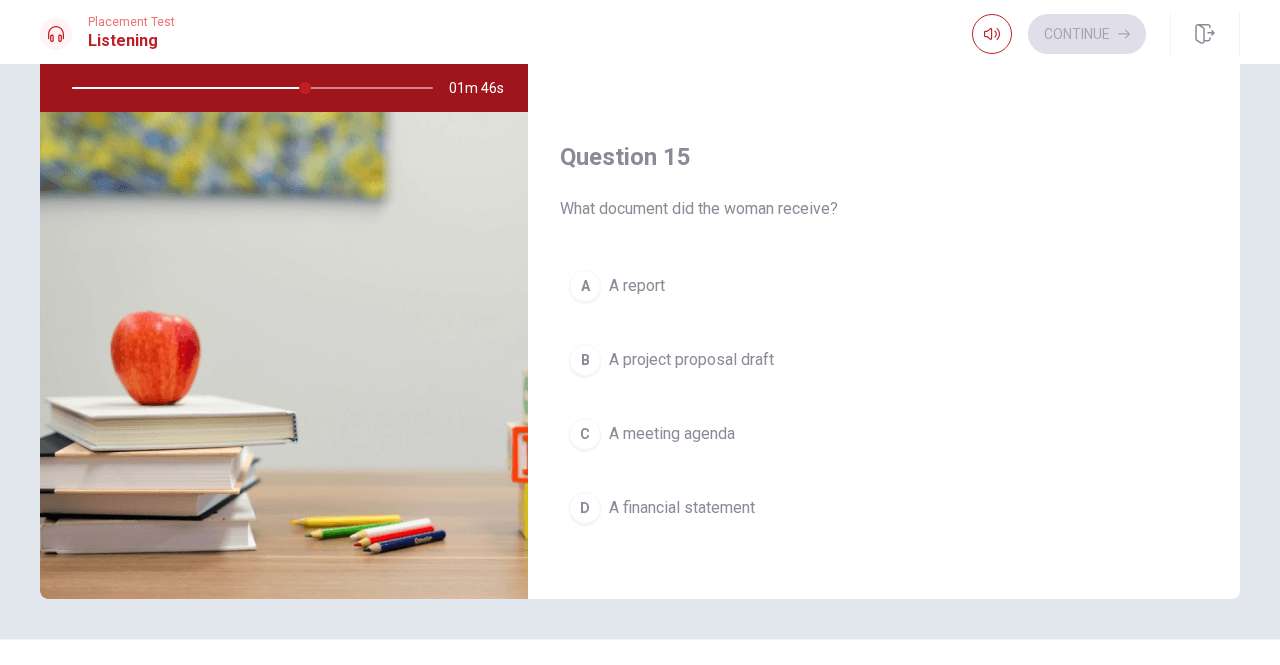 click on "B" at bounding box center (585, 360) 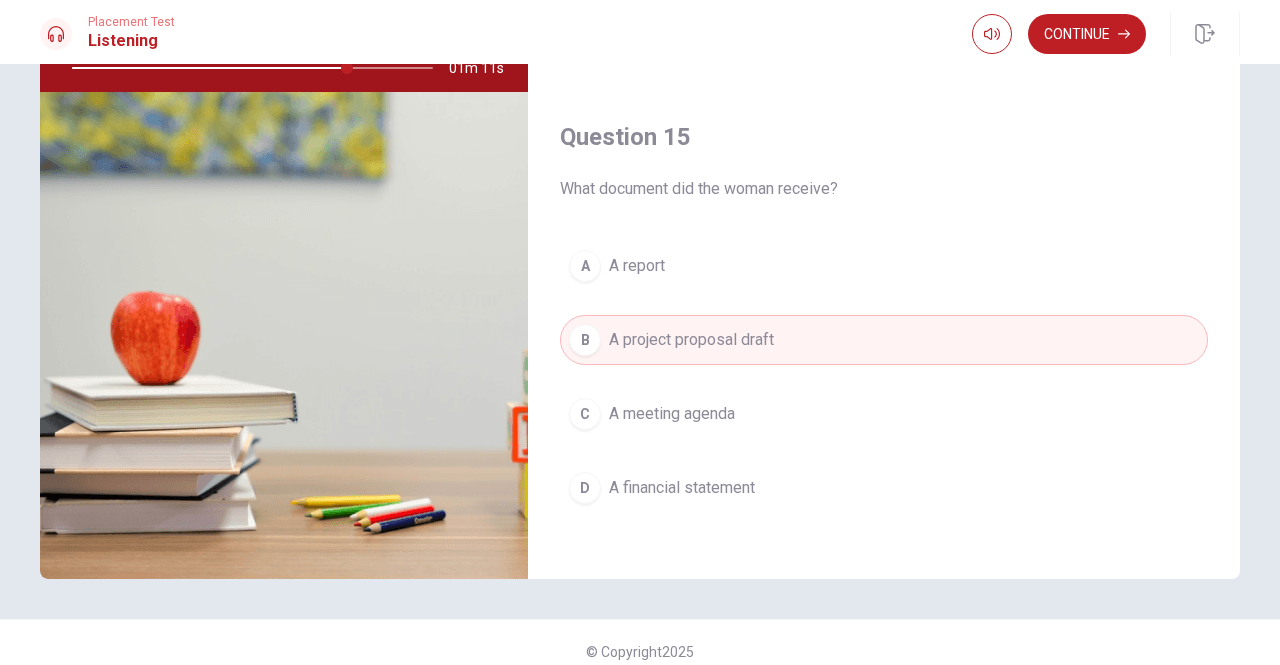 scroll, scrollTop: 238, scrollLeft: 0, axis: vertical 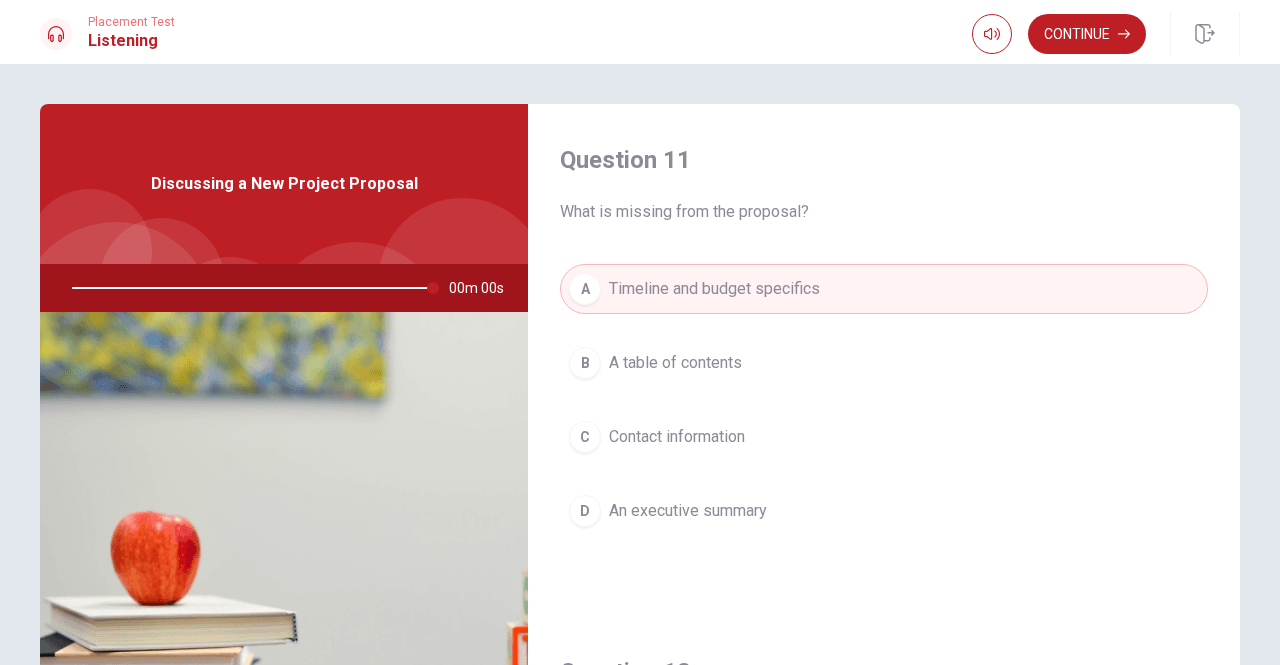 type on "0" 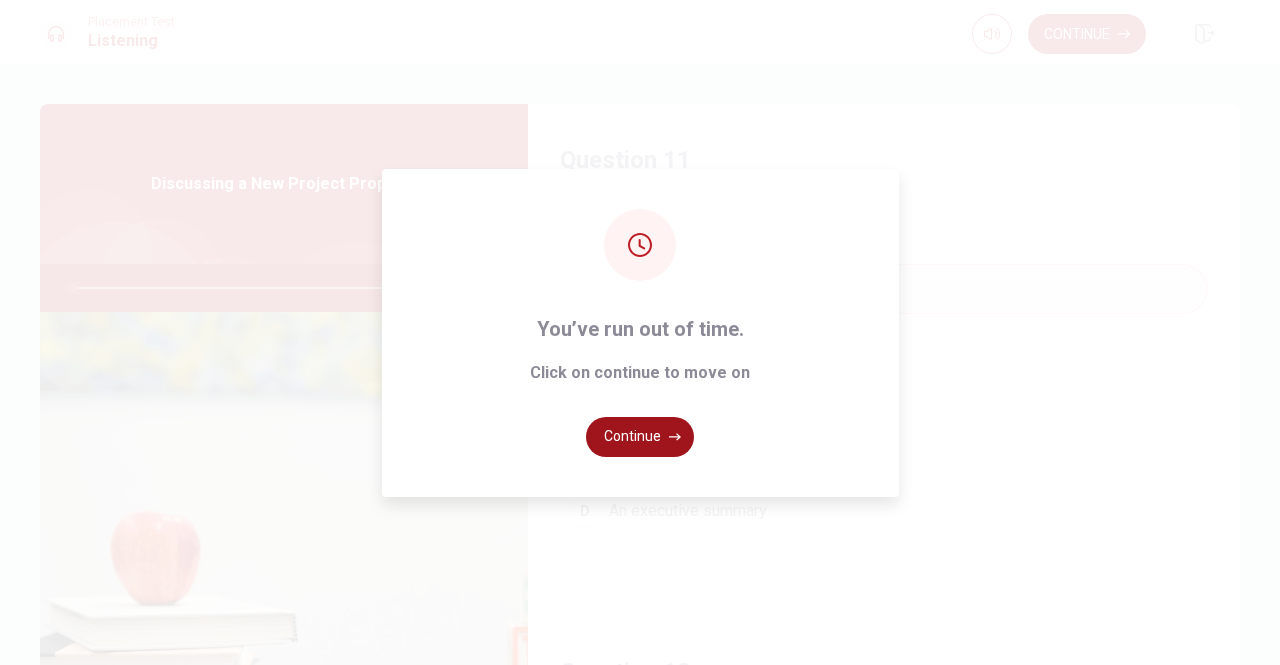 click on "Continue" at bounding box center [640, 437] 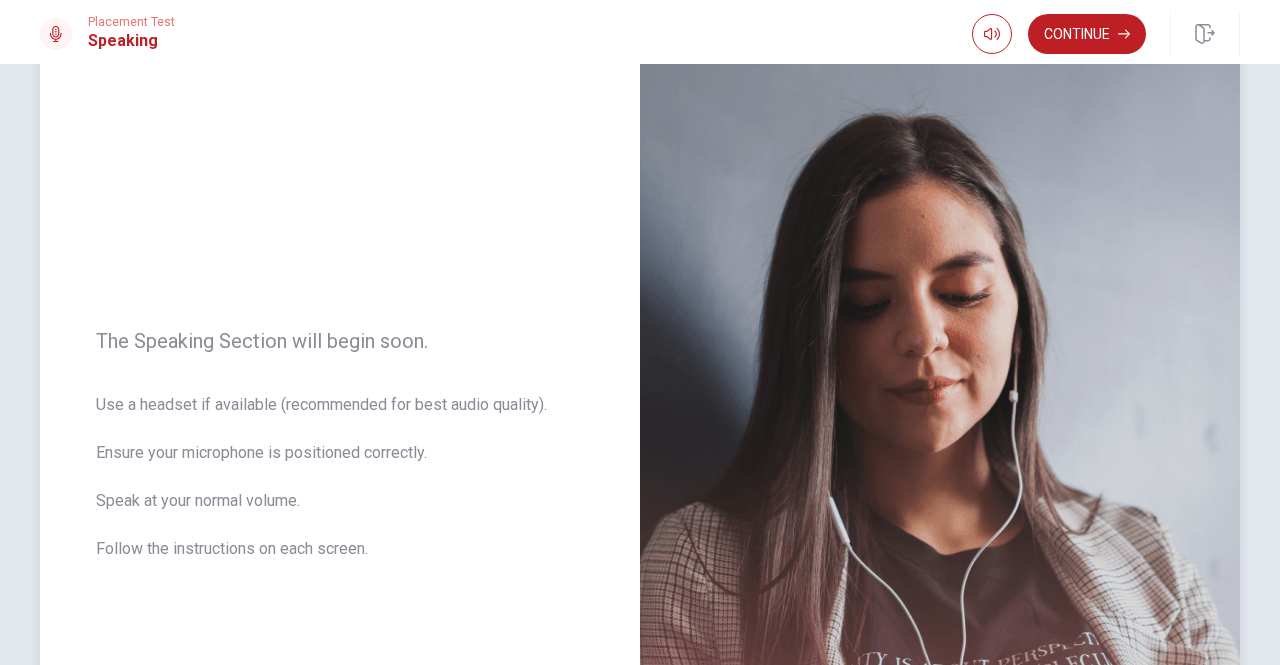 scroll, scrollTop: 200, scrollLeft: 0, axis: vertical 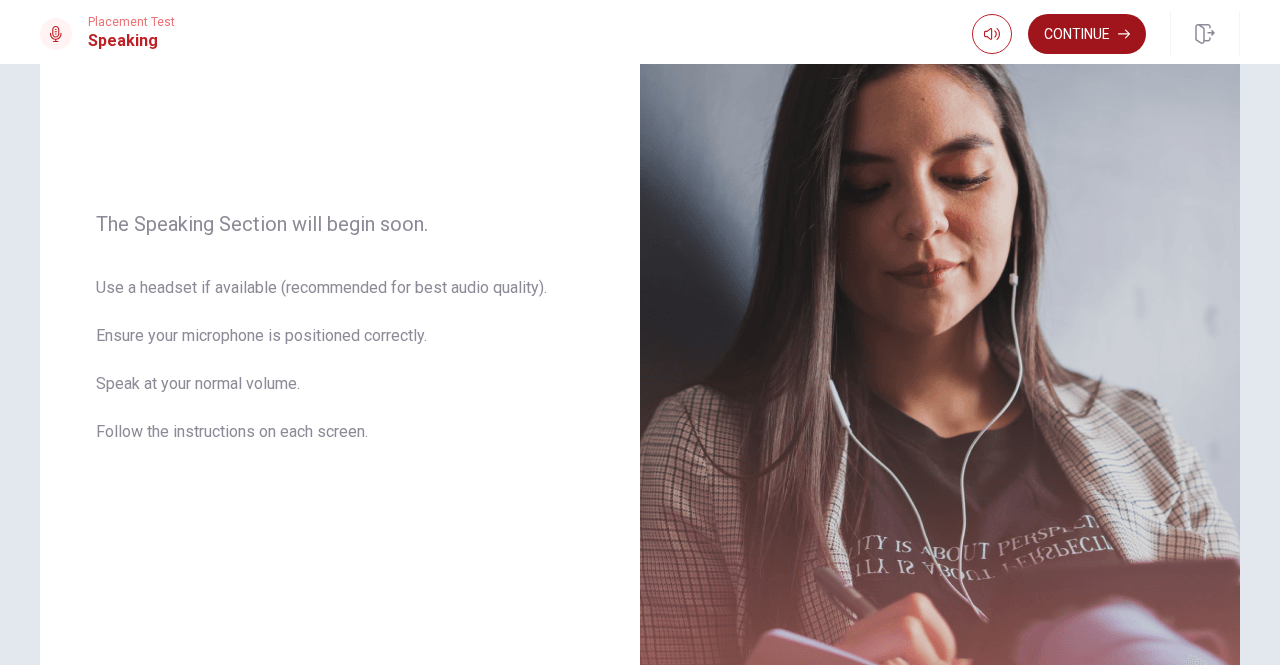 click on "Continue" at bounding box center (1087, 34) 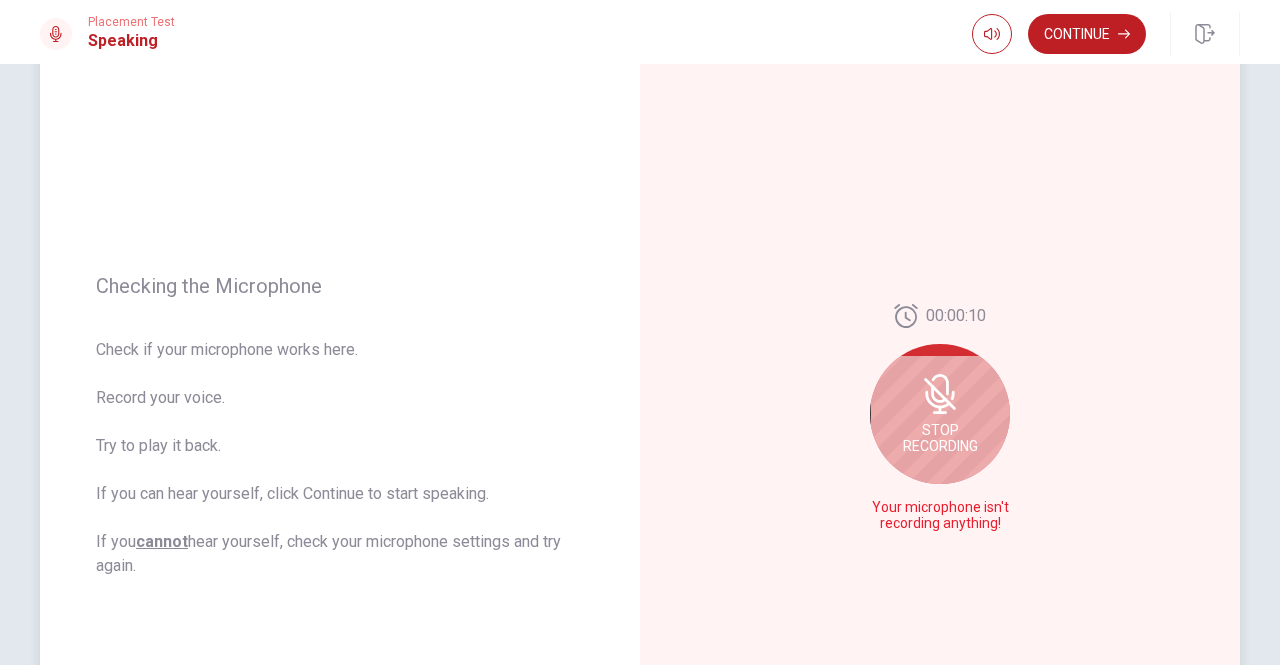 scroll, scrollTop: 214, scrollLeft: 0, axis: vertical 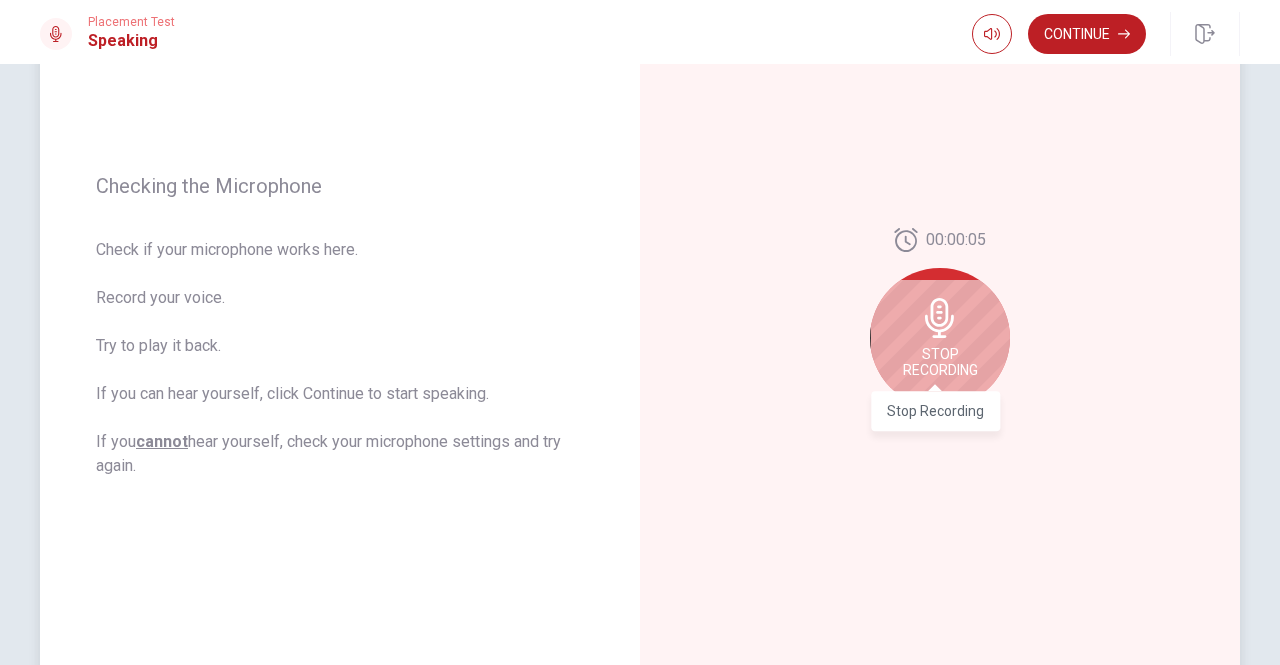 click on "Stop   Recording" at bounding box center [940, 362] 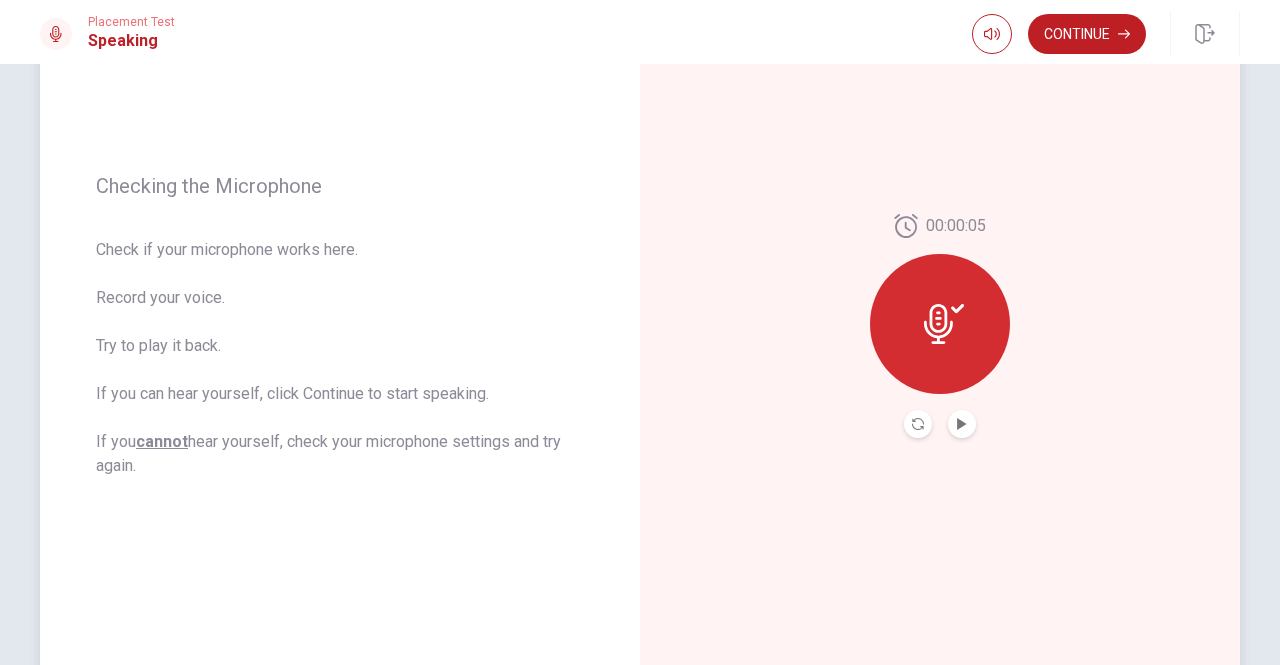 click at bounding box center (962, 424) 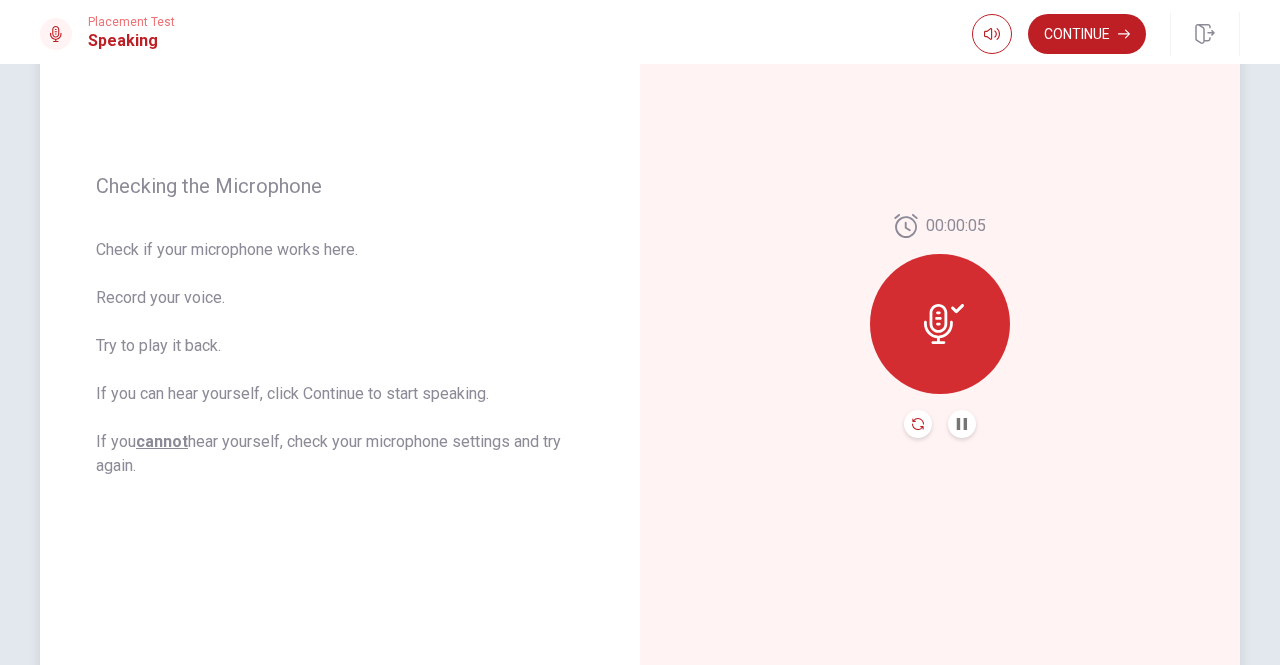 click 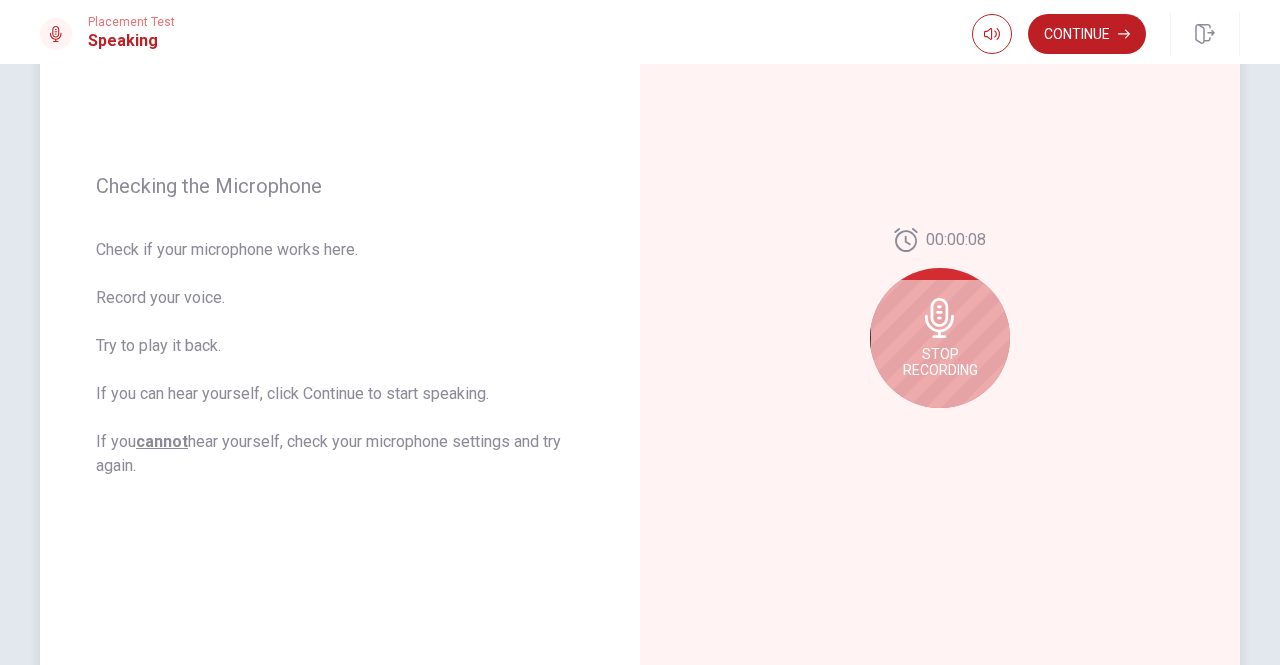 click on "Stop   Recording" at bounding box center (940, 362) 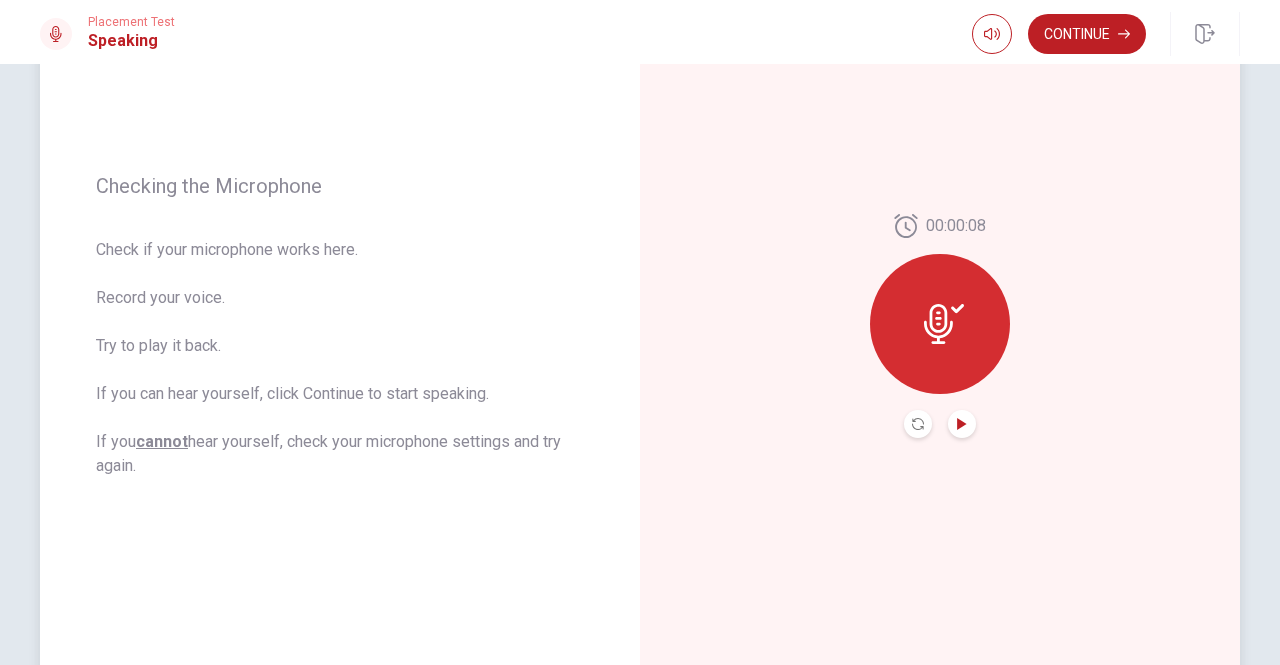 click 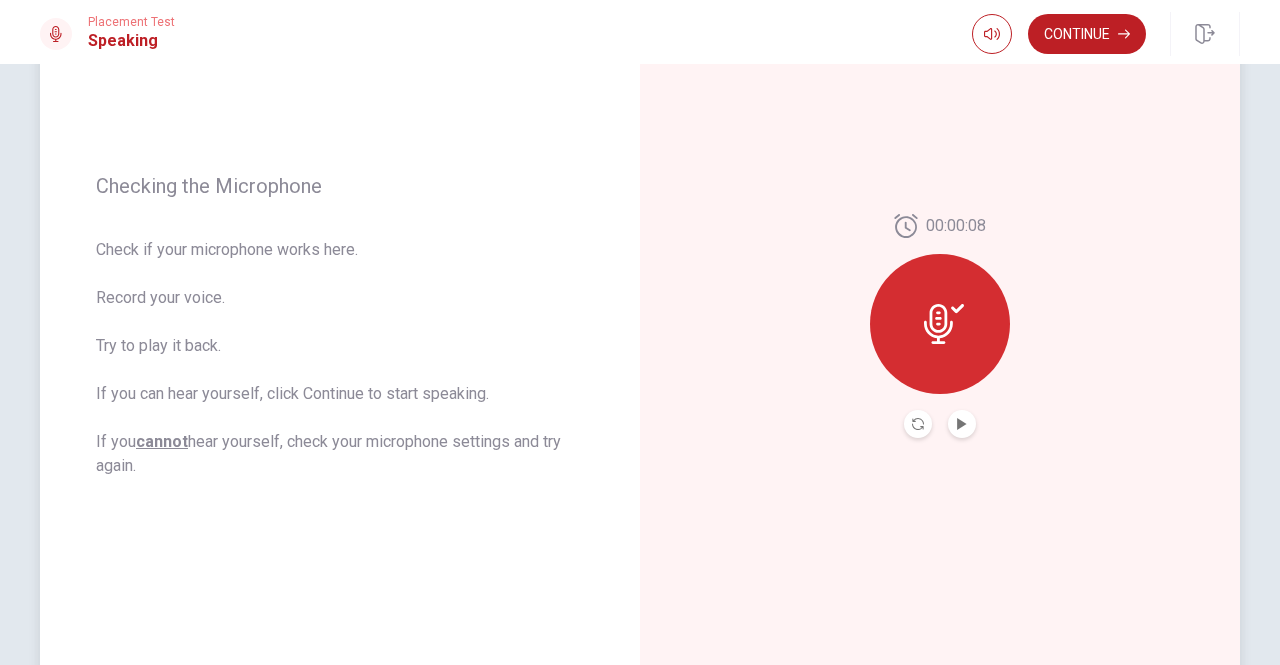 click on "00:00:08" at bounding box center (940, 326) 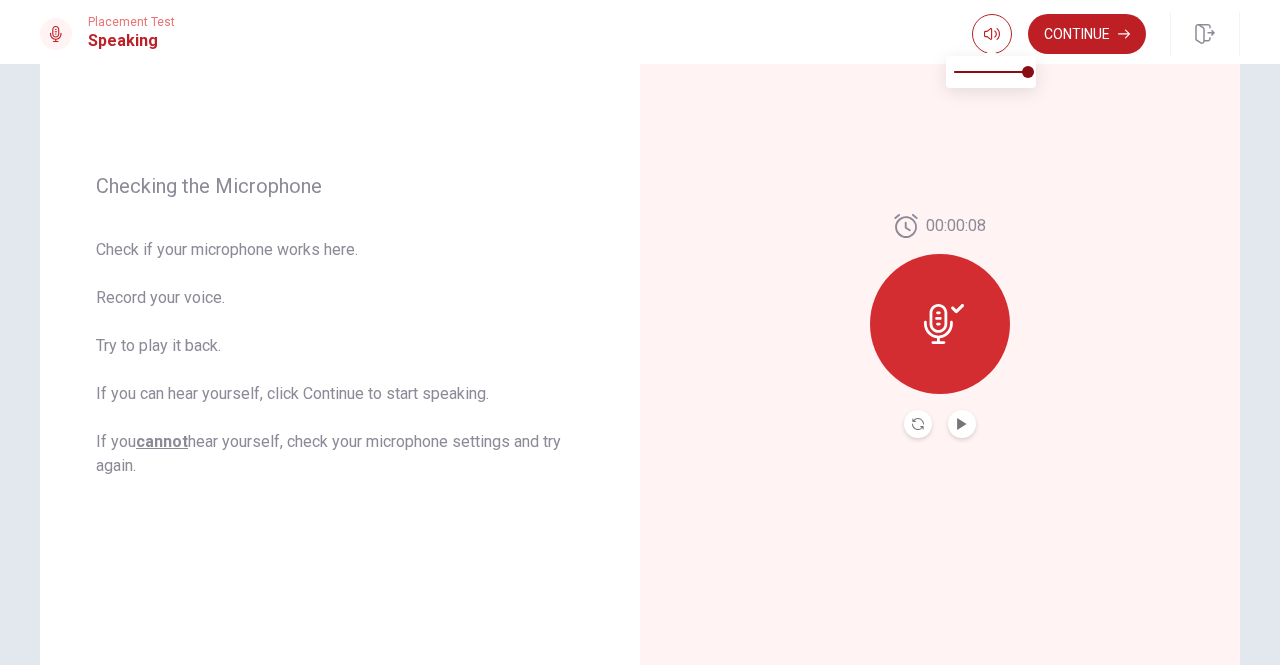 click at bounding box center (992, 34) 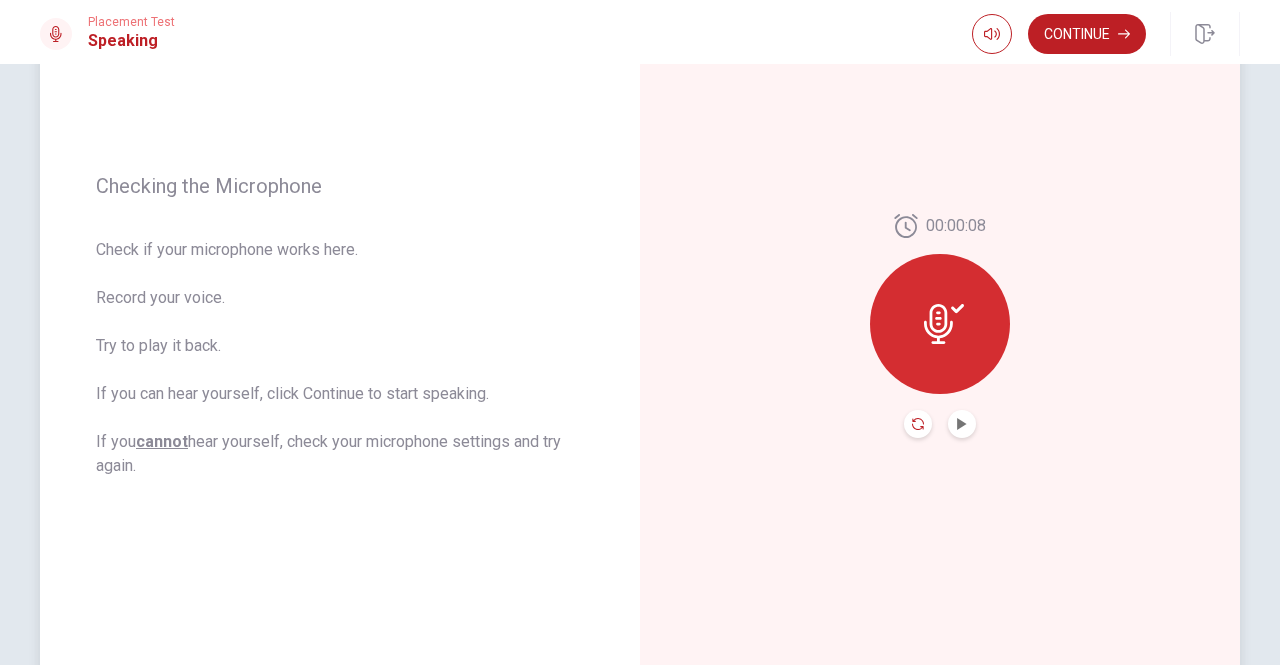 click 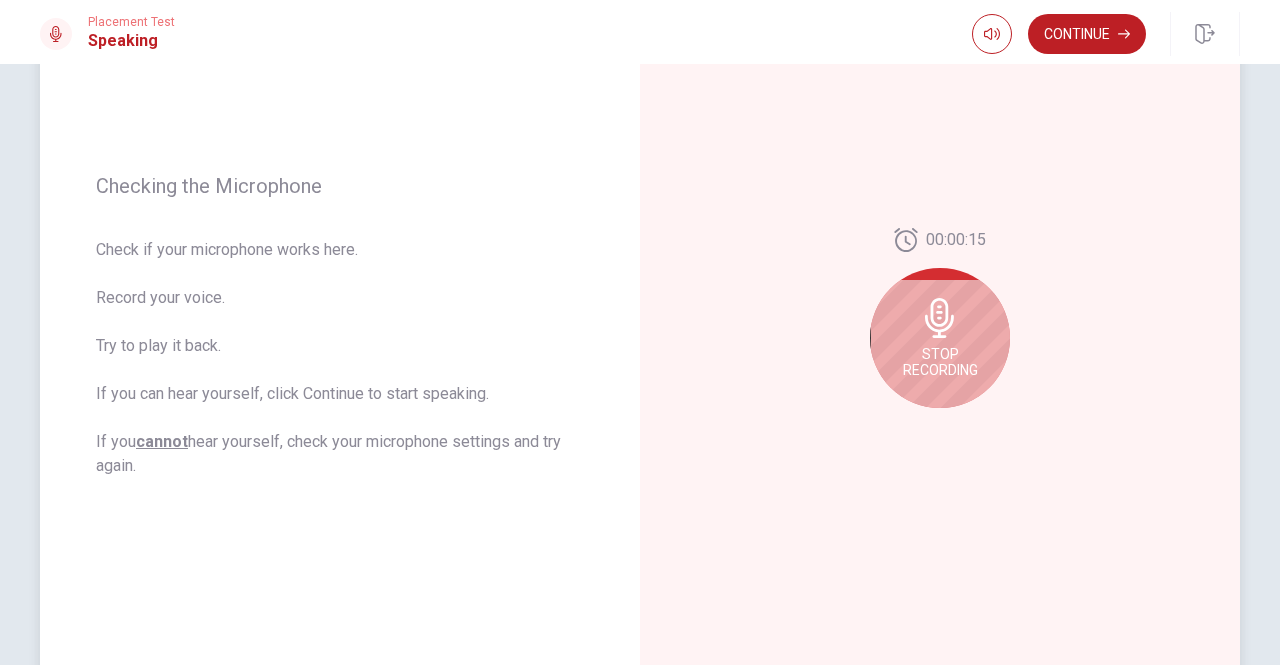 click 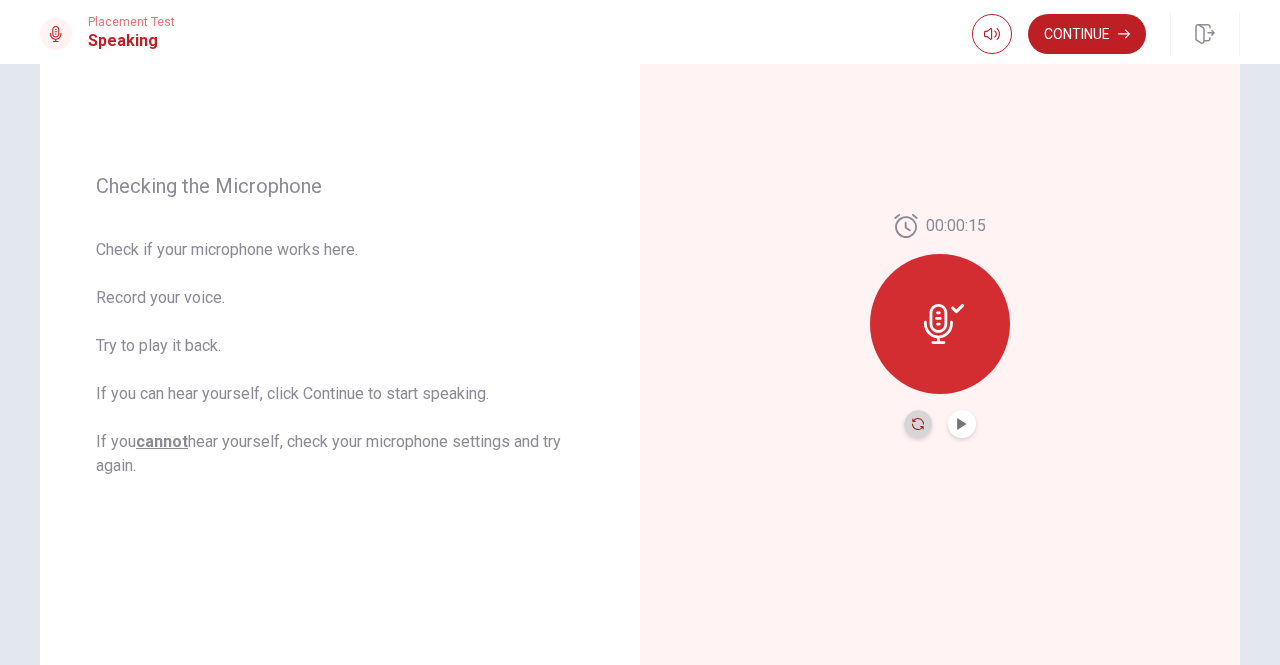 click 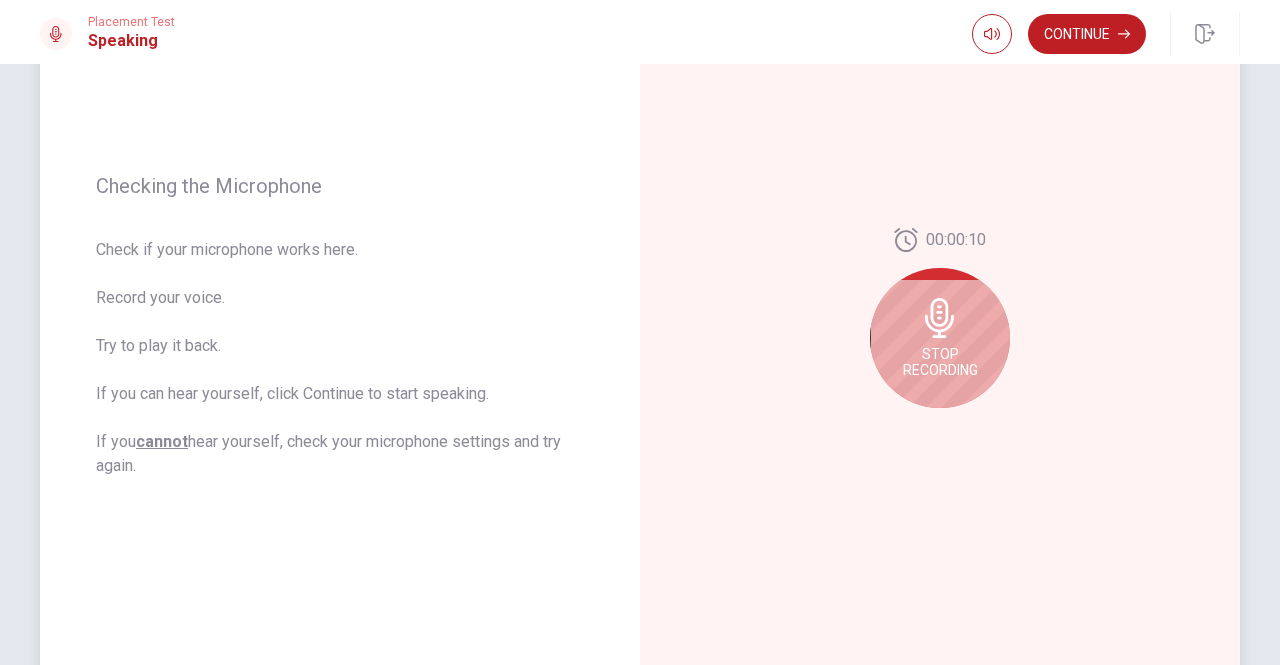 click 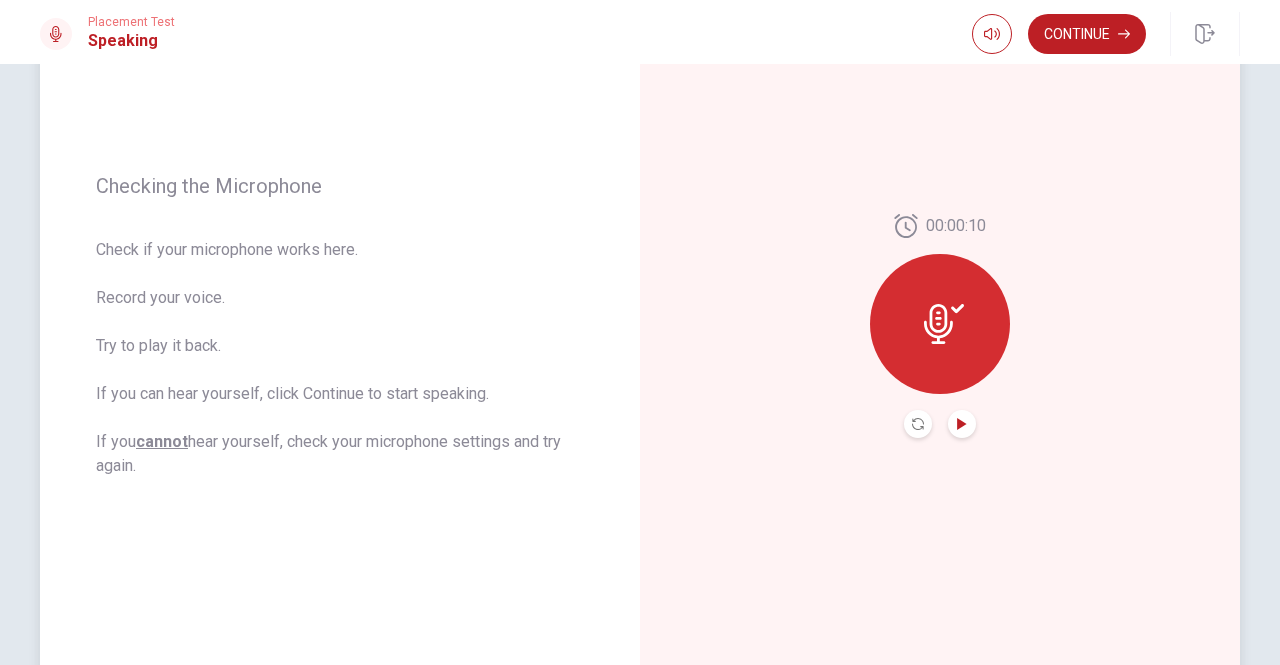 click 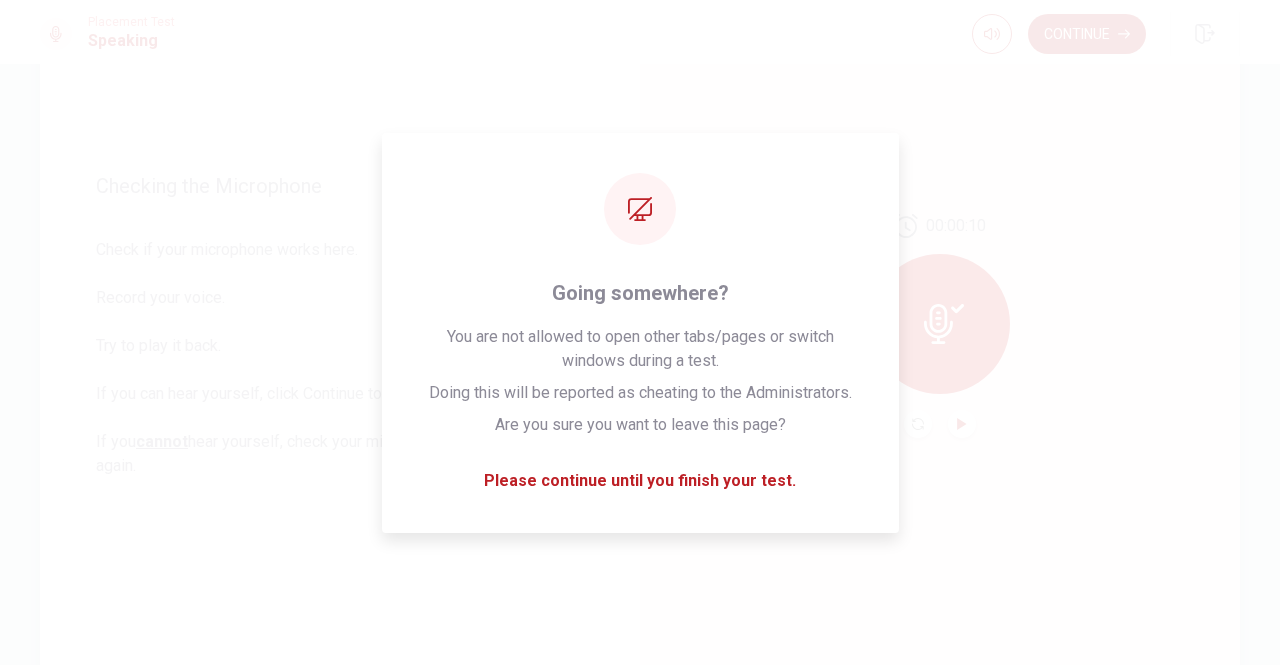 click on "00:00:10" at bounding box center (940, 326) 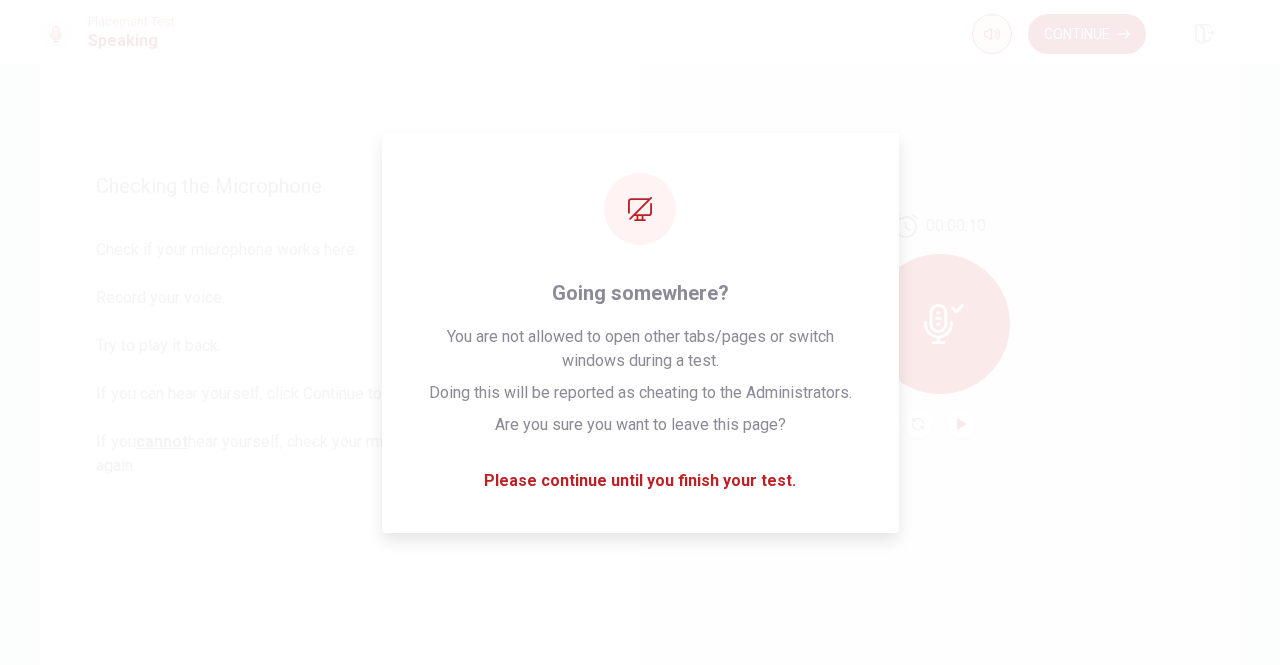 click 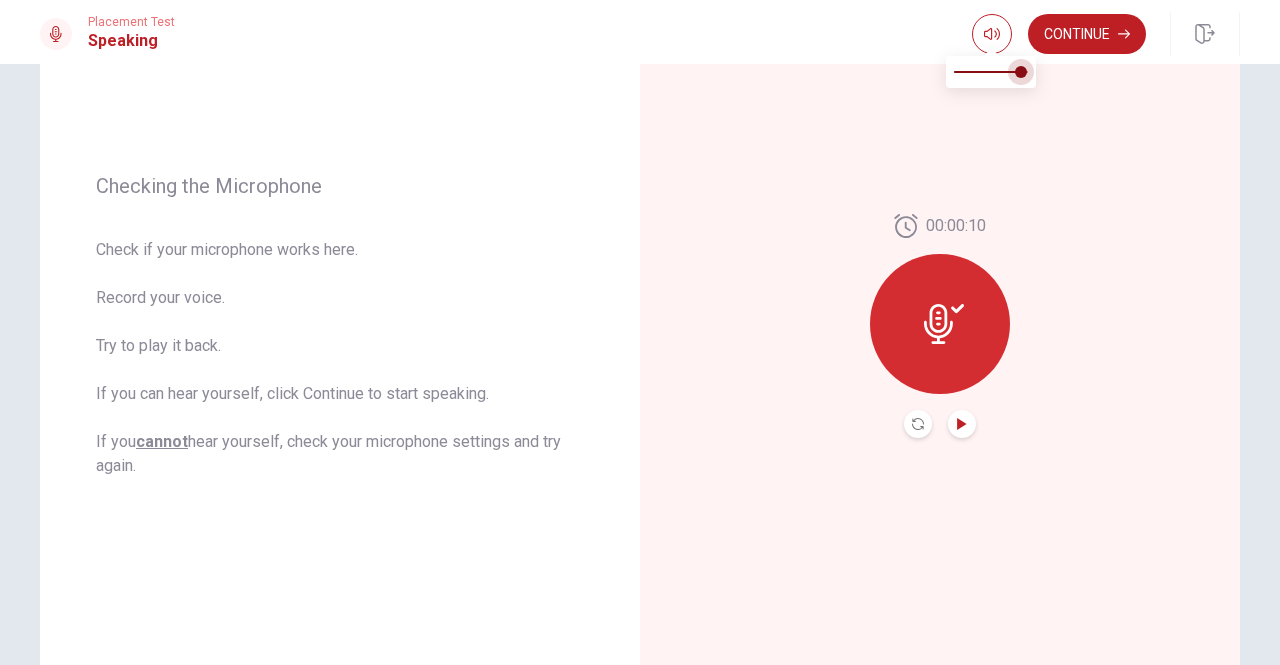 type on "1" 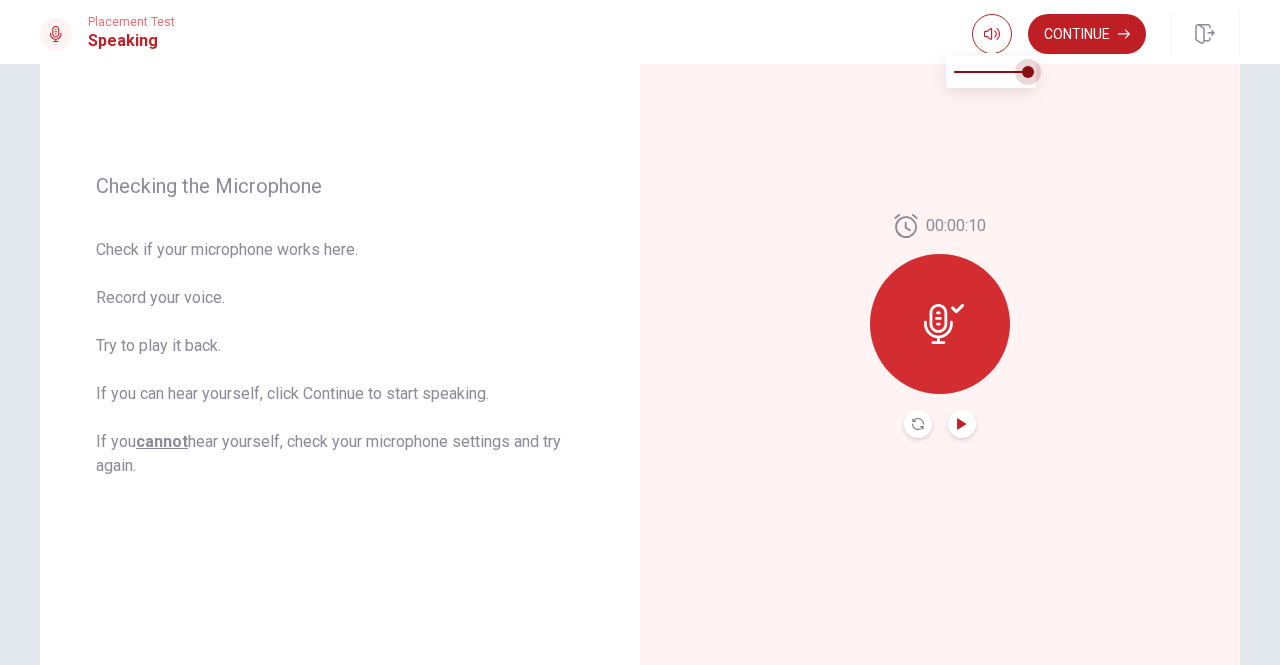 click at bounding box center [1028, 72] 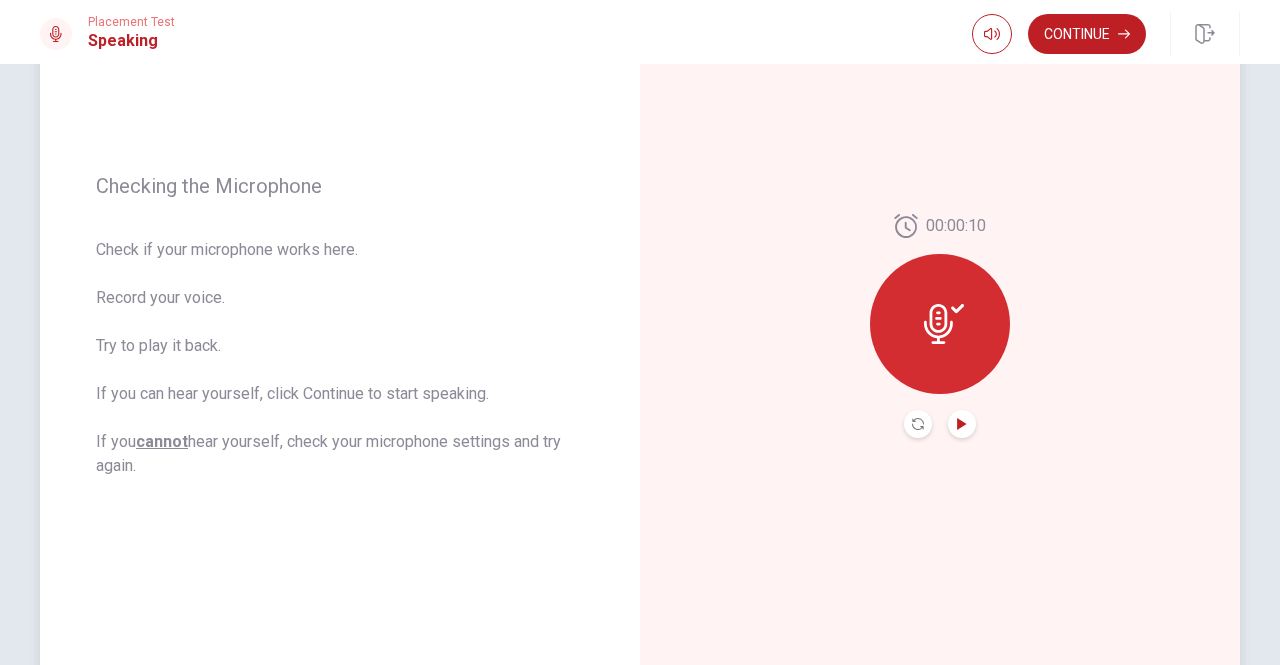 click on "00:00:10" at bounding box center (940, 326) 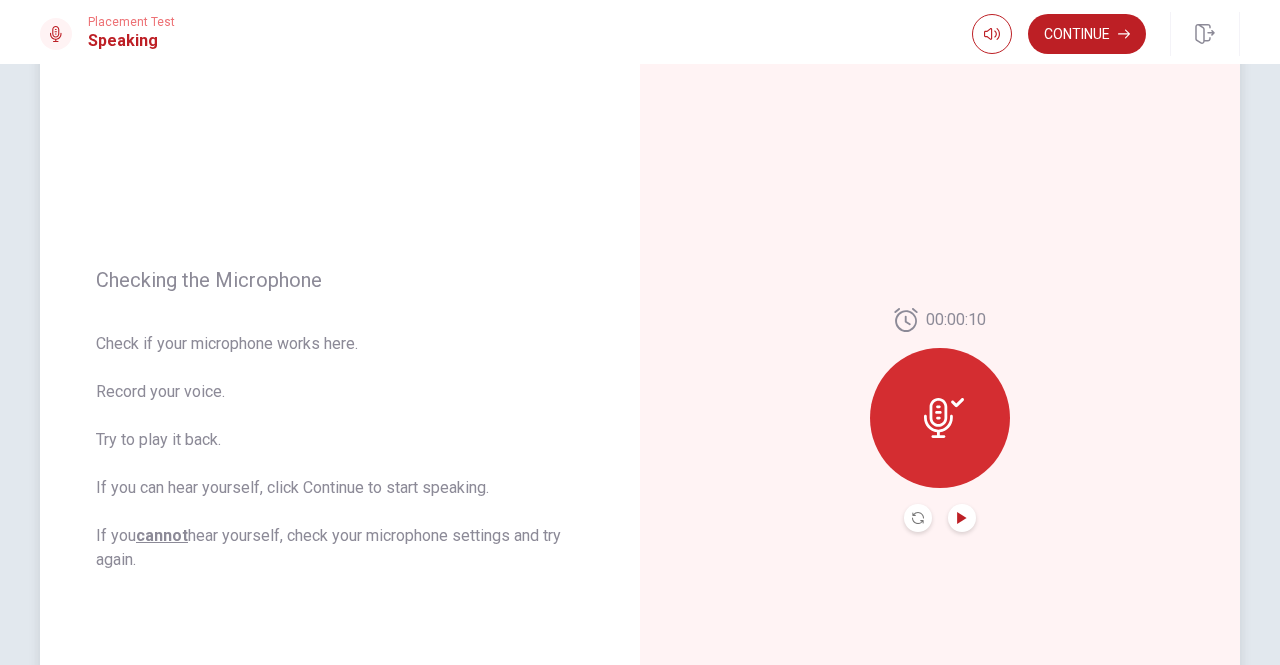 scroll, scrollTop: 214, scrollLeft: 0, axis: vertical 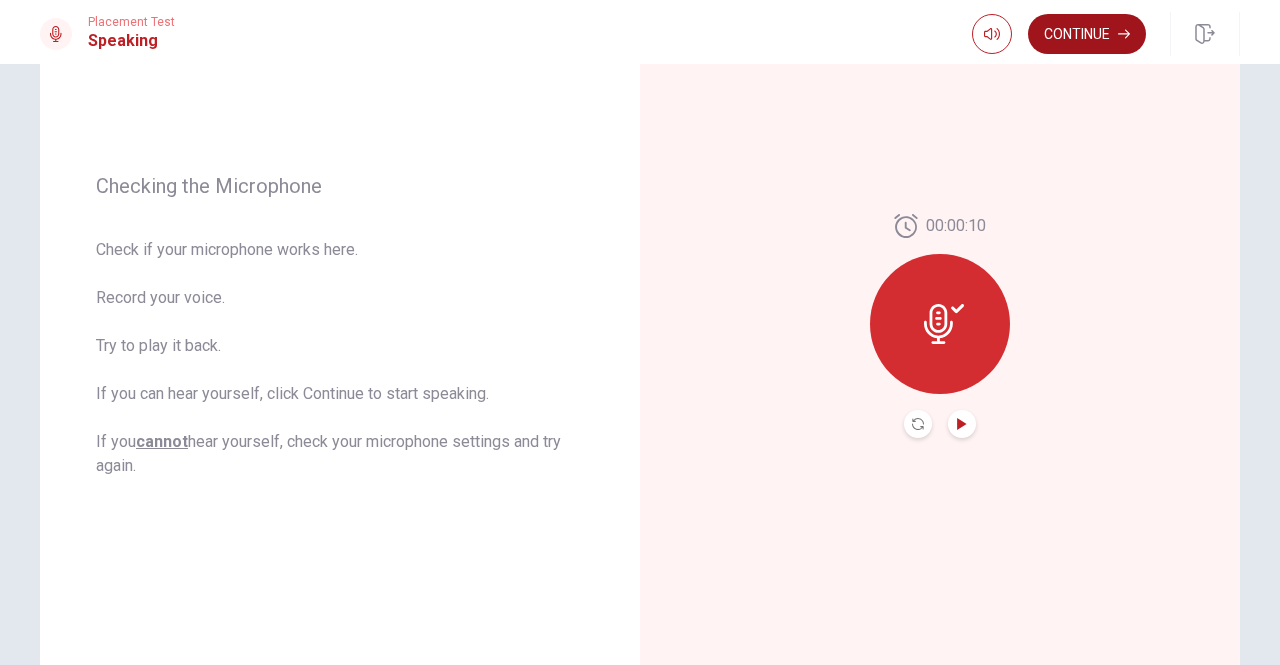 click on "Continue" at bounding box center (1087, 34) 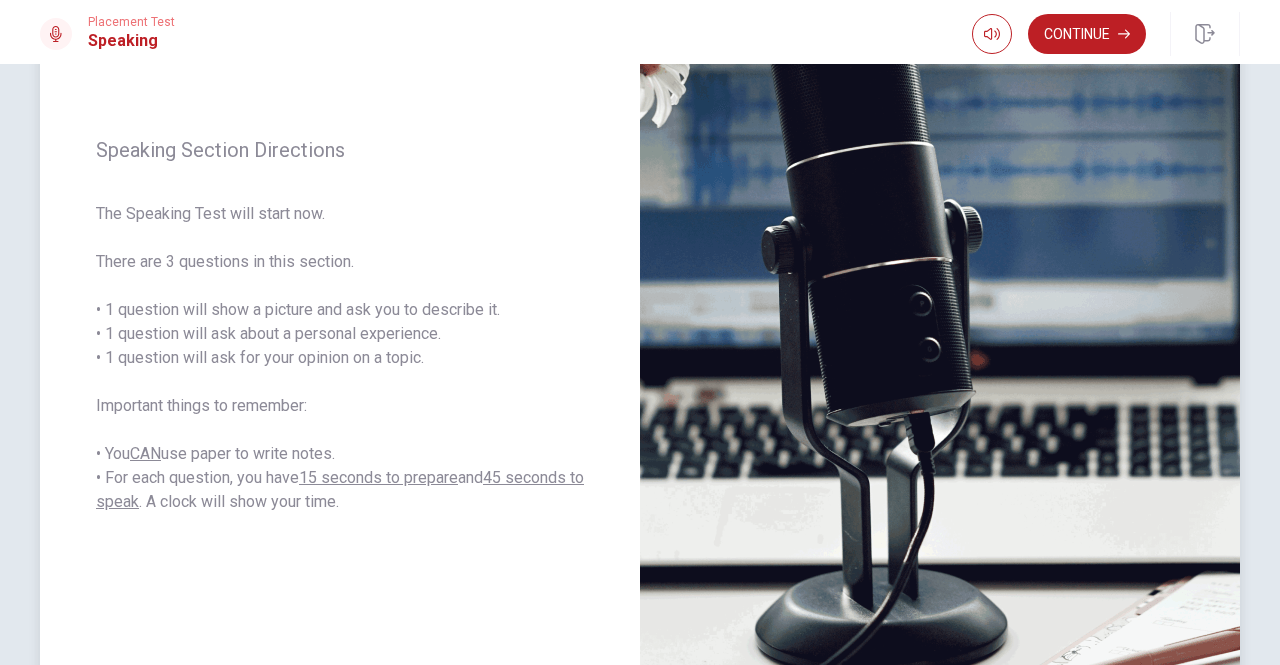 click at bounding box center (940, 326) 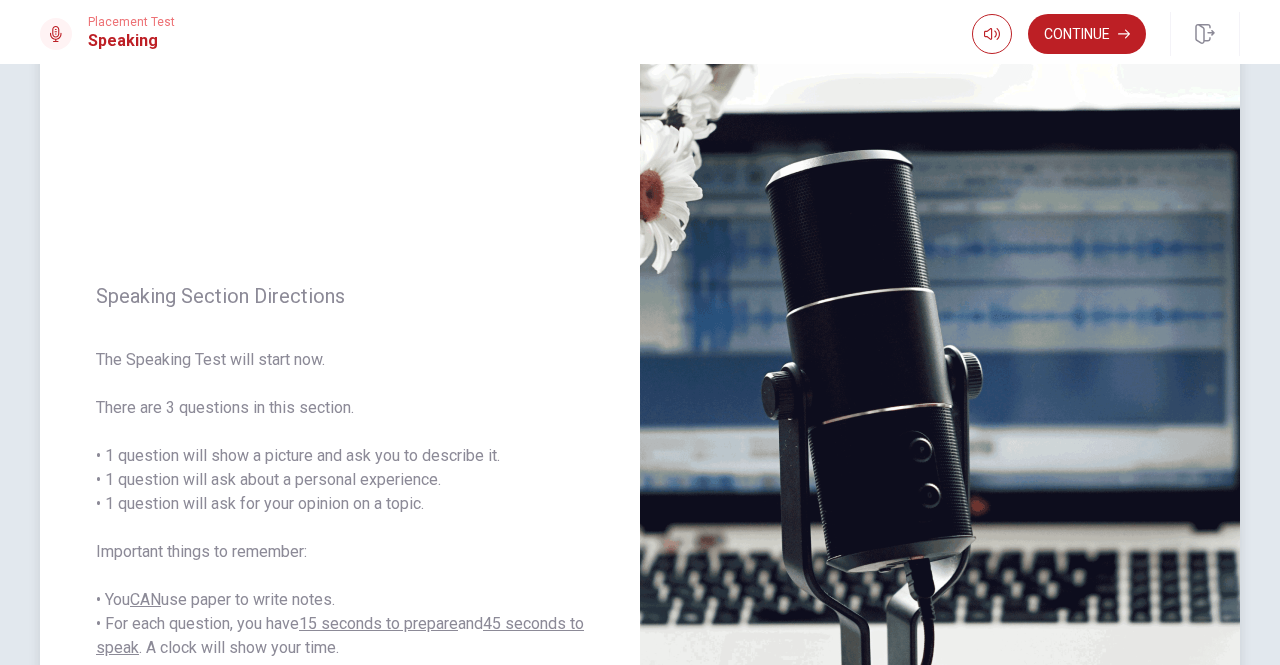 scroll, scrollTop: 100, scrollLeft: 0, axis: vertical 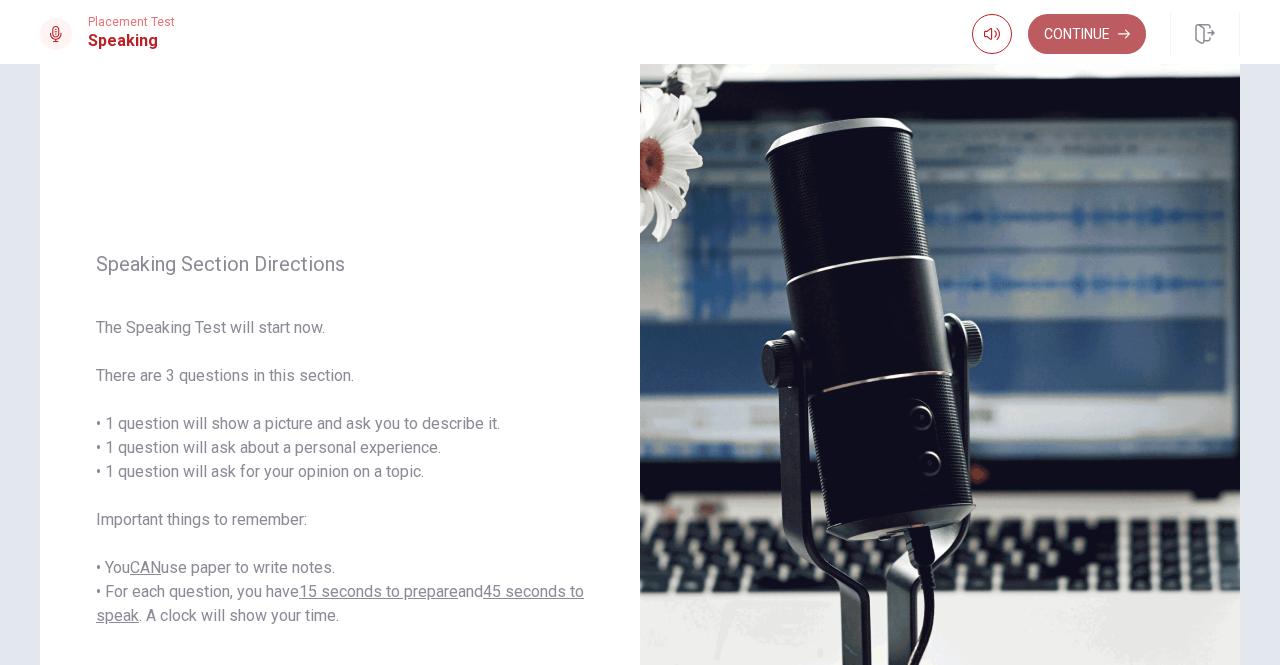 click on "Continue" at bounding box center (1087, 34) 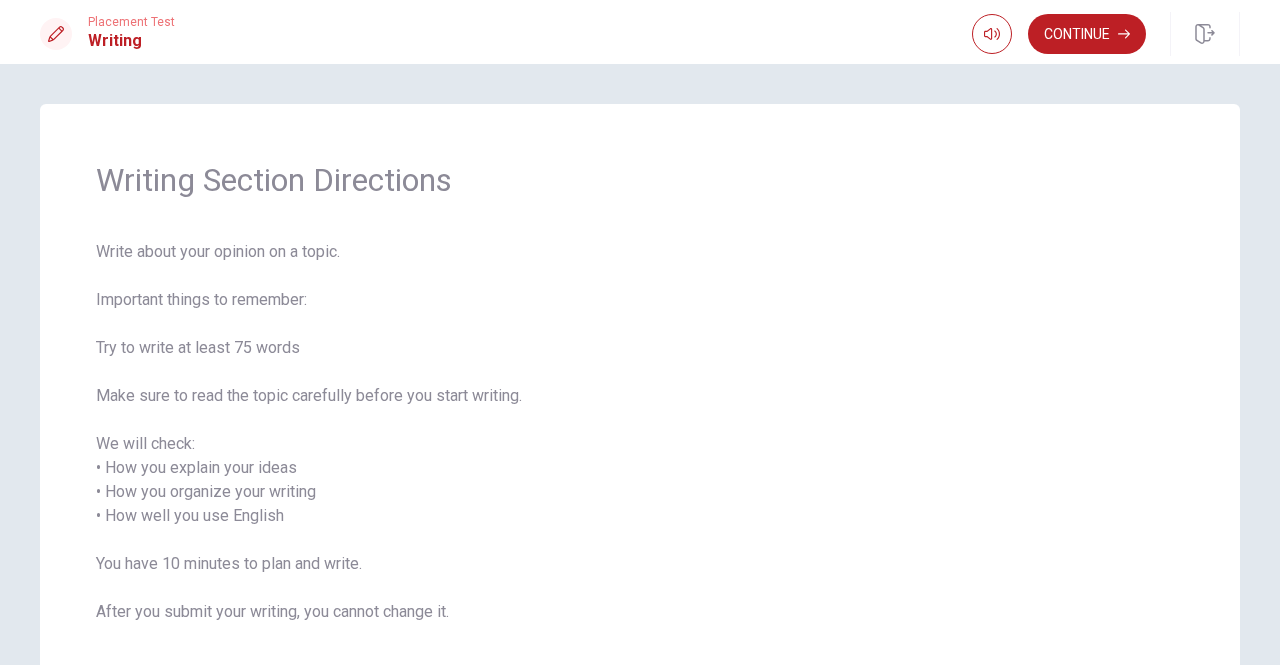 scroll, scrollTop: 0, scrollLeft: 0, axis: both 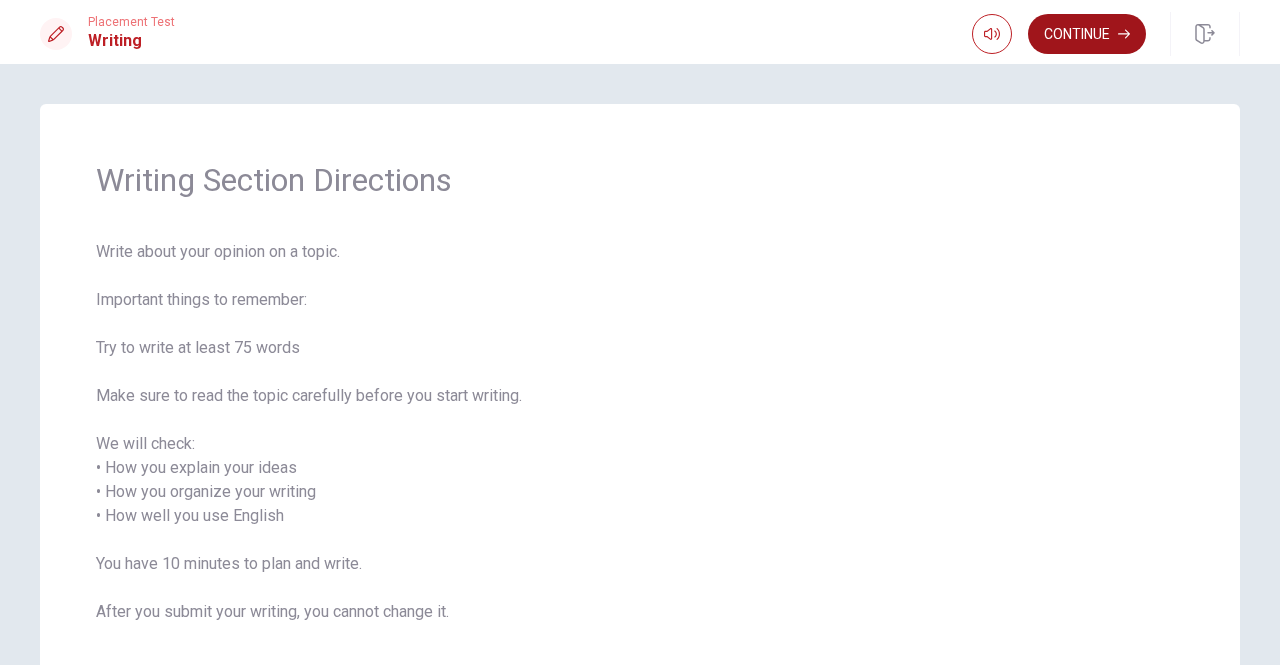 click on "Continue" at bounding box center (1087, 34) 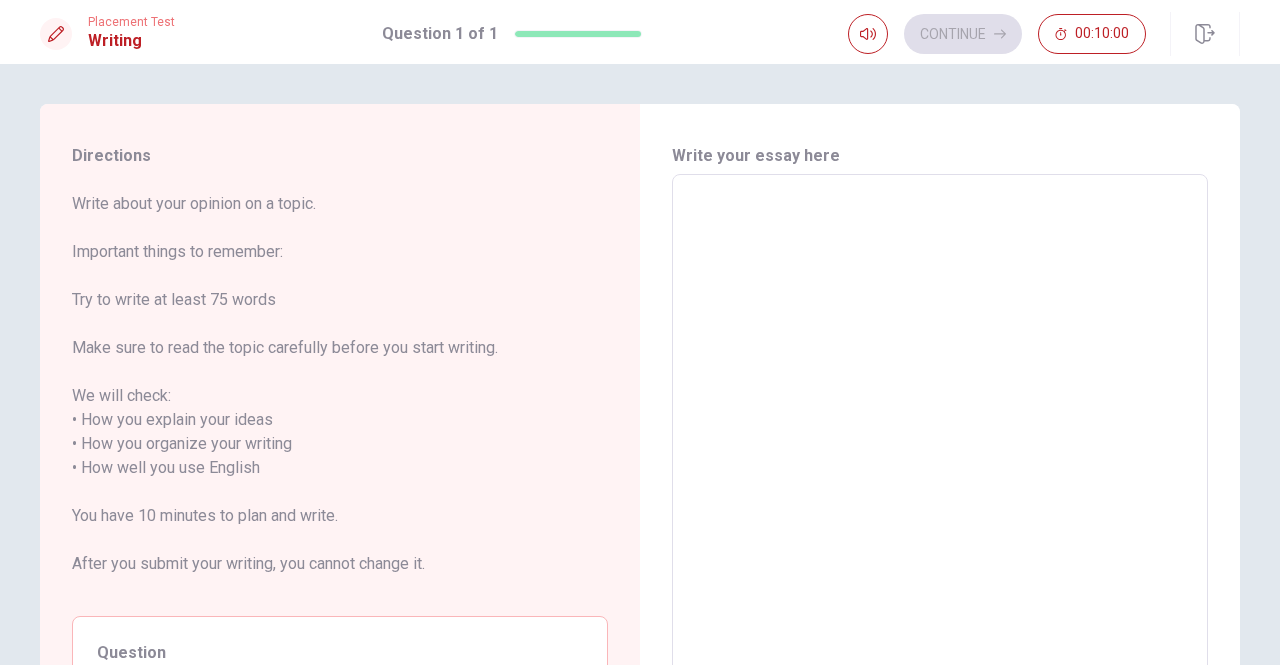 click at bounding box center (940, 468) 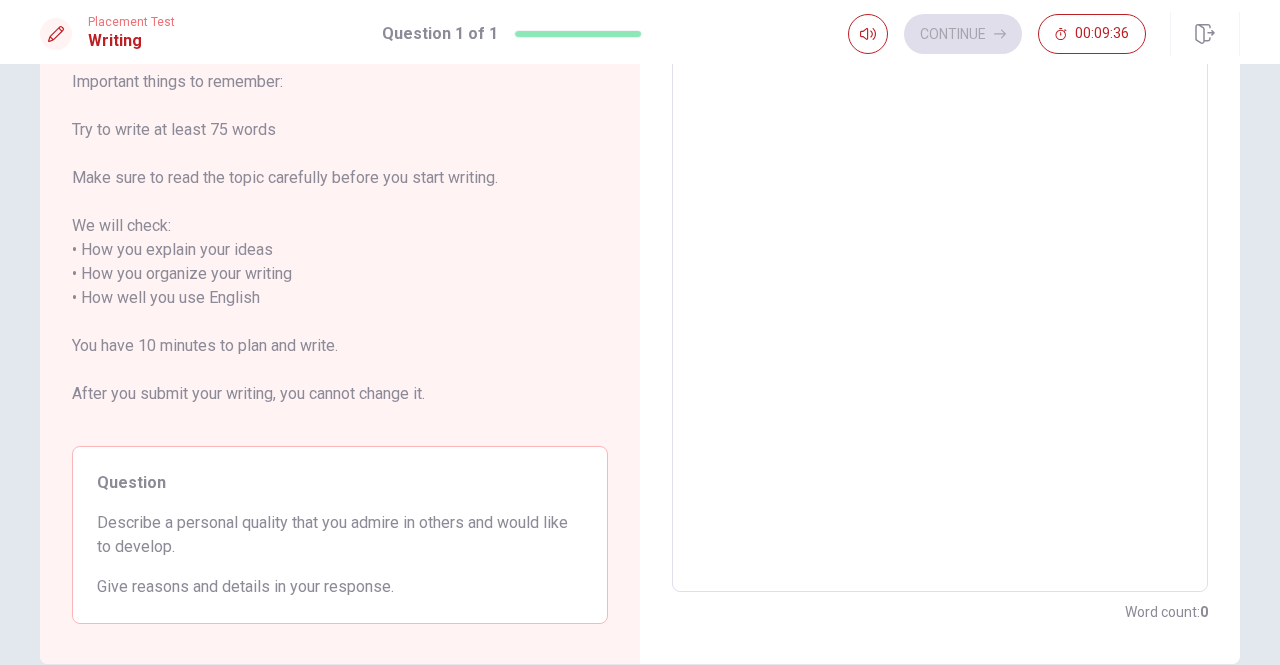scroll, scrollTop: 272, scrollLeft: 0, axis: vertical 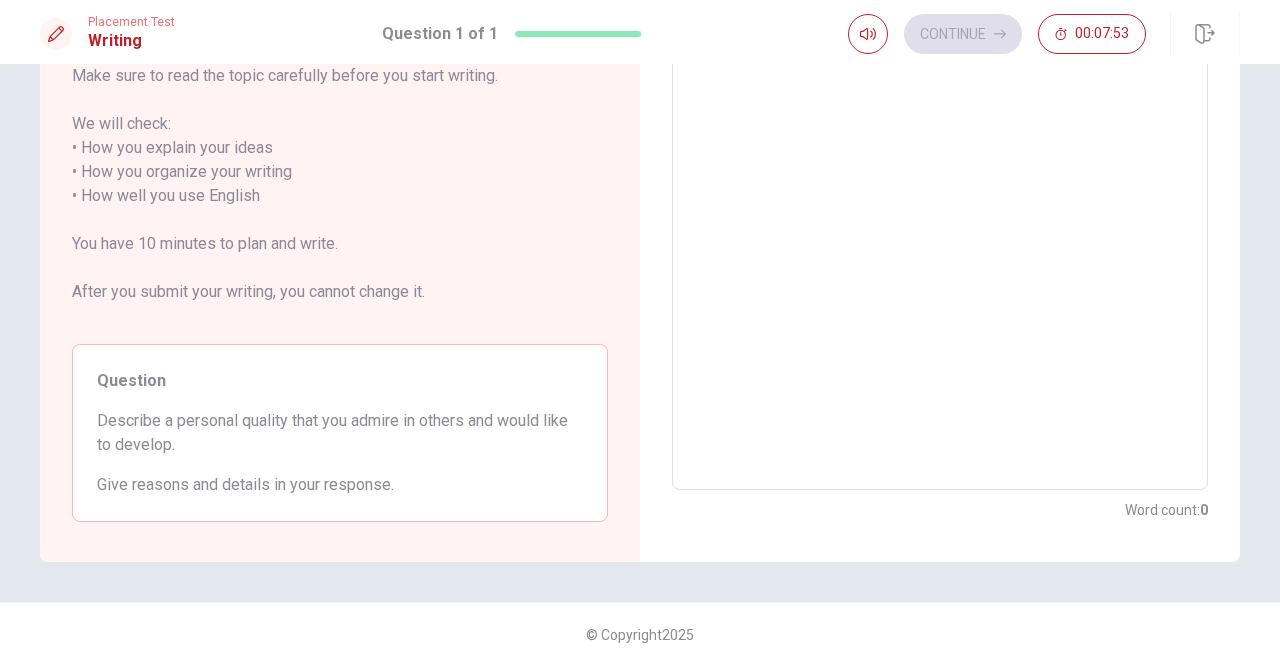 click at bounding box center [940, 196] 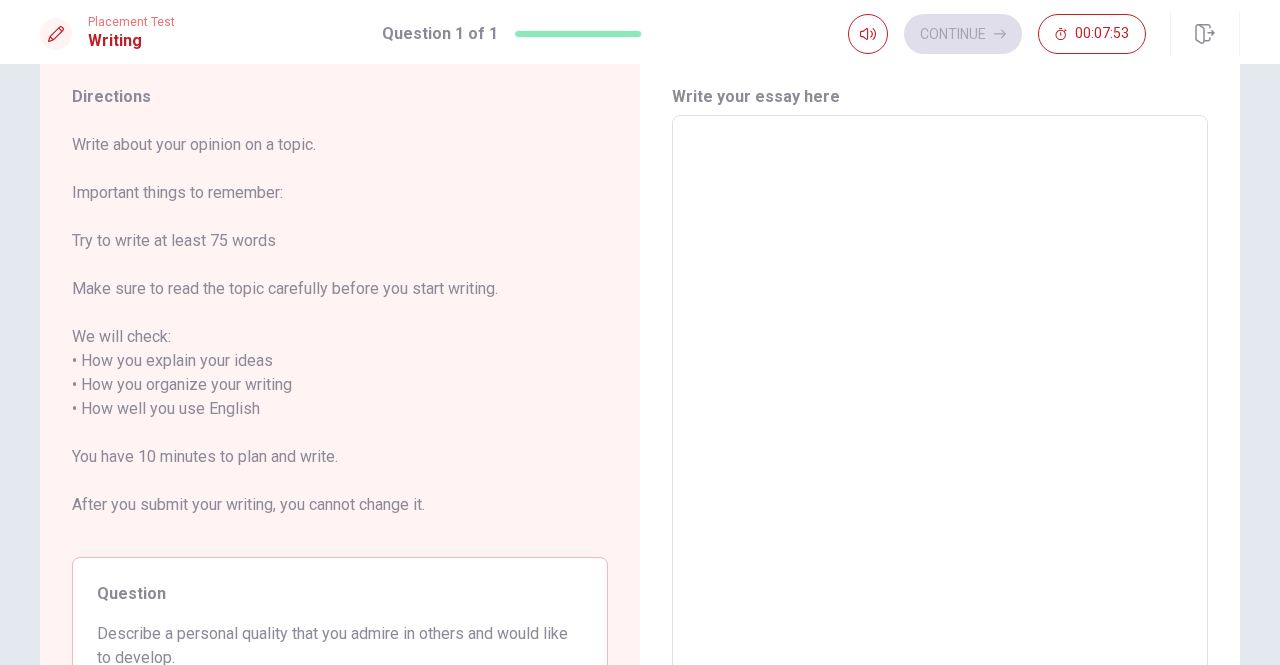 scroll, scrollTop: 0, scrollLeft: 0, axis: both 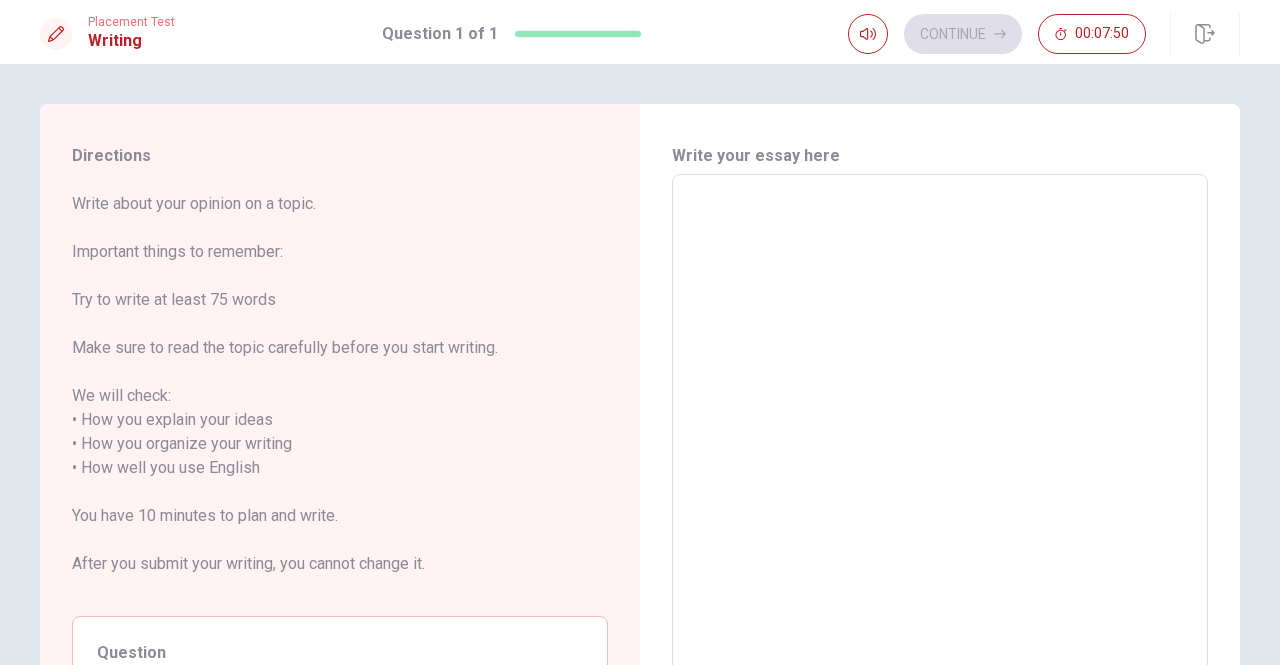 type on "P" 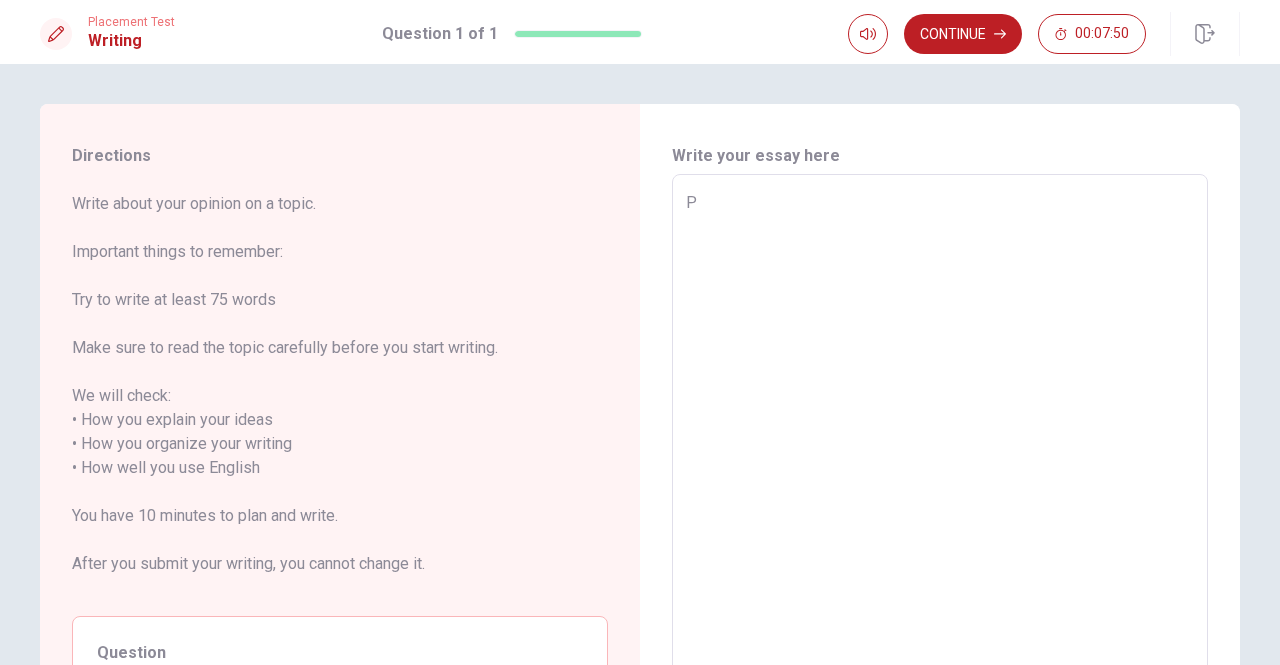 type on "x" 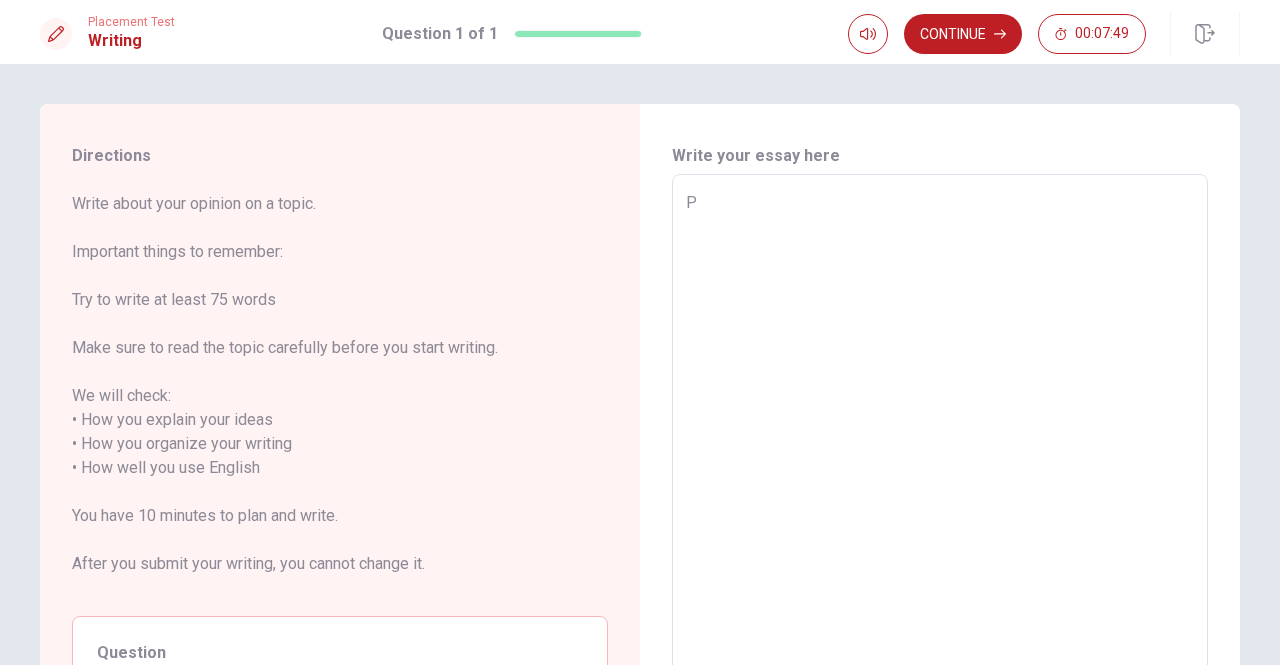 type on "Pt" 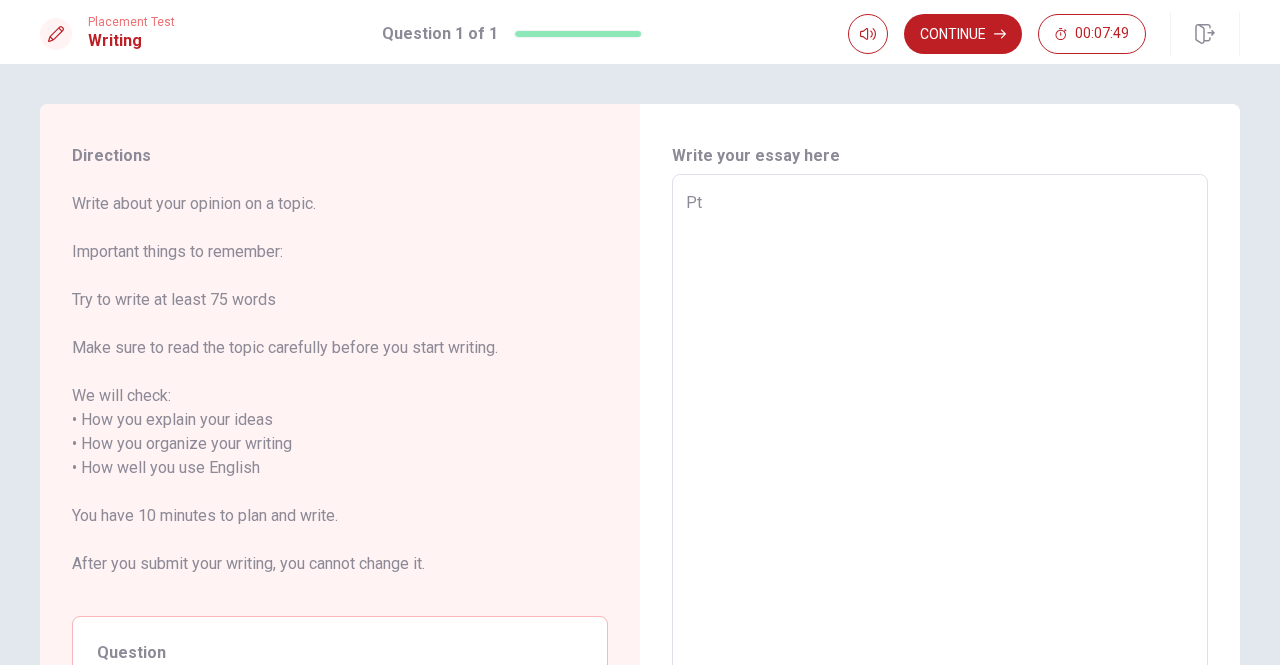 type on "x" 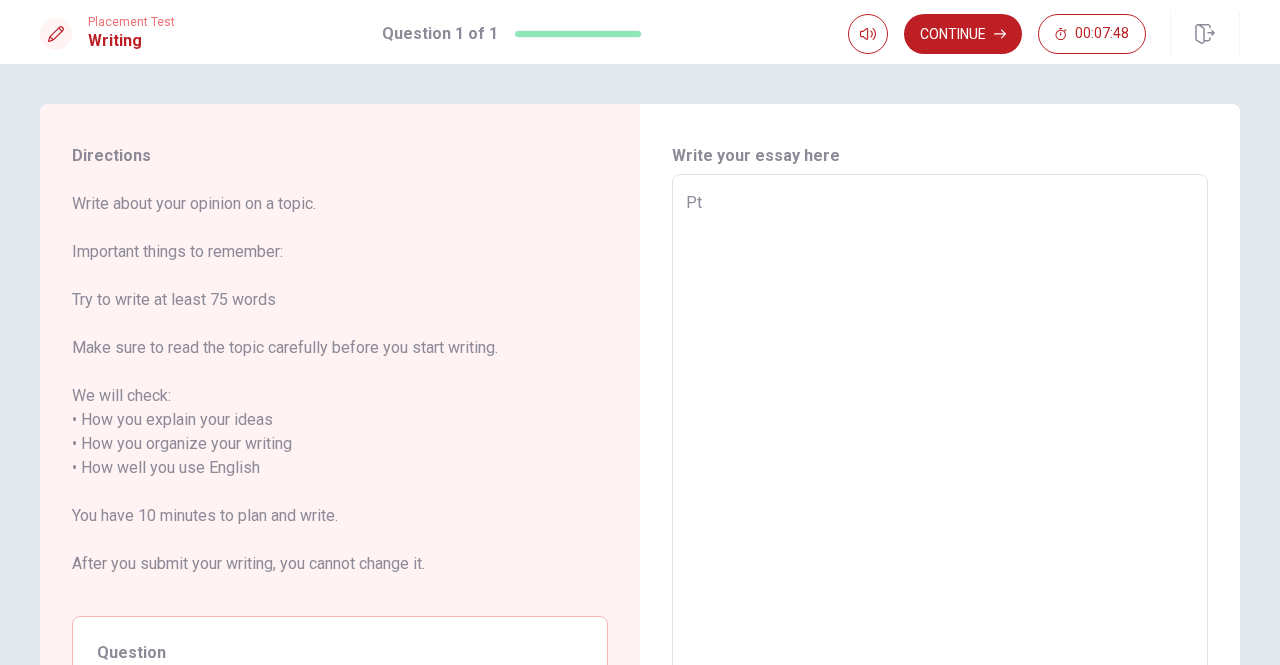type on "P" 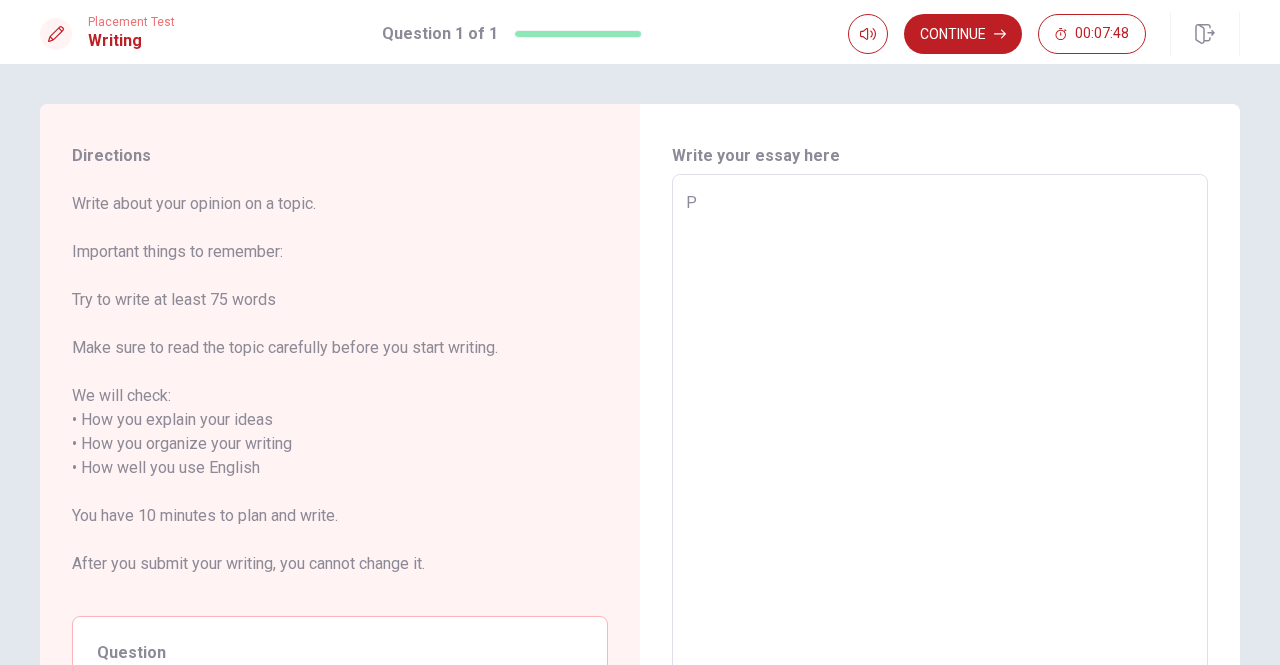 type on "x" 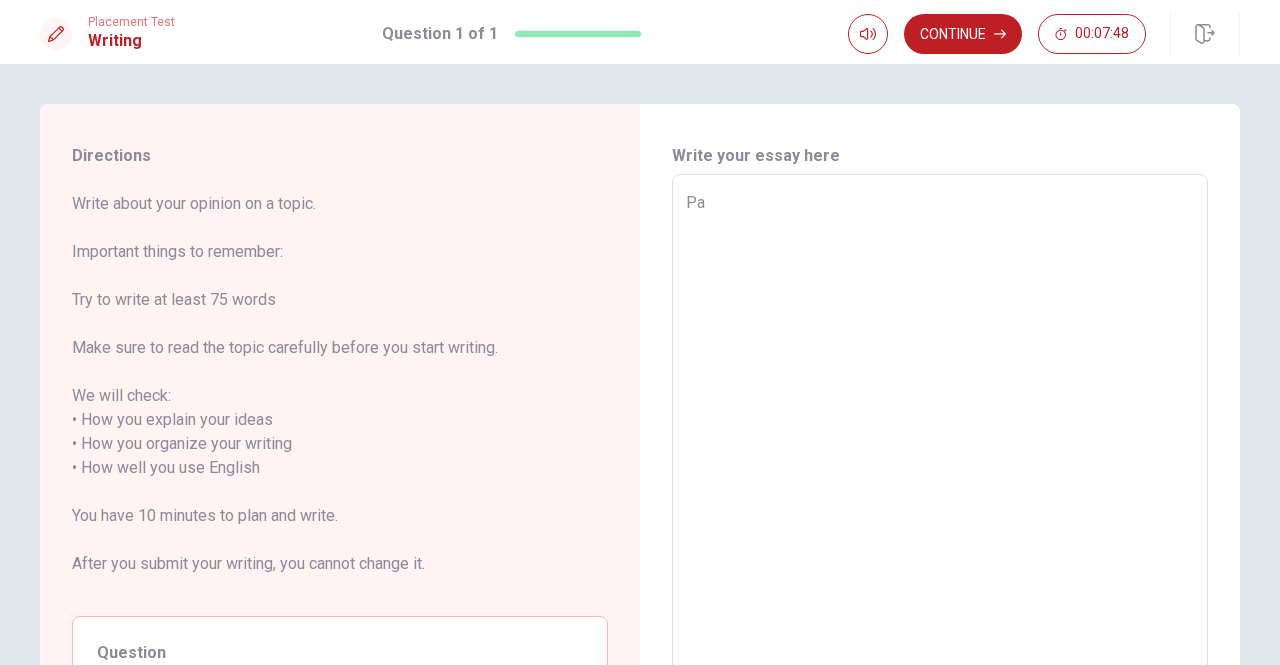 type on "x" 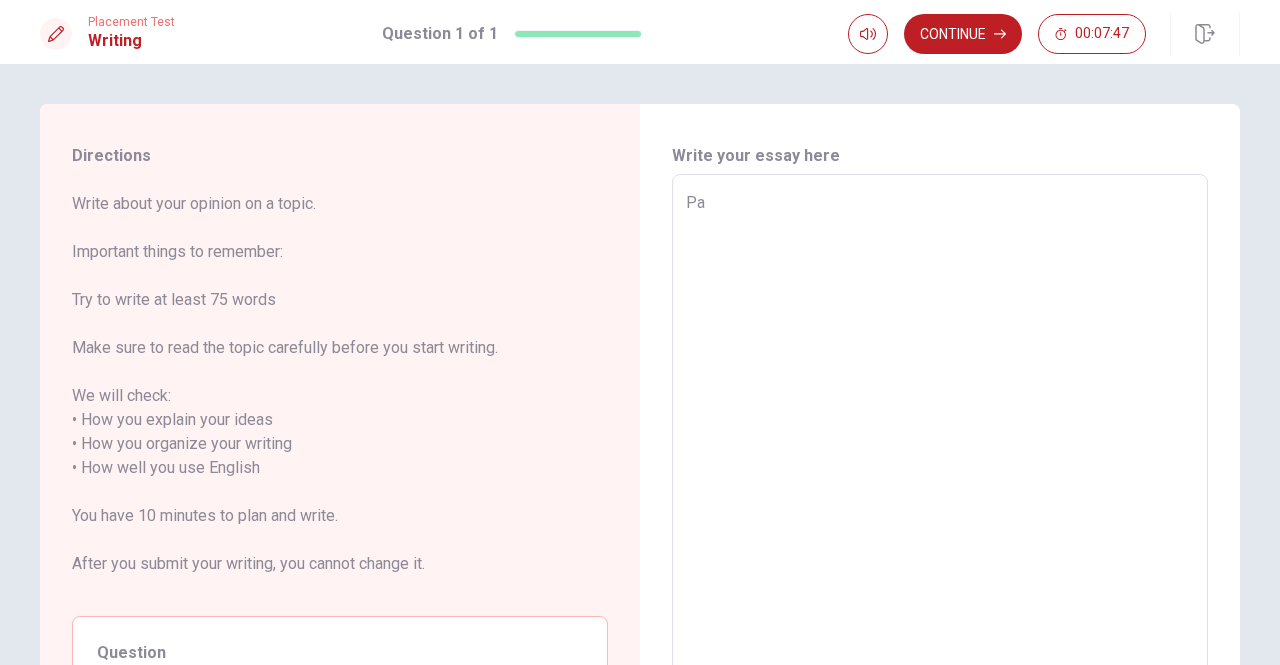 type on "Pat" 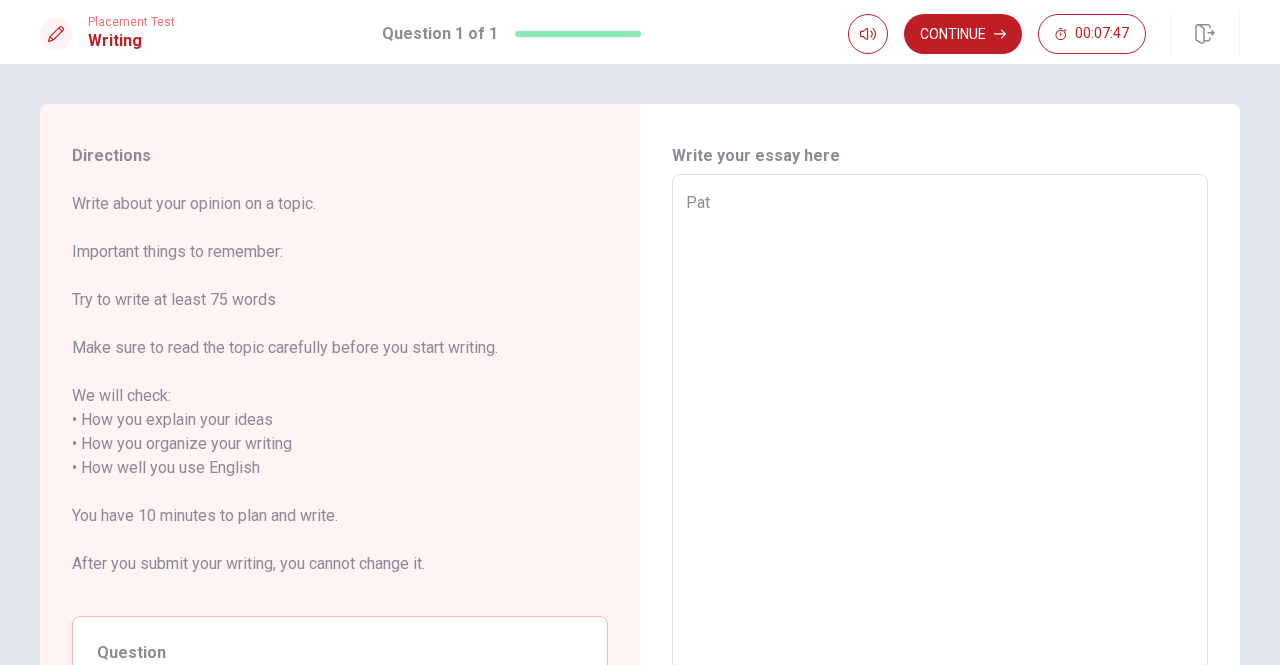 type on "x" 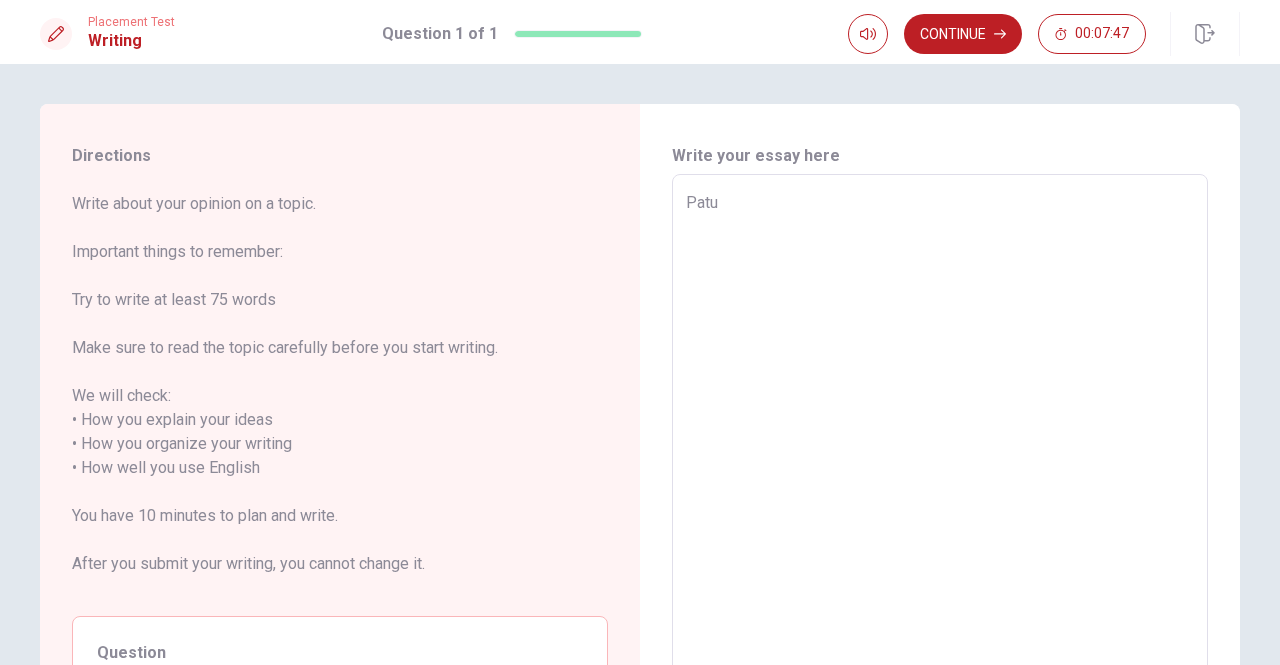 type on "x" 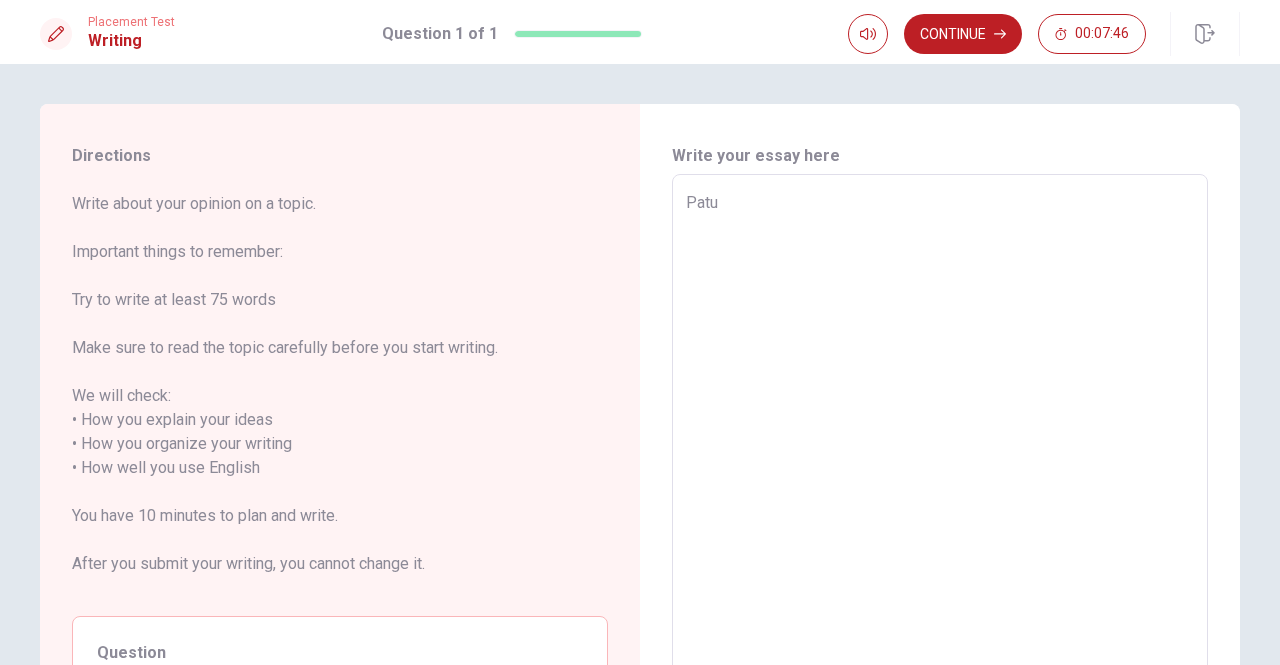 type on "Pat" 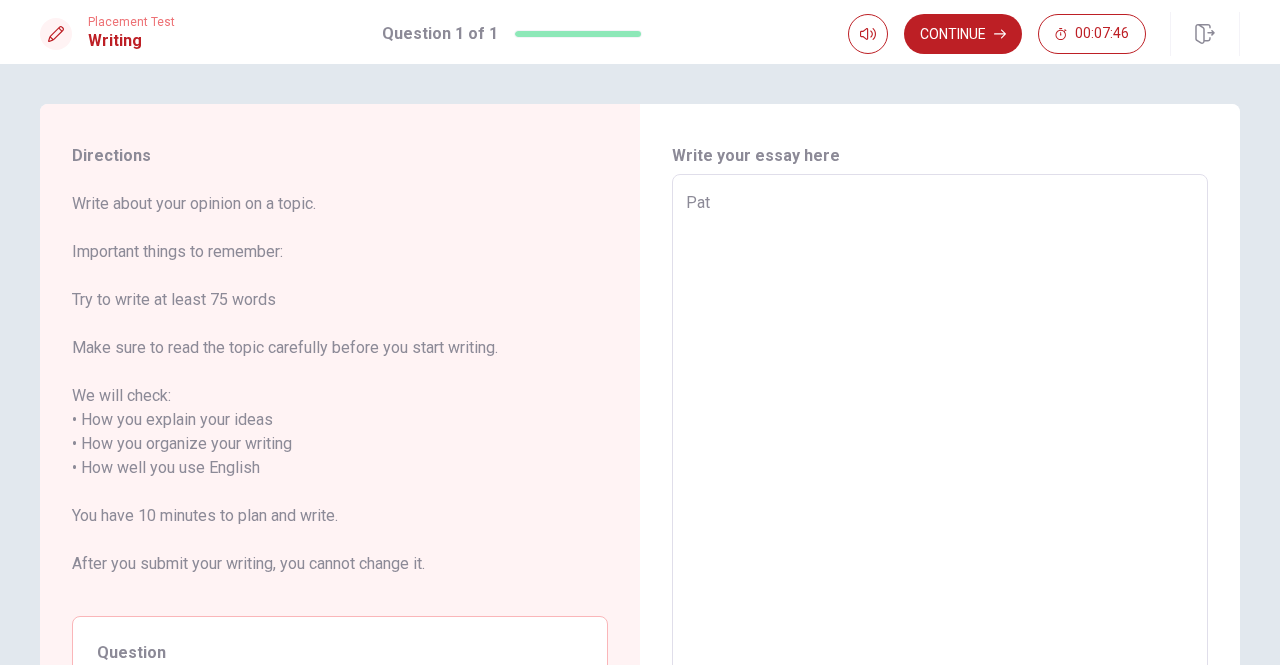 type on "x" 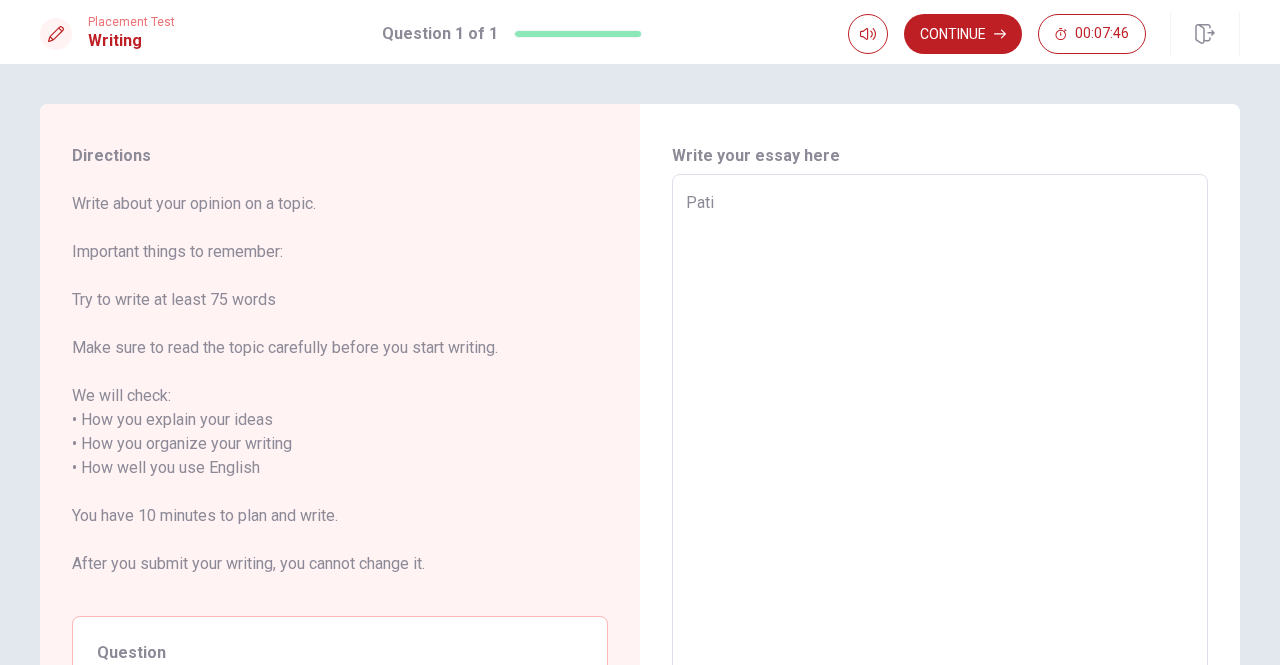 type on "x" 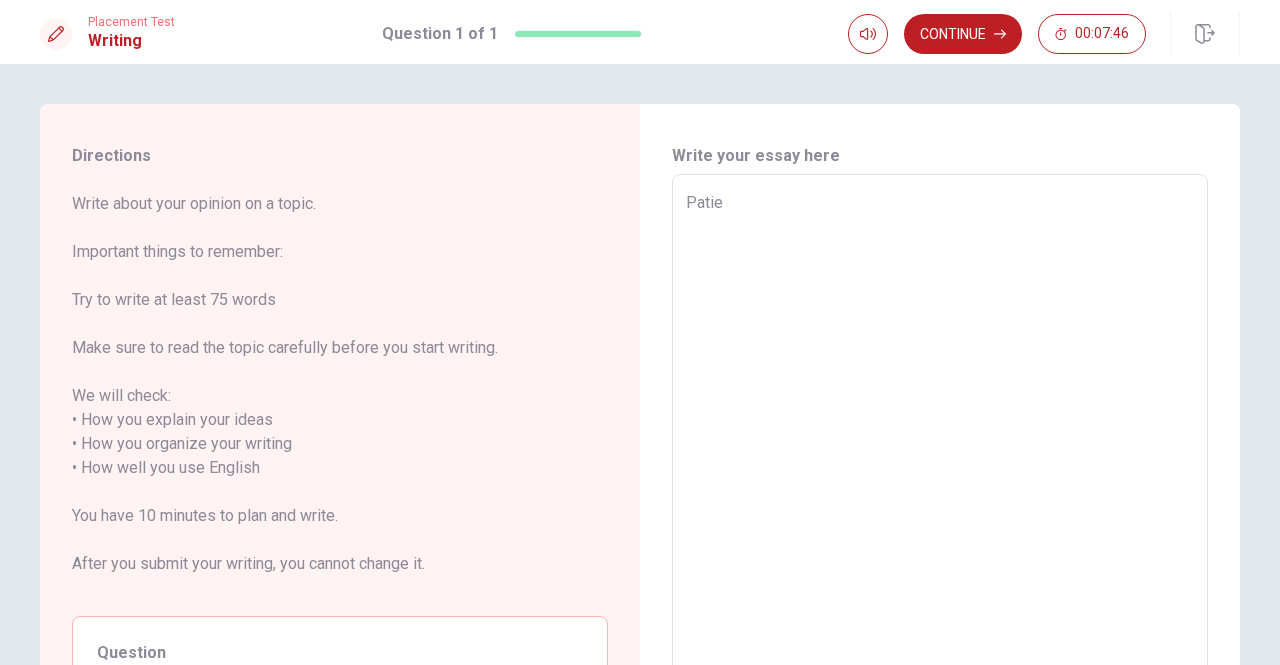 type on "x" 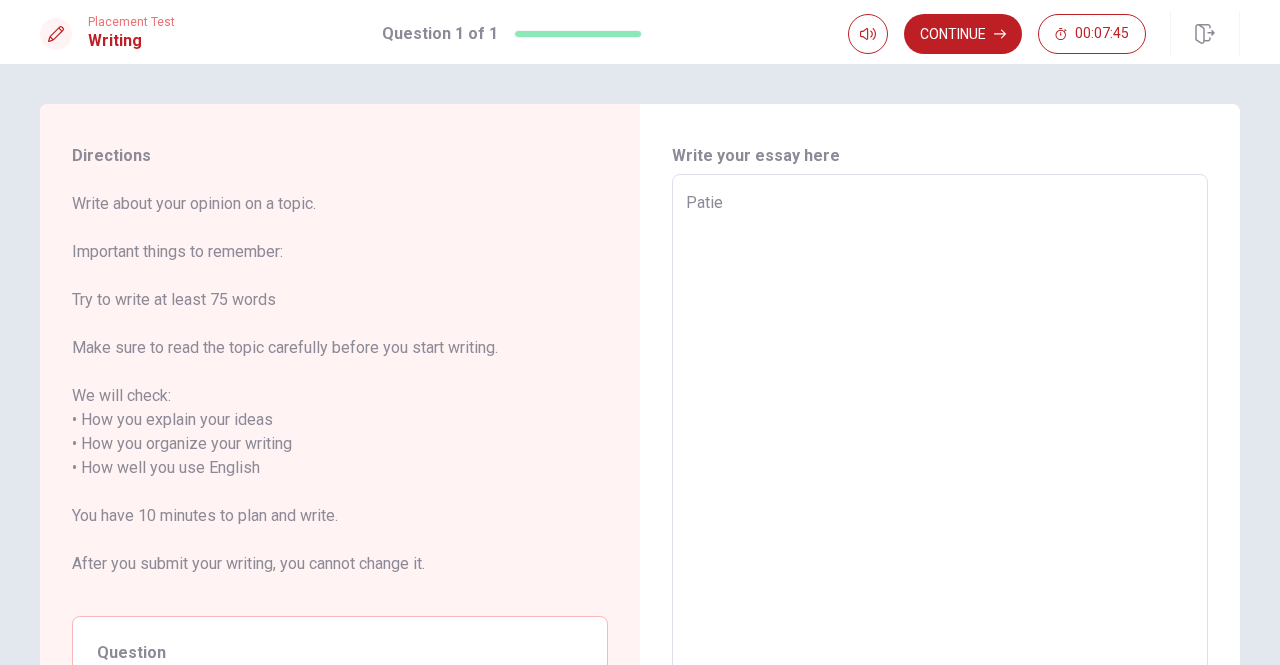 type on "Patien" 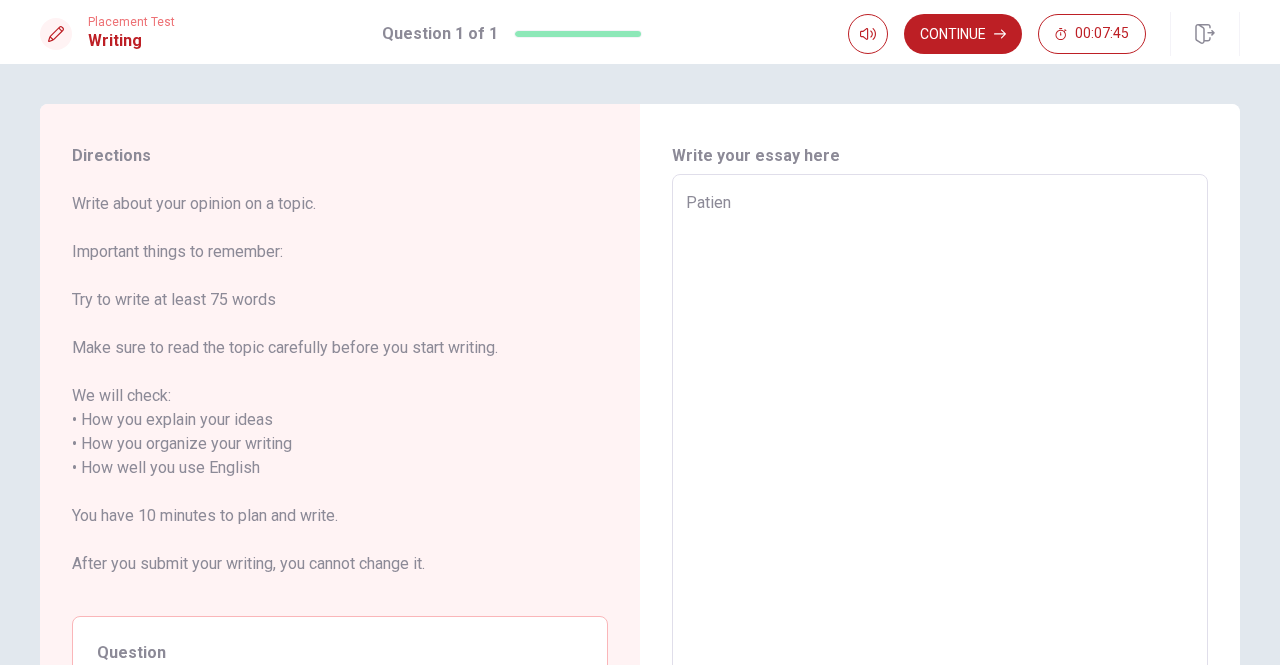 type on "x" 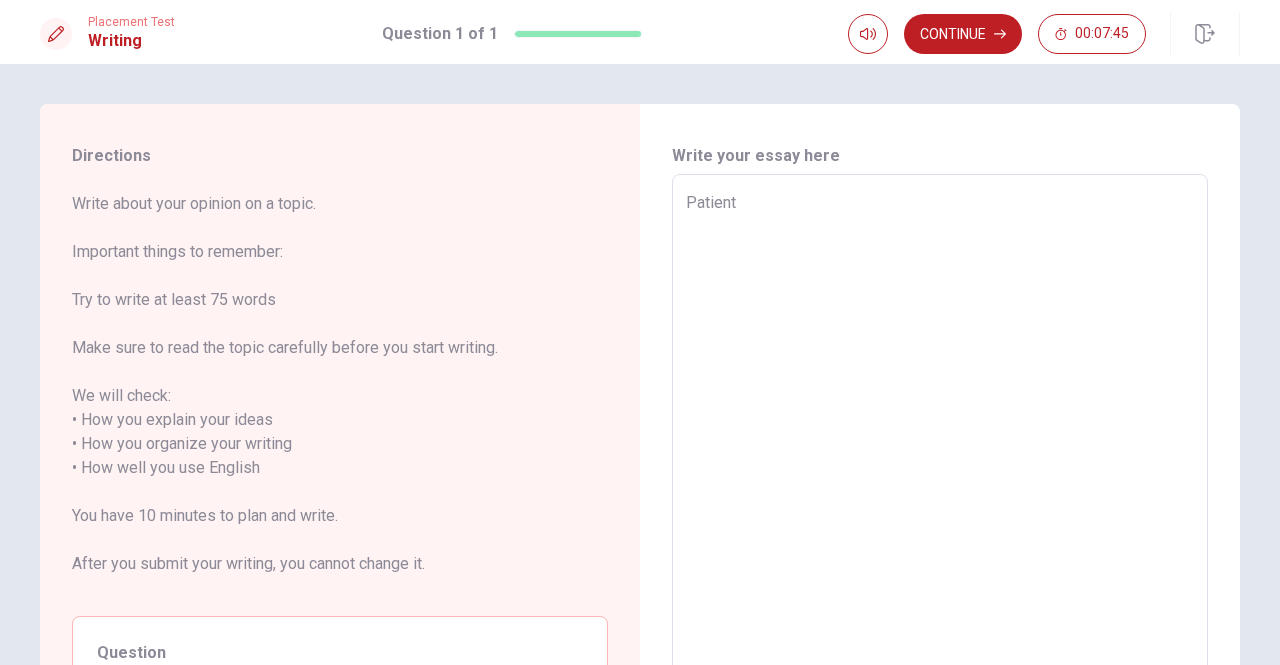 type on "x" 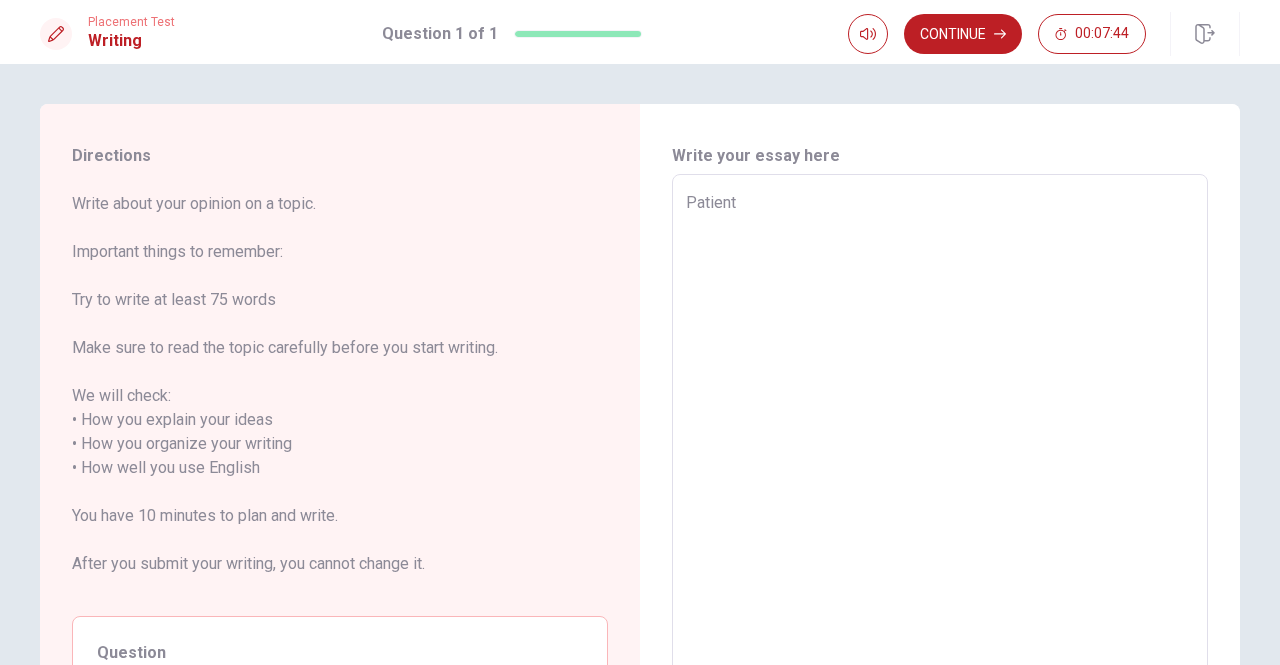 type on "Patien" 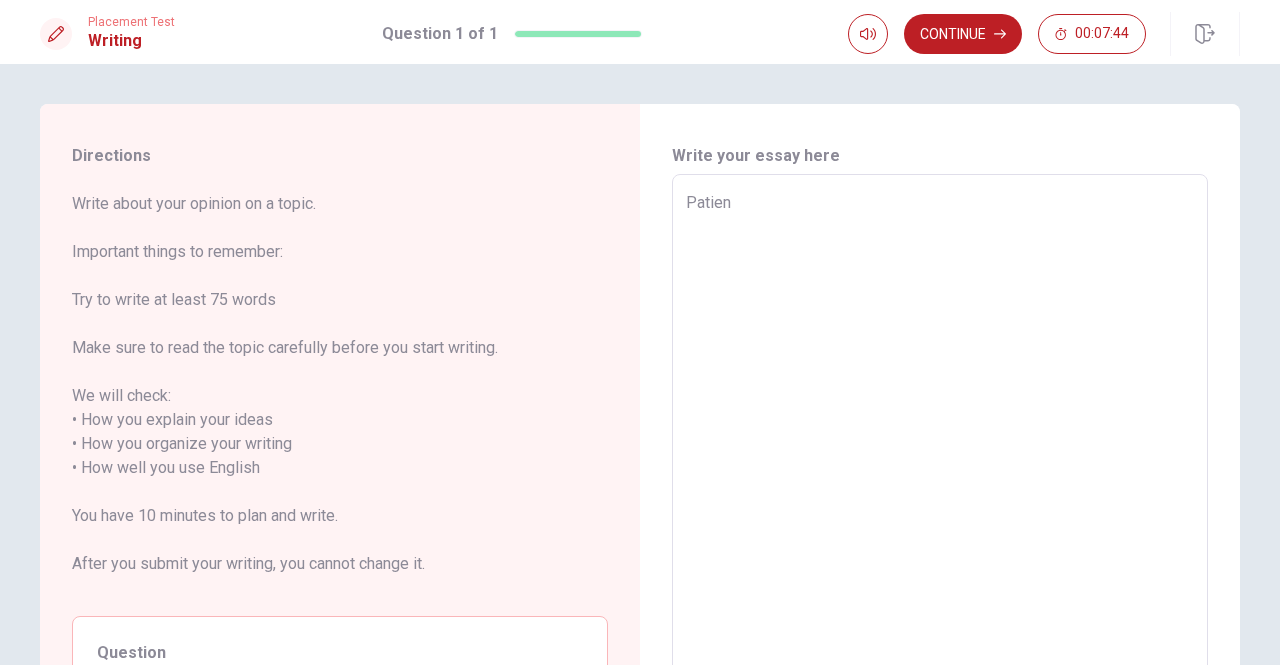 type on "x" 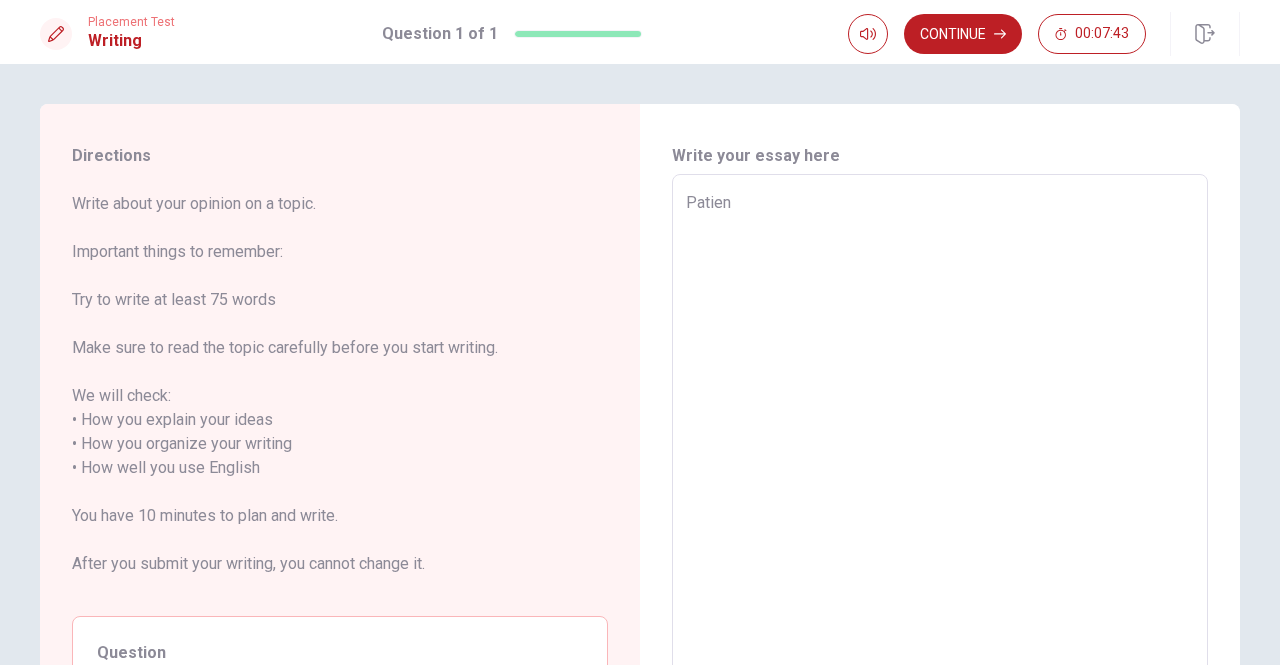 type on "Patienc" 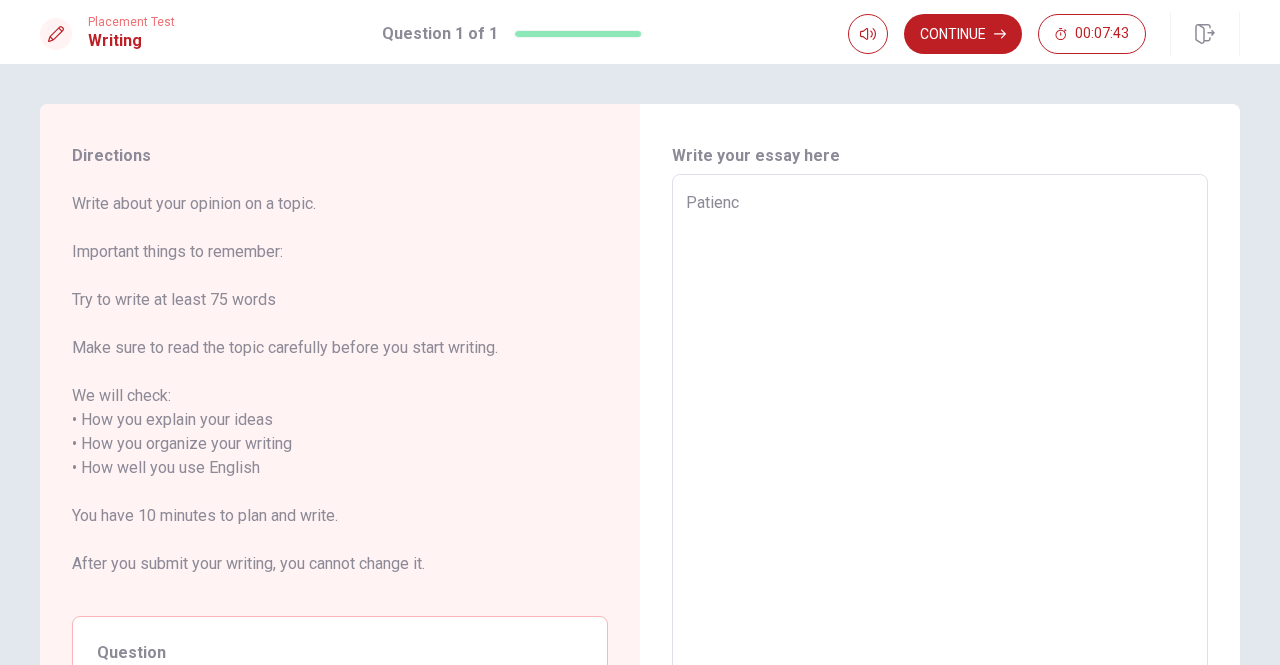 type on "x" 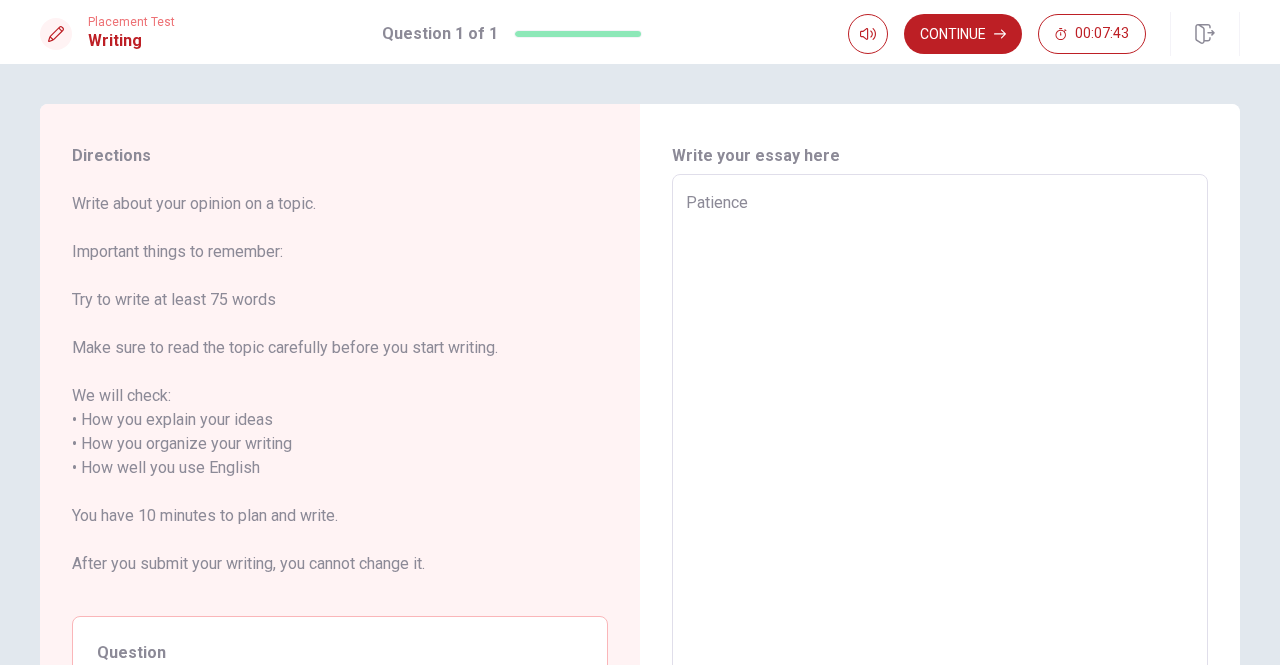 type on "x" 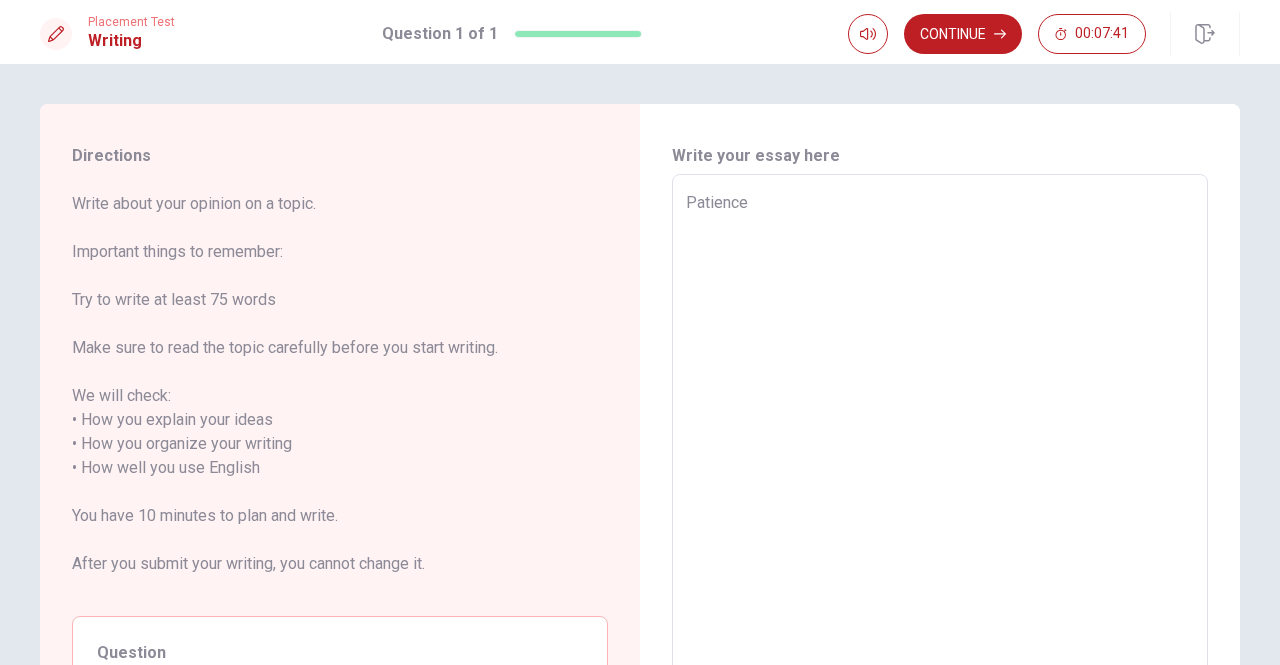 type on "x" 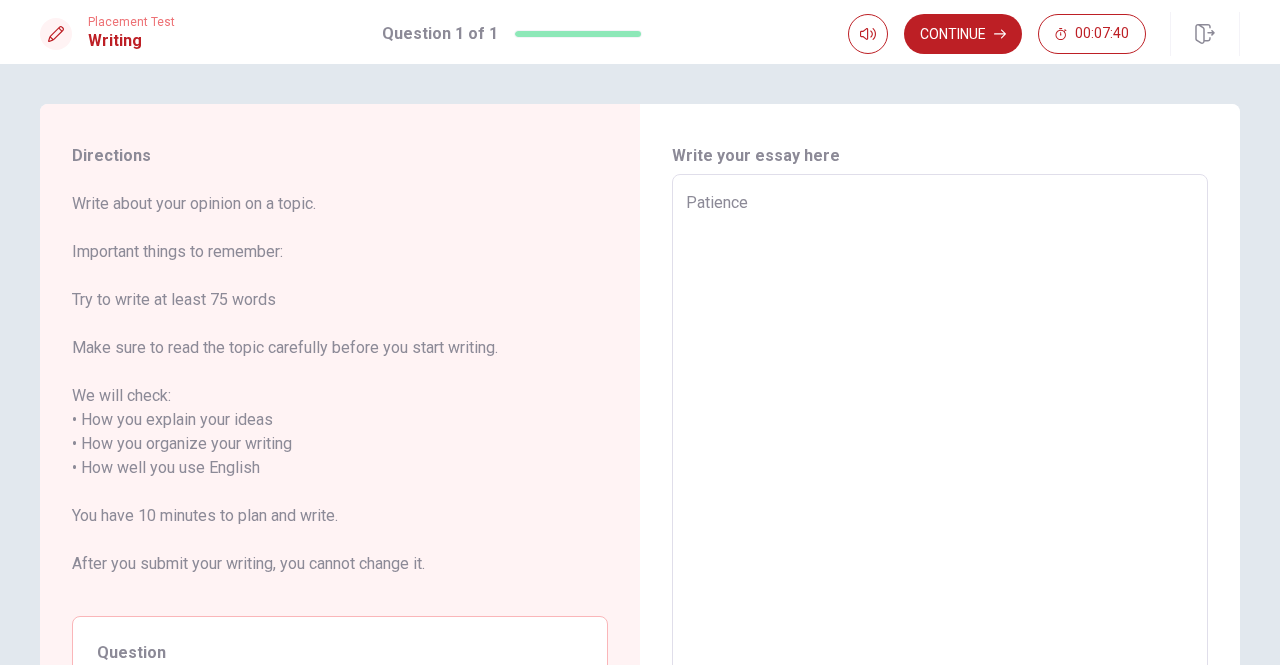 type on "Patience i" 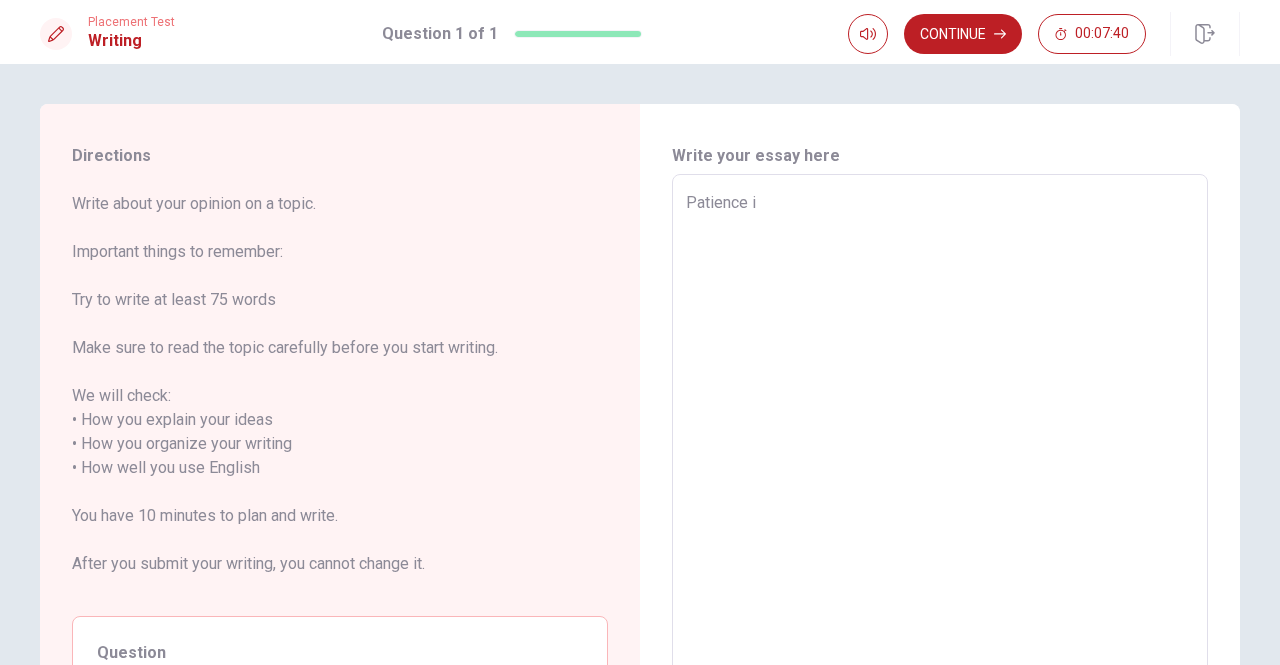type on "x" 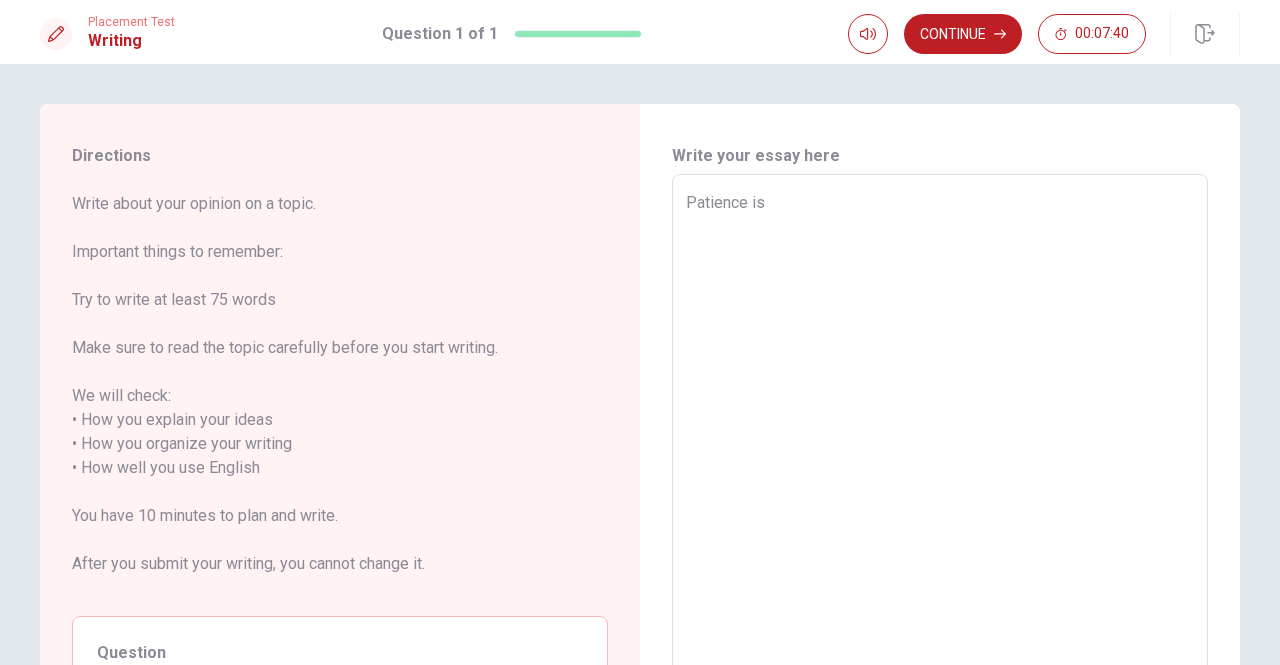 type on "x" 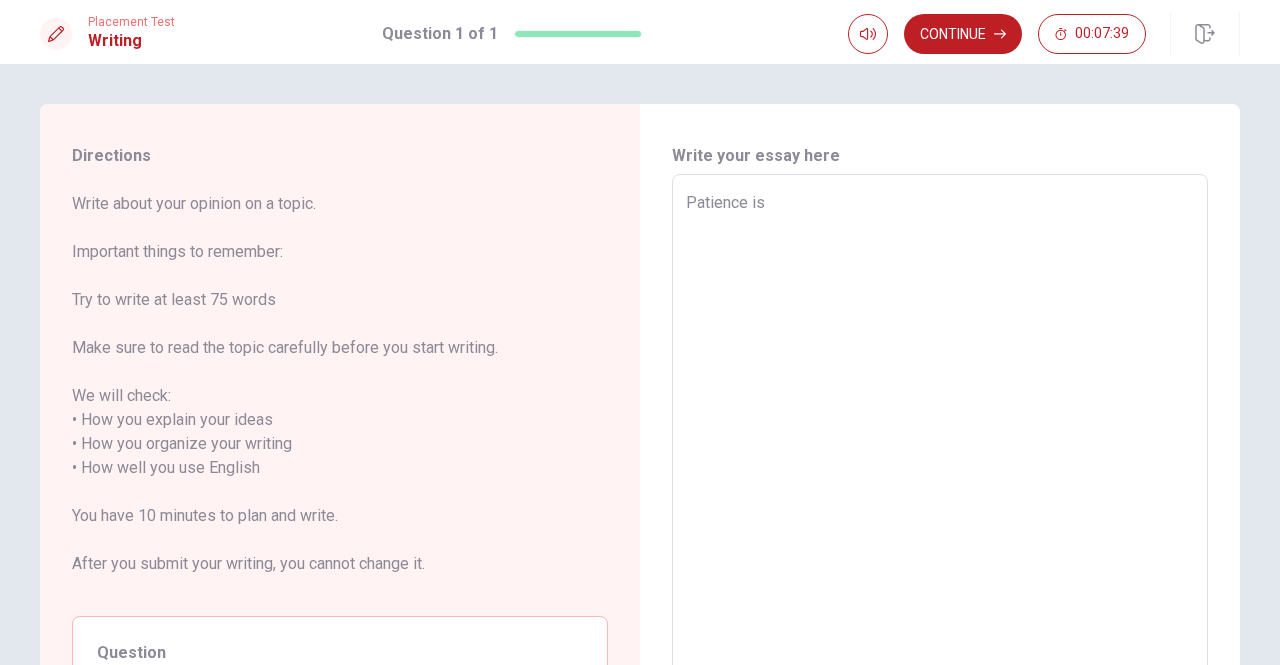 type on "Patience is a" 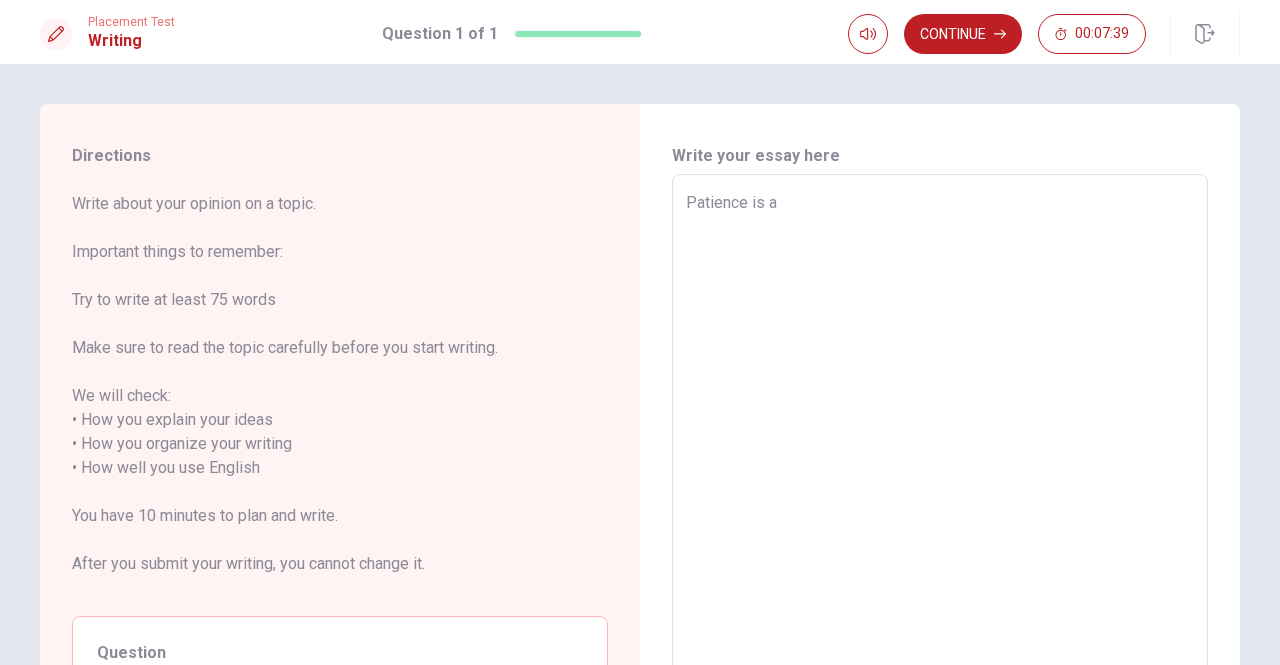 type on "x" 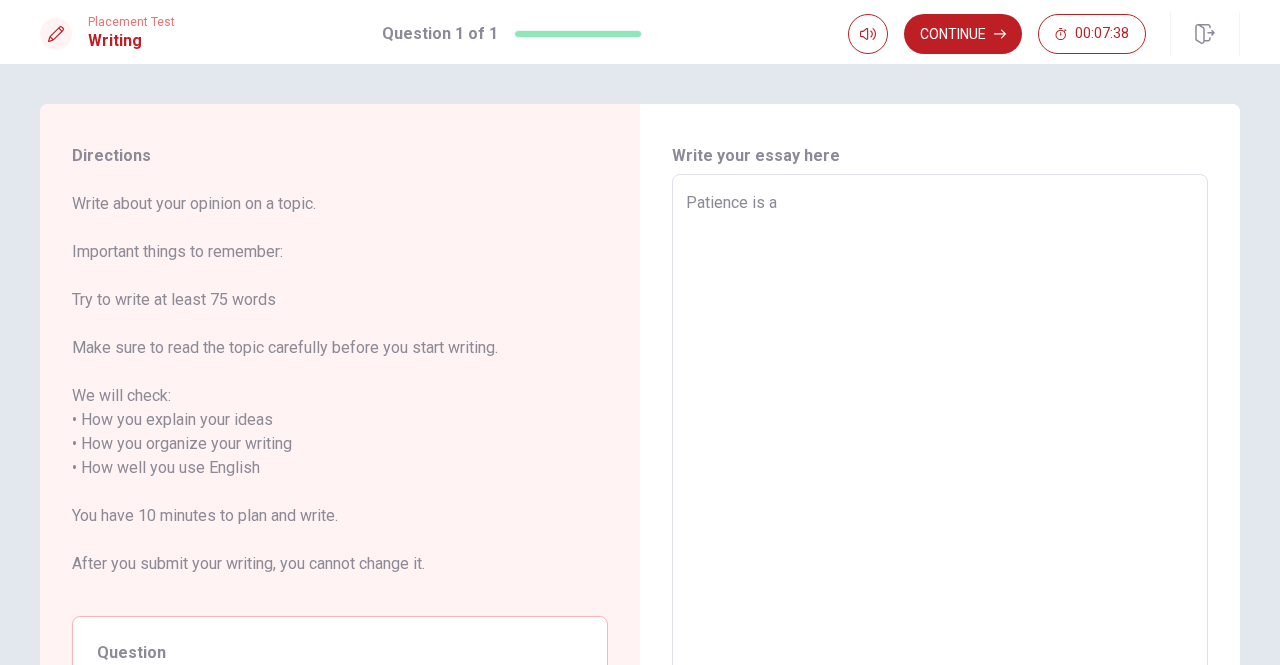 type on "x" 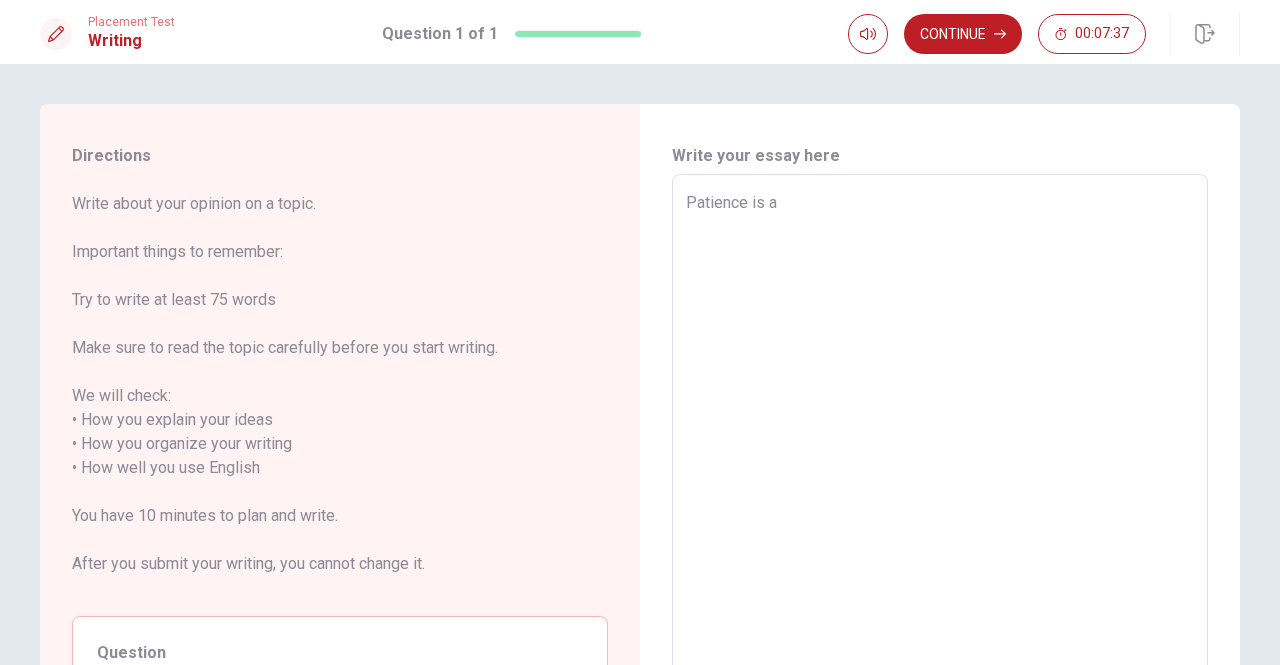 type on "Patience is a p" 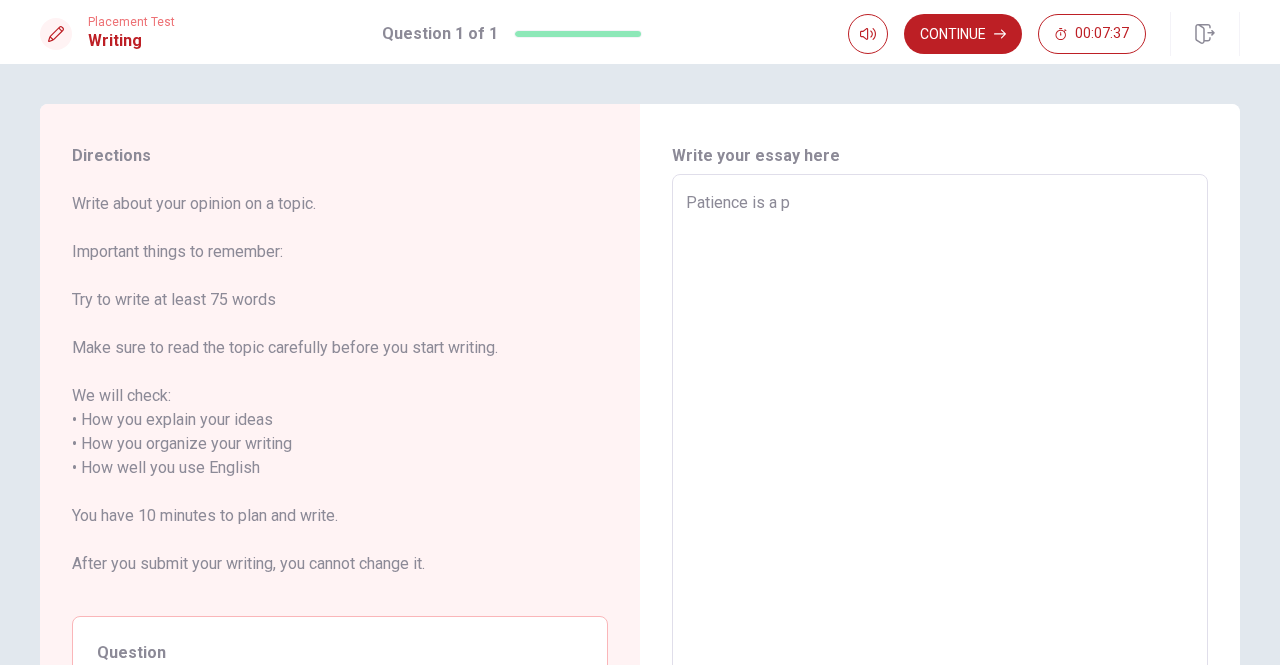 type on "x" 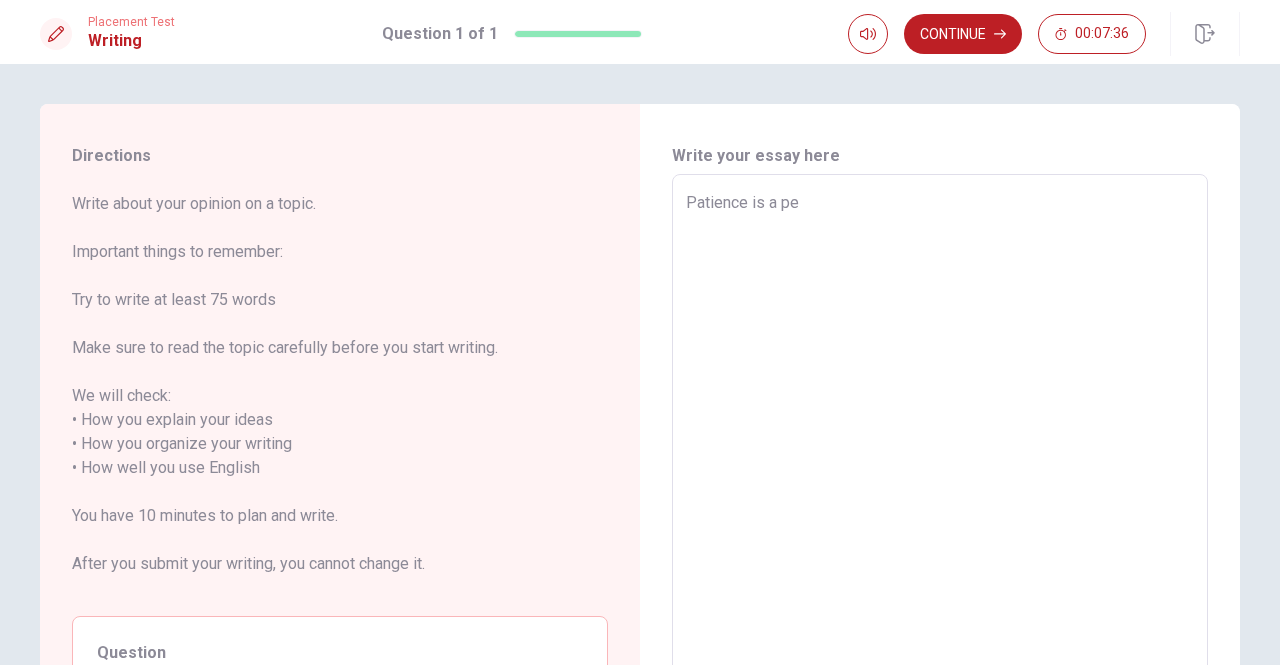 type on "x" 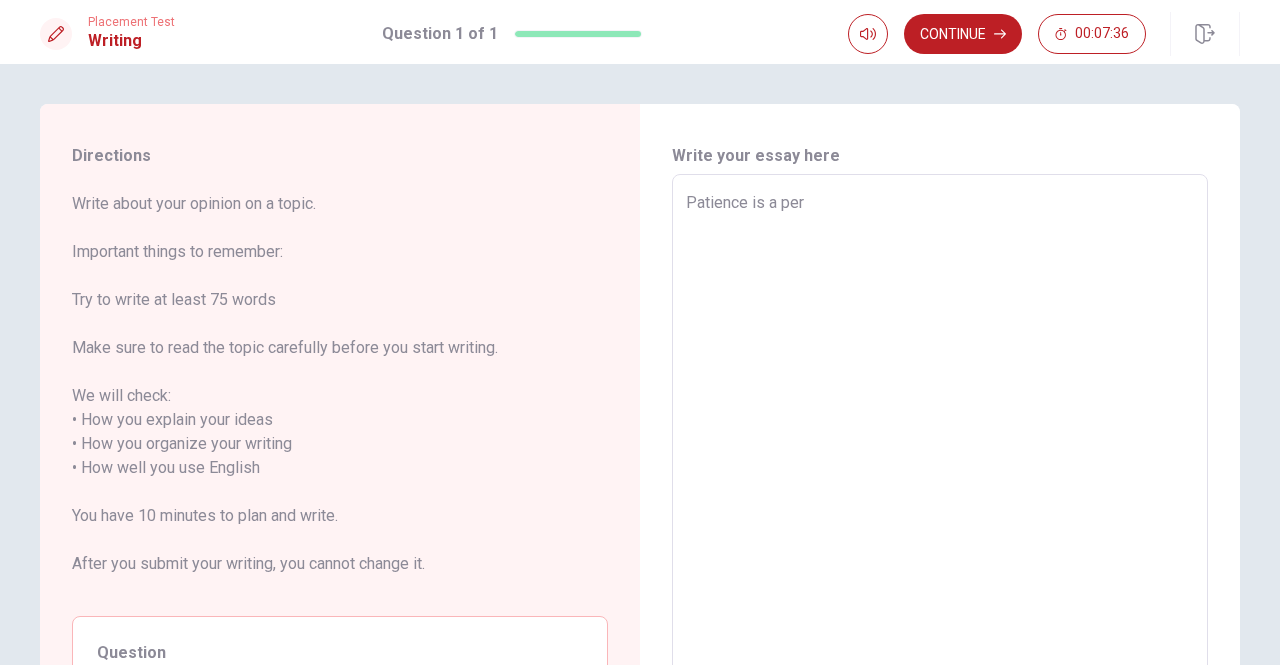 type on "x" 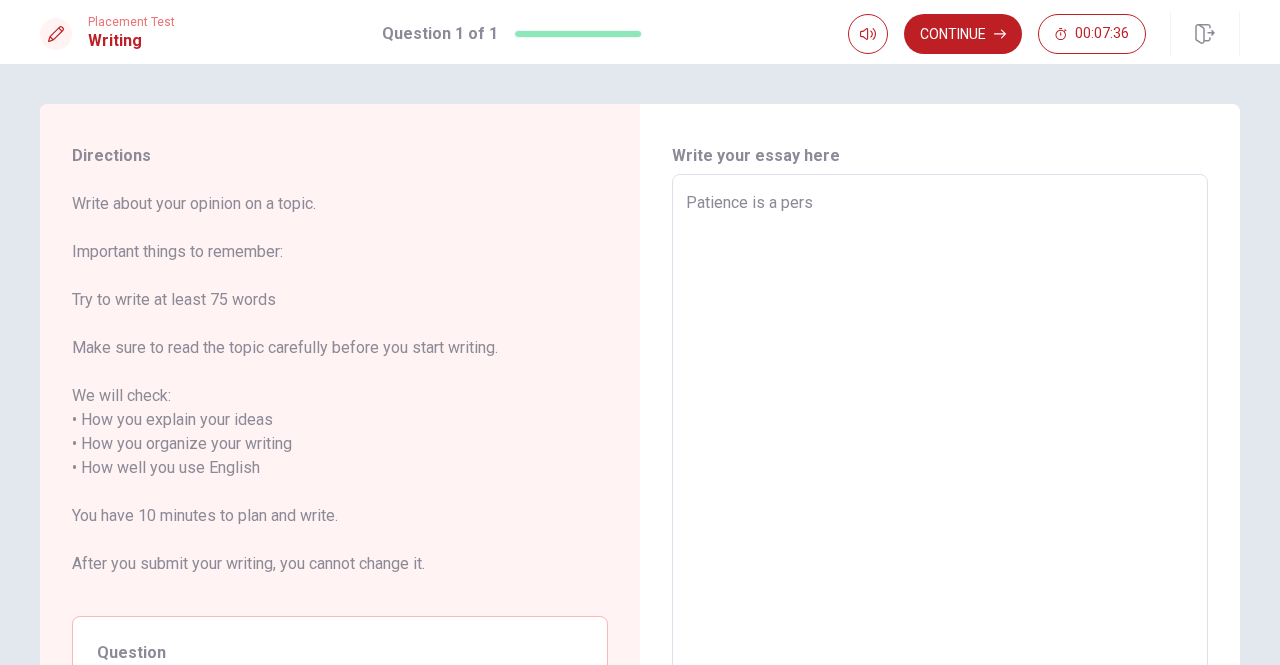 type on "x" 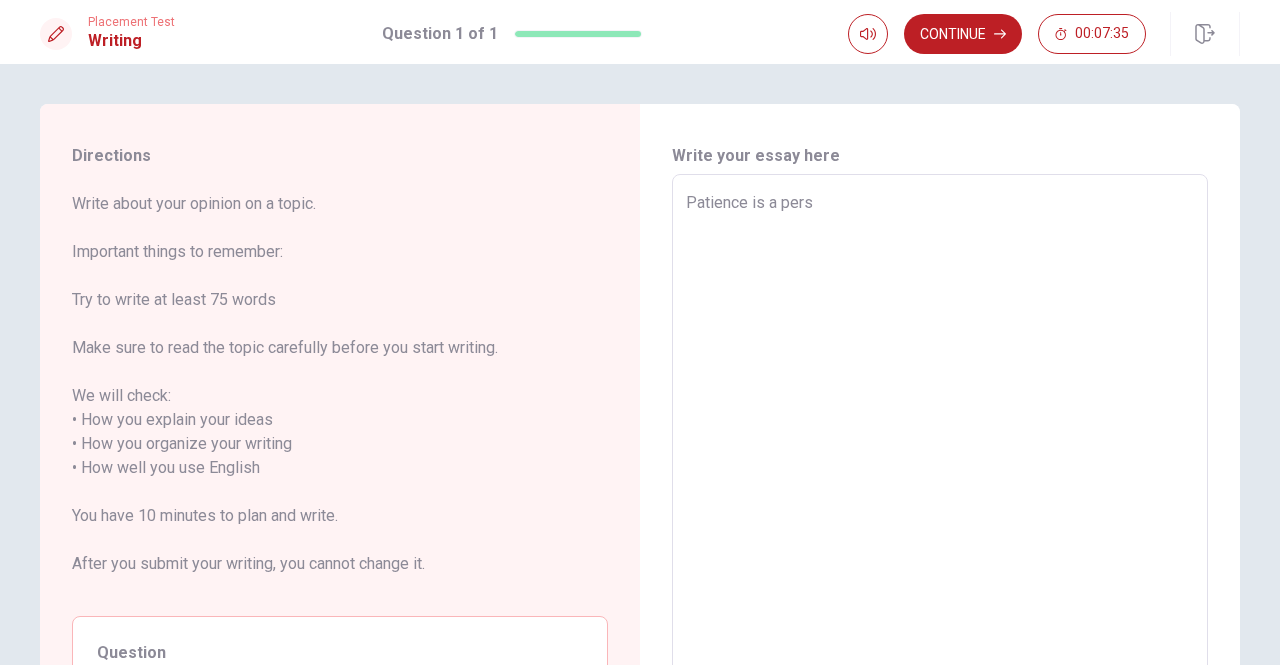 type on "Patience is a perso" 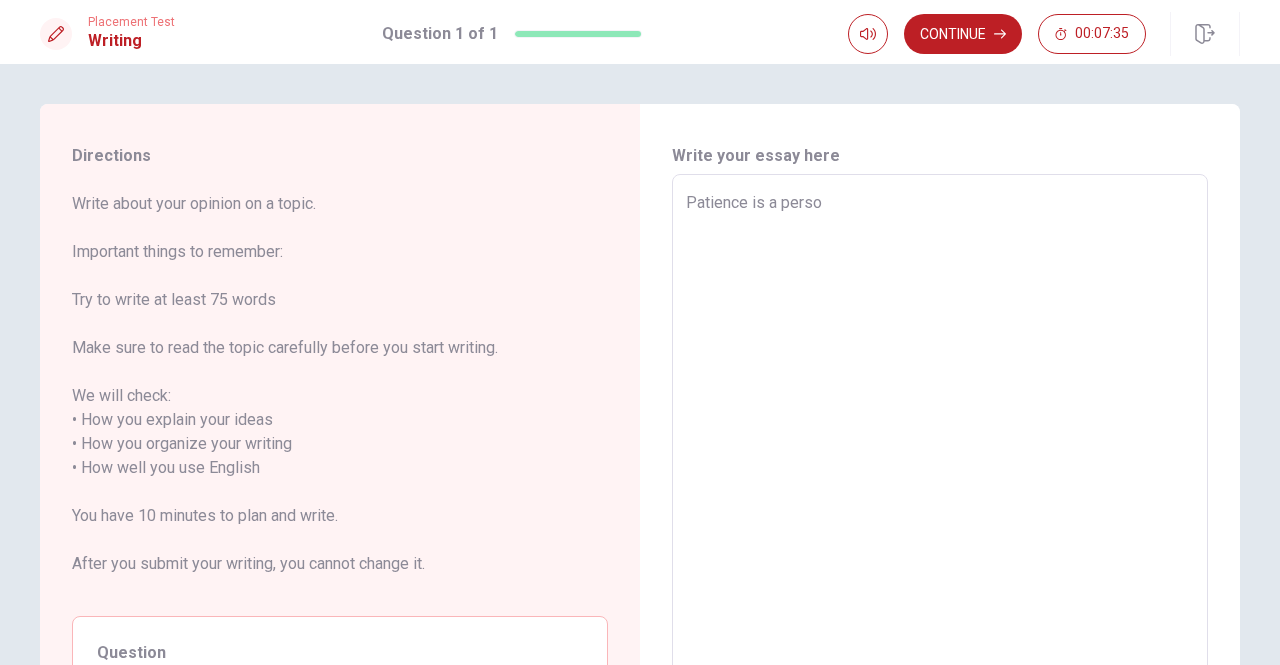 type on "x" 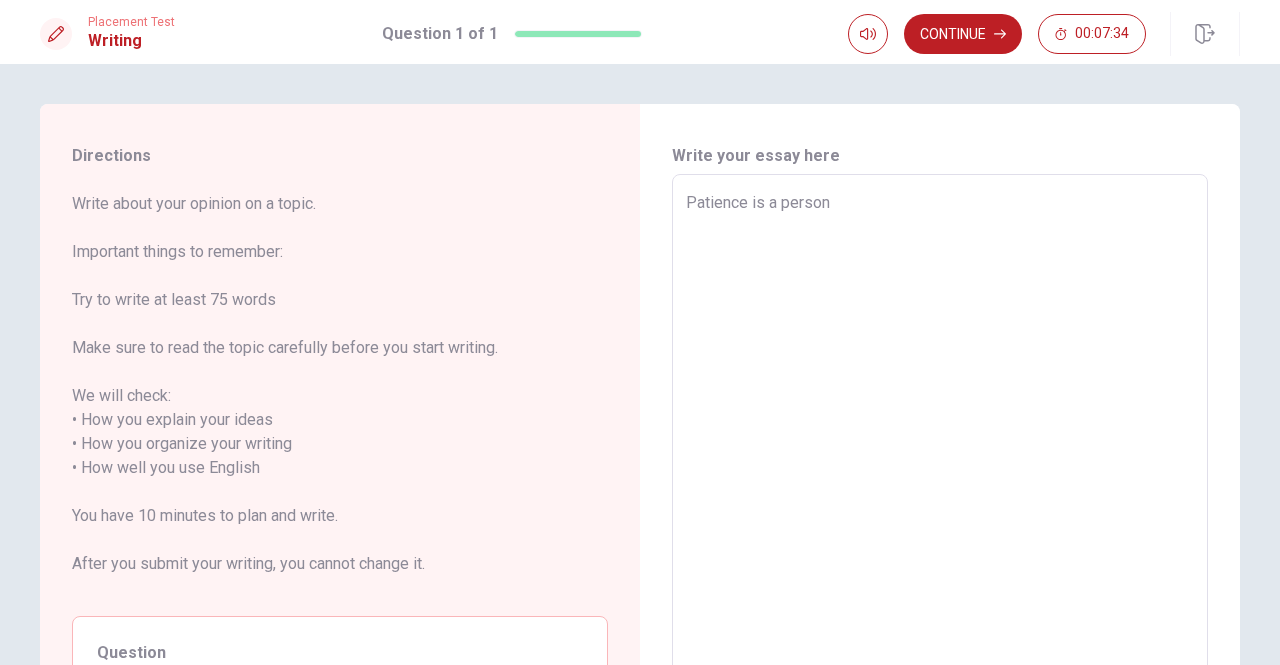 type on "x" 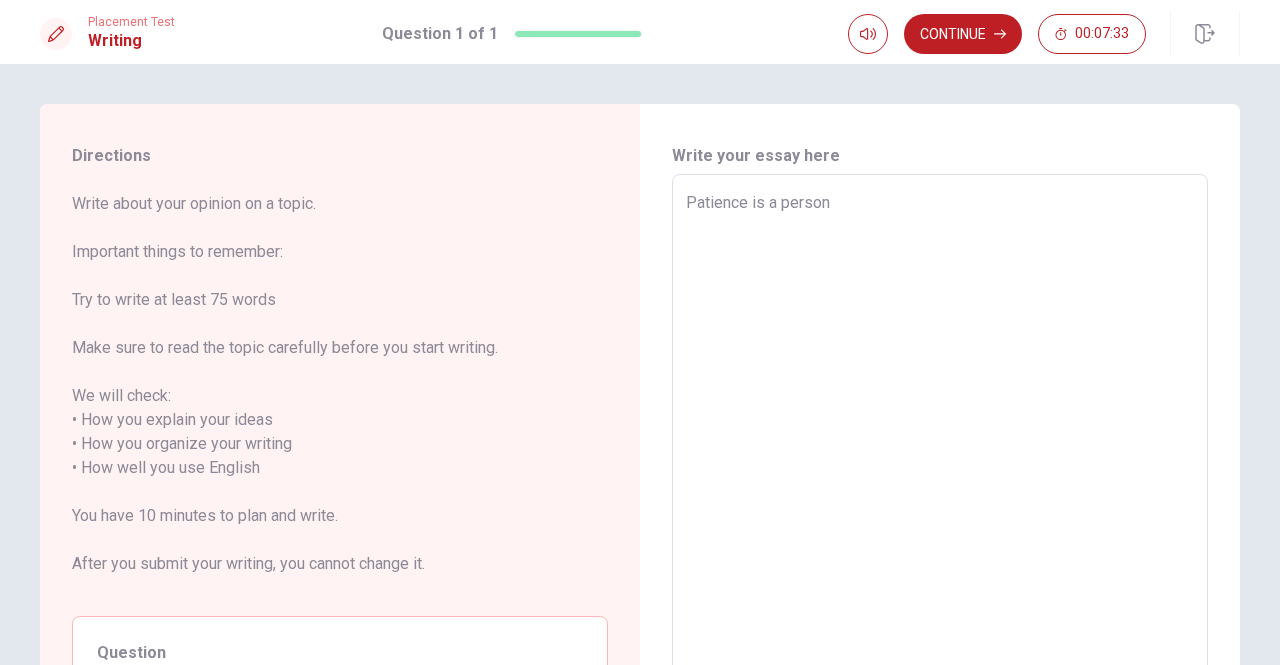 type on "Patience is a persona" 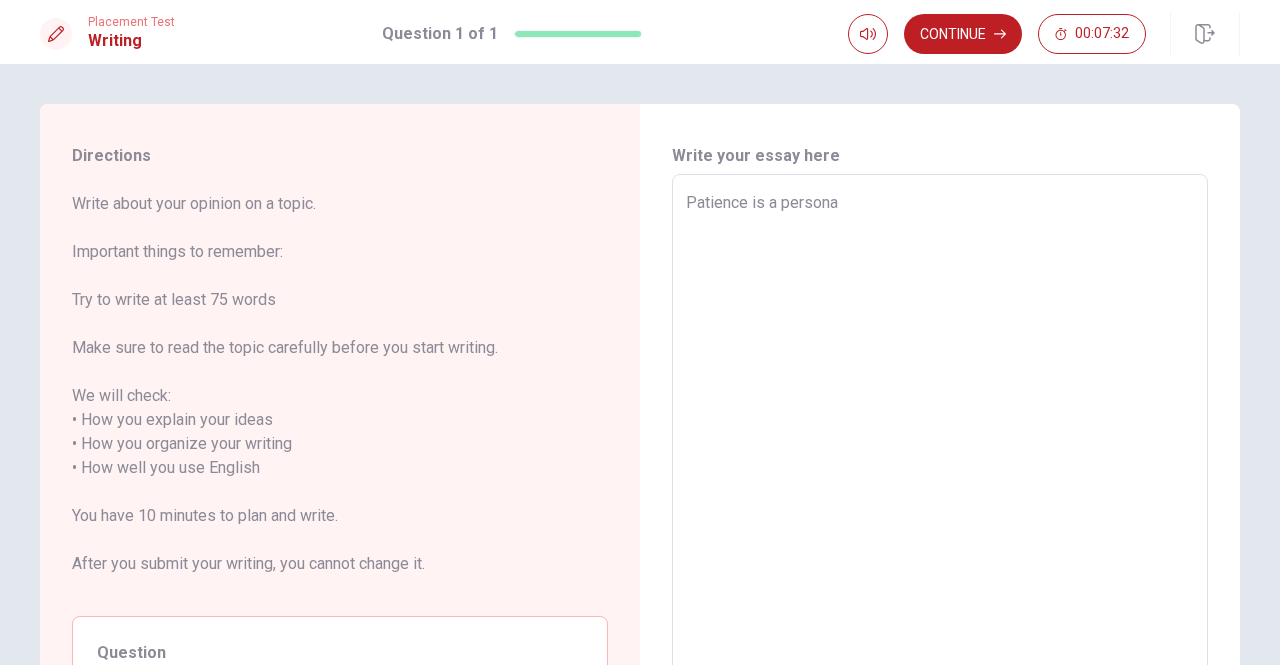 type on "x" 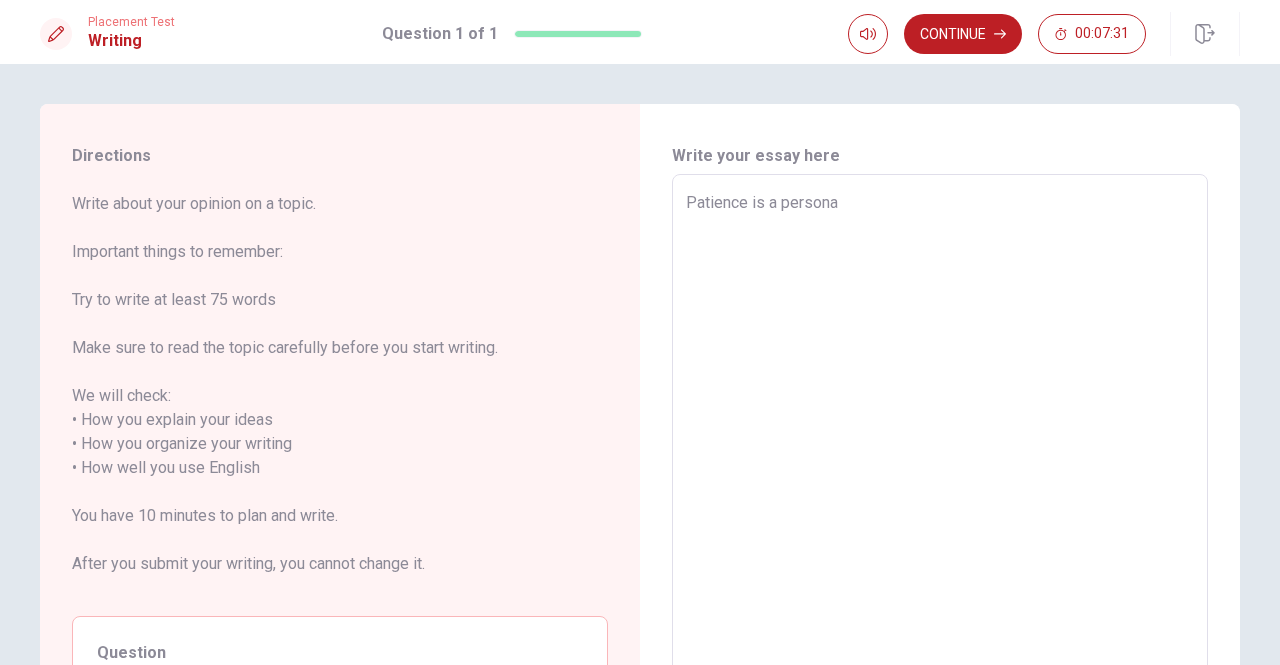 type on "Patience is a personal" 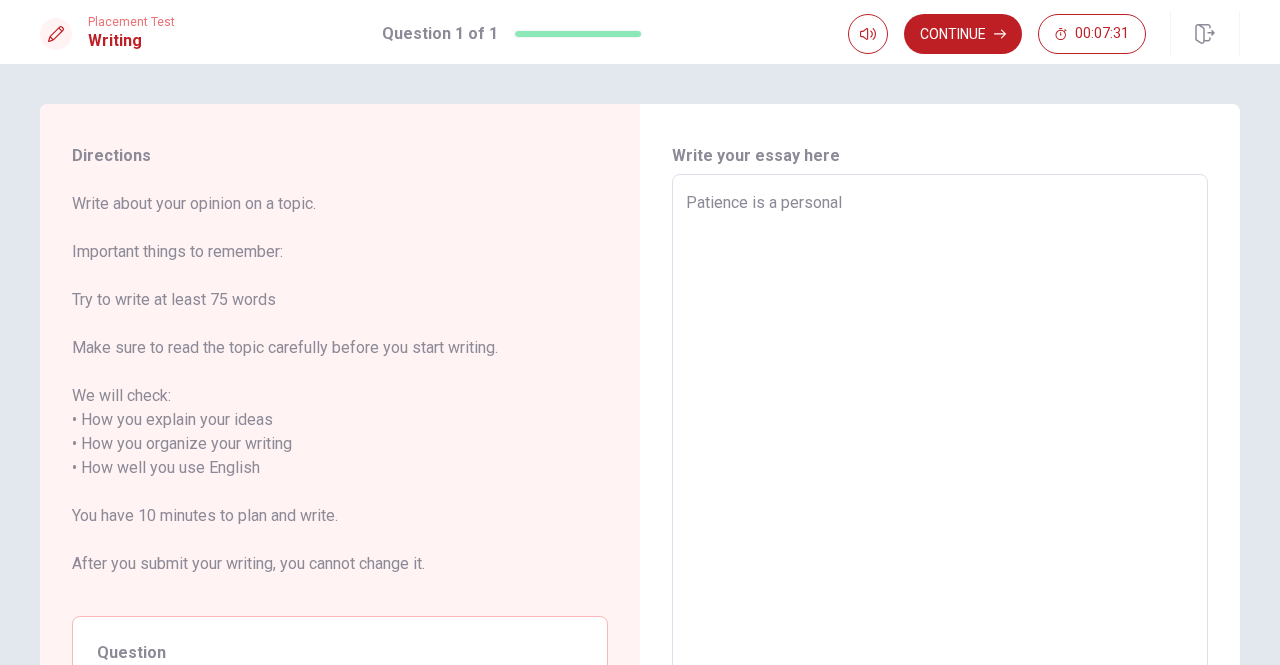 type on "x" 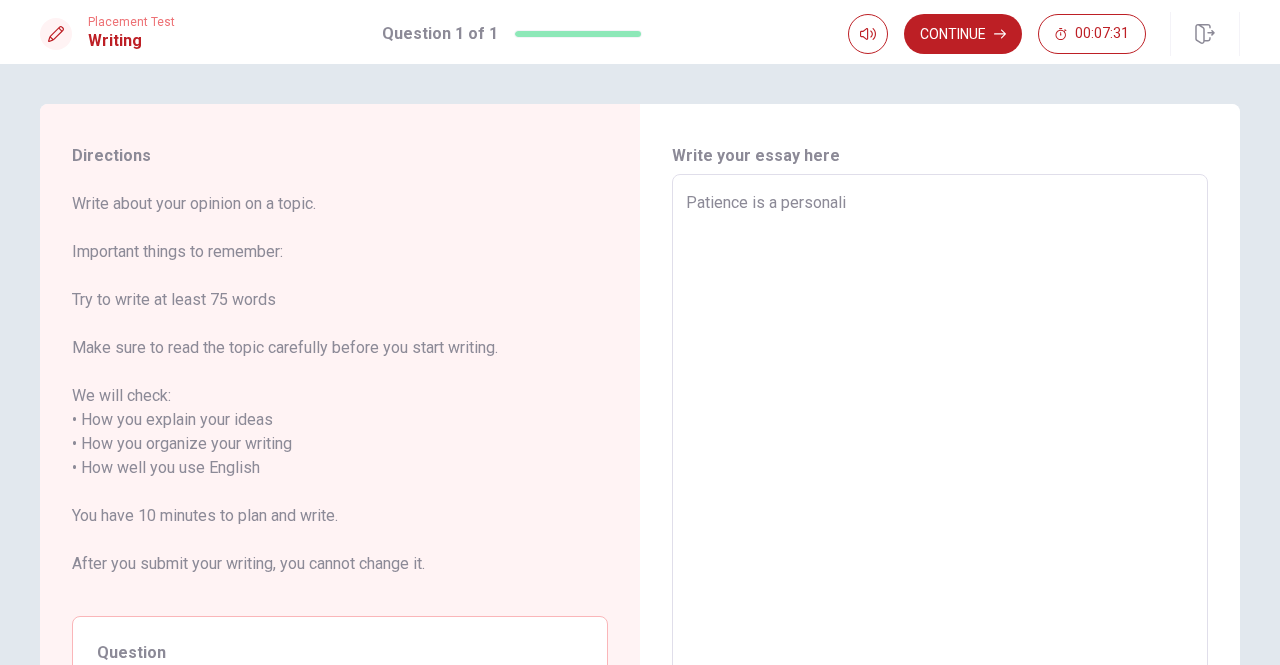 type on "x" 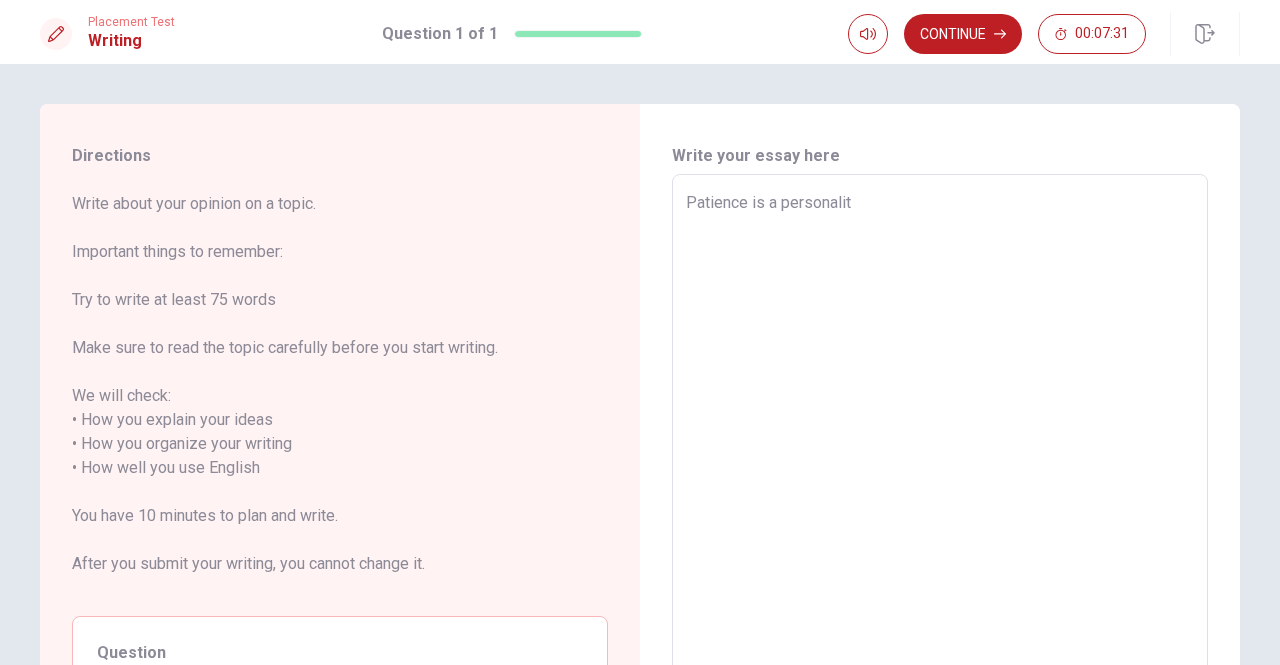 type on "x" 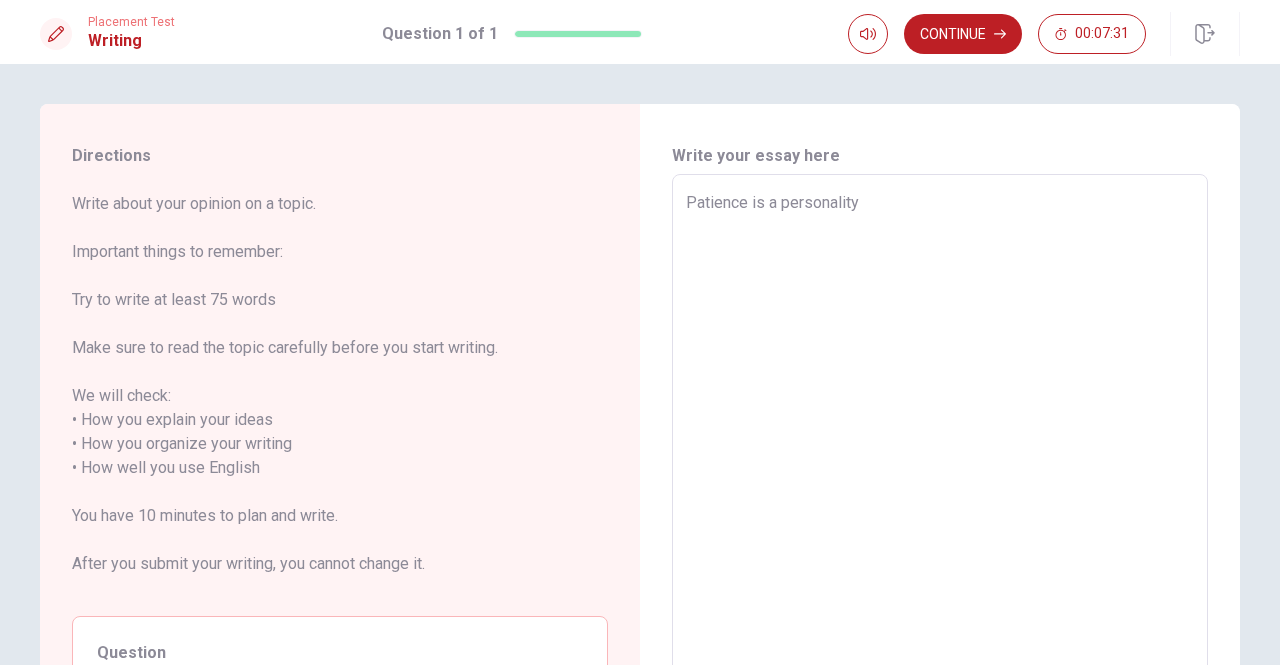 type on "x" 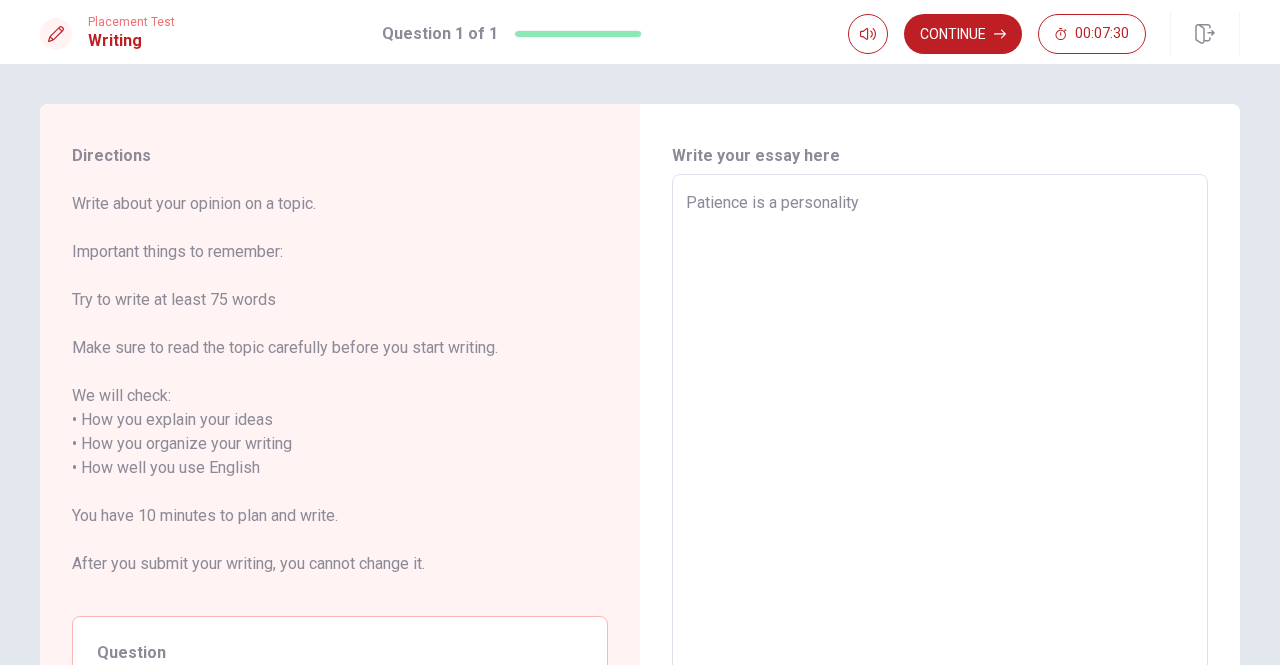 type on "Patience is a personality" 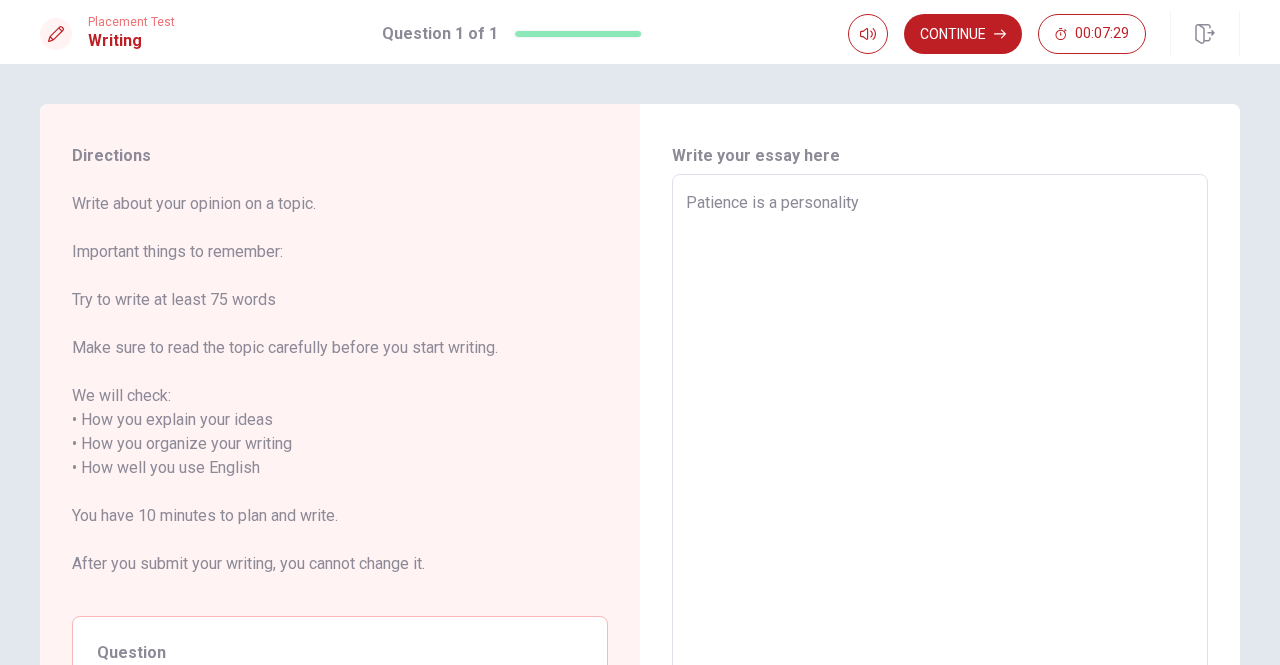 type on "Patience is a personality t" 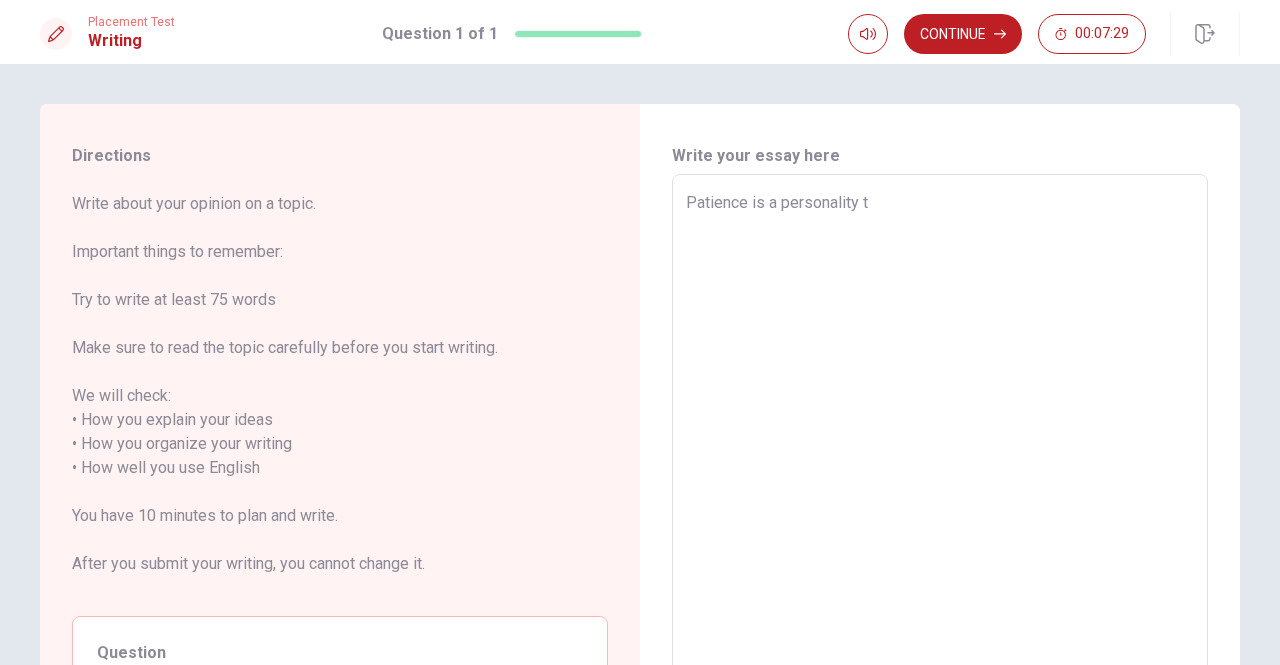 type on "x" 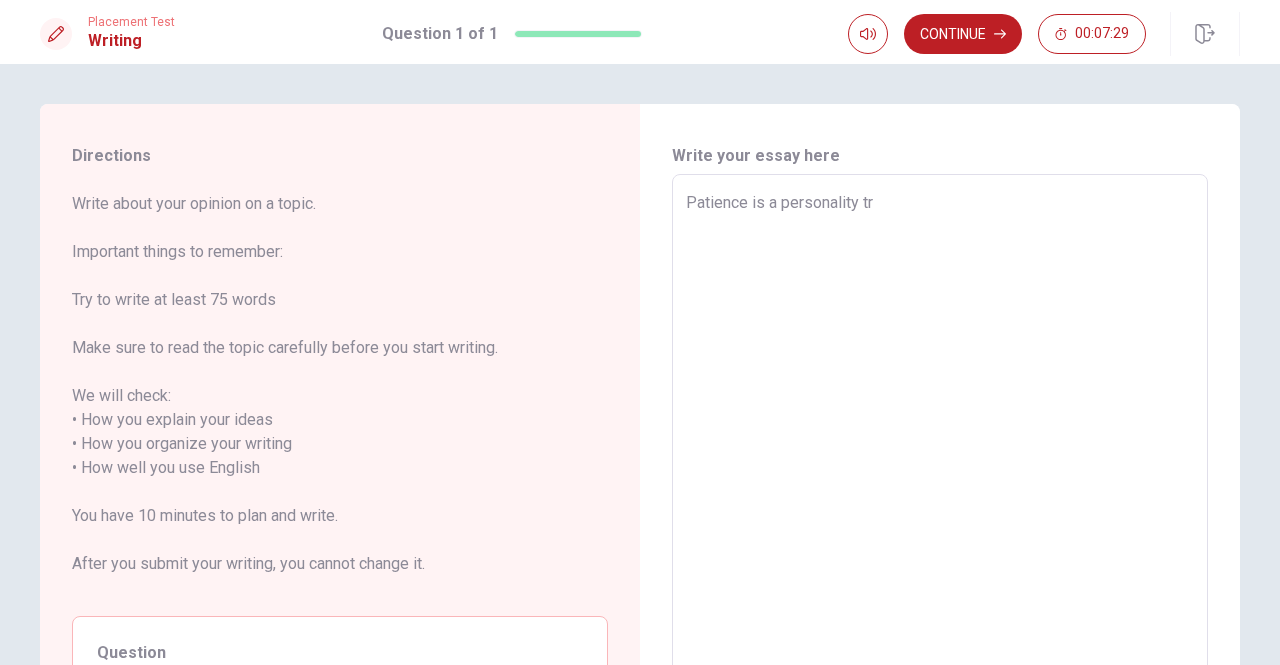 type on "x" 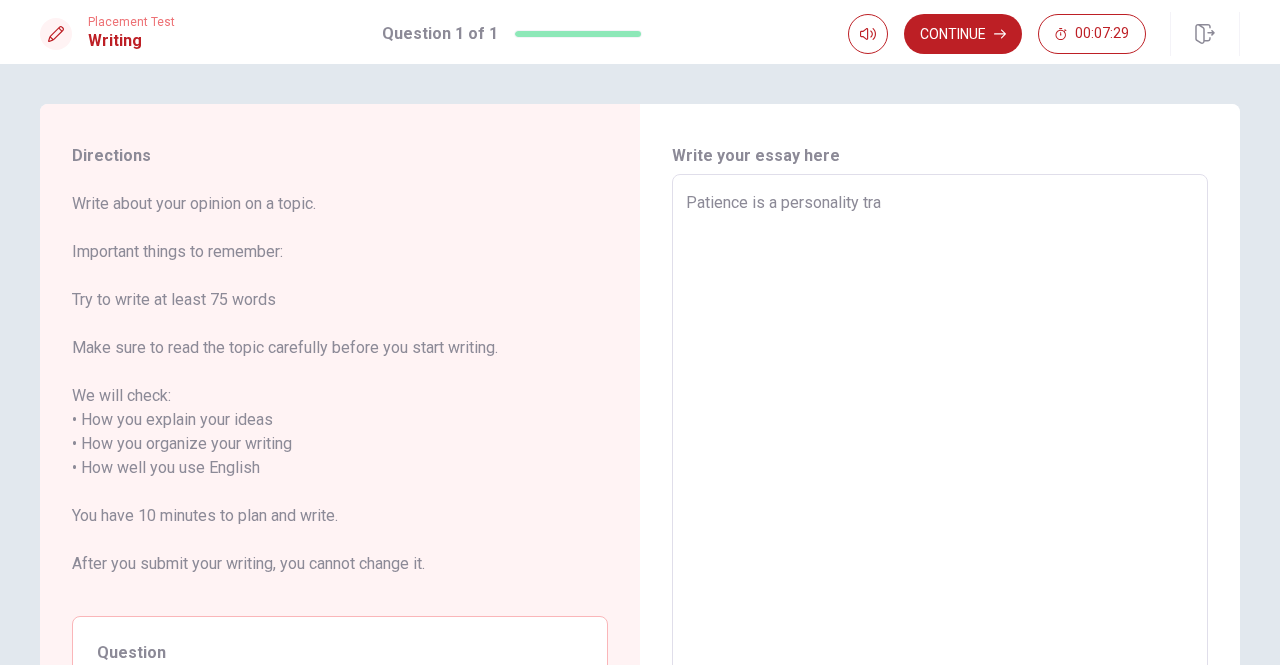 type on "x" 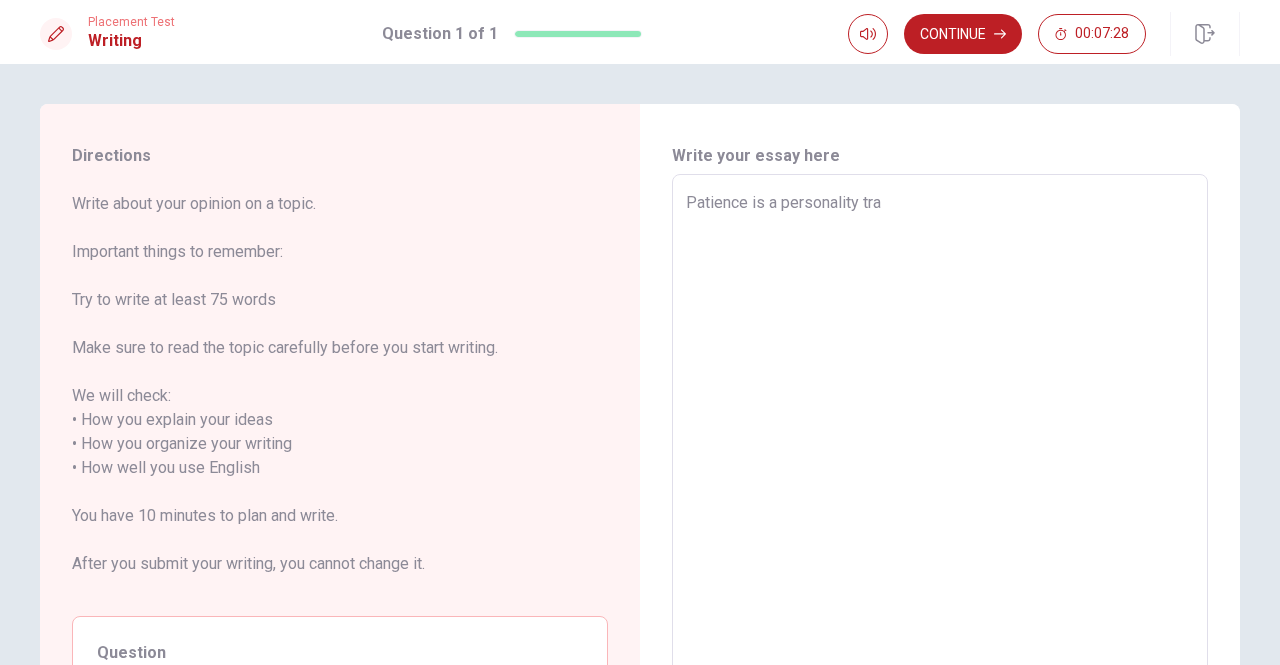 type on "Patience is a personality trai" 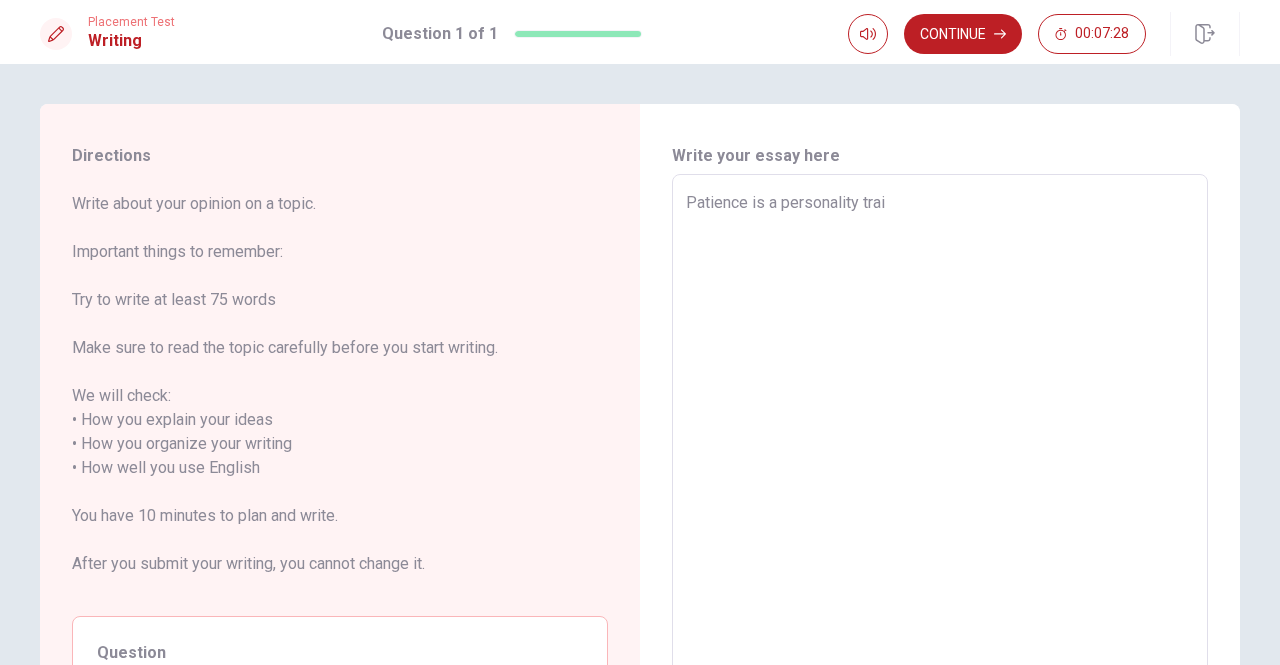 type on "x" 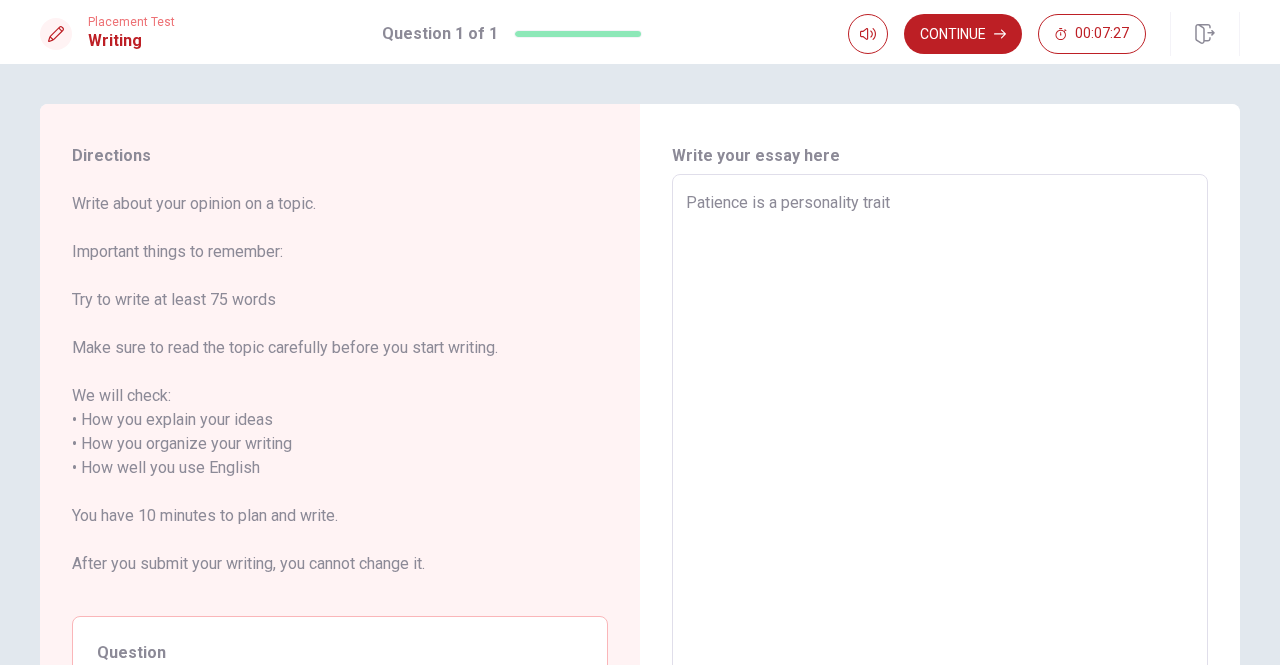type on "x" 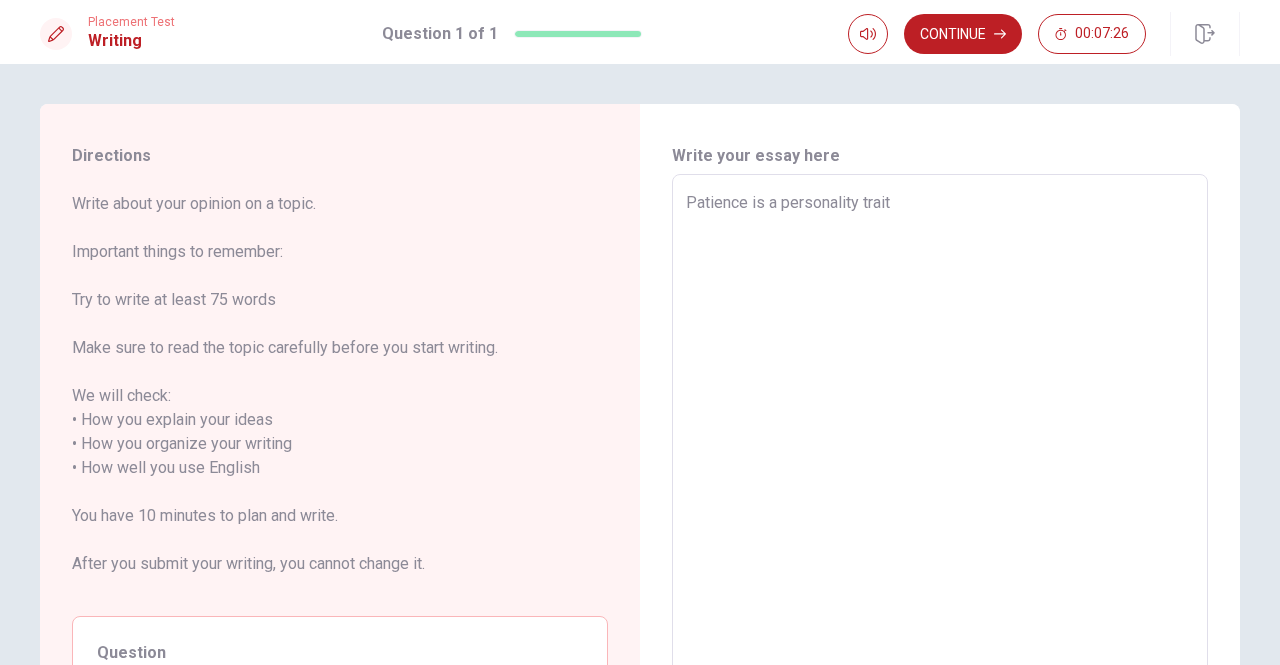 type on "Patience is a personality trait" 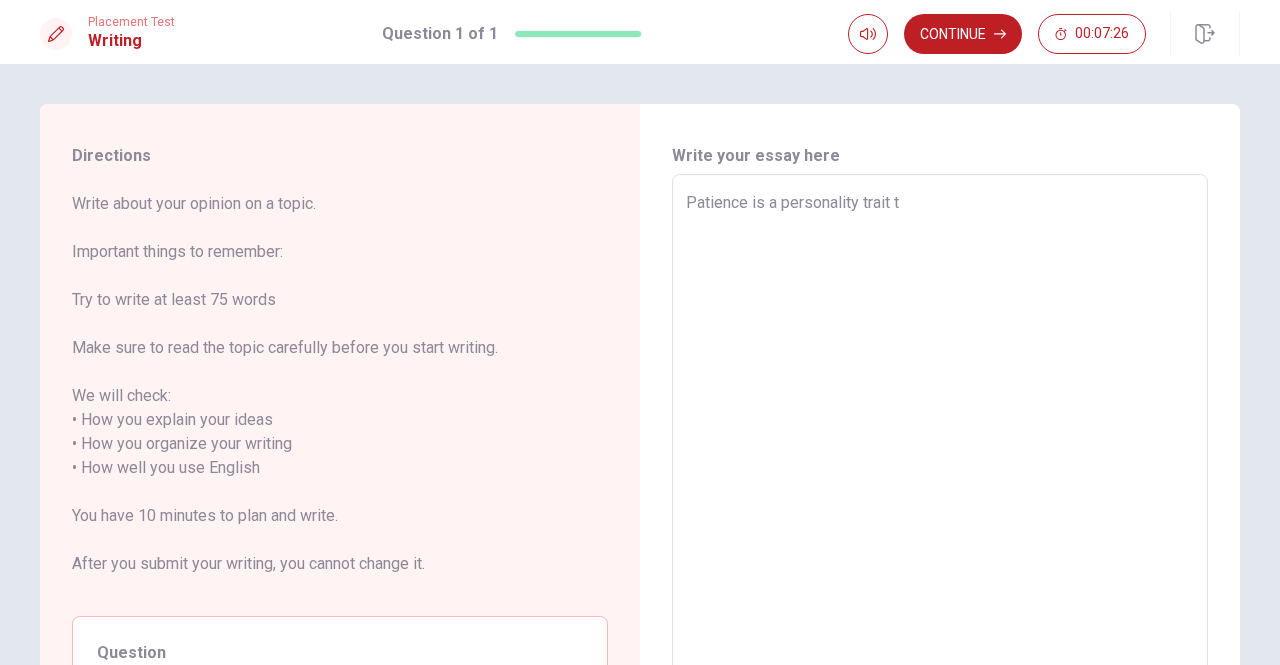 type on "x" 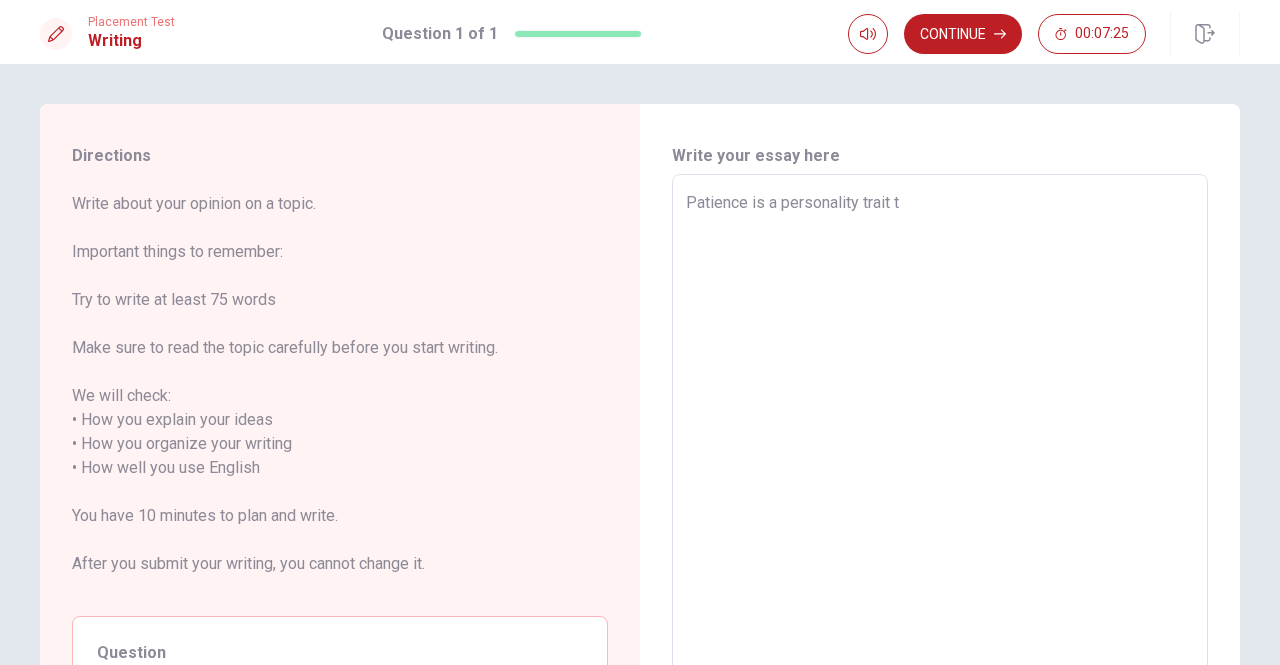 type on "Patience is a personality trait th" 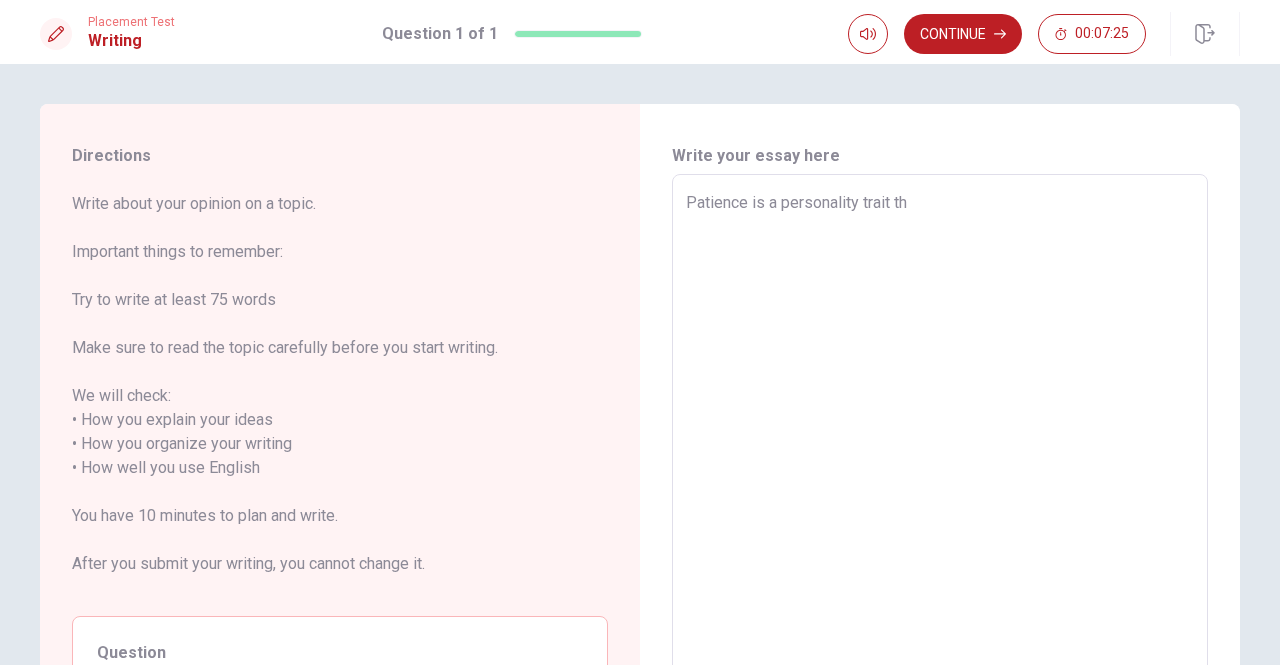 type on "x" 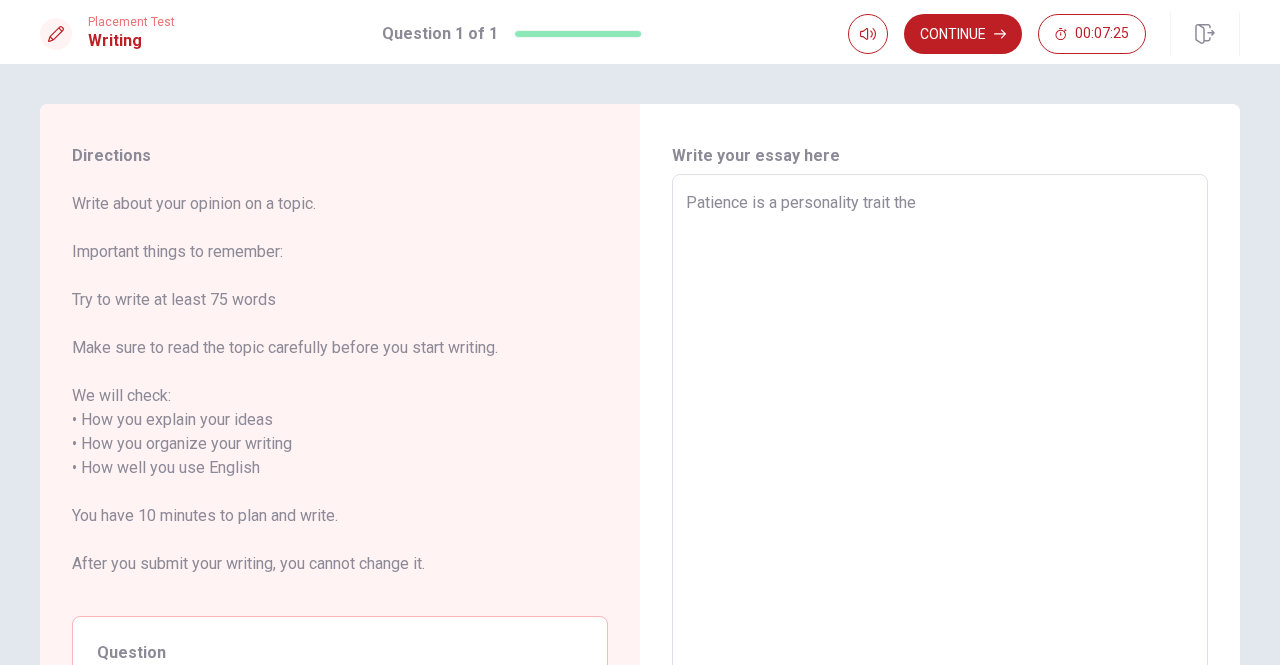 type on "Patience is a personality trait th" 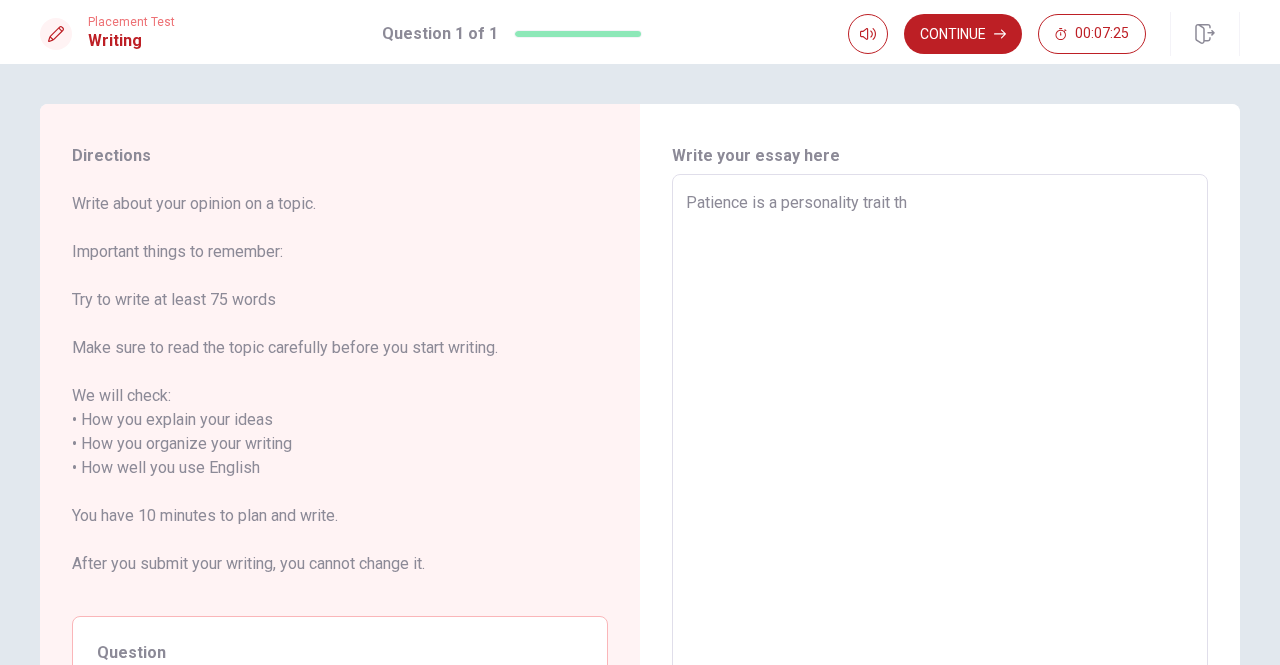 type on "x" 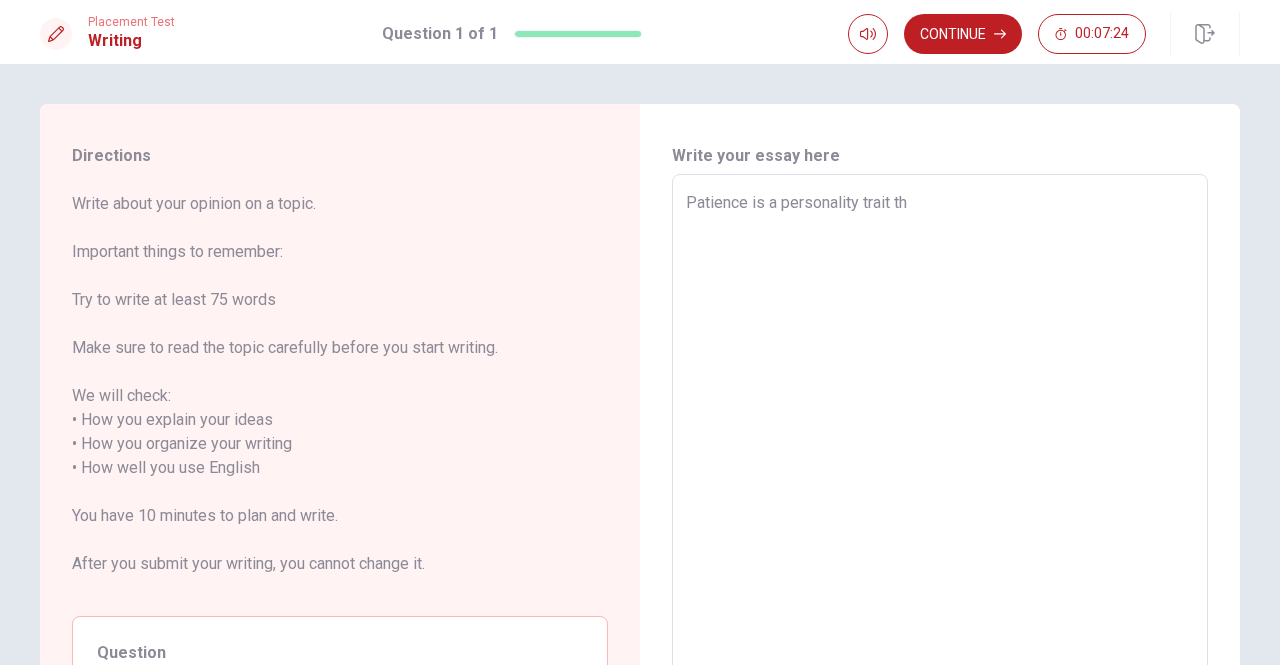 type on "Patience is a personality trait tha" 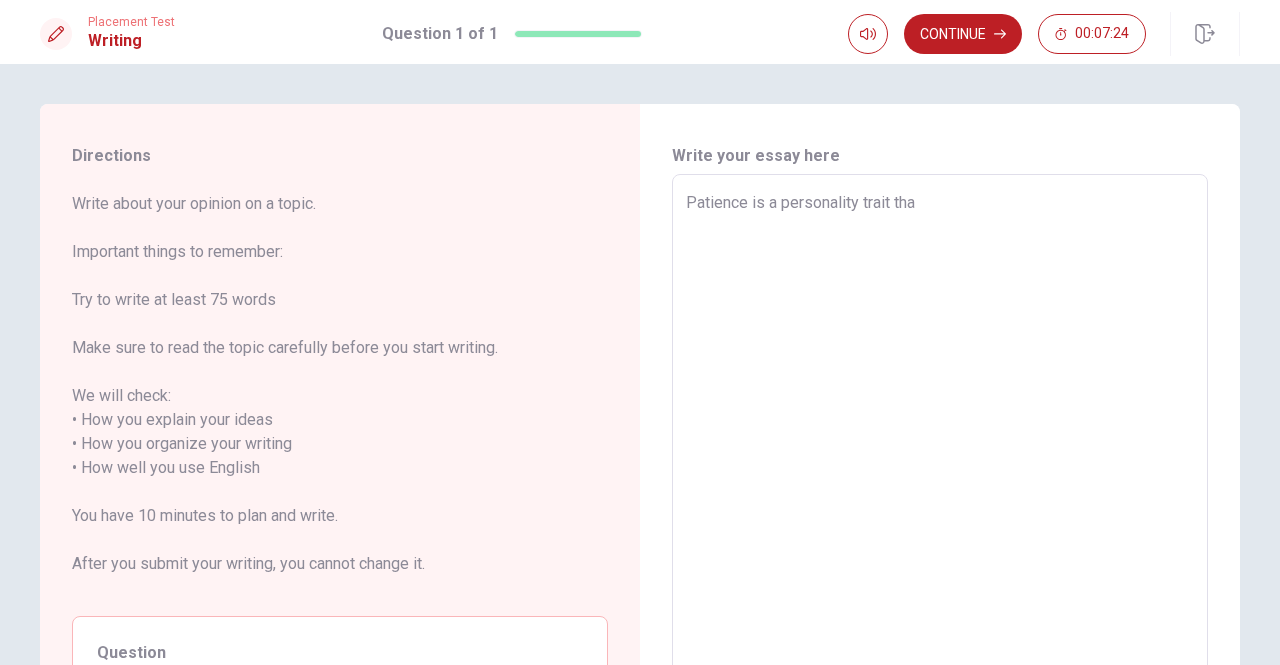 type on "x" 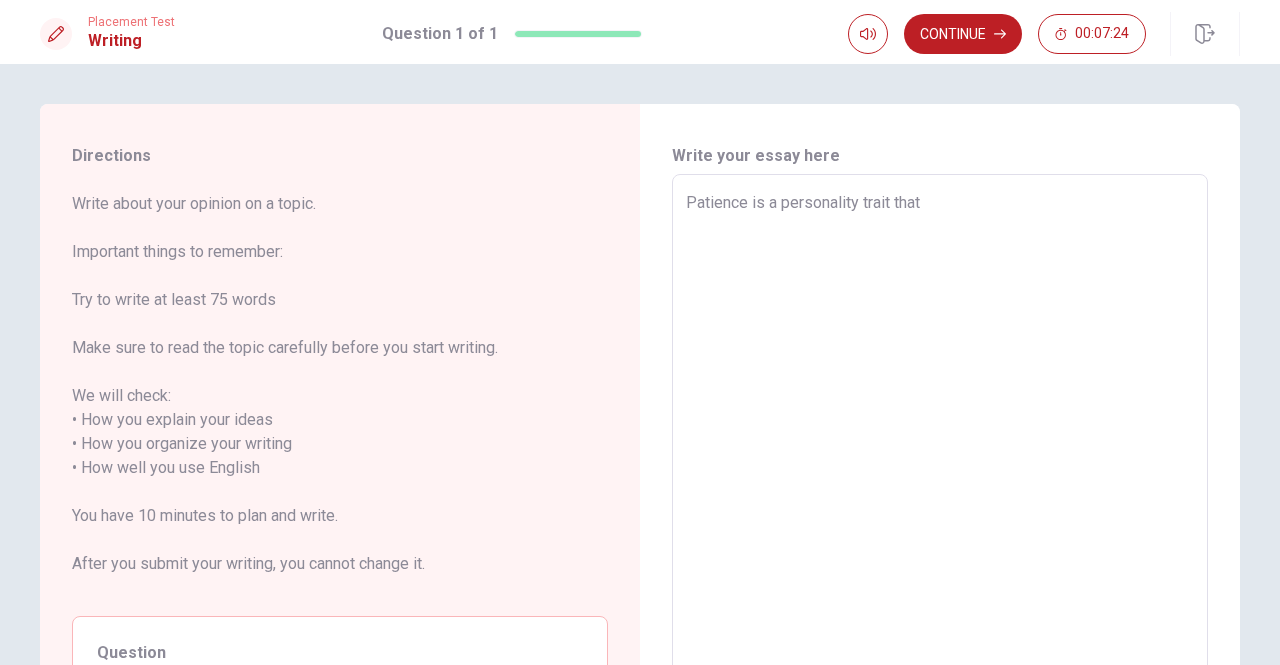 type on "x" 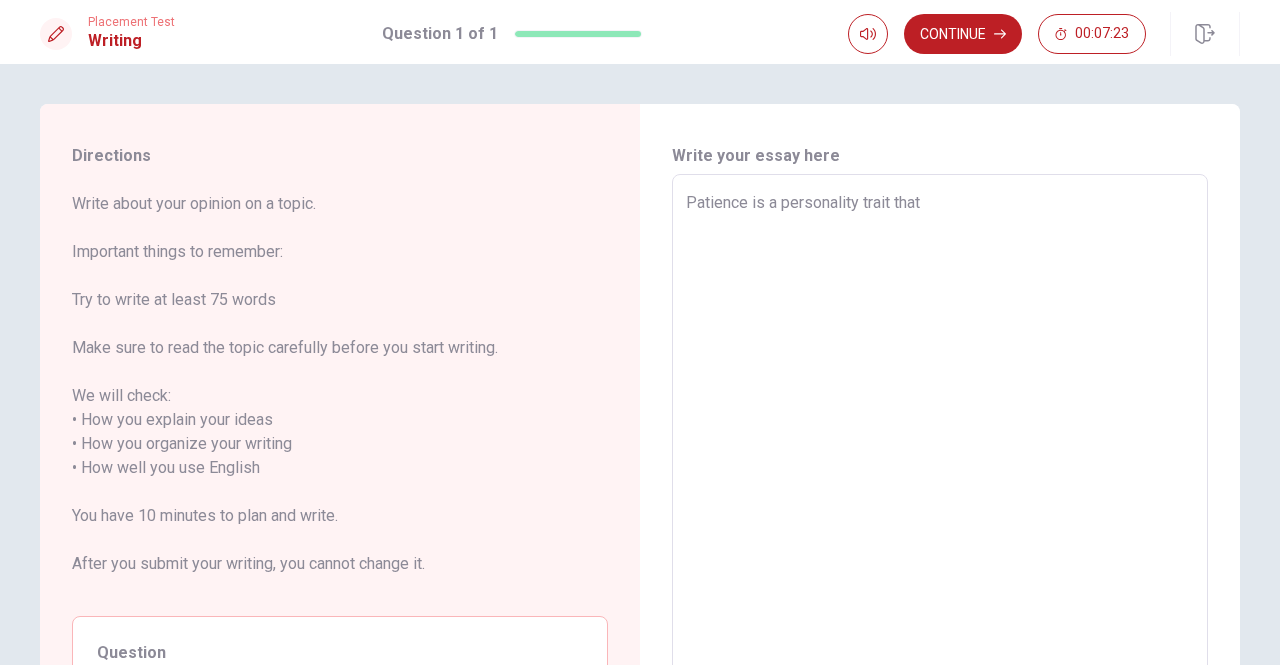 type on "x" 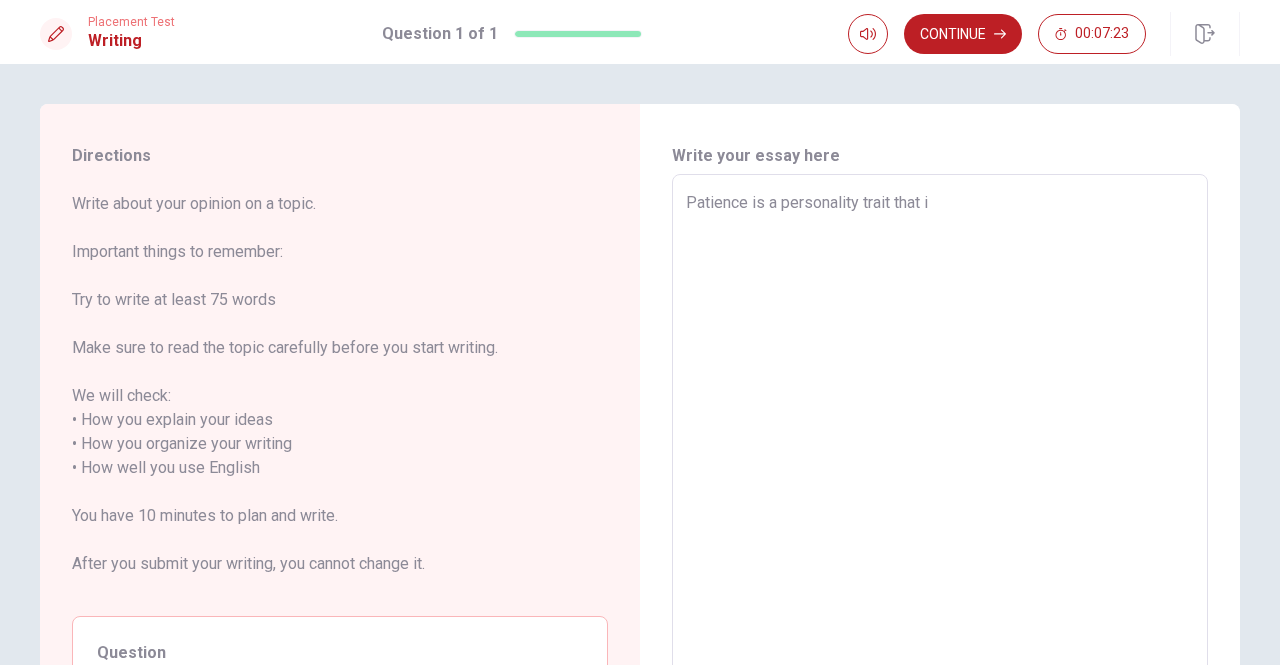type on "x" 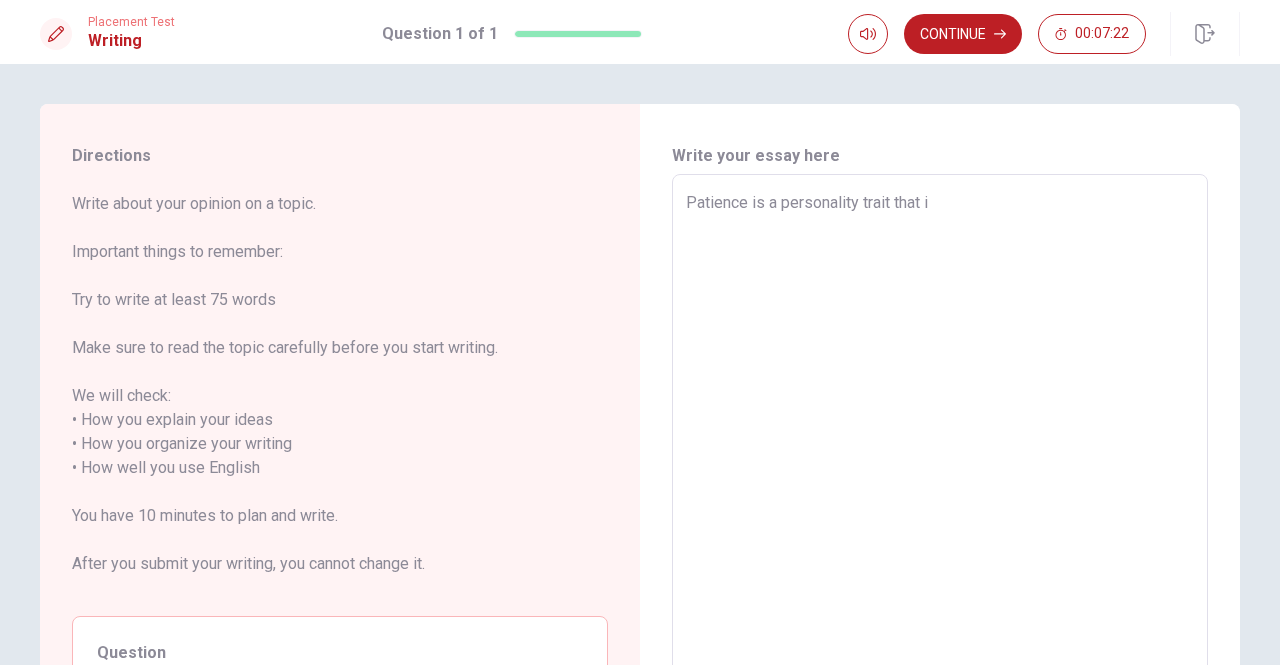 type on "Patience is a personality trait that i" 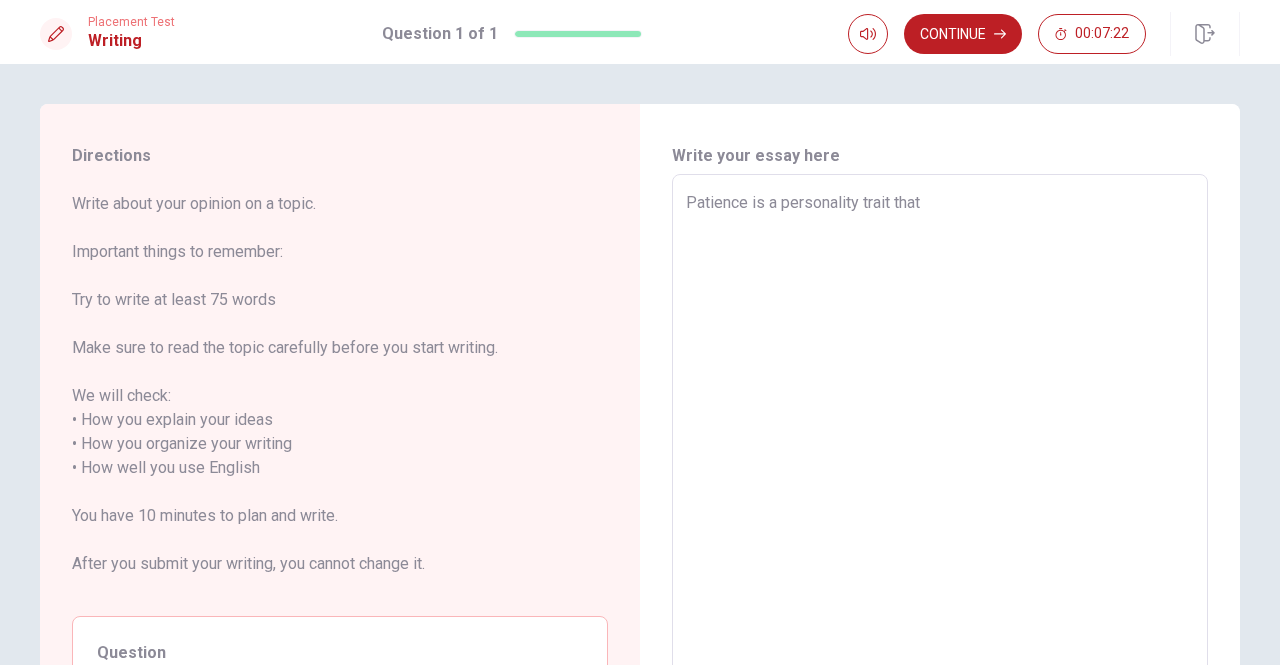 type on "x" 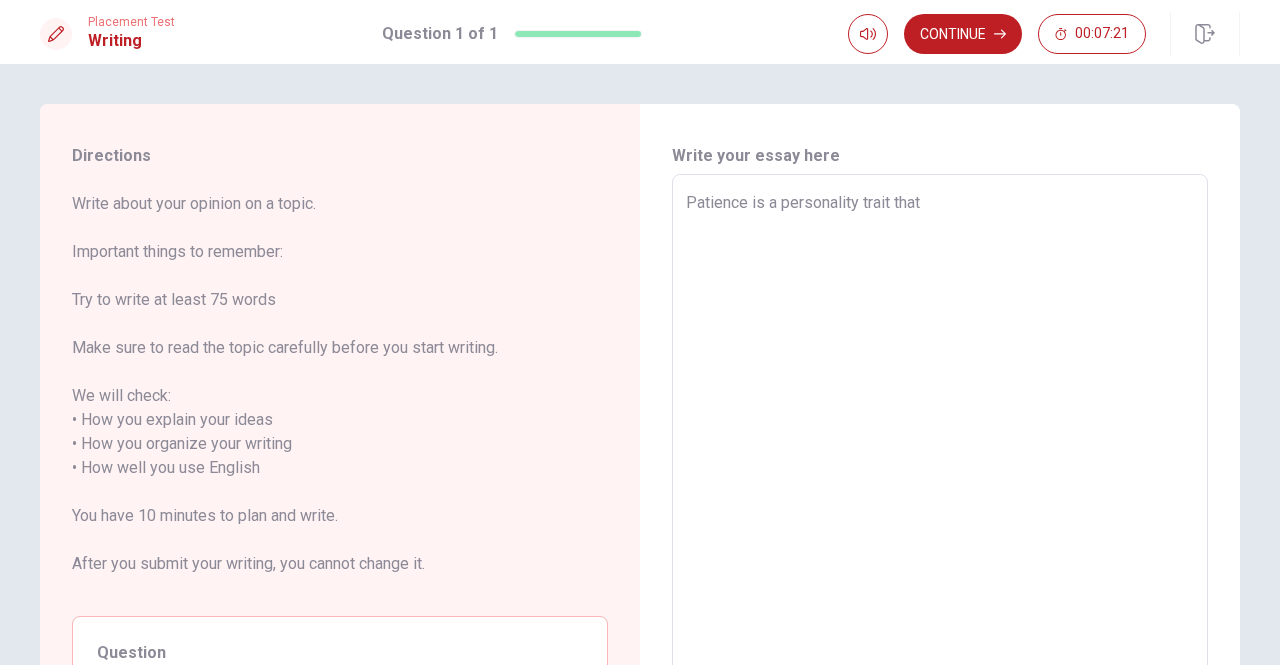 type on "Patience is a personality trait that" 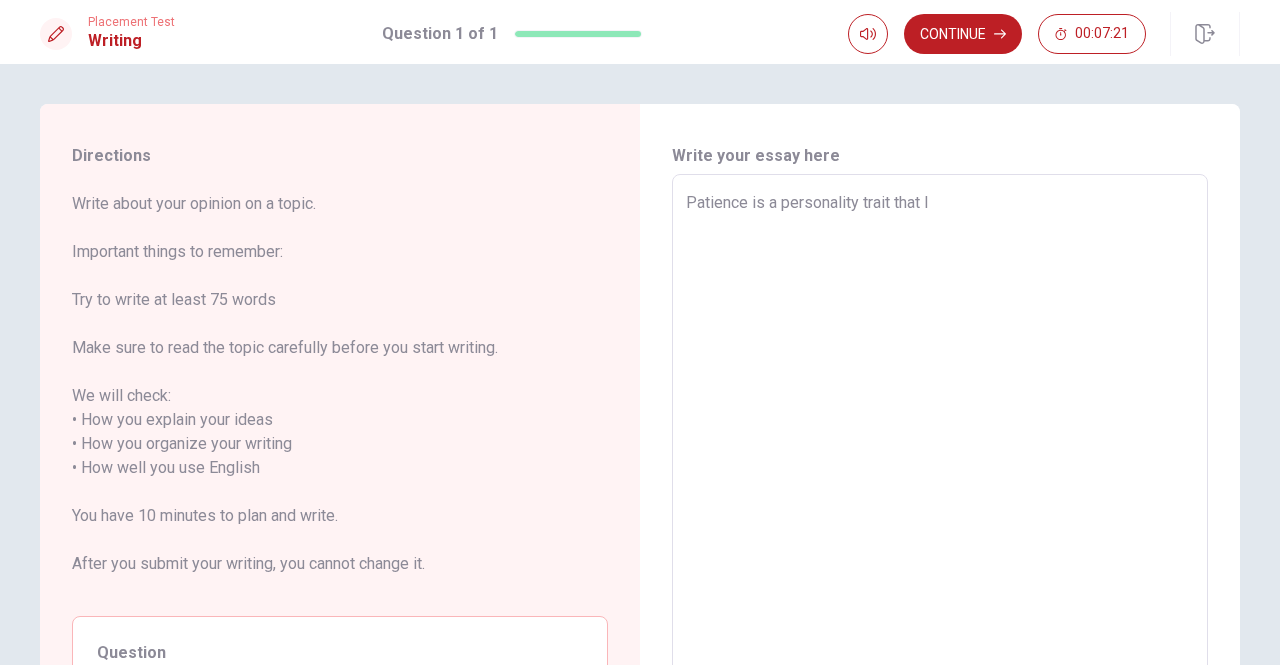 type on "x" 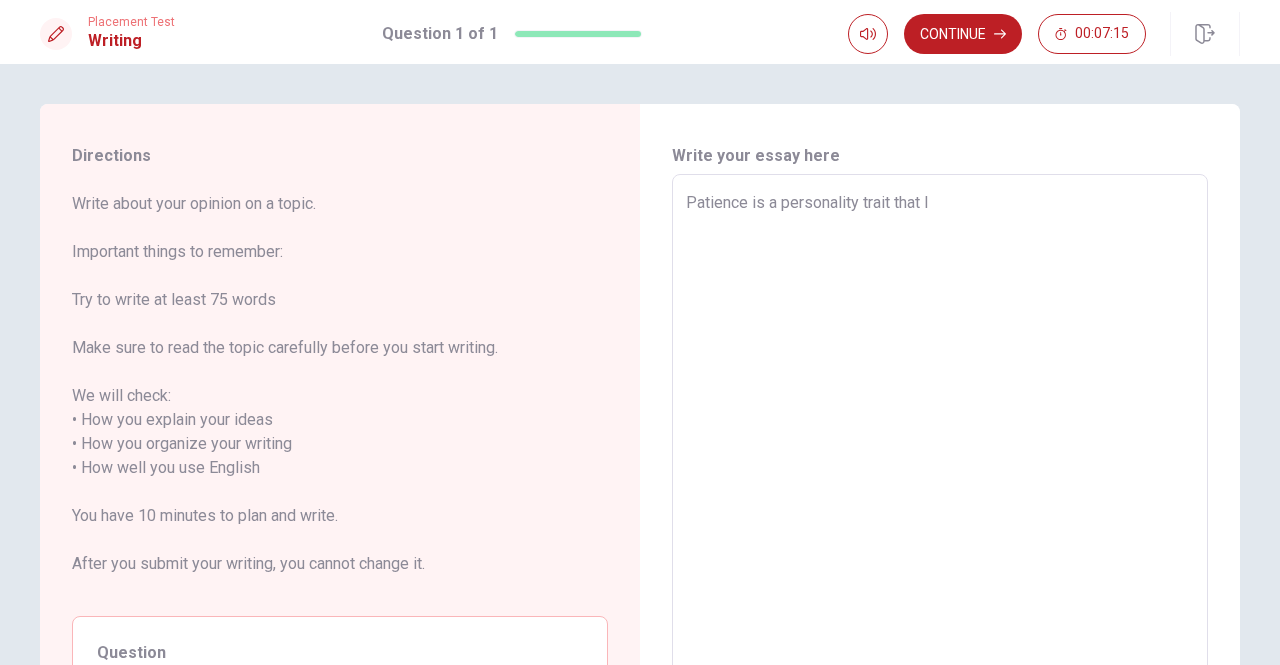 type on "x" 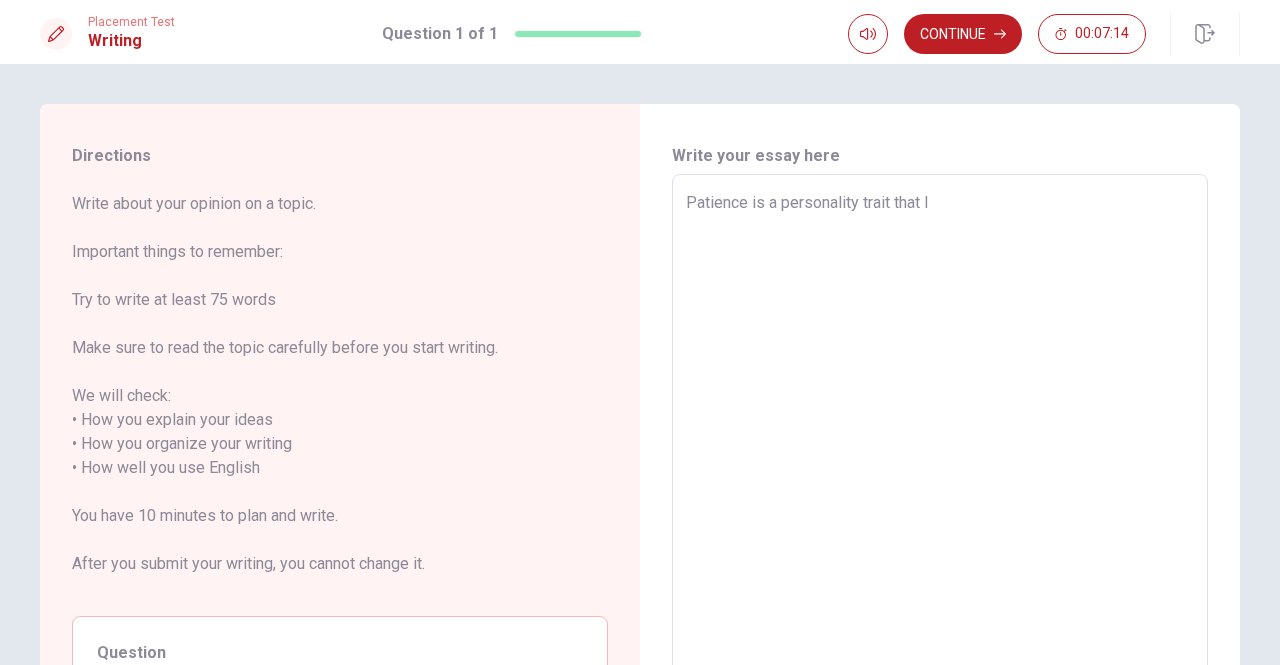 type on "Patience is a personality trait that I w" 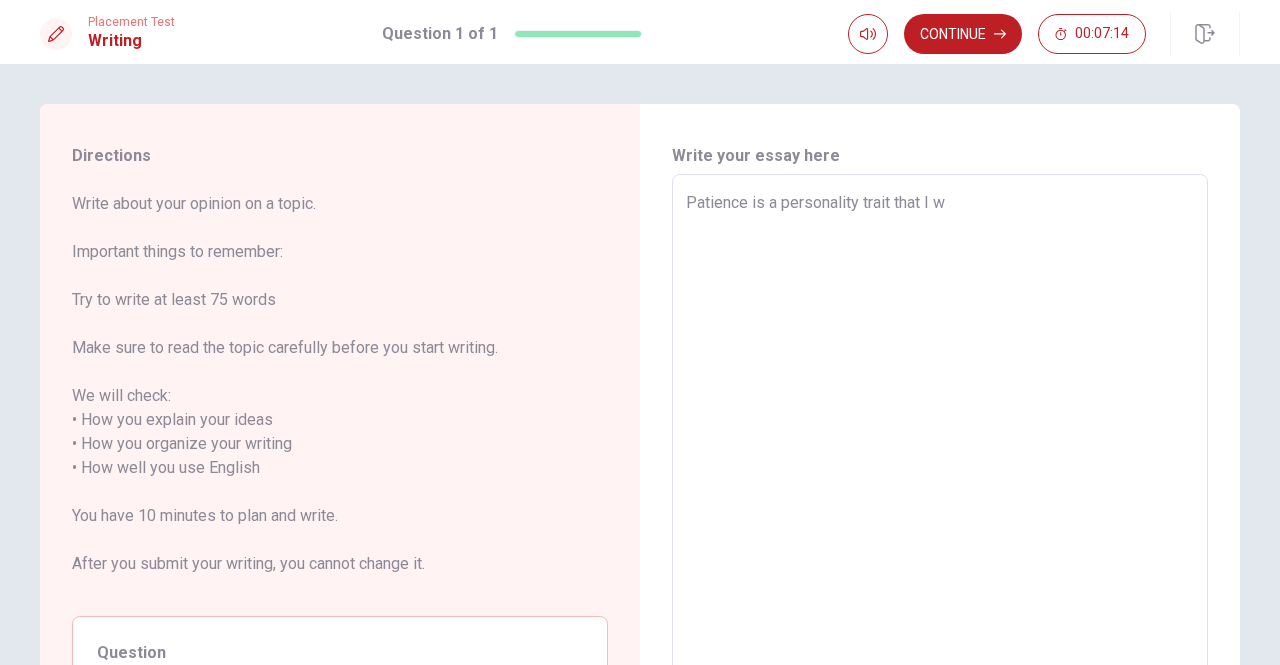 type on "x" 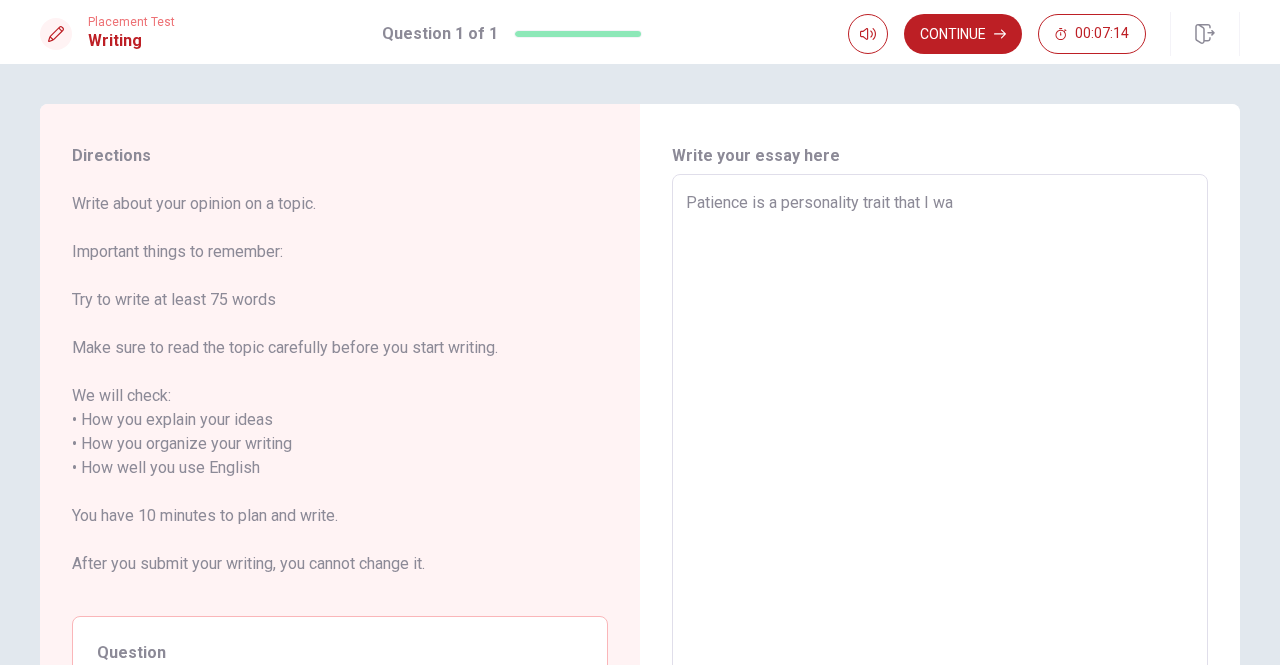 type on "x" 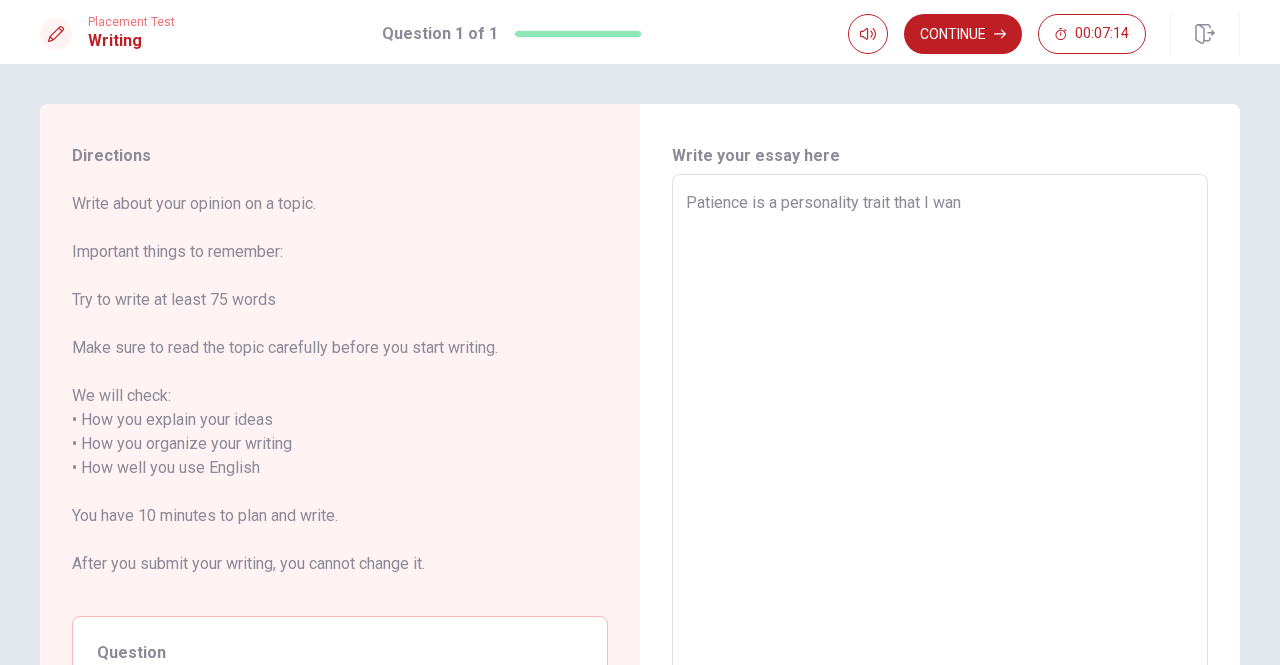 type on "x" 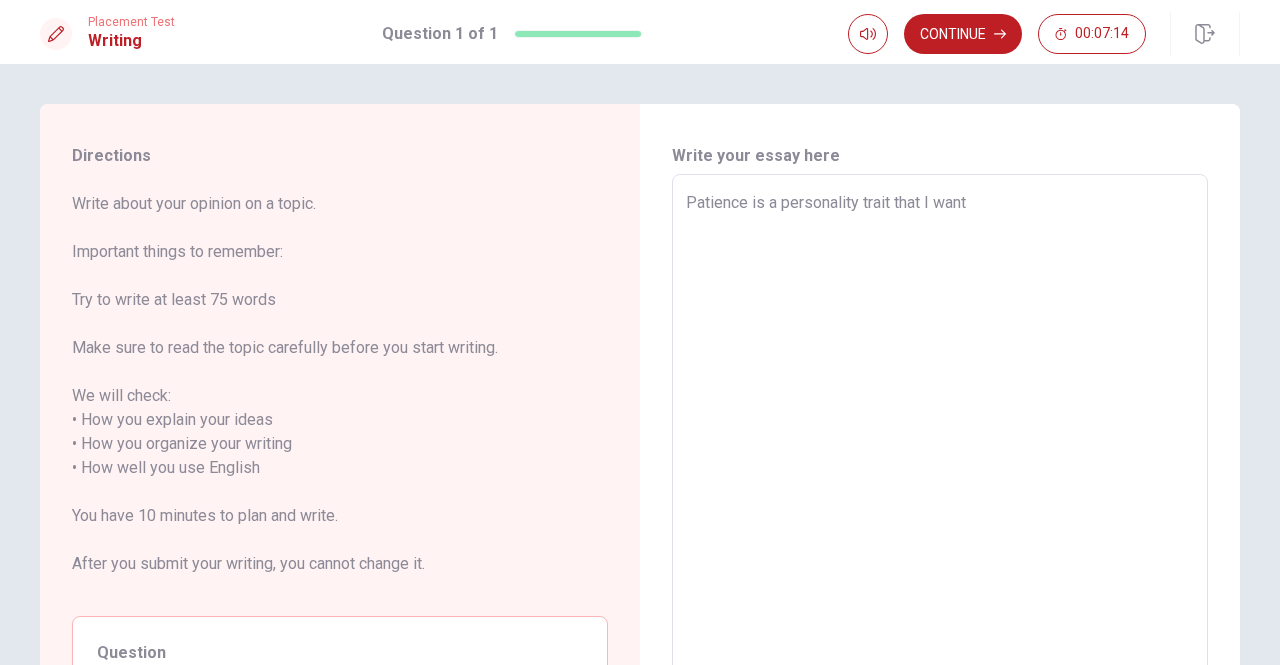 type on "Patience is a personality trait that I want" 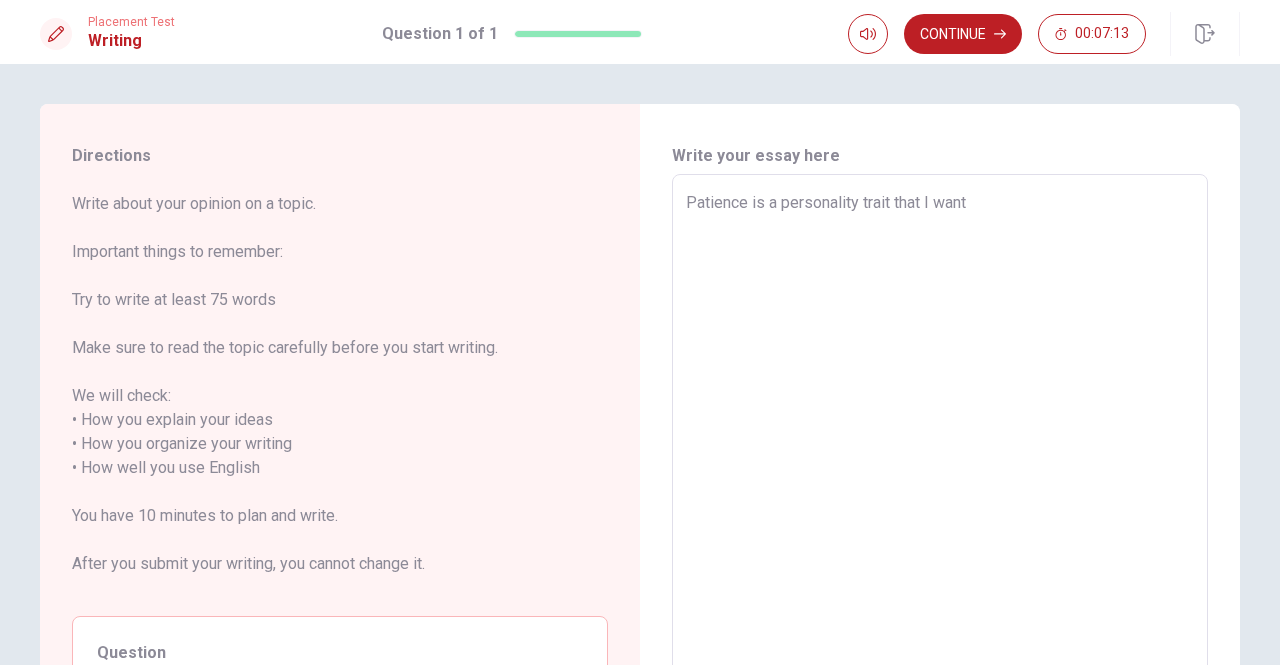 type on "Patience is a personality trait that I want t" 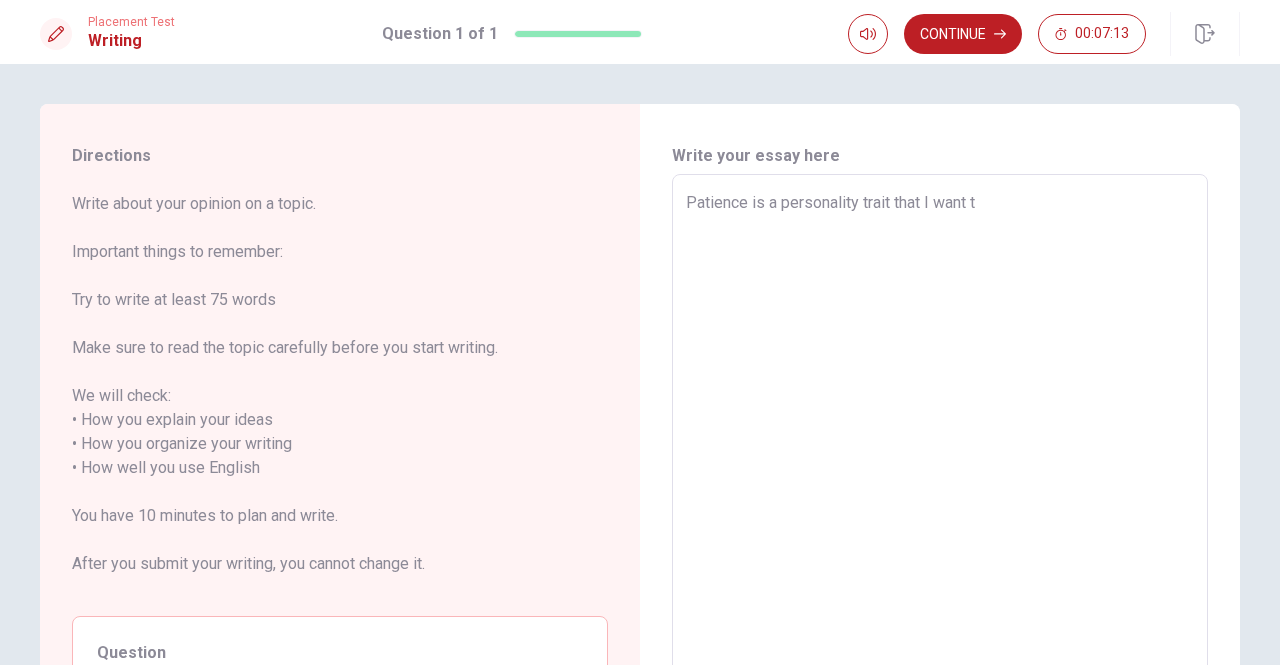 type on "x" 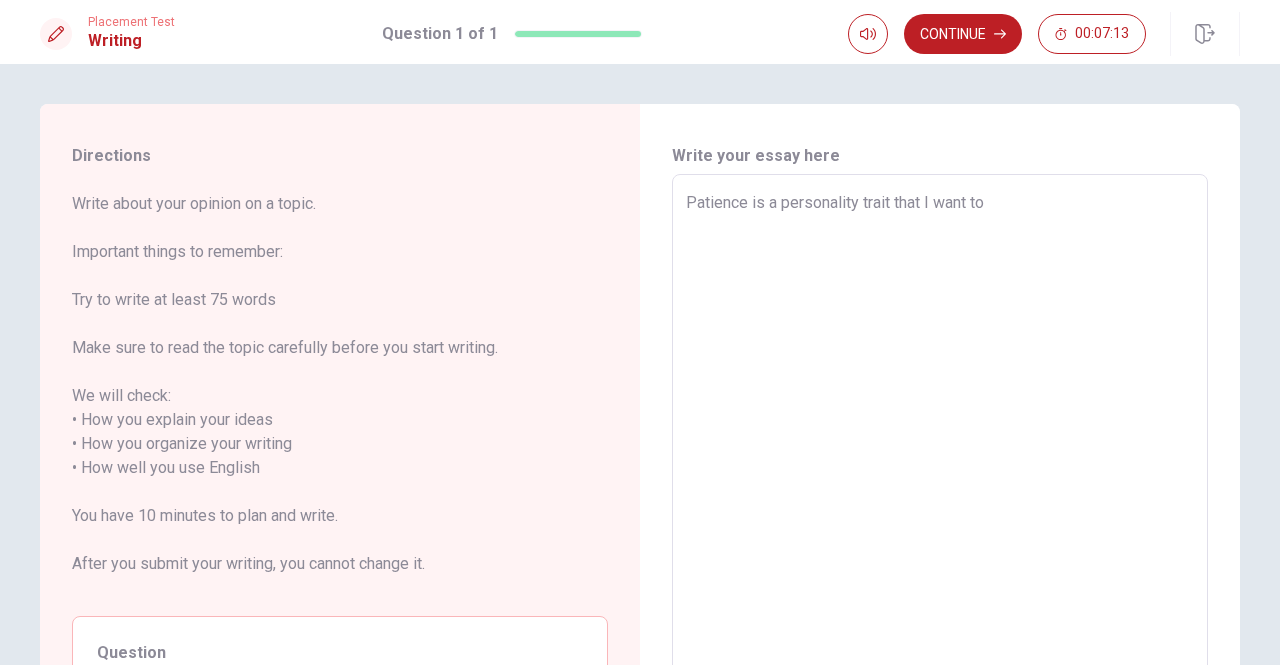 type on "x" 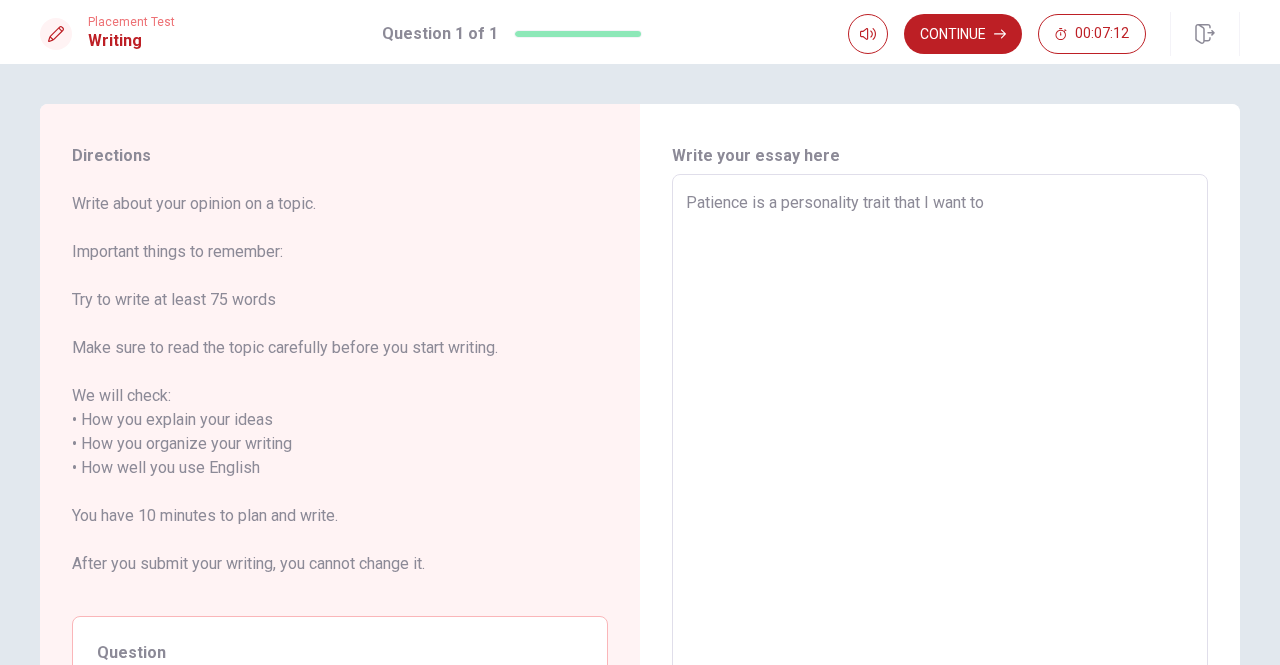 type on "Patience is a personality trait that I want to" 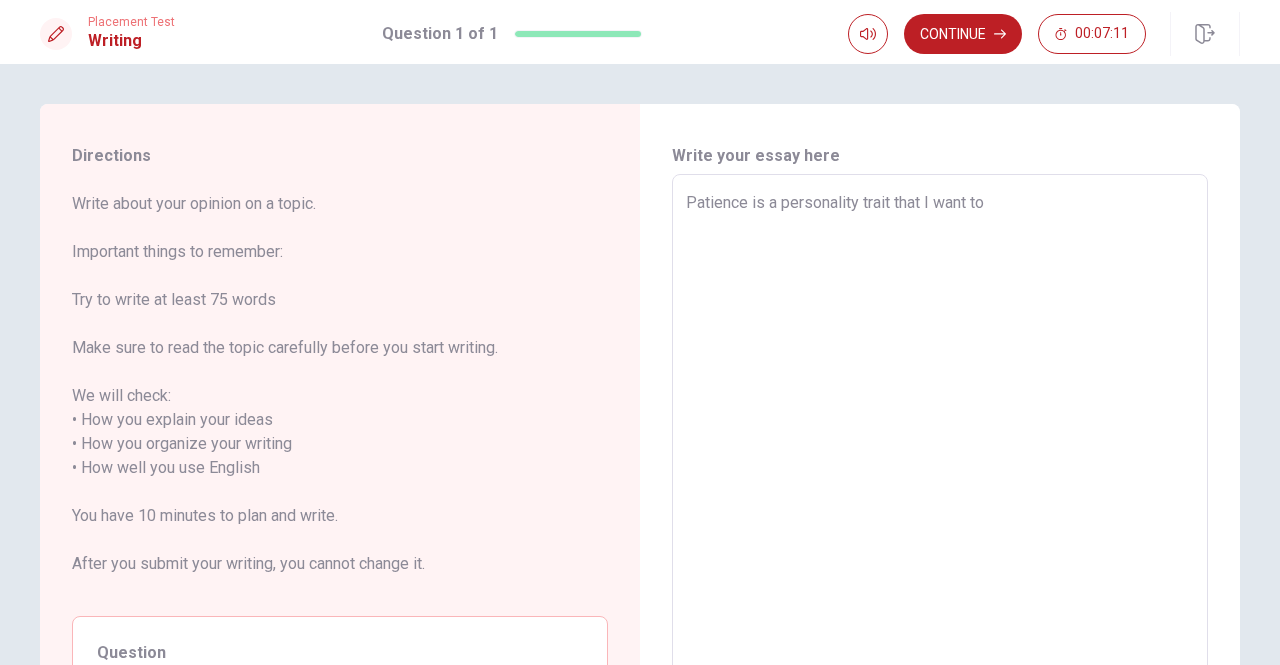 type on "Patience is a personality trait that I want to i" 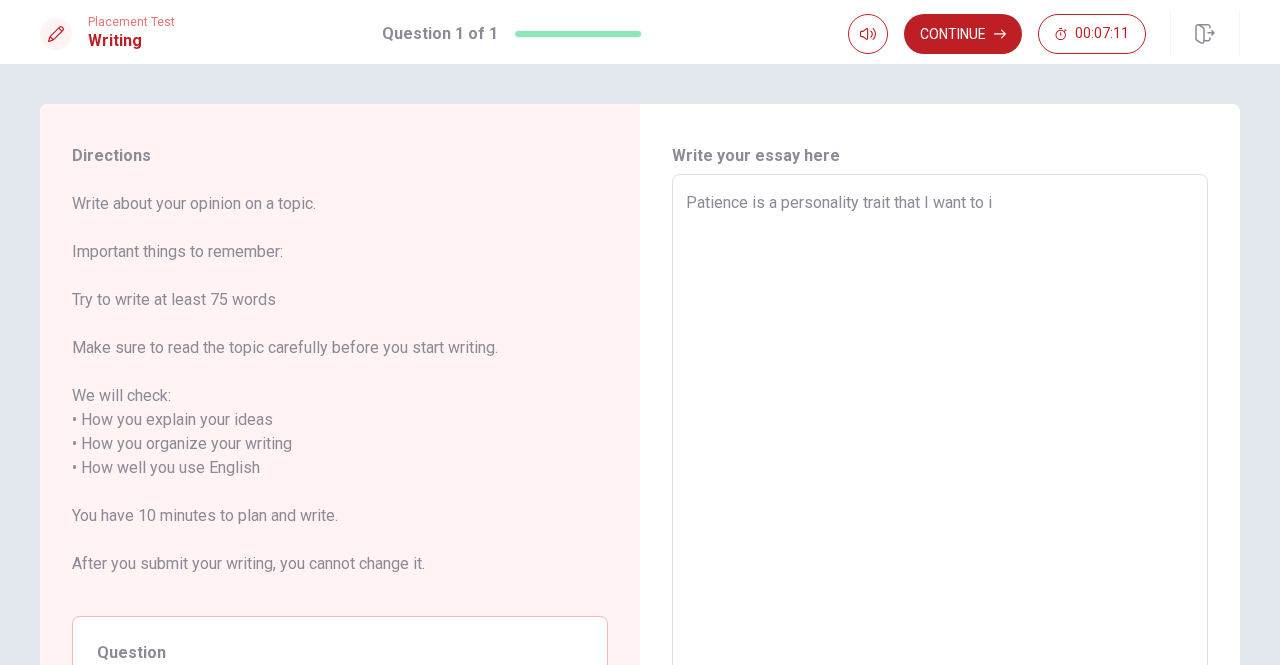 type on "x" 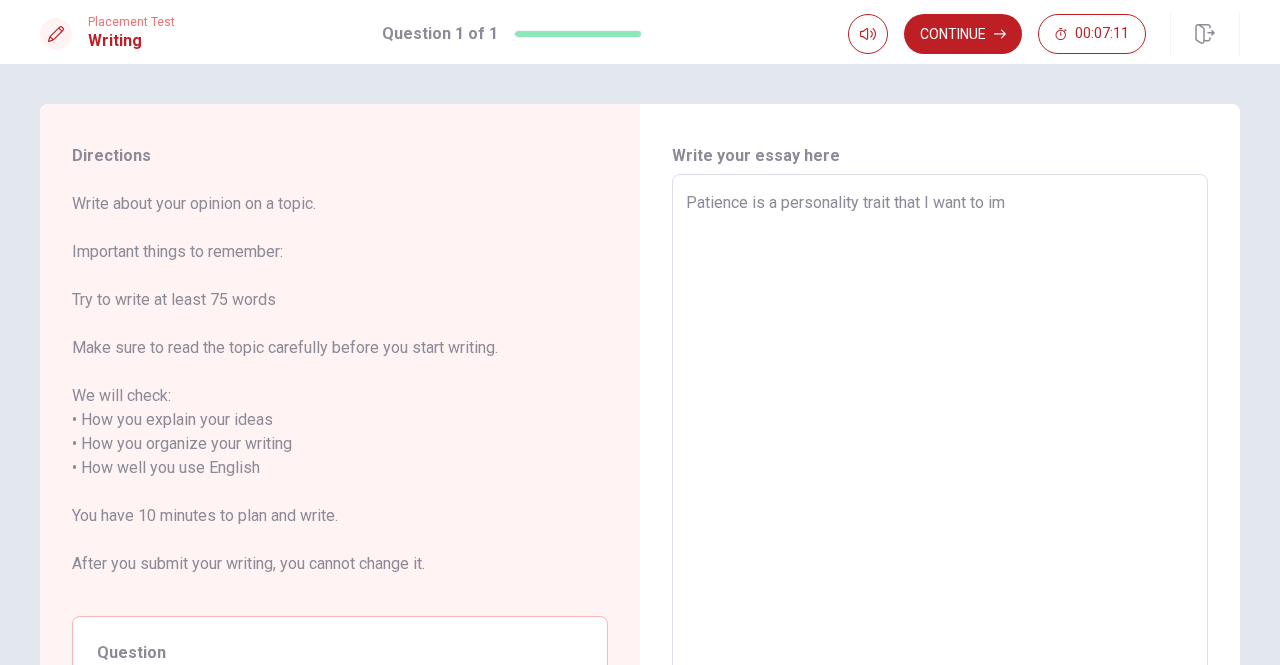 type on "x" 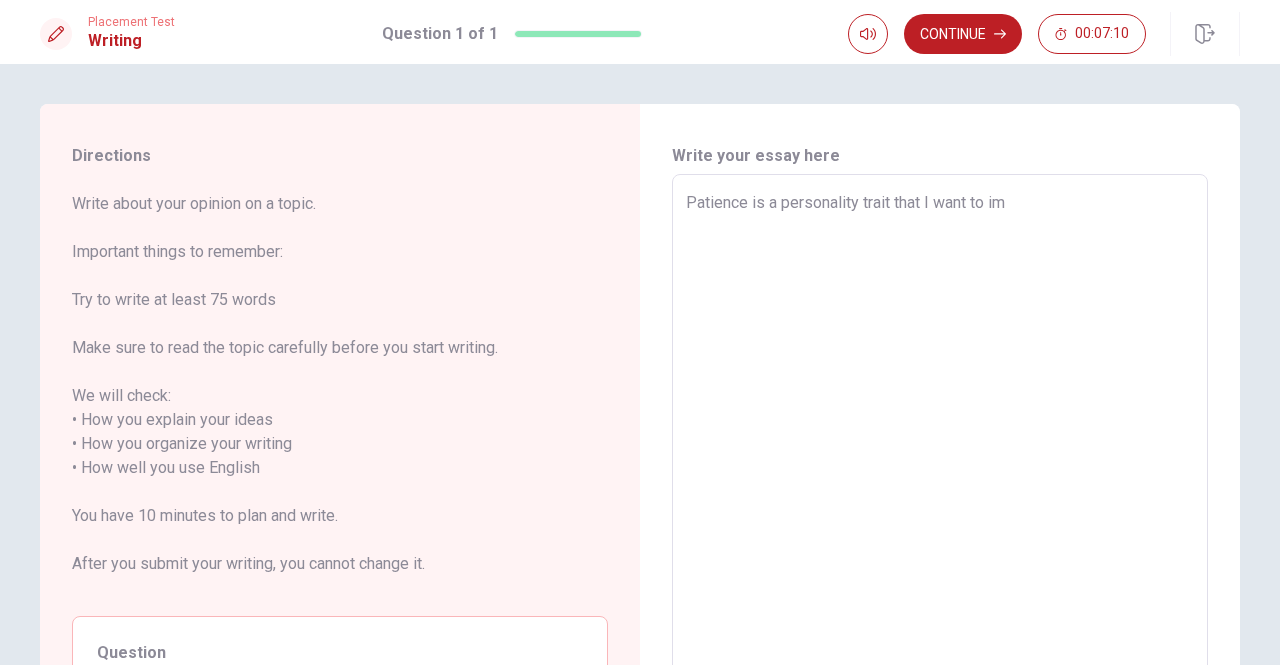 type on "Patience is a personality trait that I want to imp" 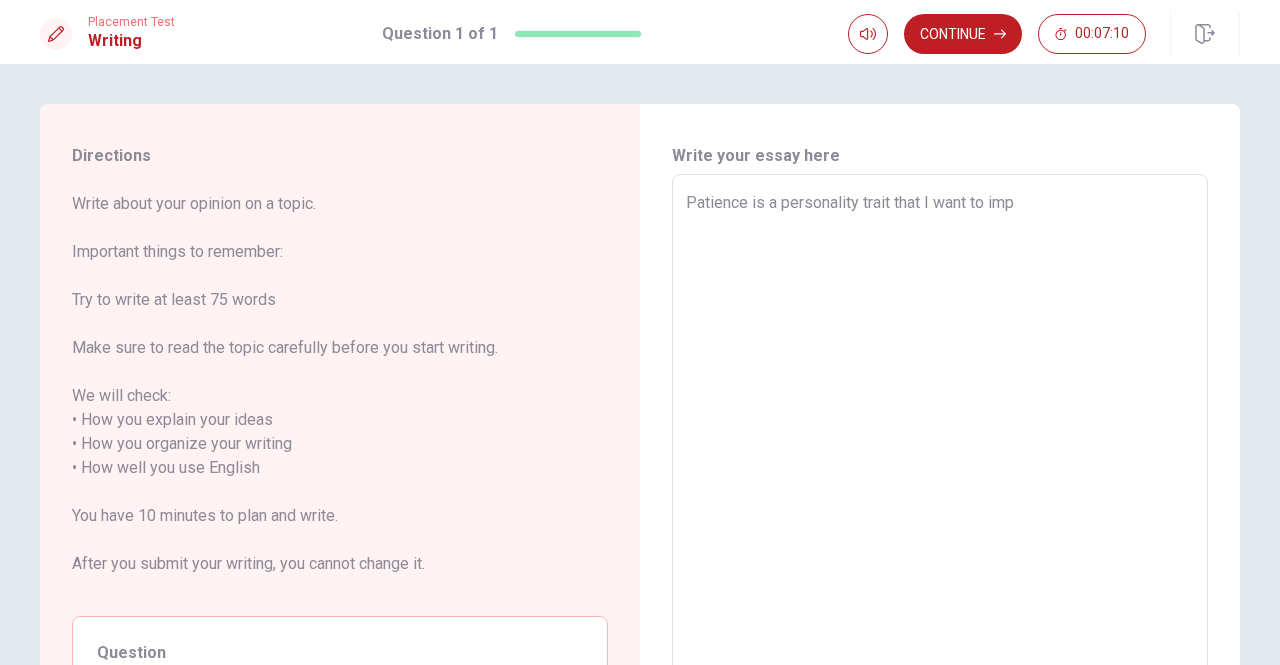 type on "x" 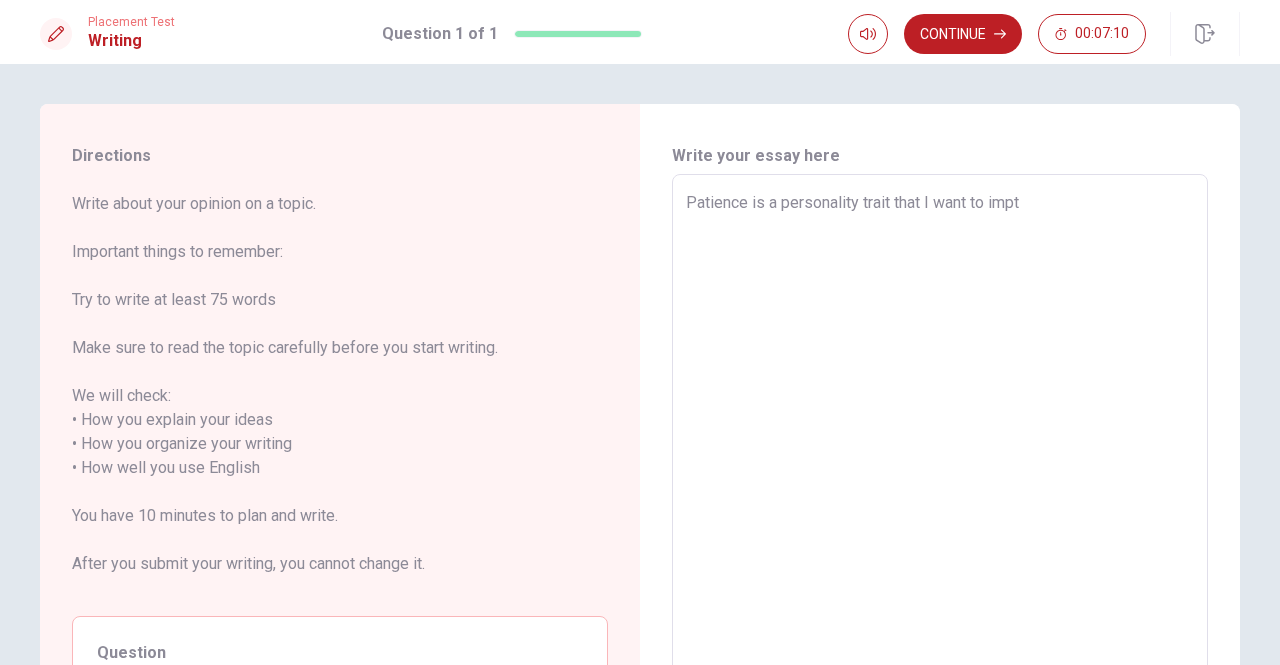 type on "x" 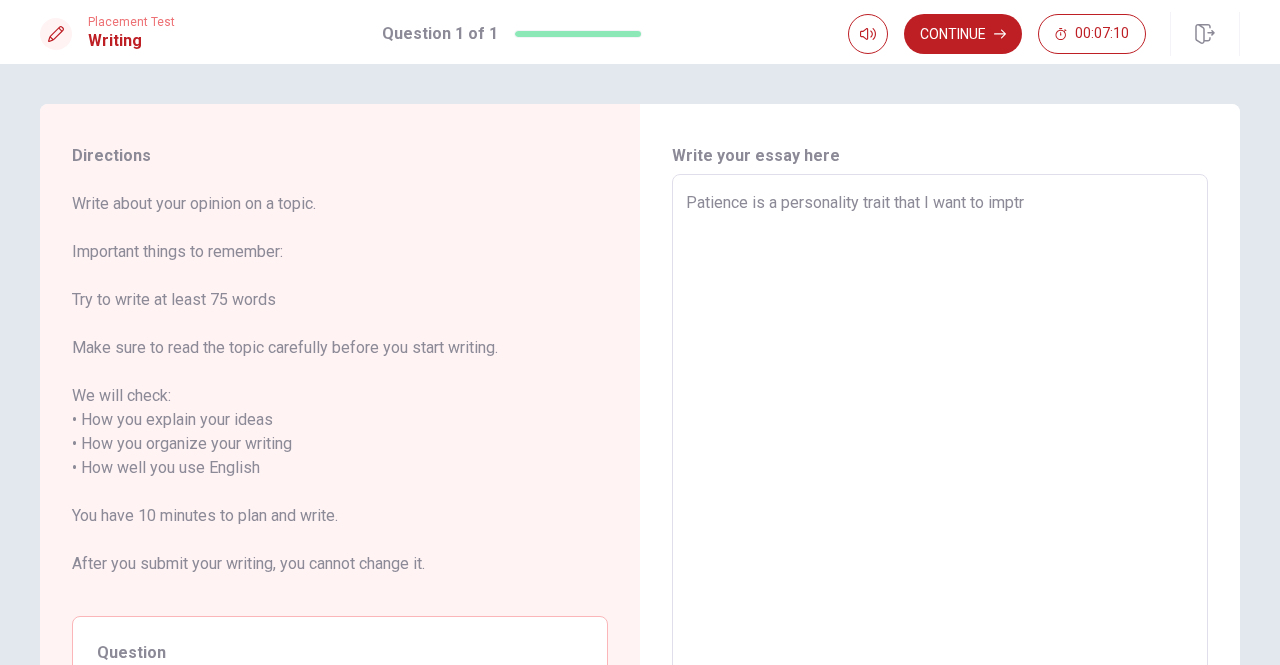 type on "x" 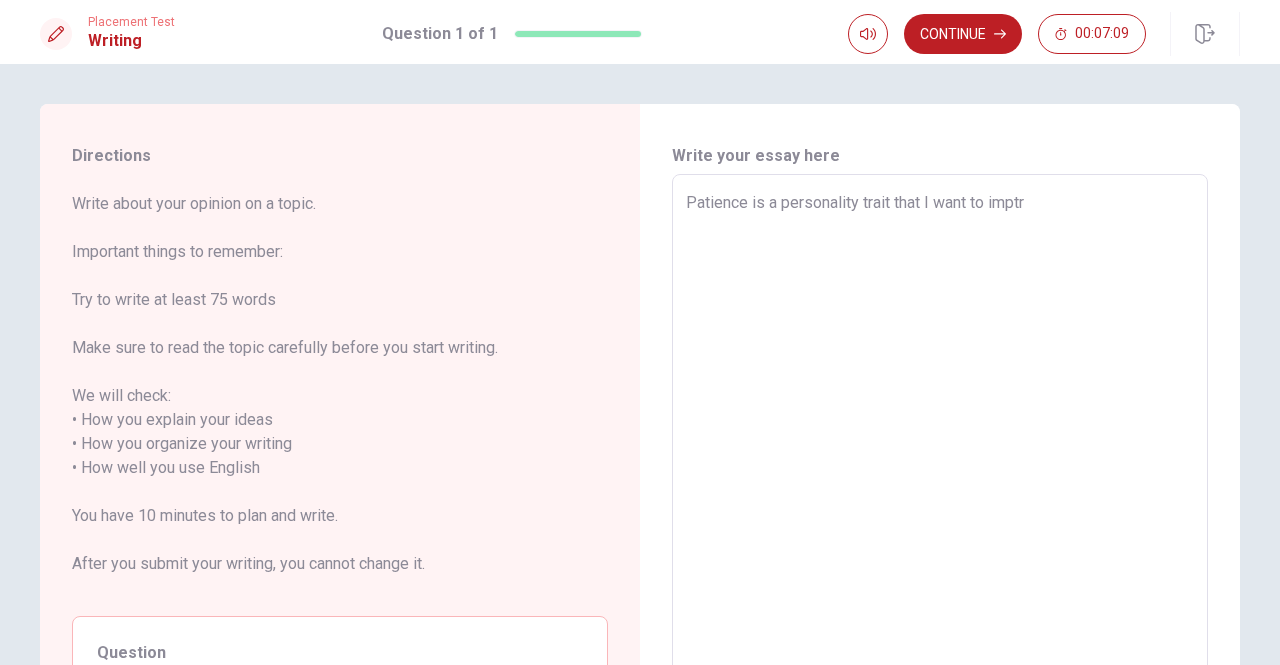 type on "Patience is a personality trait that I want to impt" 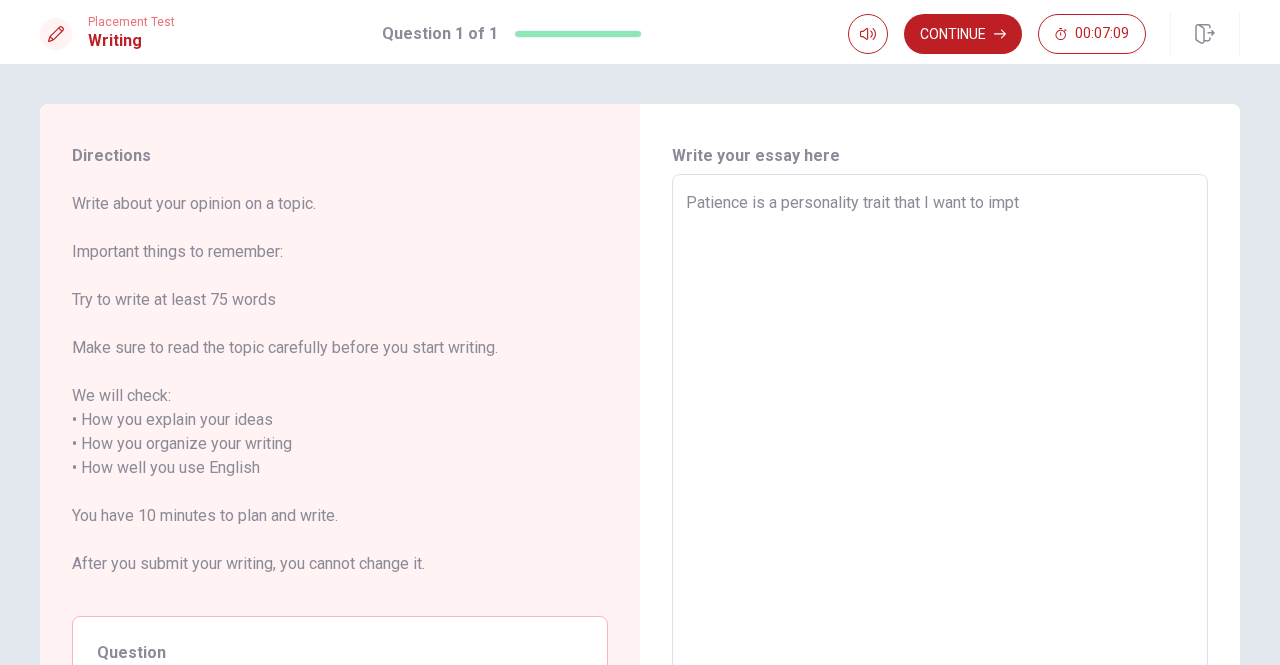 type on "x" 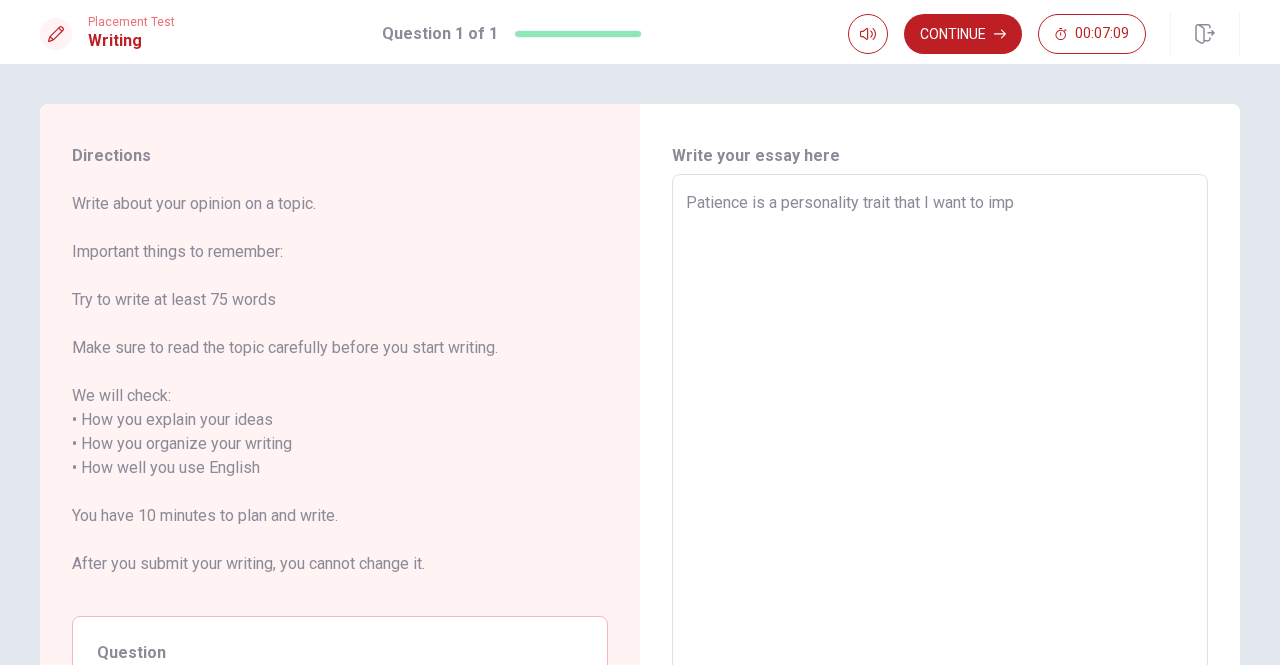 type on "x" 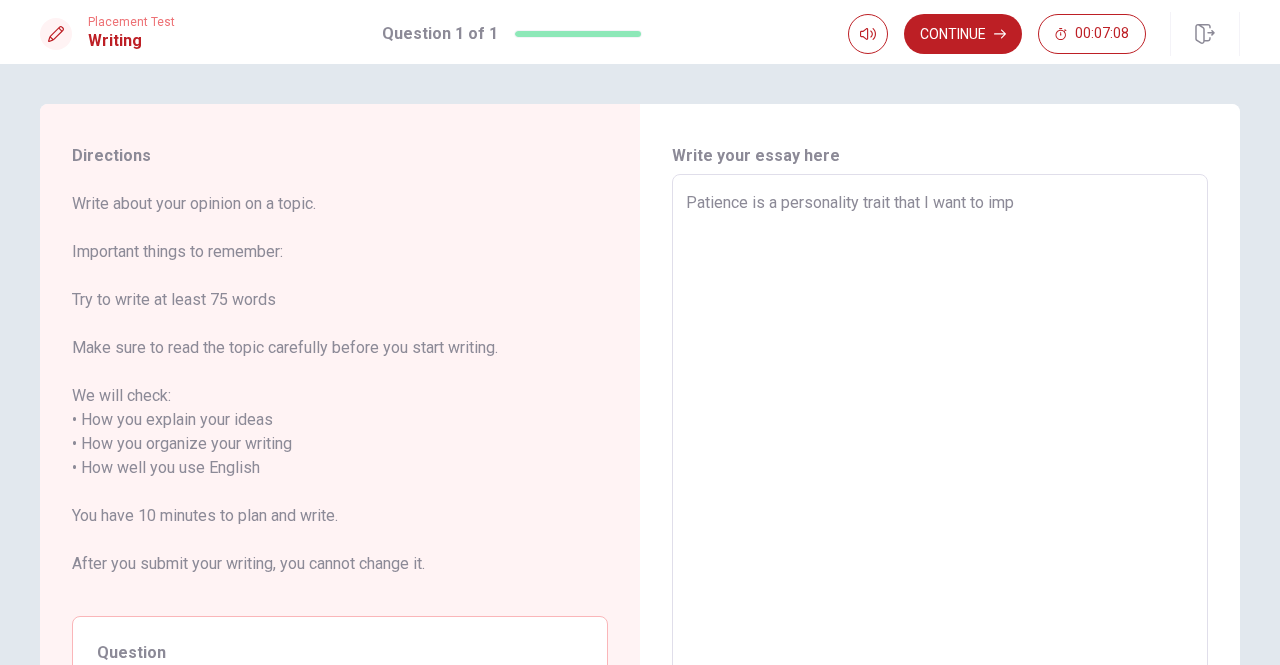 type on "Patience is a personality trait that I want to impr" 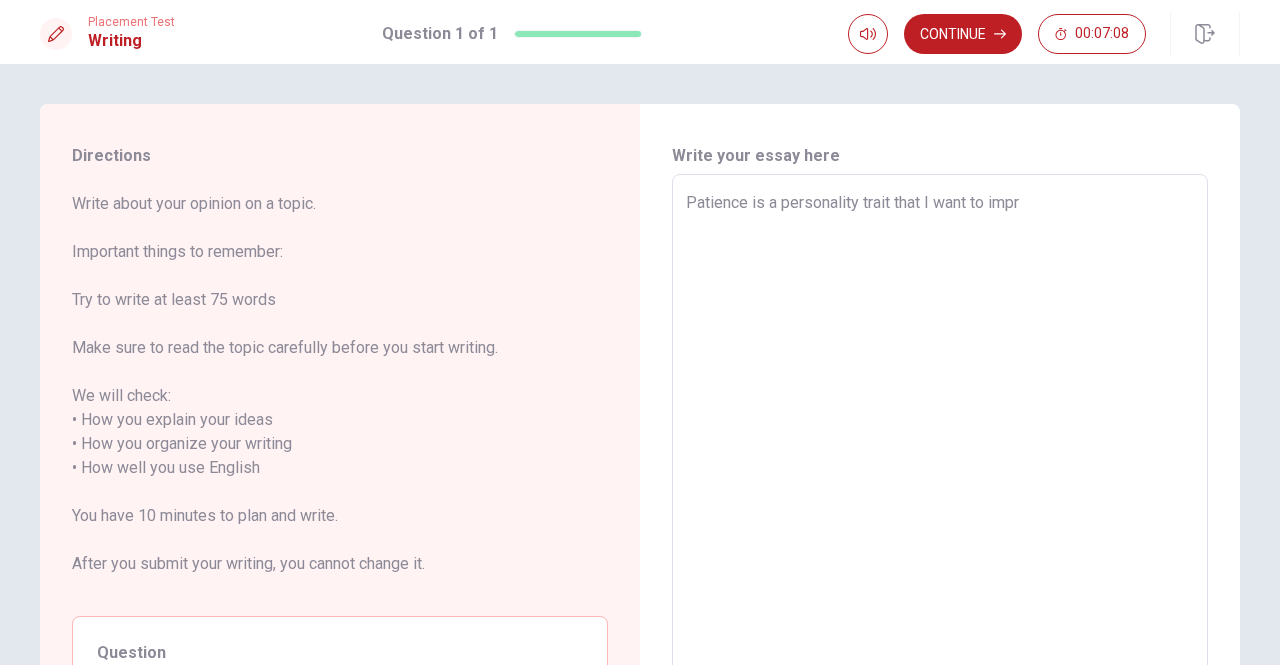 type on "x" 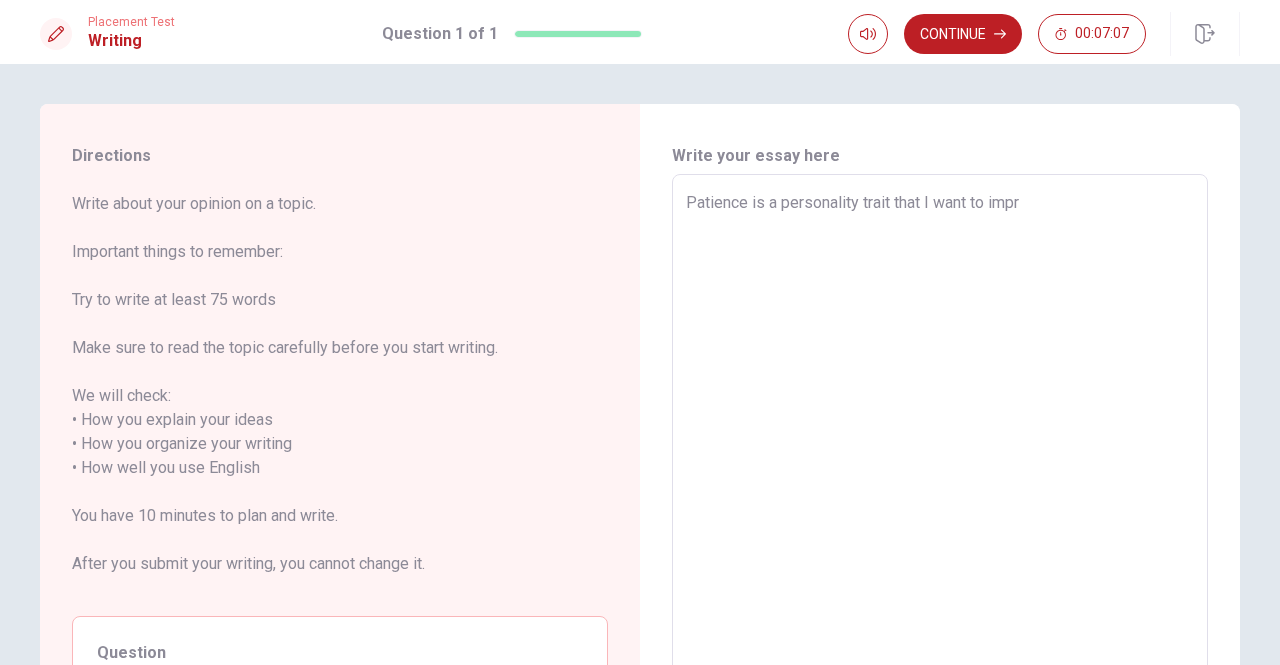 type on "Patience is a personality trait that I want to impro" 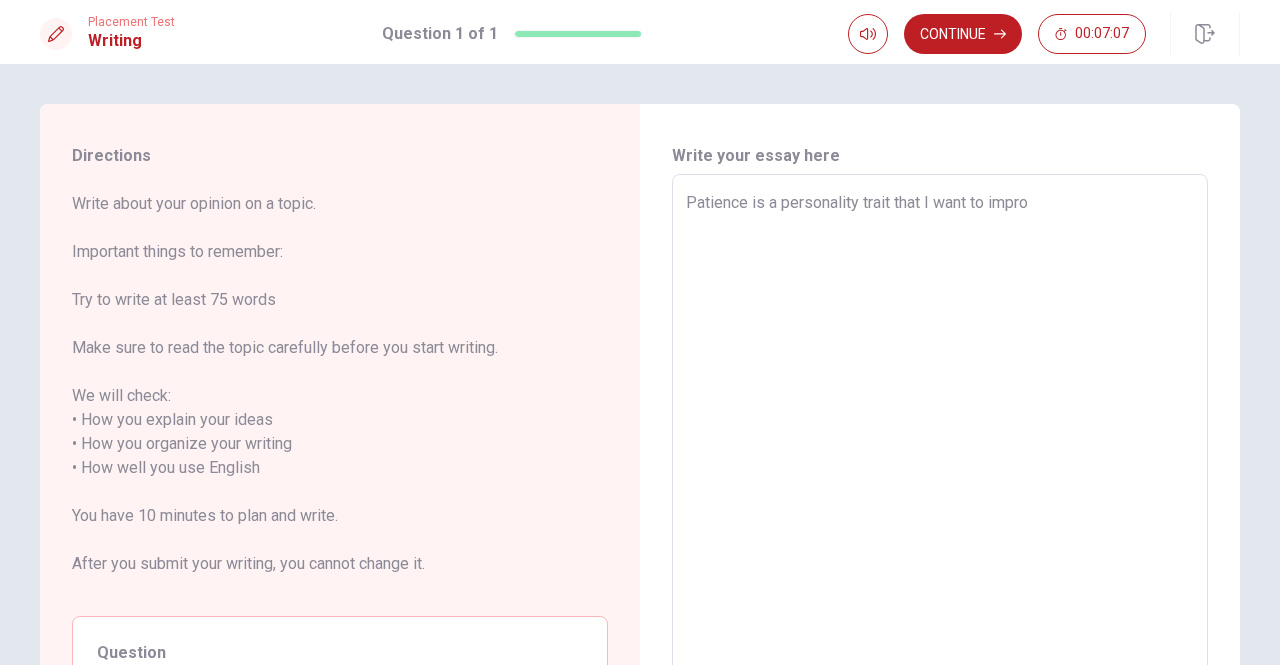 type on "x" 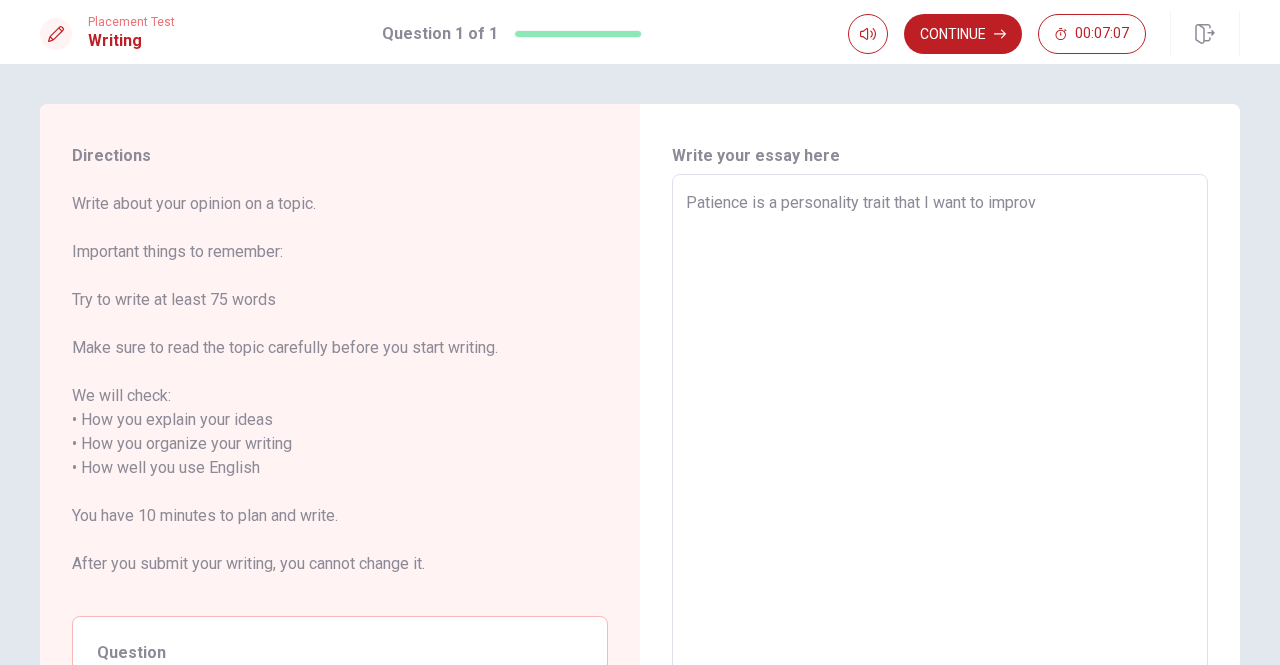 type on "x" 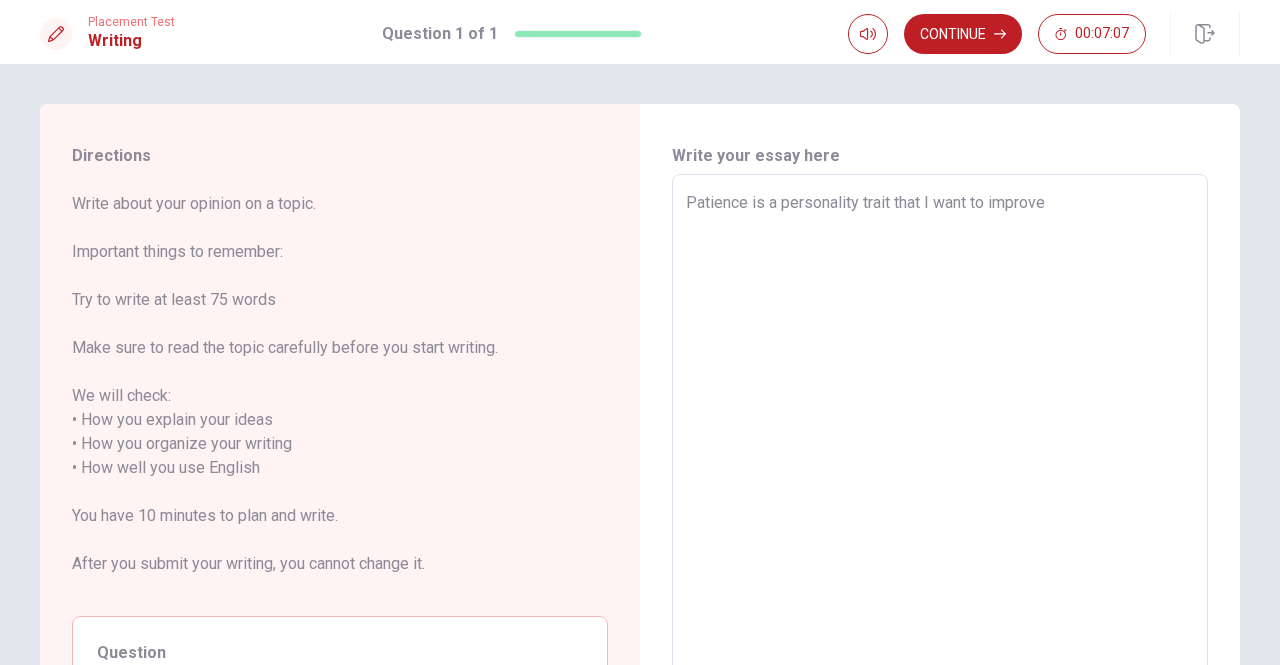 type on "x" 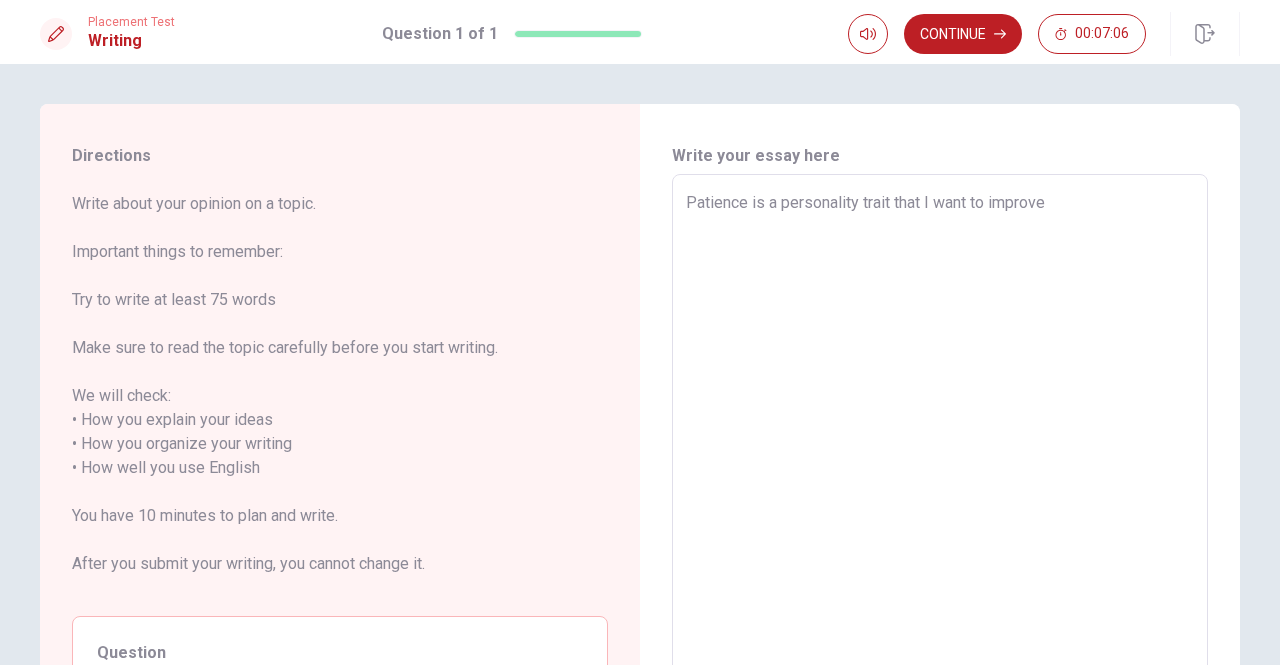 type on "Patience is a personality trait that I want to improve," 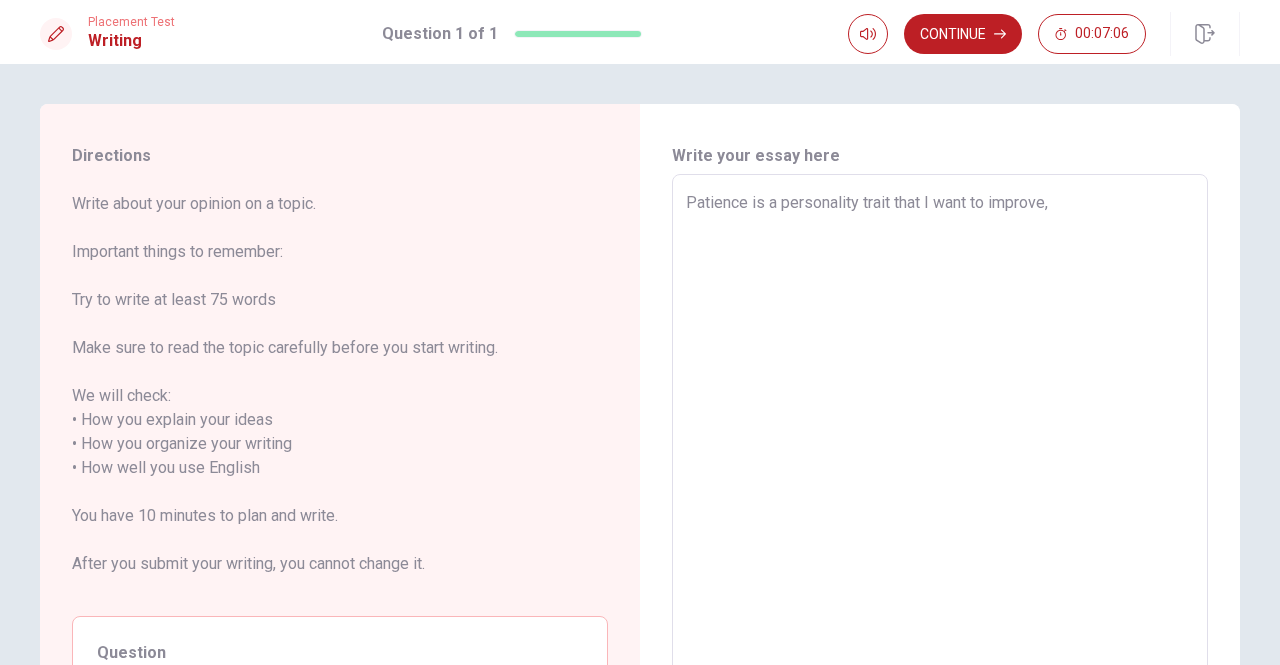 type on "x" 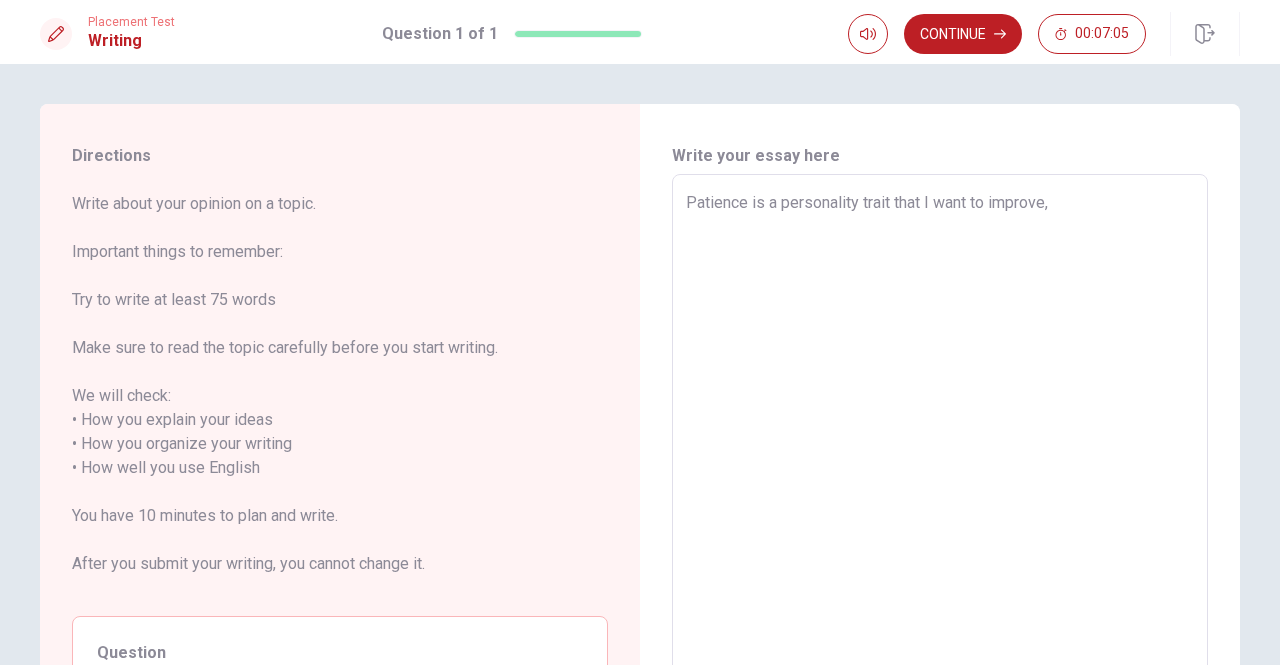 type on "Patience is a personality trait that I want to improve, \" 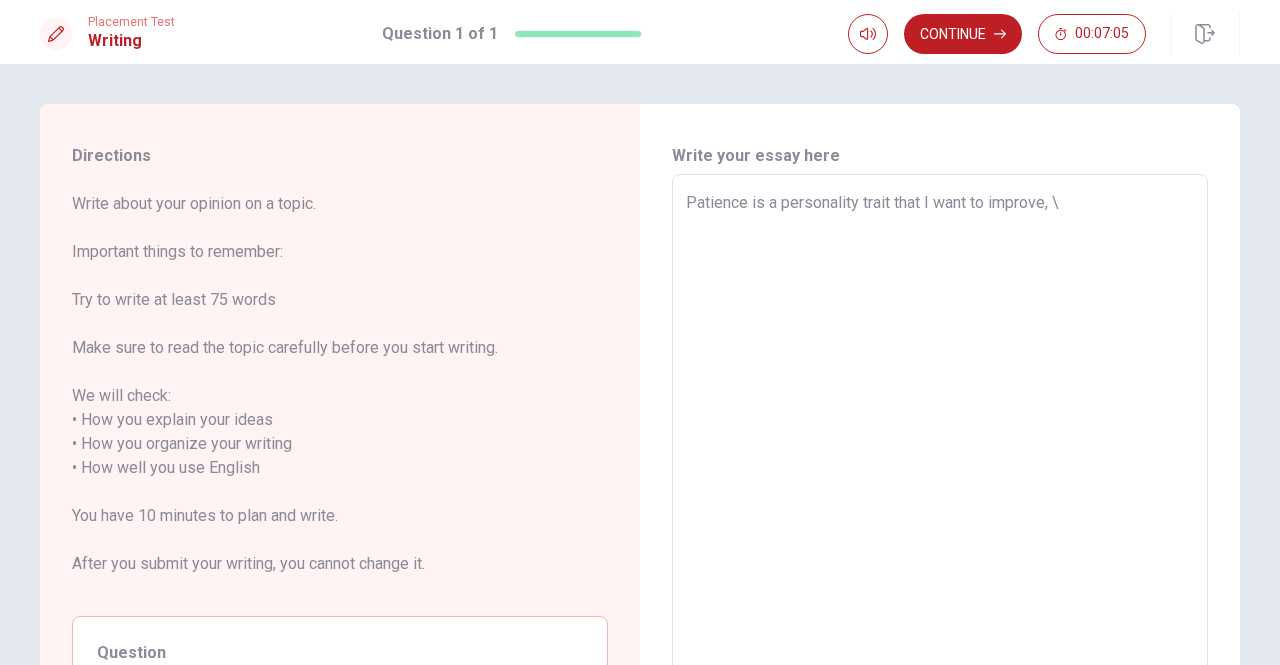 type on "x" 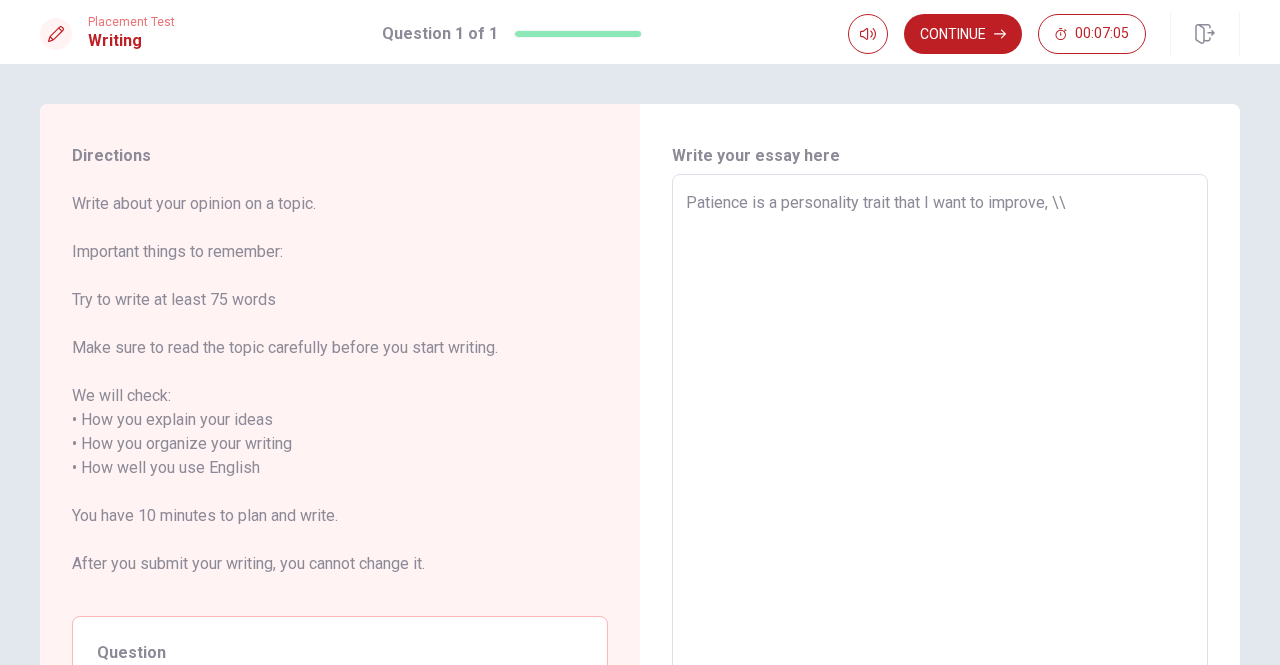 type on "x" 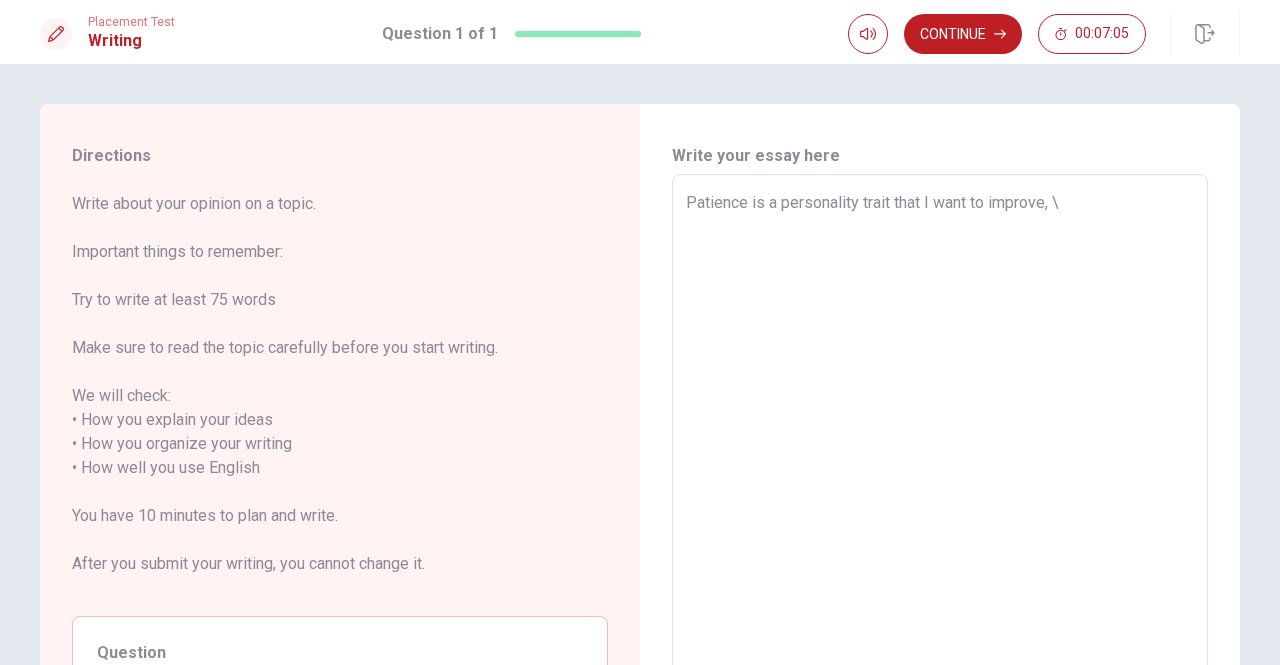 type on "x" 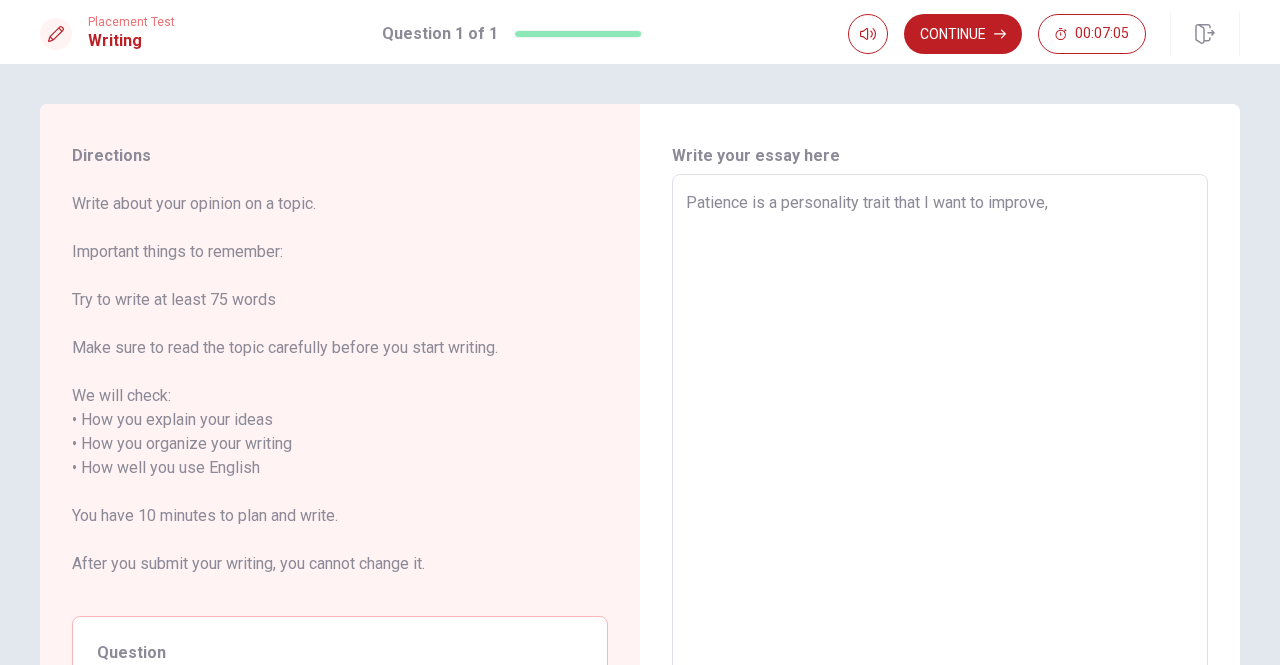 type on "x" 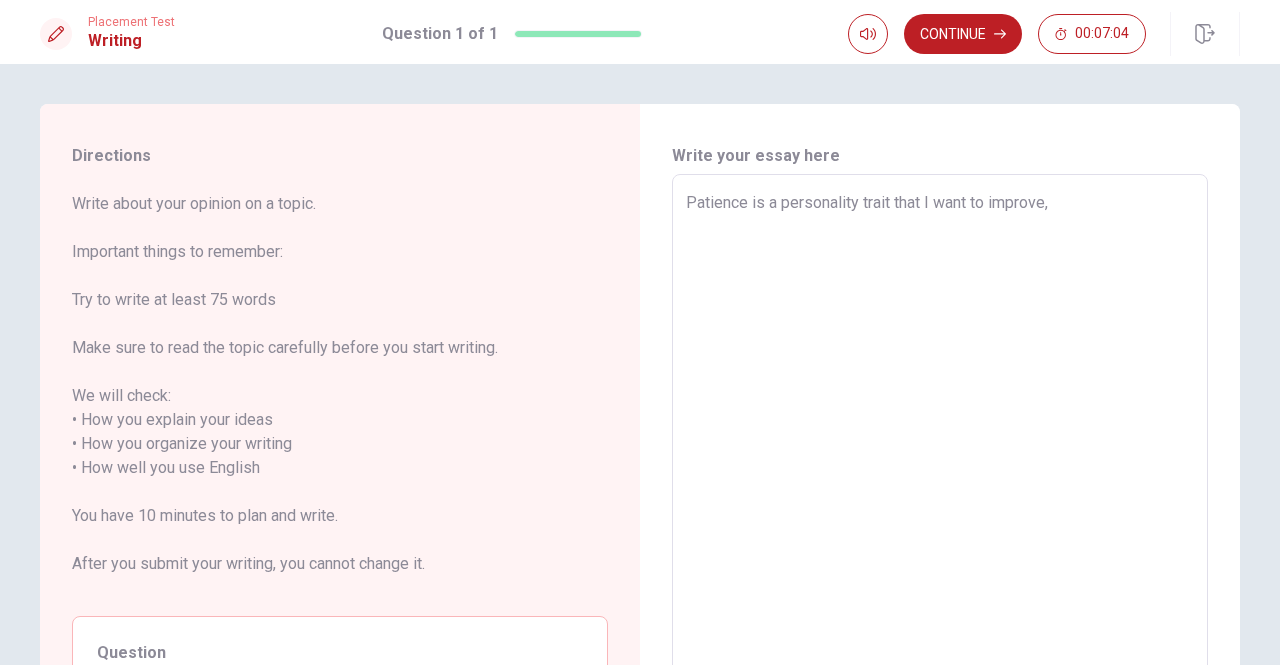 type on "Patience is a personality trait that I want to improve," 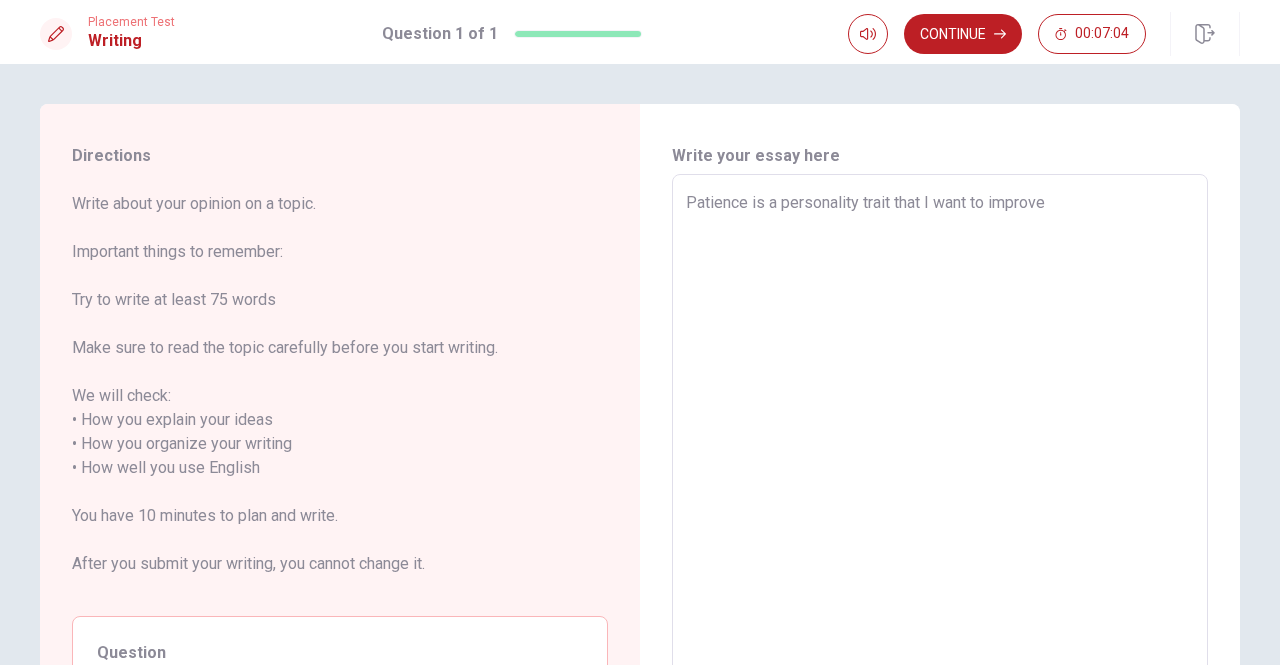 type on "x" 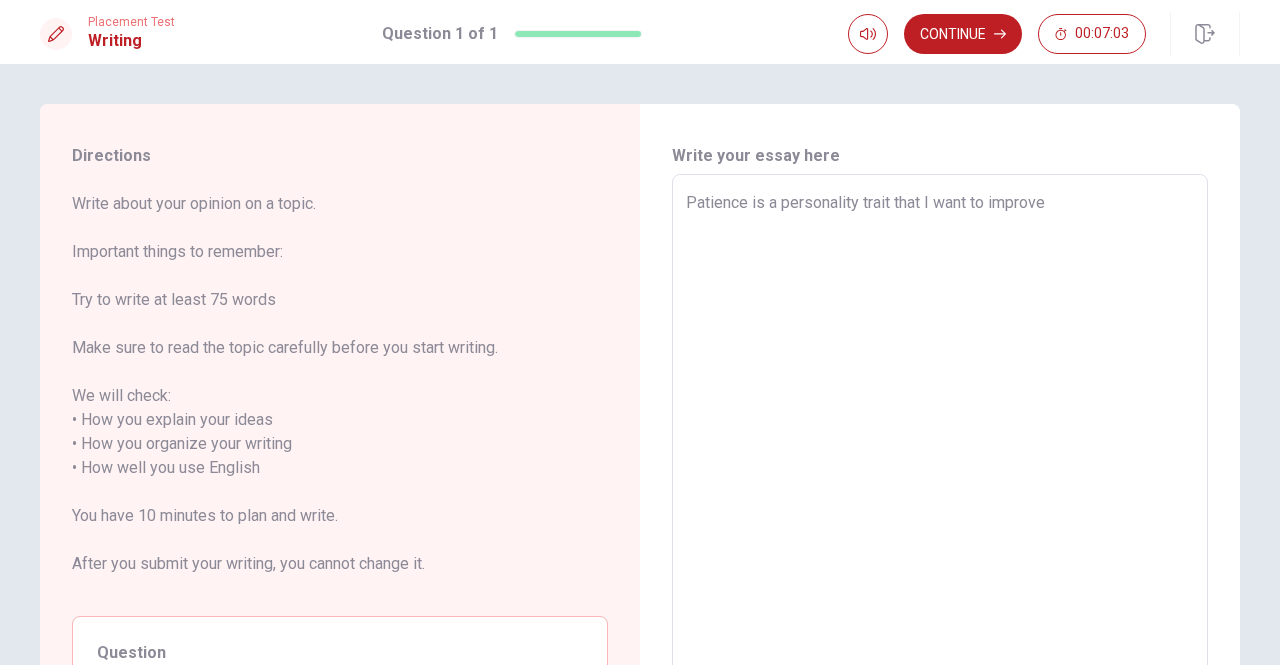 type on "Patience is a personality trait that I want to improve." 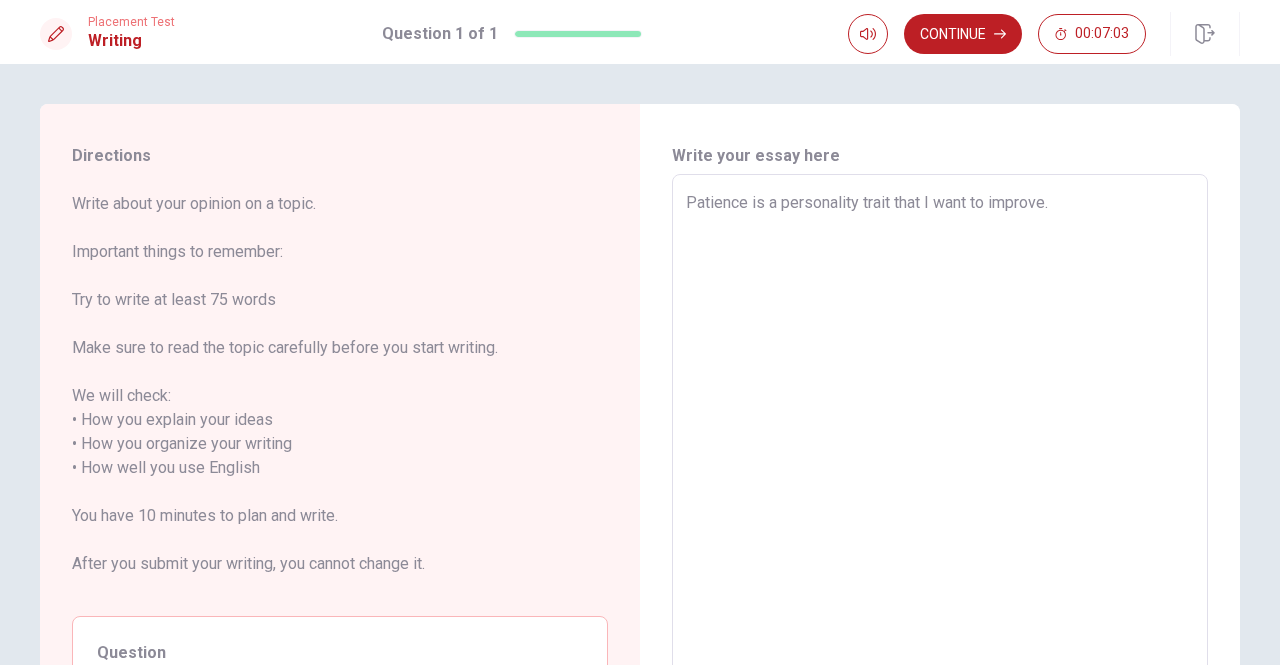 type on "x" 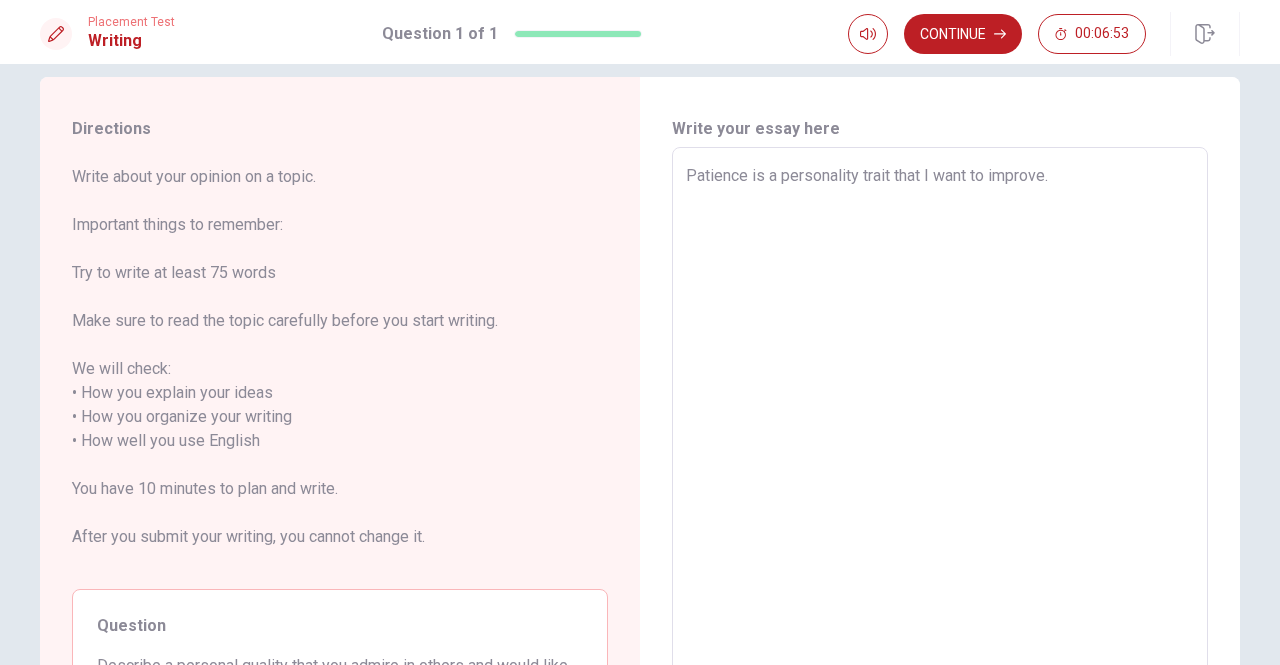 scroll, scrollTop: 28, scrollLeft: 0, axis: vertical 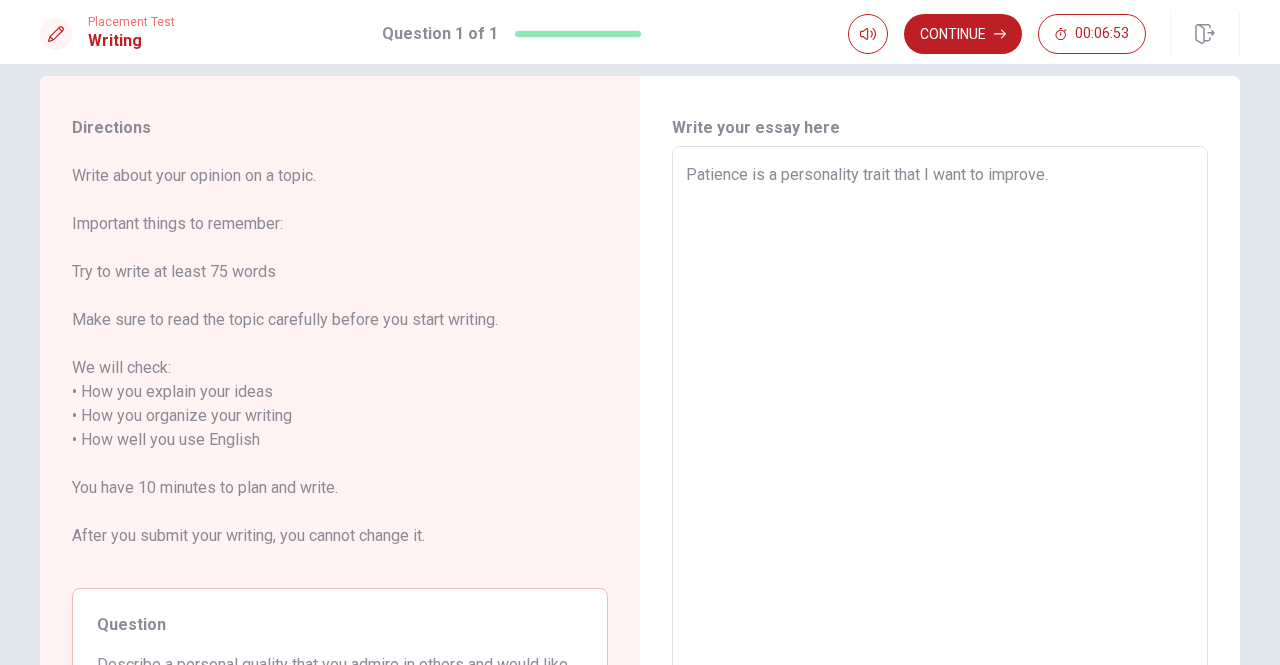 type on "x" 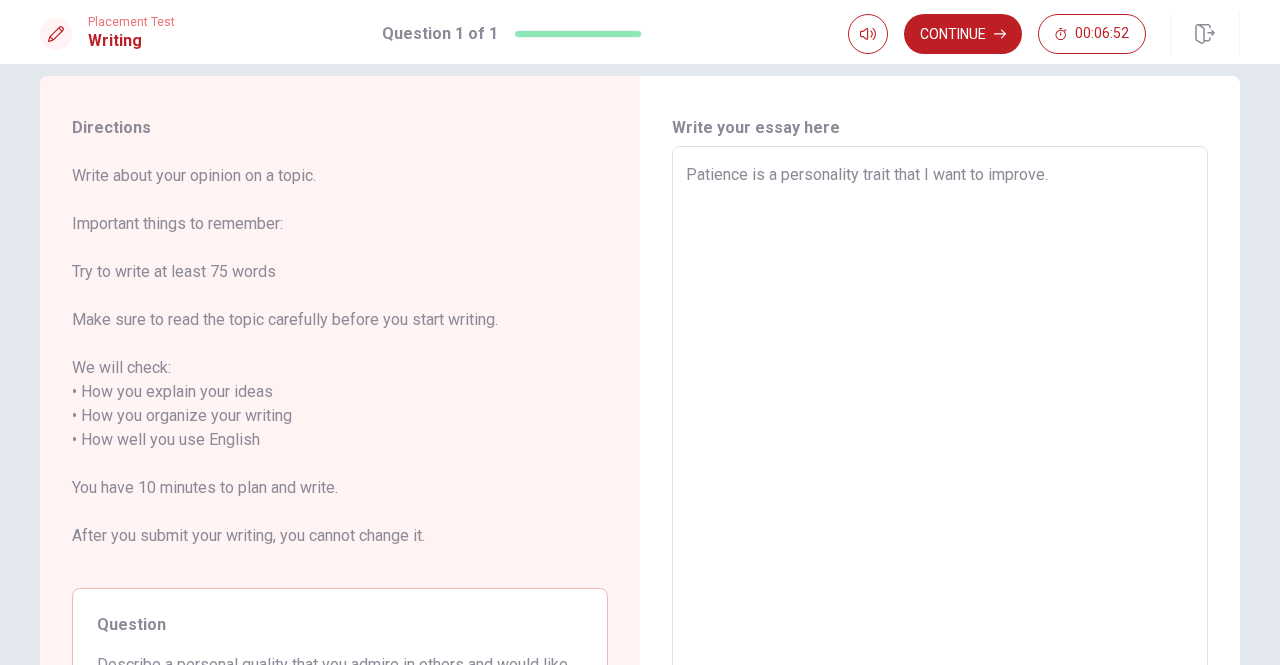 type on "Patience is a personality trait that I want to improve. I" 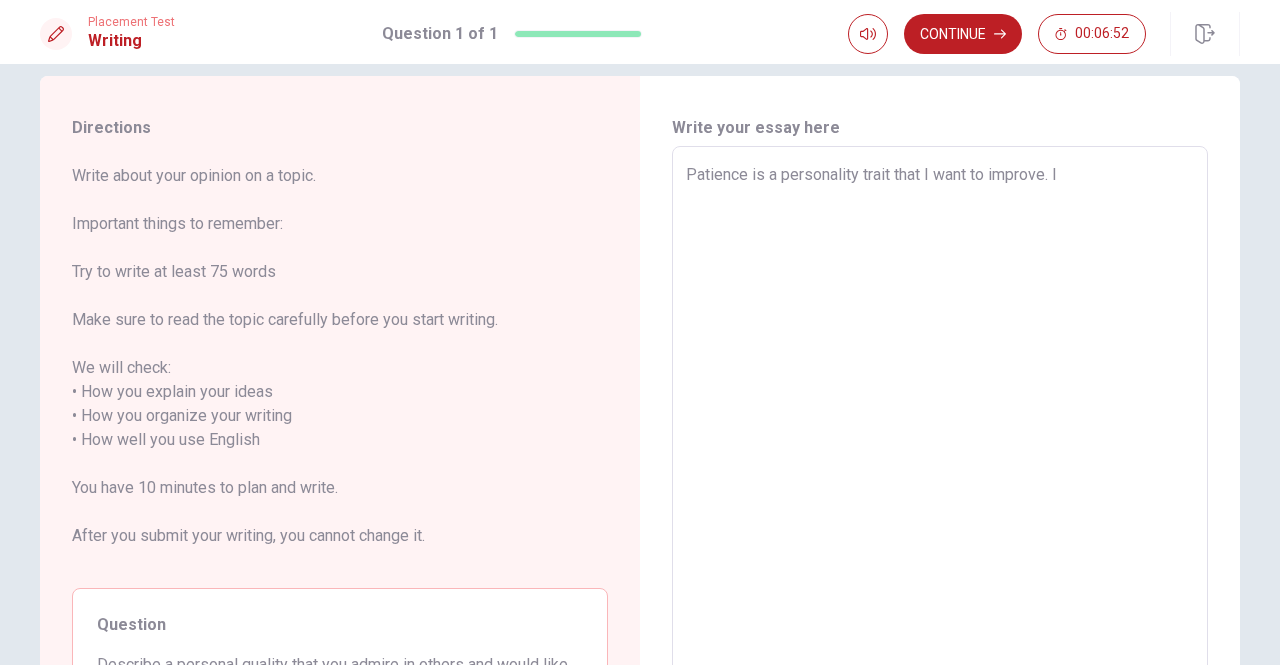 type on "x" 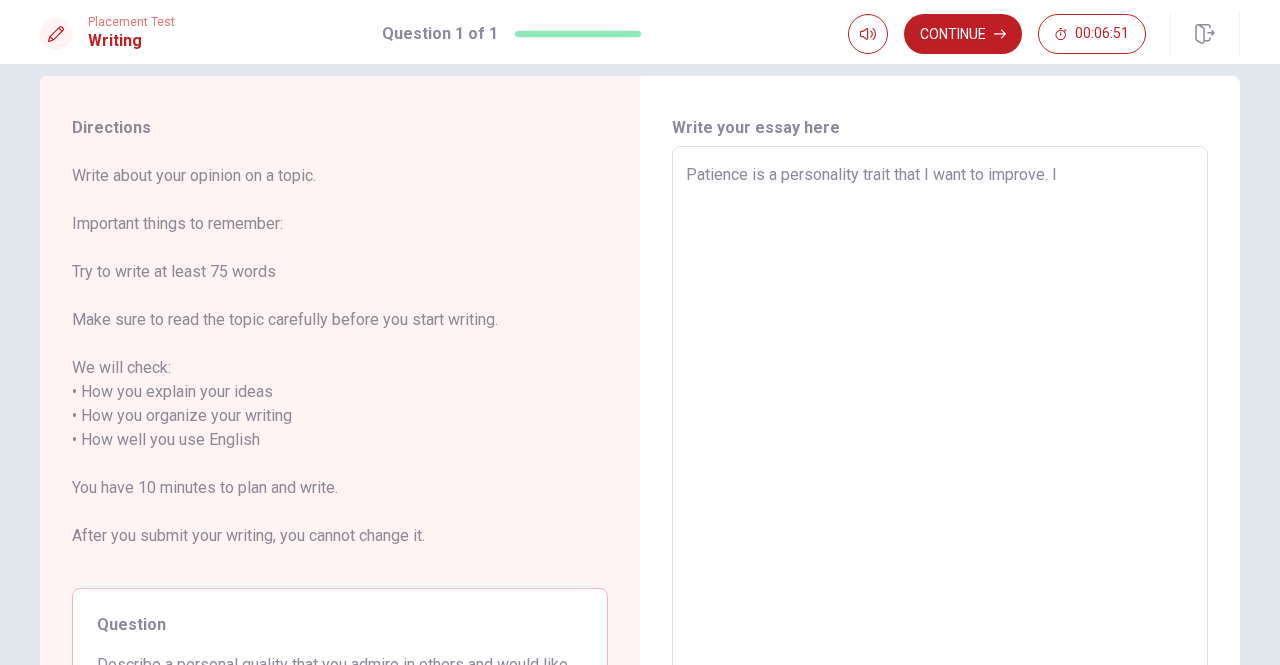 type on "Patience is a personality trait that I want to improve." 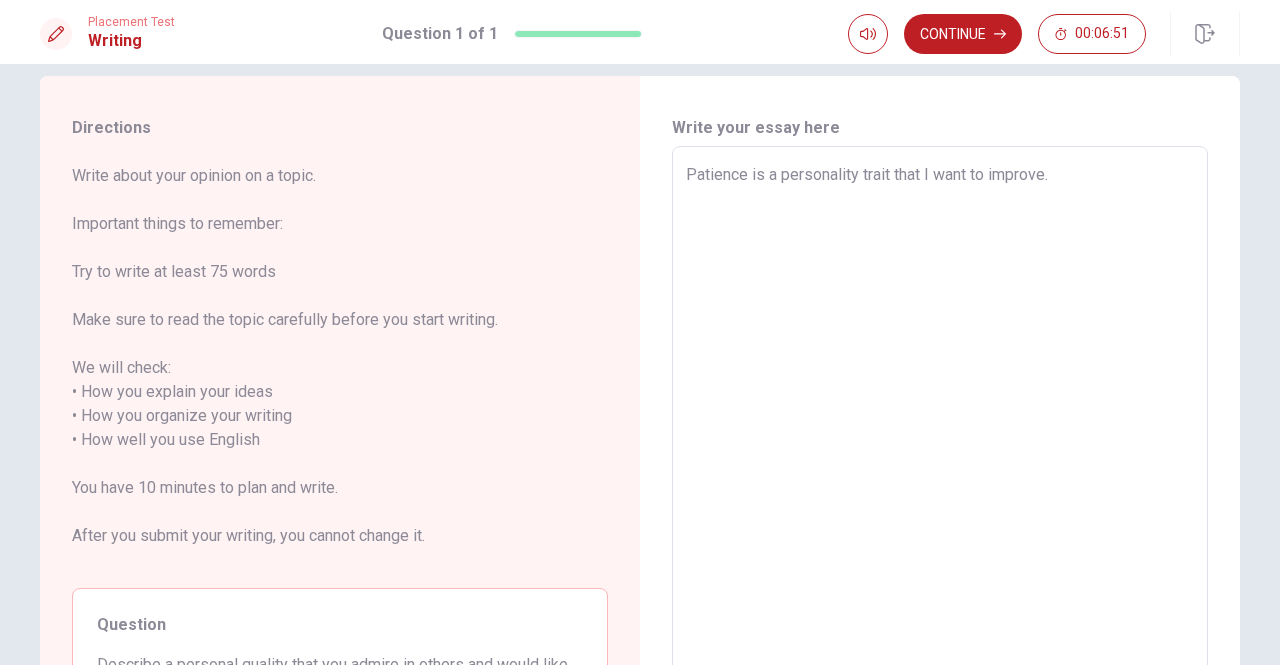 type on "x" 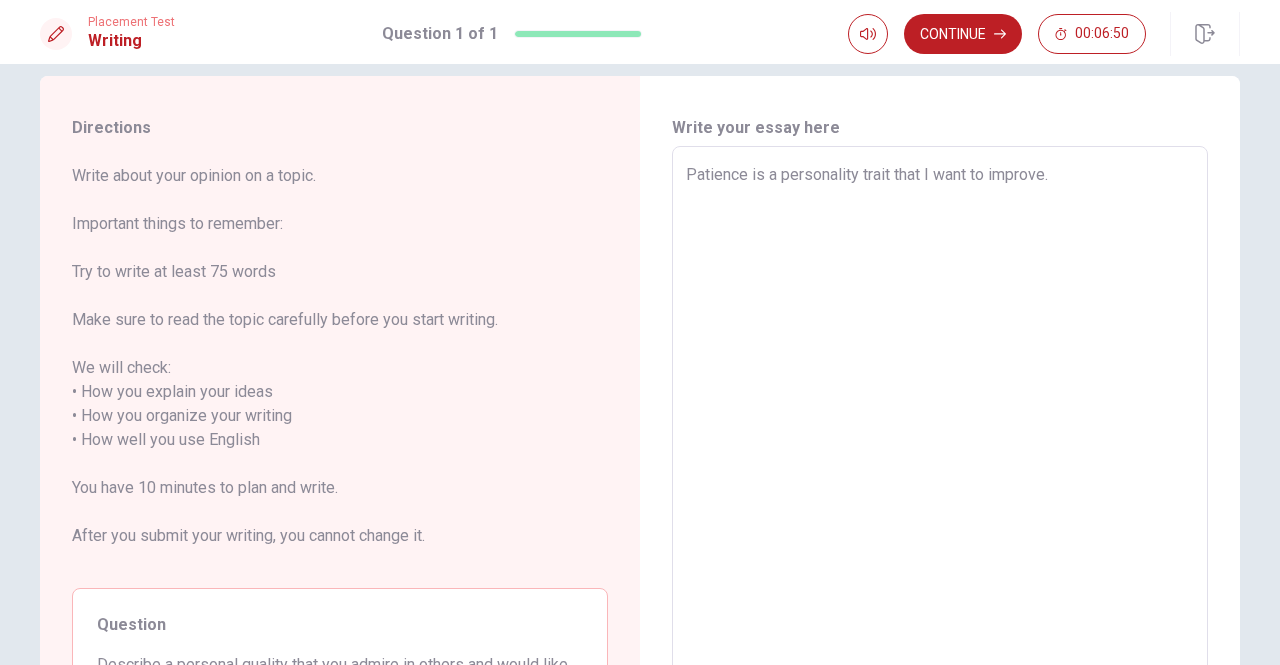 type on "Patience is a personality trait that I want to improve. O" 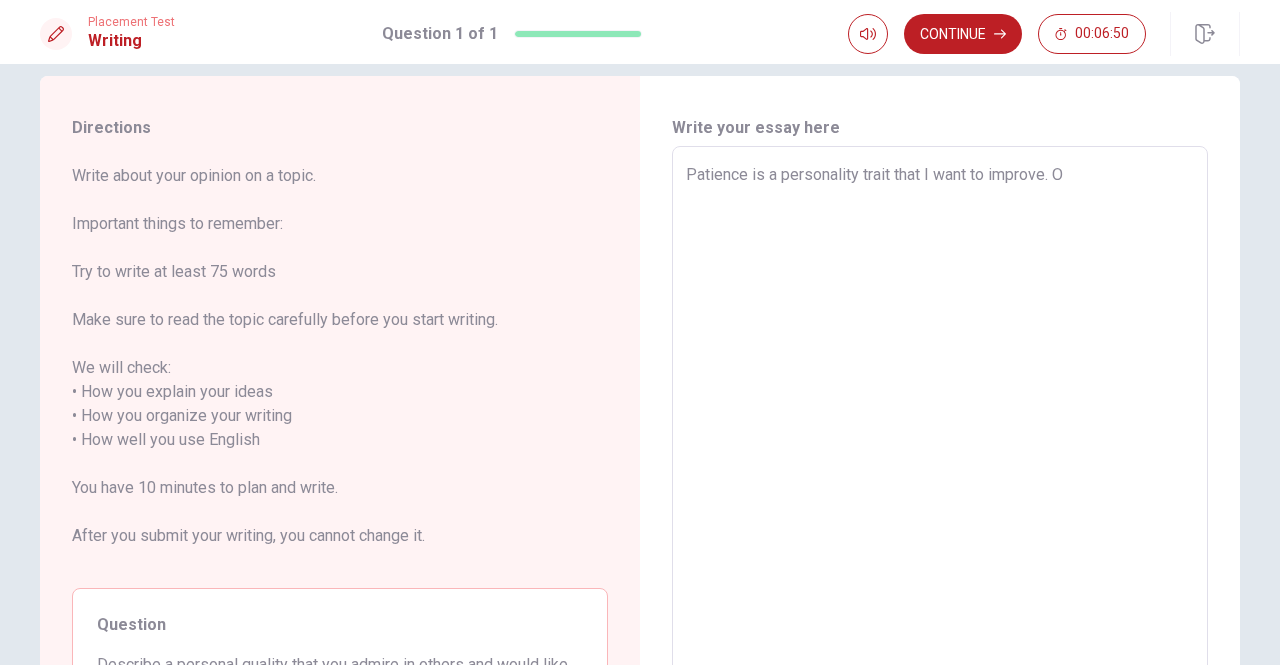 type on "x" 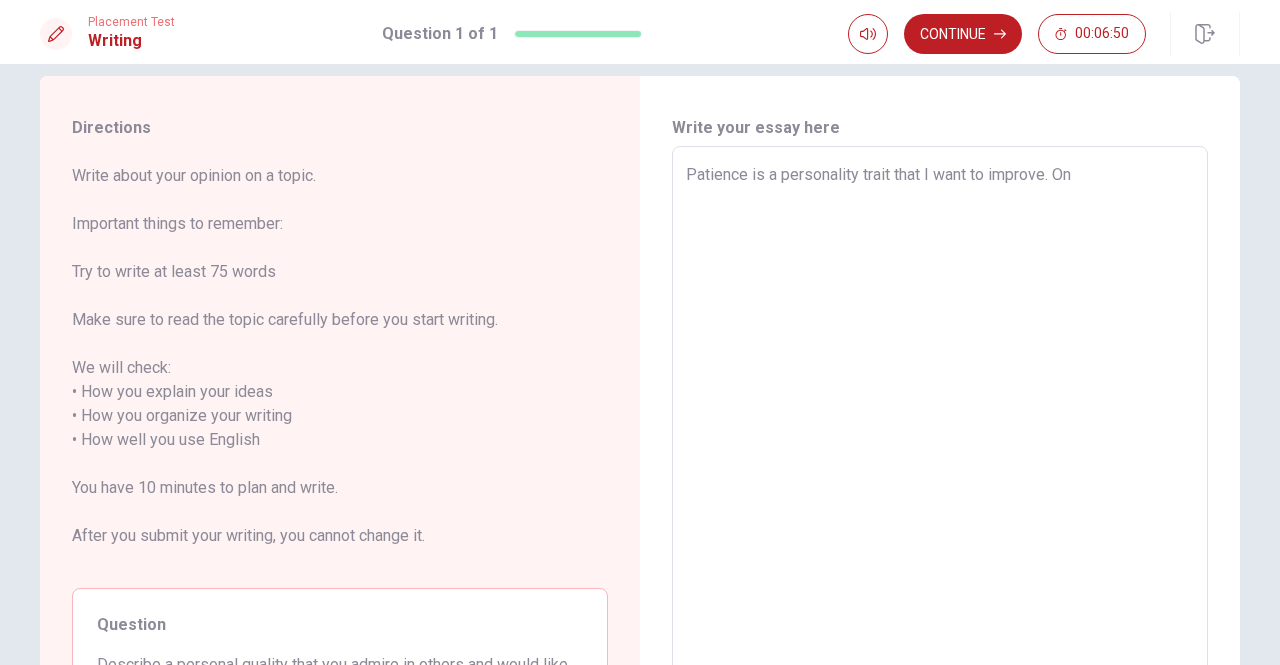 type on "x" 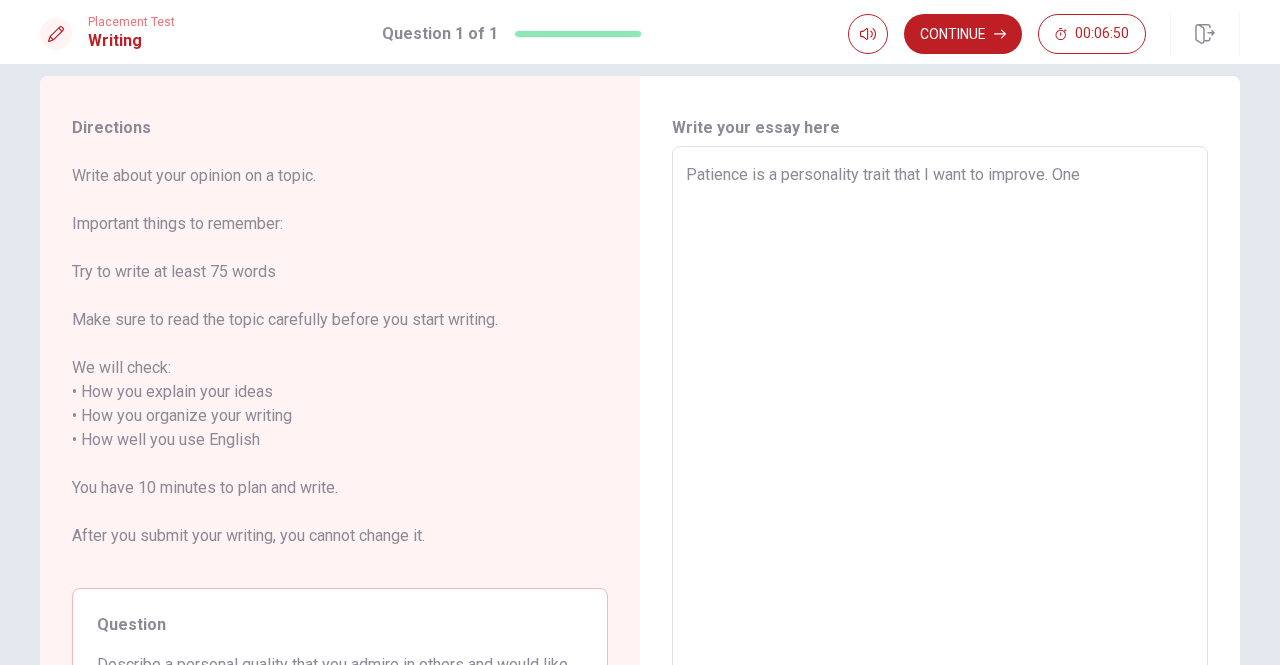 type on "x" 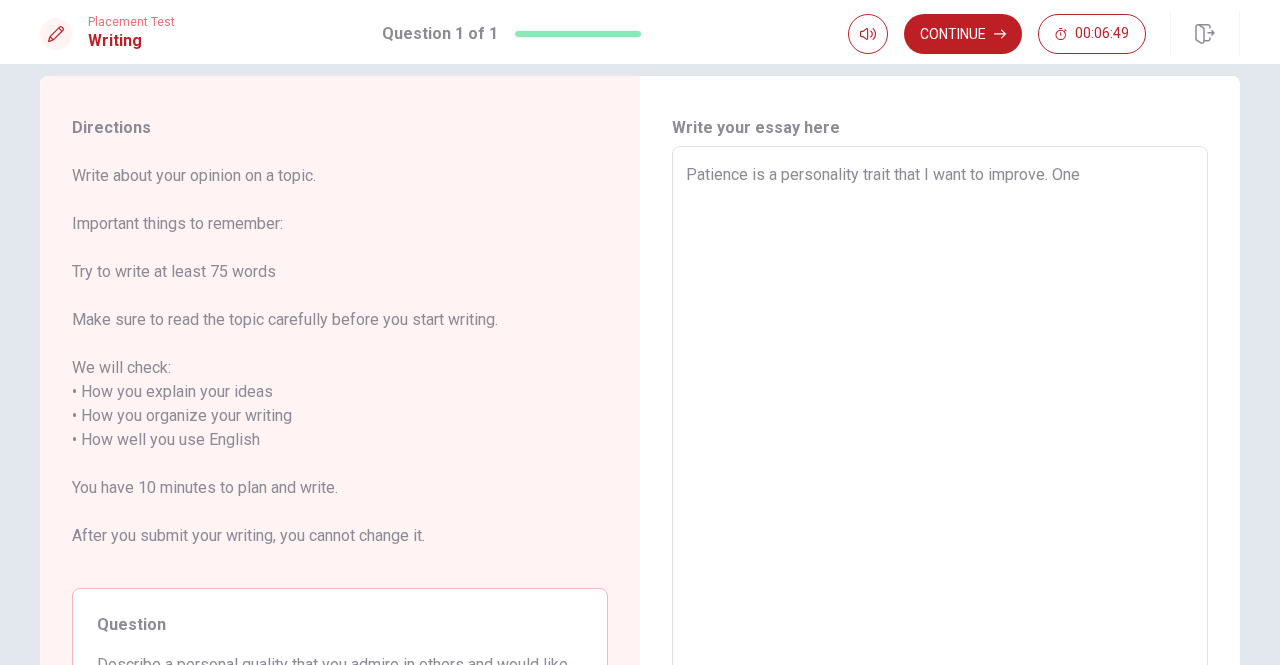 type on "x" 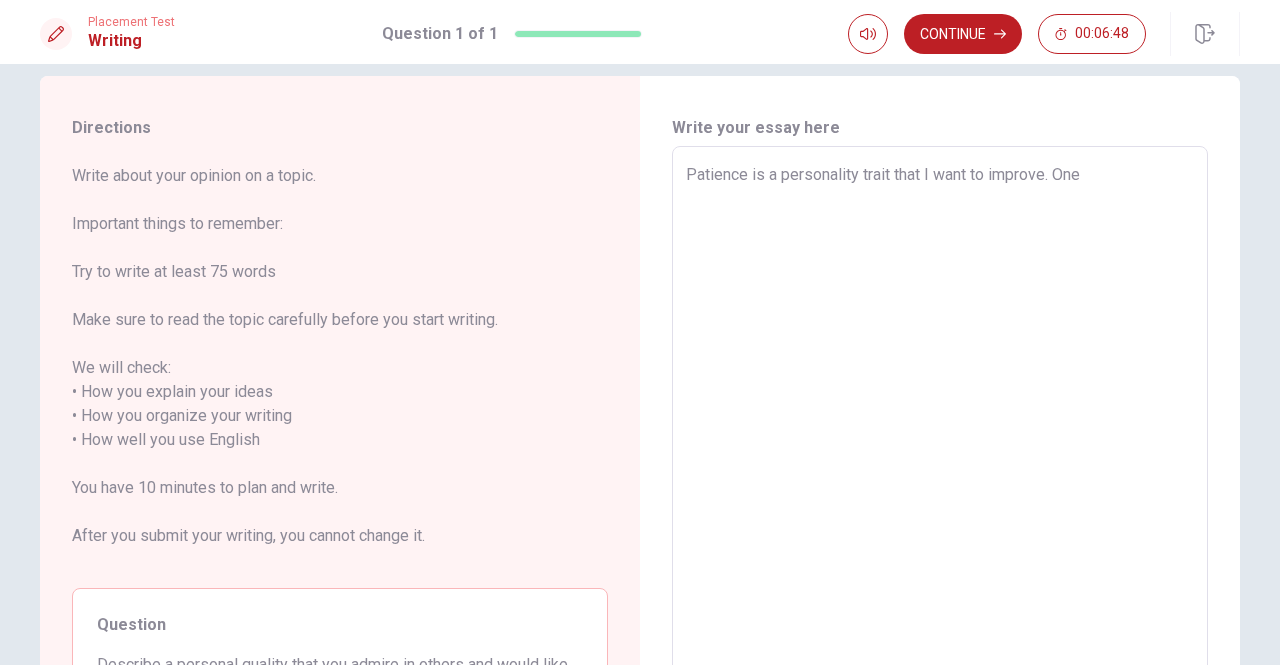 type on "Patience is a personality trait that I want to improve. One o" 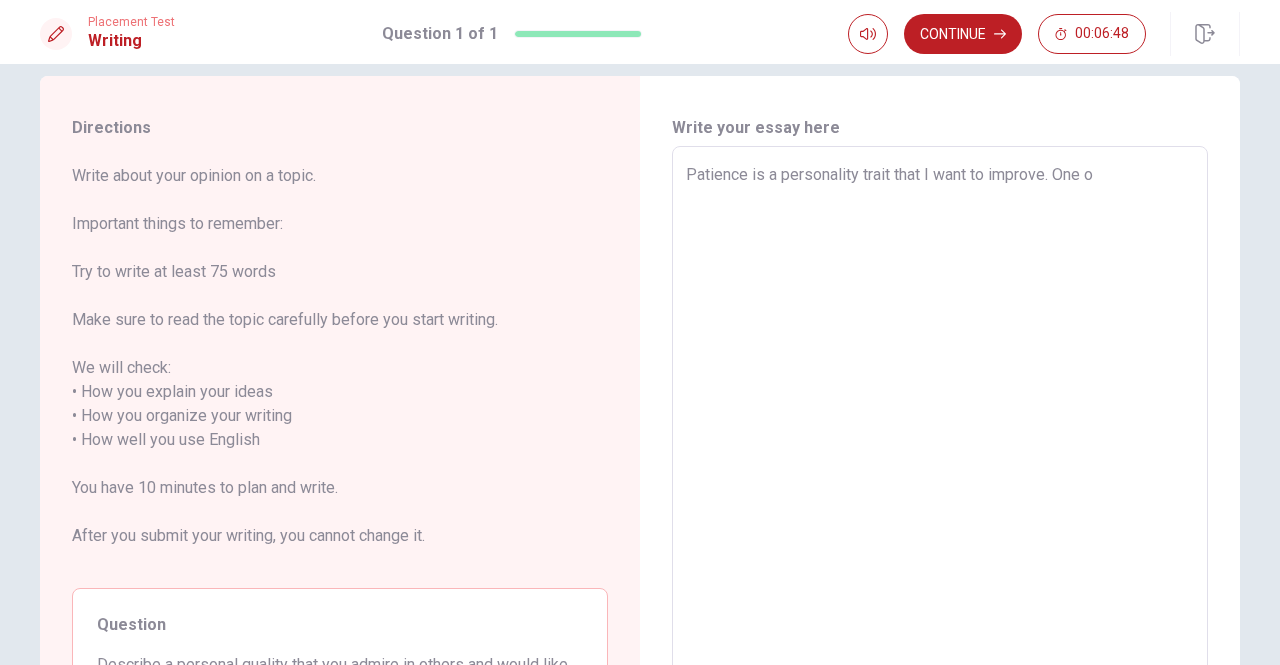 type on "x" 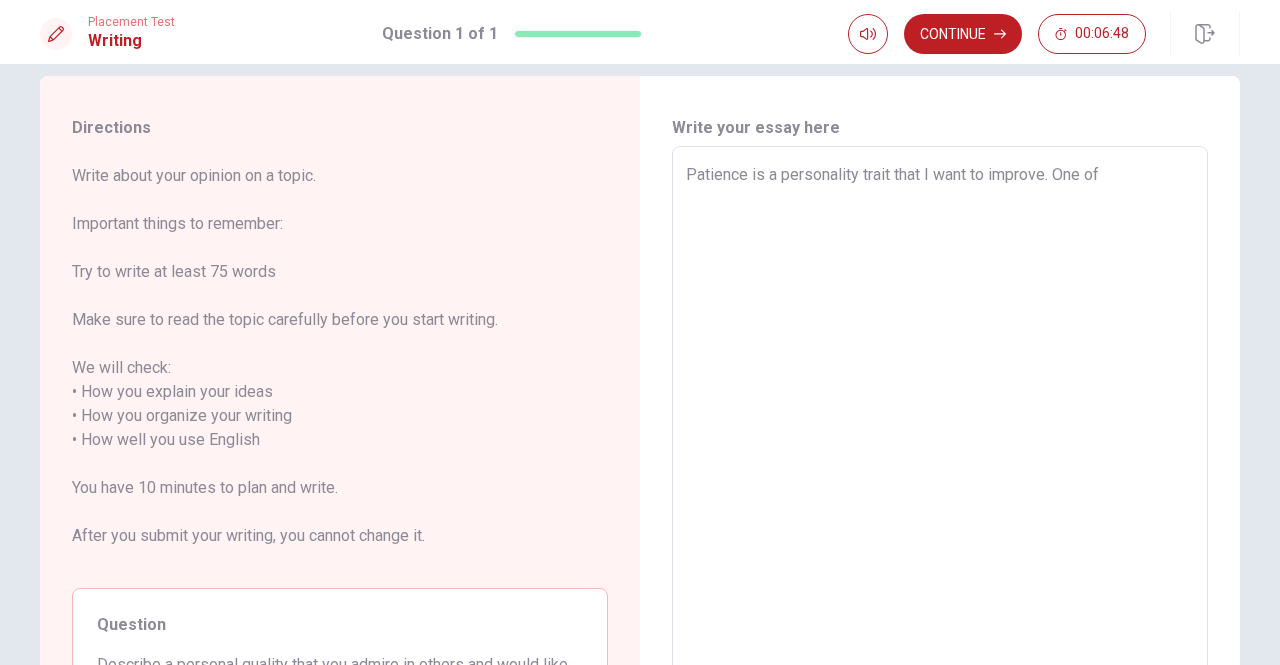 type on "x" 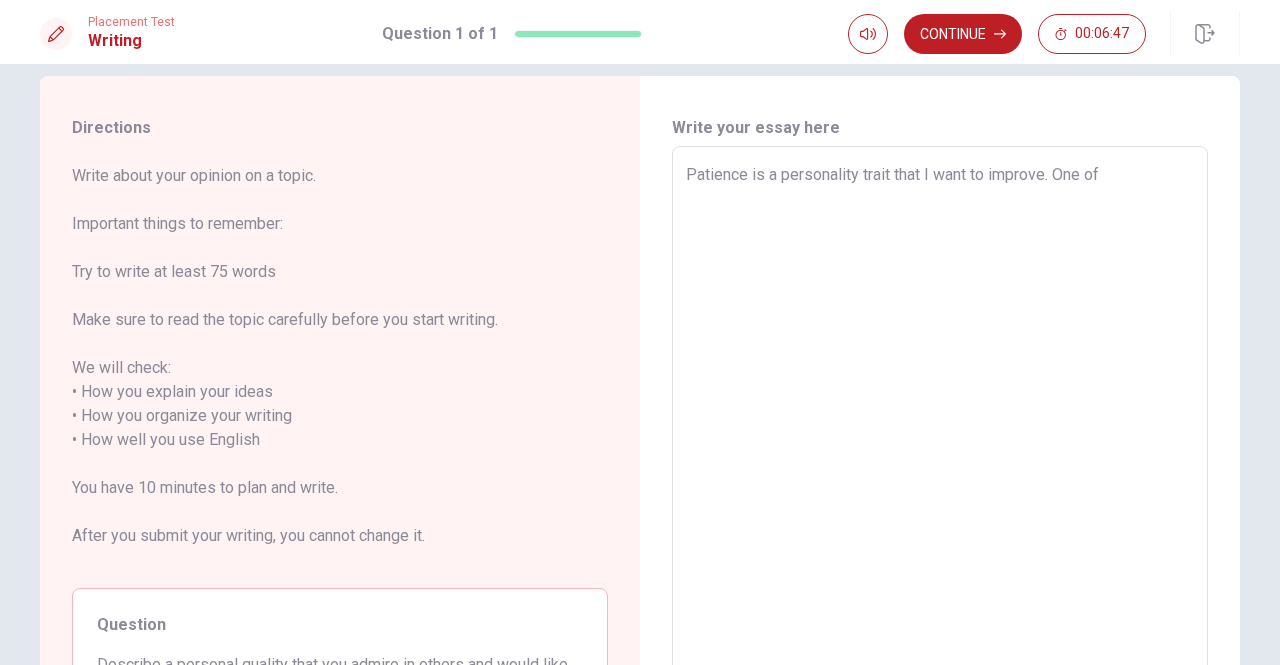 type on "Patience is a personality trait that I want to improve. One of n" 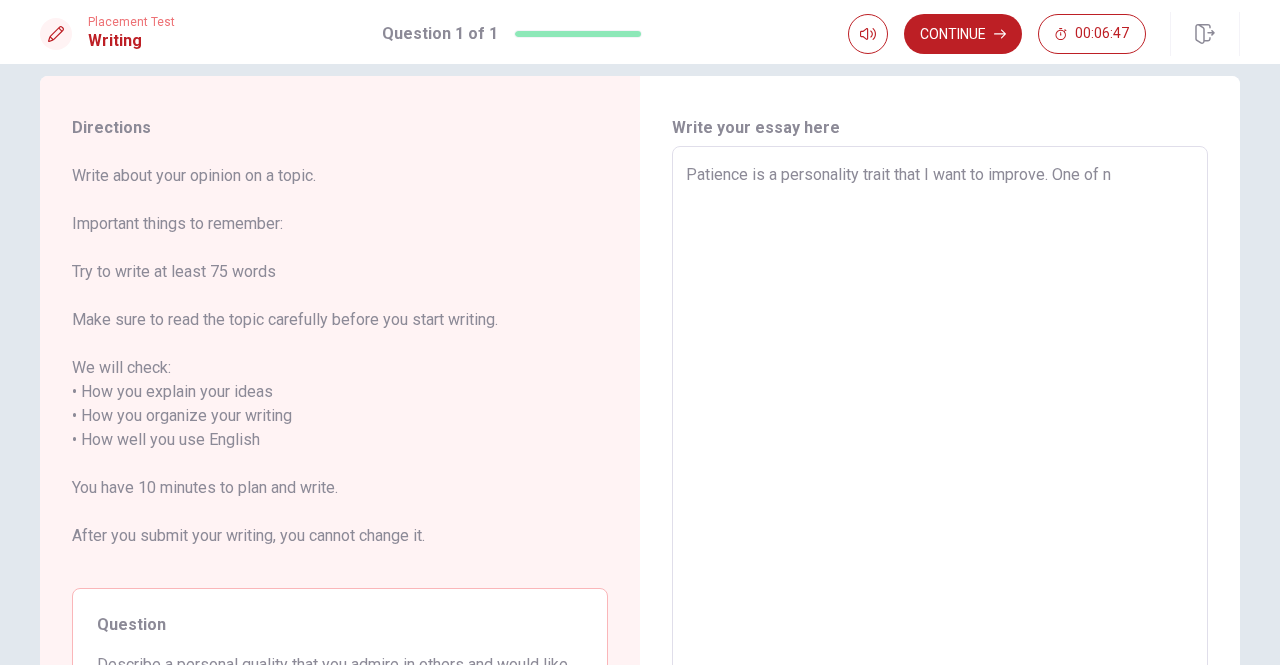 type on "x" 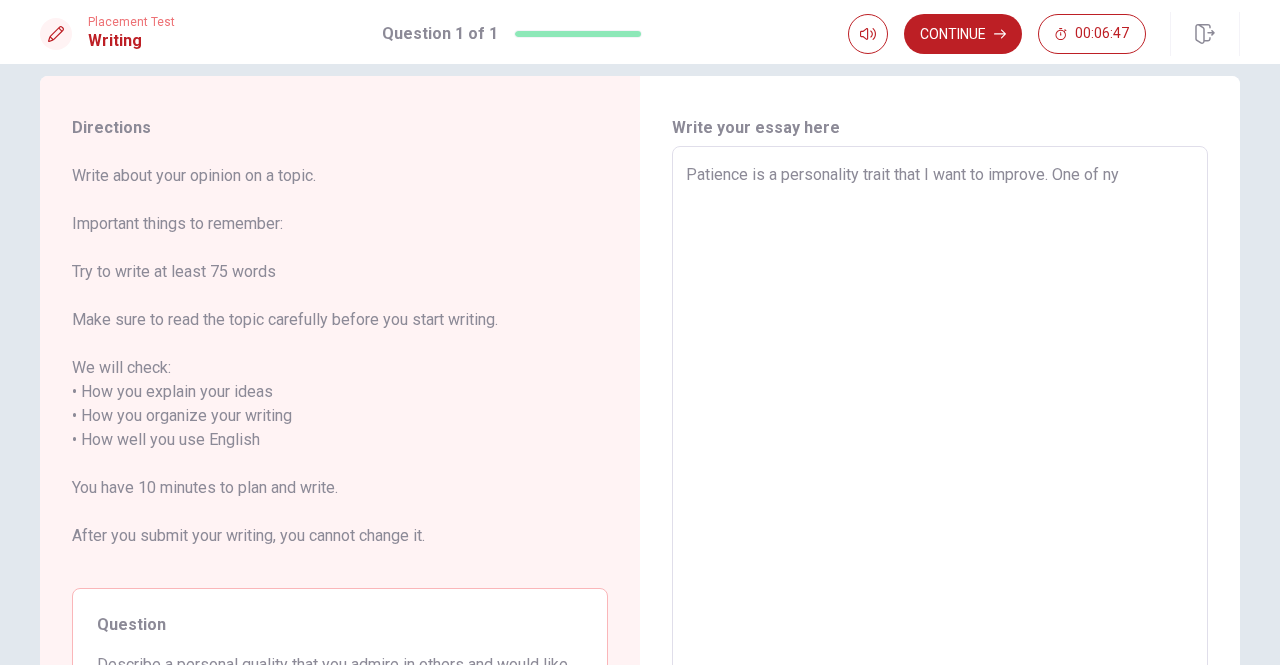 type on "x" 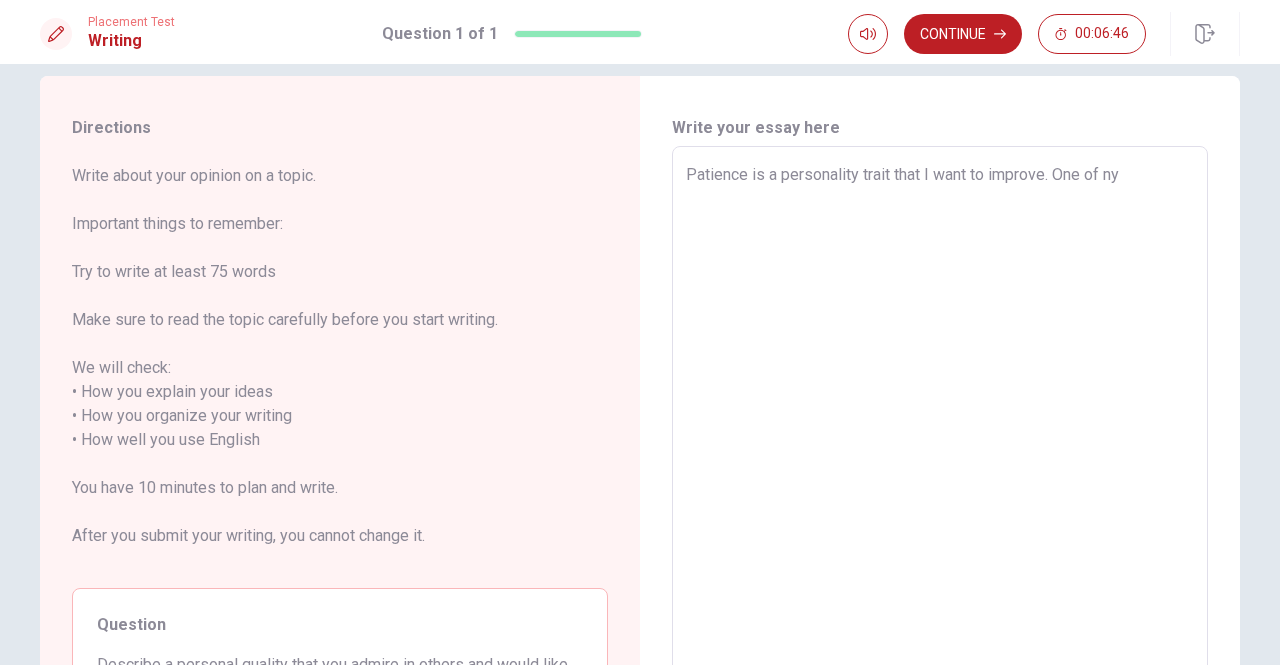 type on "Patience is a personality trait that I want to improve. One of ny" 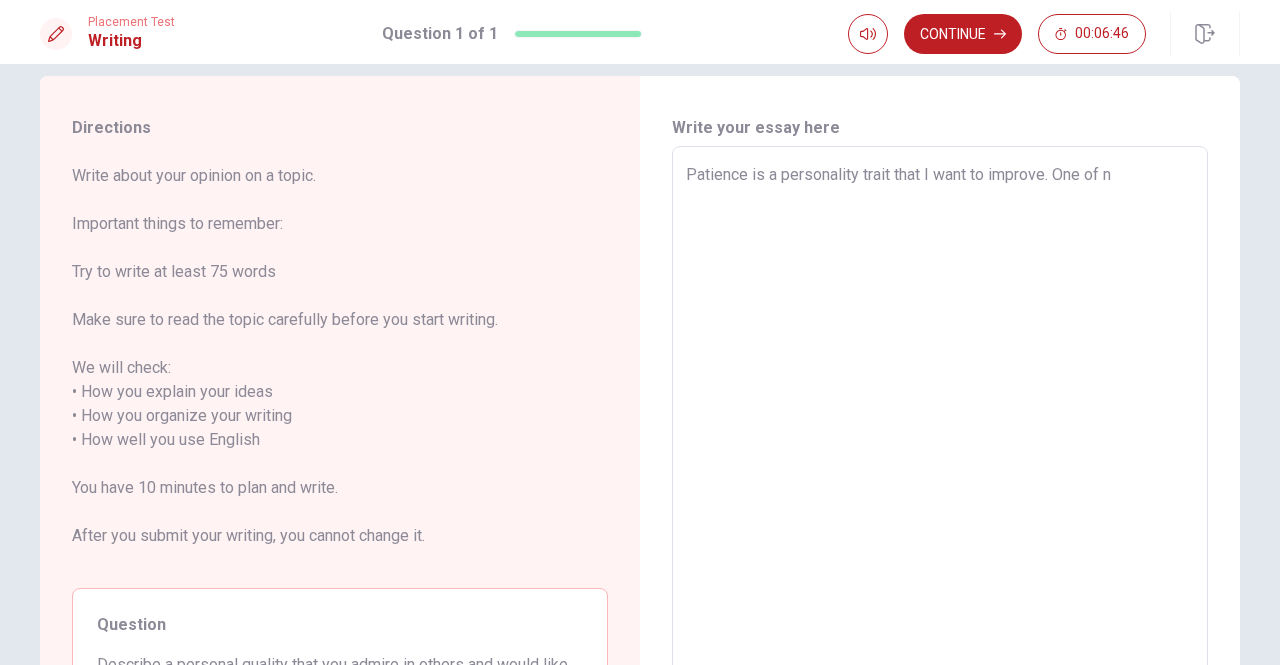 type on "x" 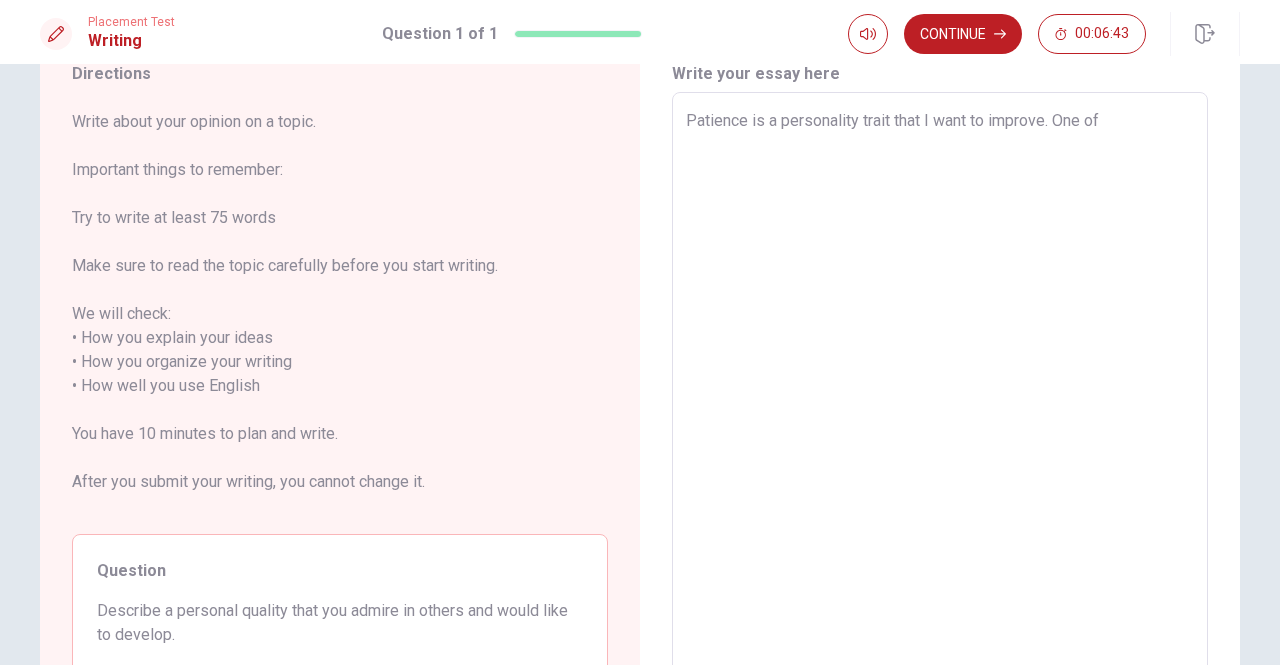 scroll, scrollTop: 0, scrollLeft: 0, axis: both 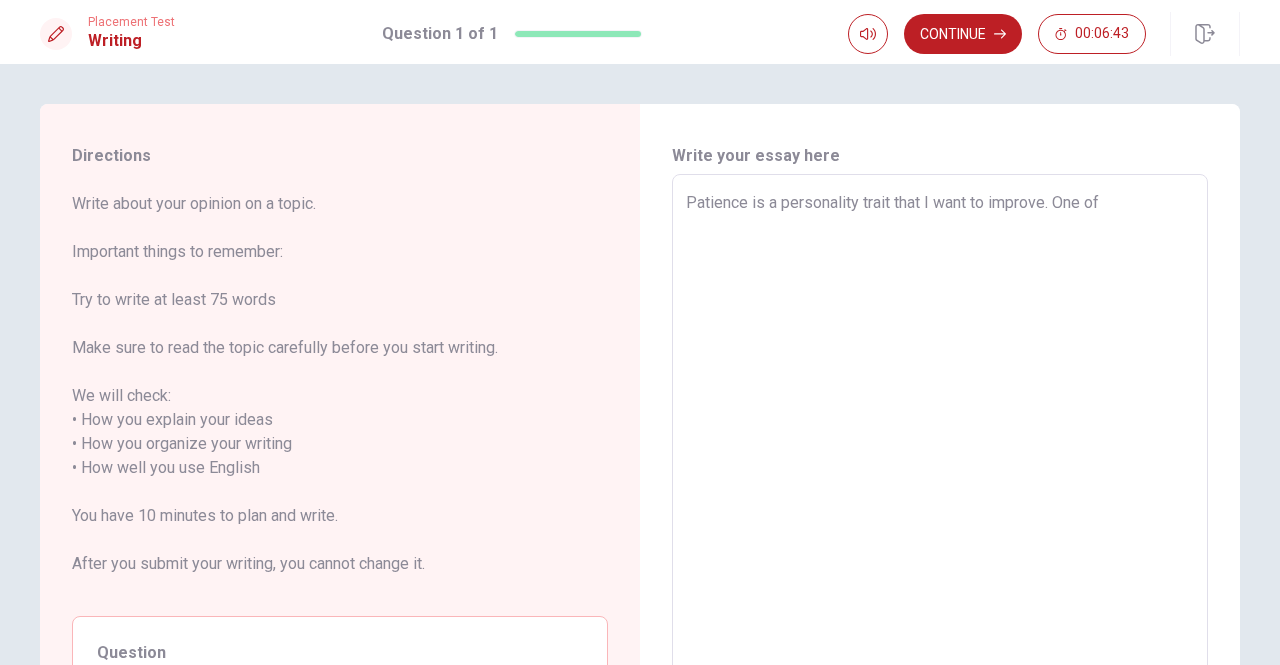type on "x" 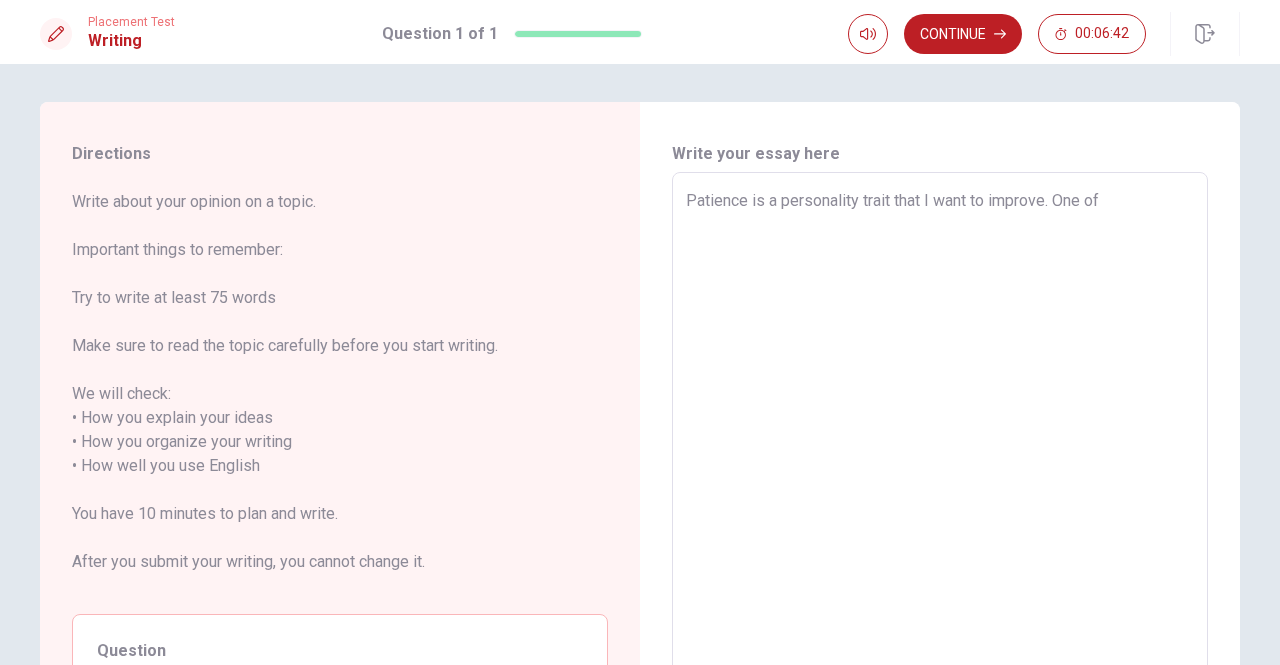 type on "Patience is a personality trait that I want to improve. One of l" 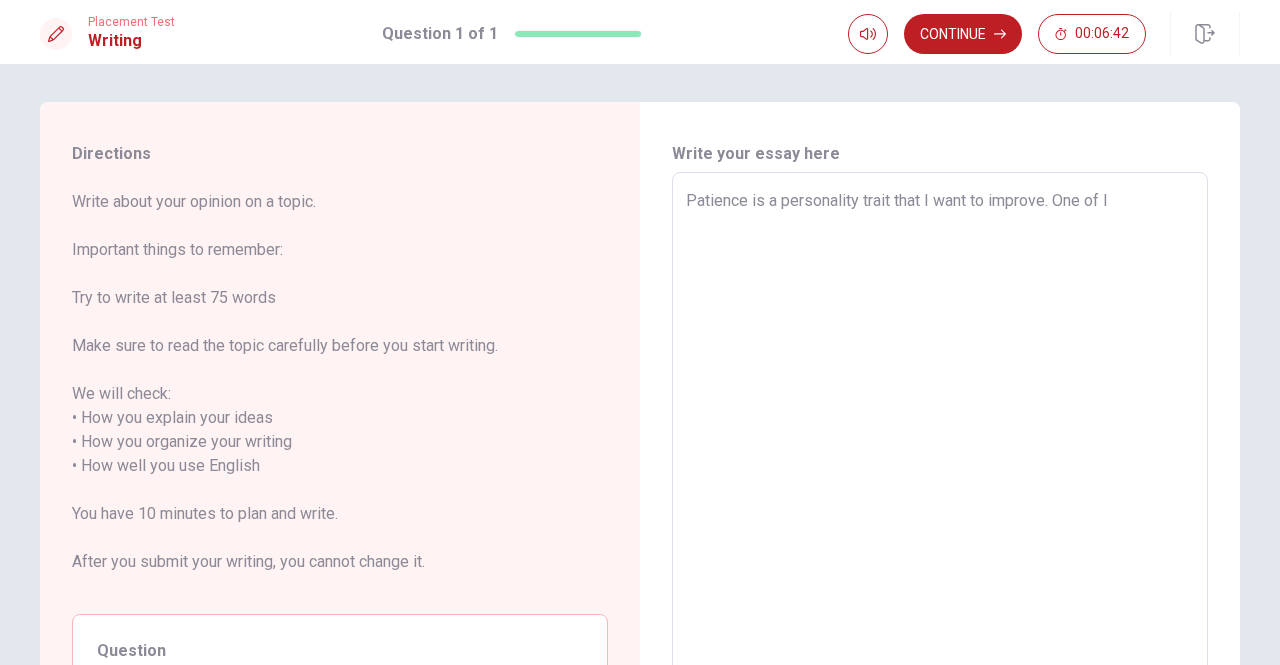 type on "x" 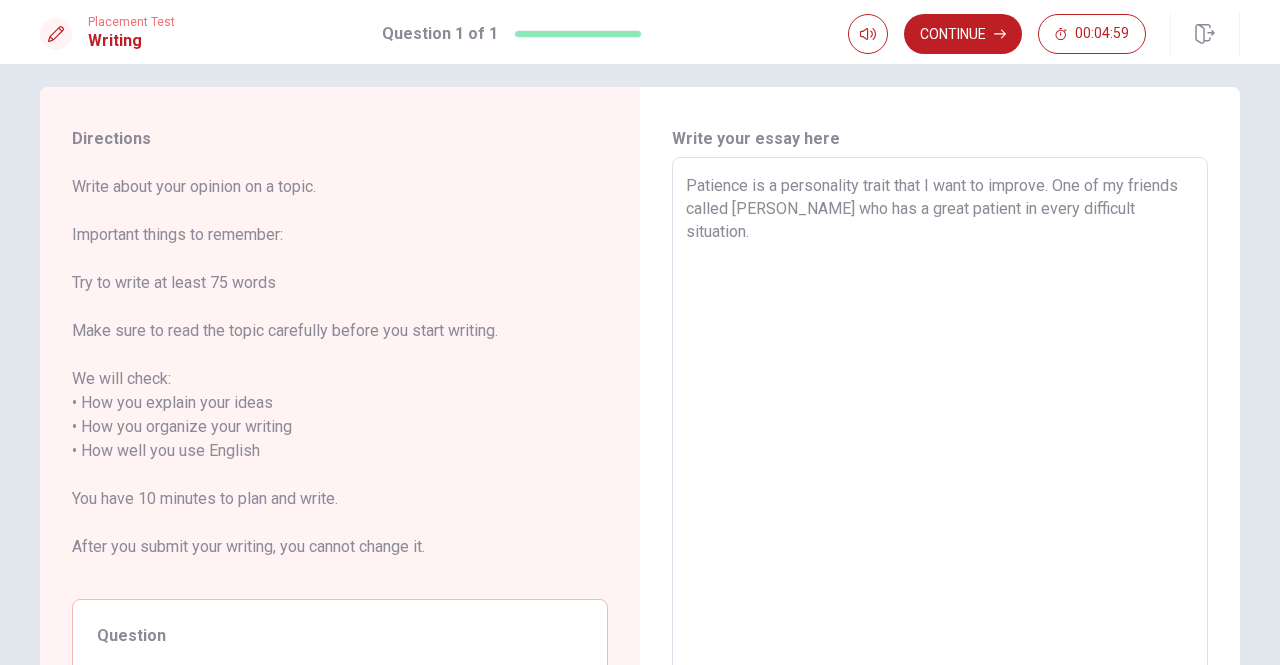 scroll, scrollTop: 18, scrollLeft: 0, axis: vertical 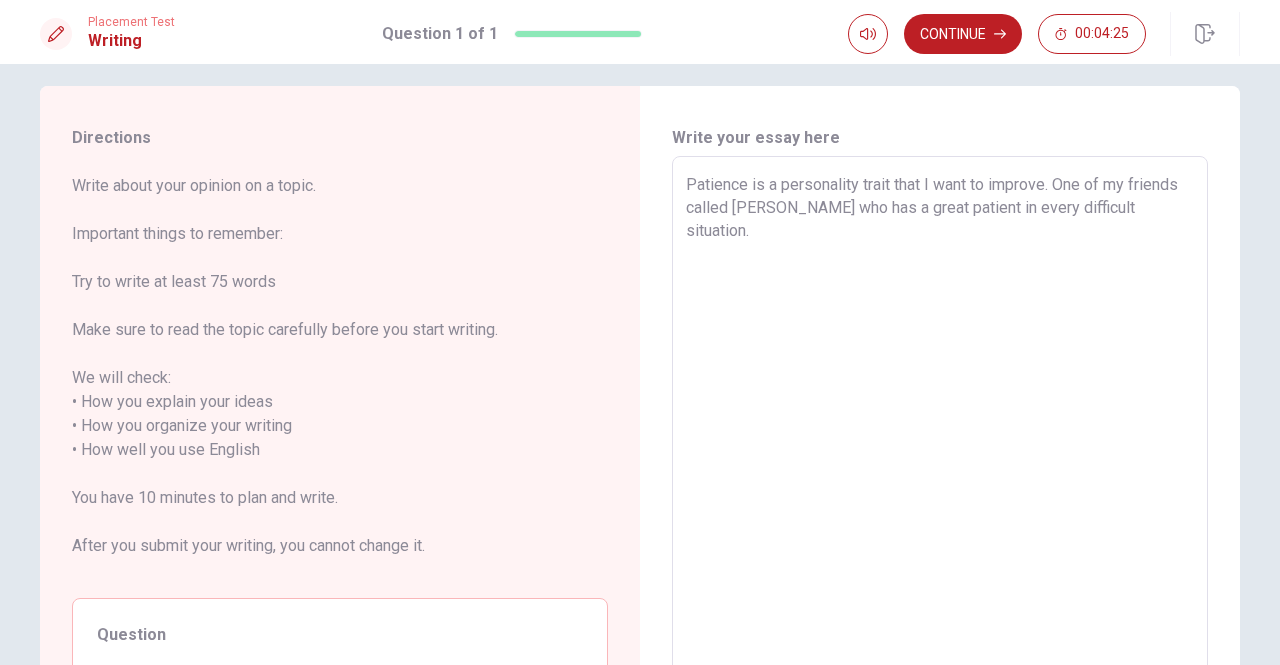 click on "Patience is a personality trait that I want to improve. One of my friends called [PERSON_NAME] who has a great patient in every difficult situation." at bounding box center [940, 450] 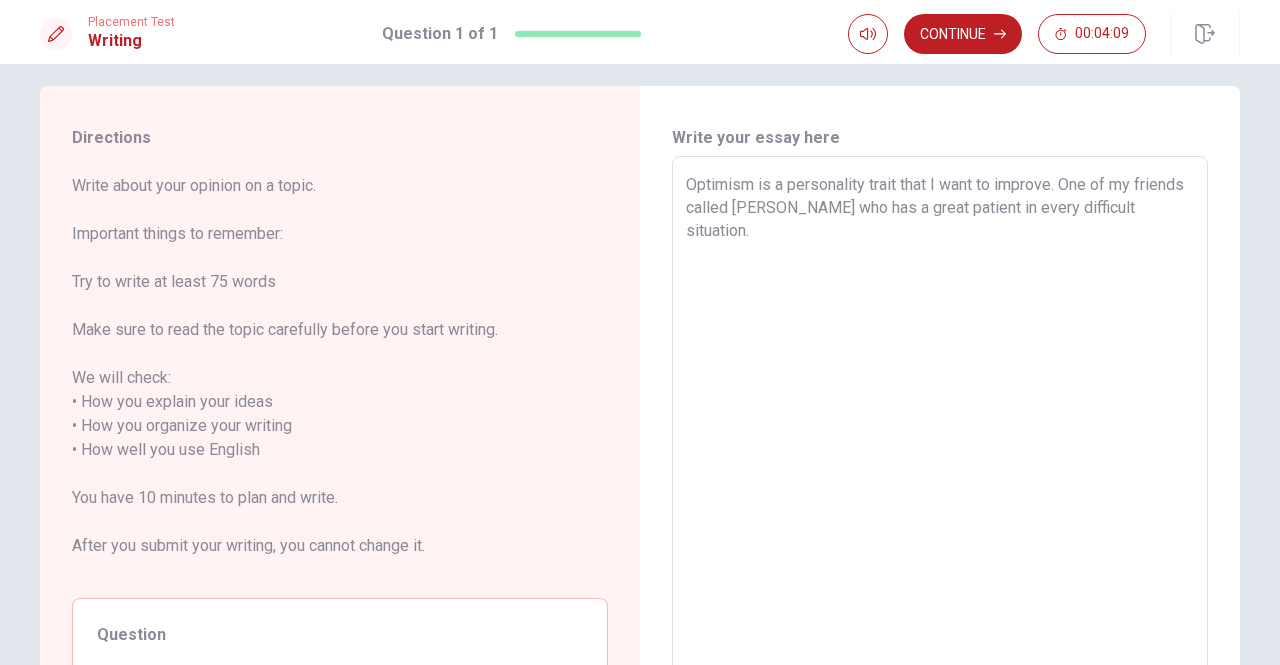 click on "Optimism is a personality trait that I want to improve. One of my friends called [PERSON_NAME] who has a great patient in every difficult situation." at bounding box center (940, 450) 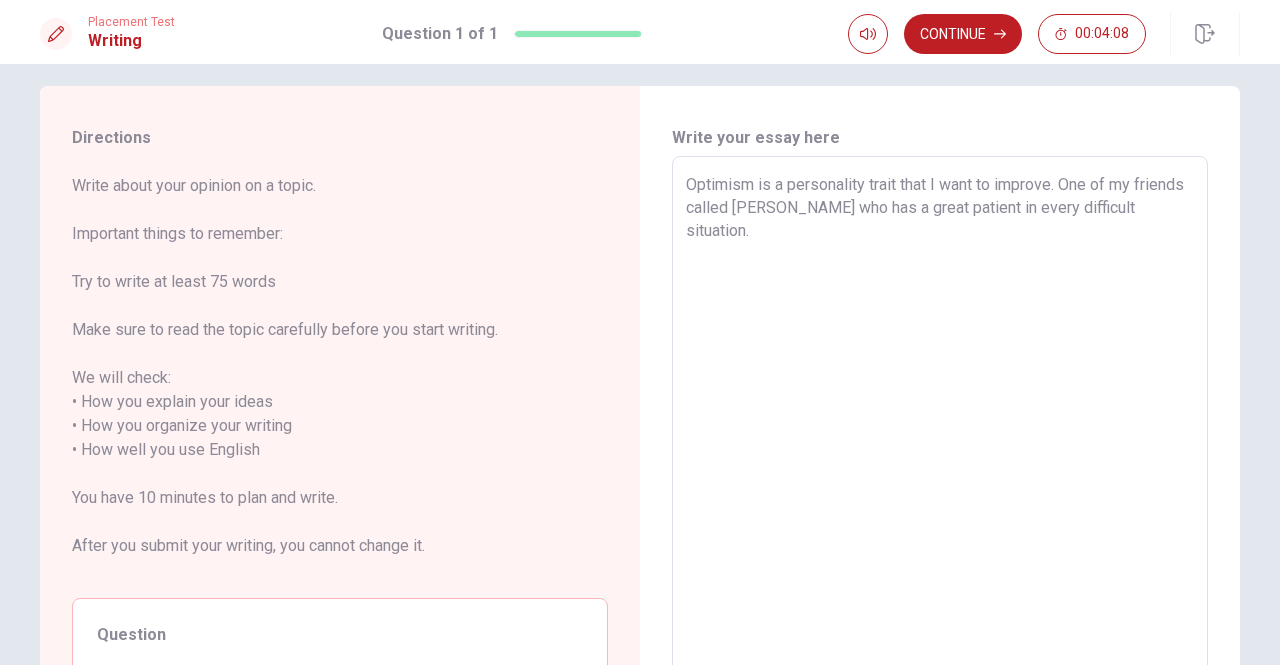 click on "Optimism is a personality trait that I want to improve. One of my friends called [PERSON_NAME] who has a great patient in every difficult situation." at bounding box center [940, 450] 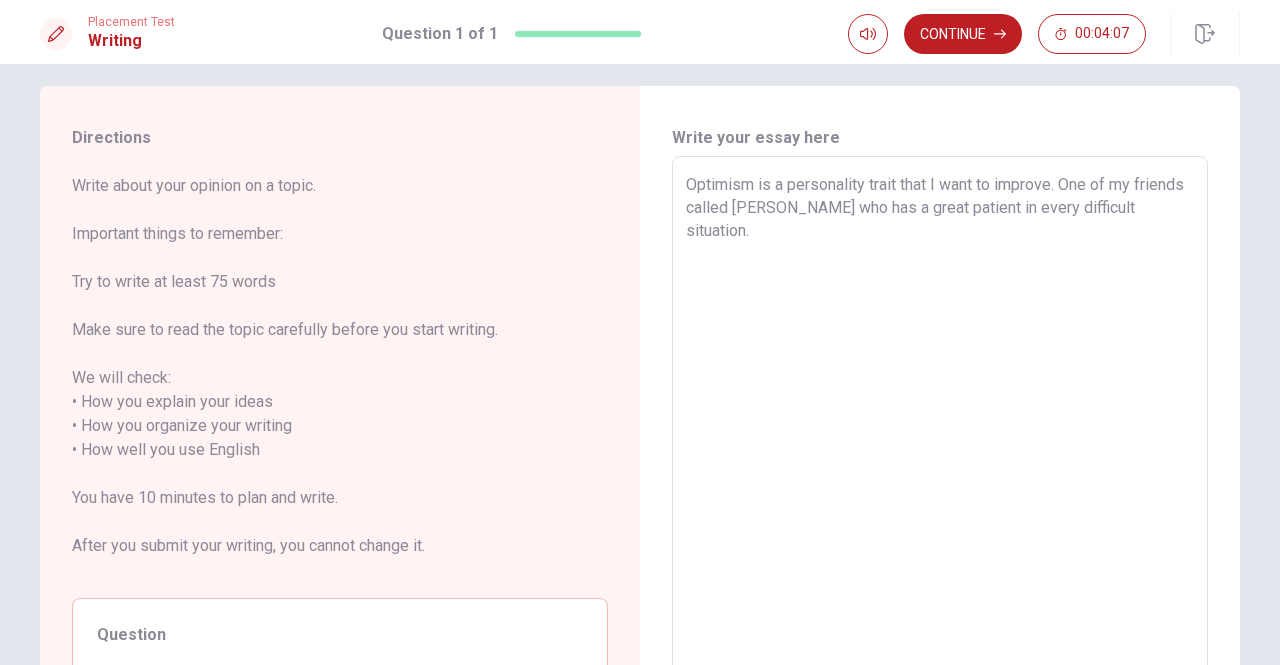 click on "Optimism is a personality trait that I want to improve. One of my friends called [PERSON_NAME] who has a great patient in every difficult situation." at bounding box center [940, 450] 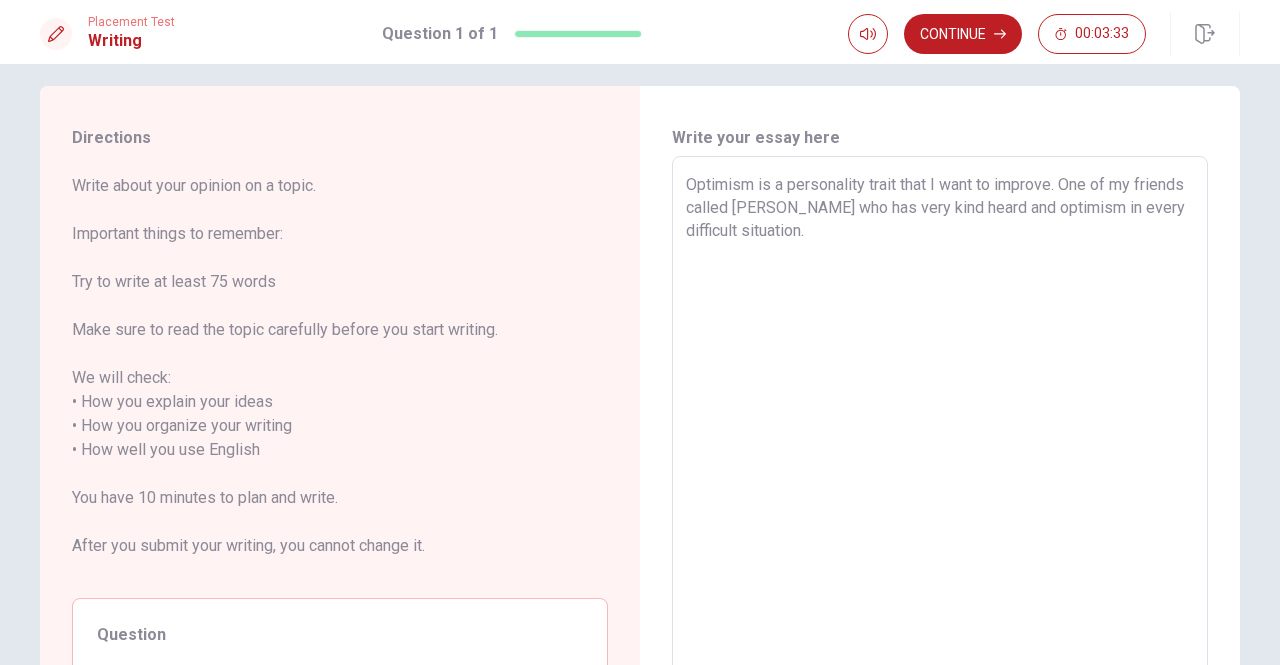 click on "Optimism is a personality trait that I want to improve. One of my friends called [PERSON_NAME] who has very kind heard and optimism in every difficult situation." at bounding box center (940, 450) 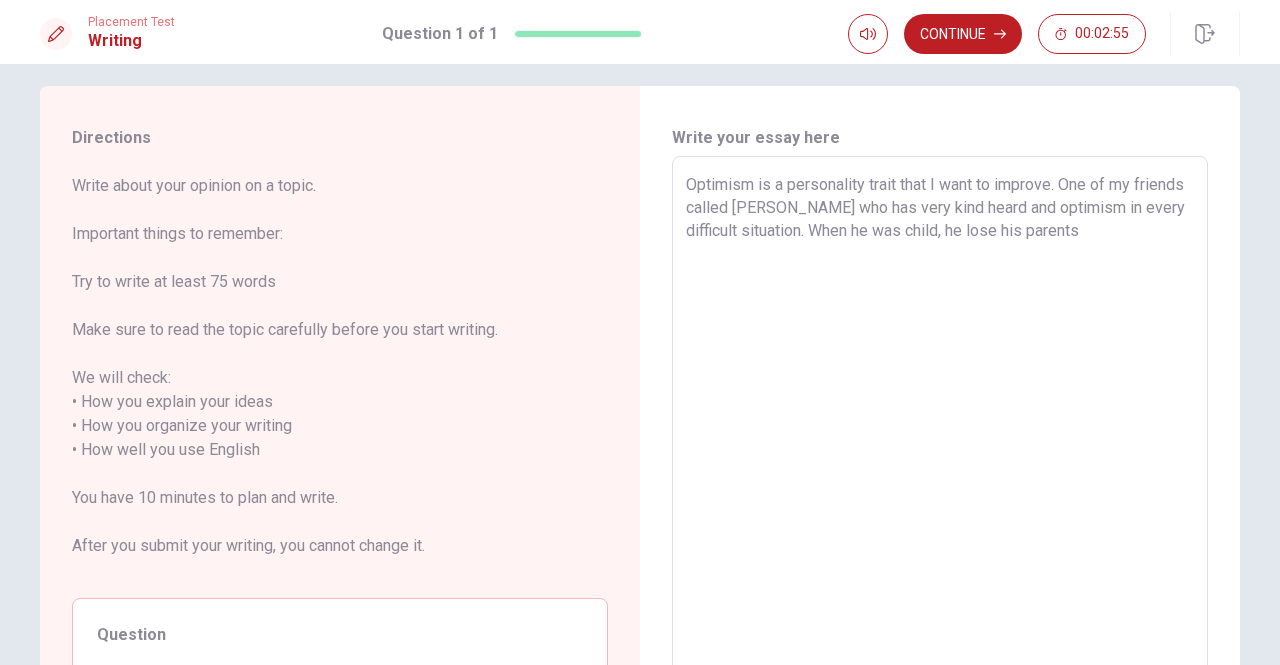 drag, startPoint x: 812, startPoint y: 229, endPoint x: 1084, endPoint y: 237, distance: 272.1176 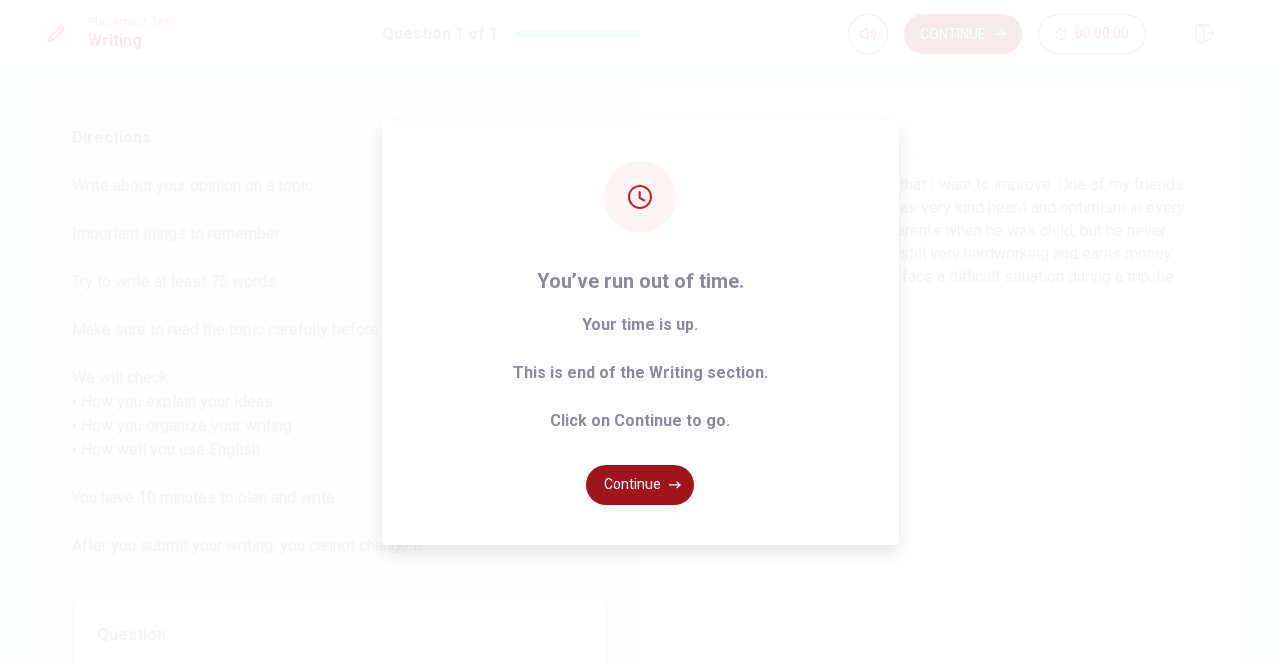 click on "Continue" at bounding box center (640, 485) 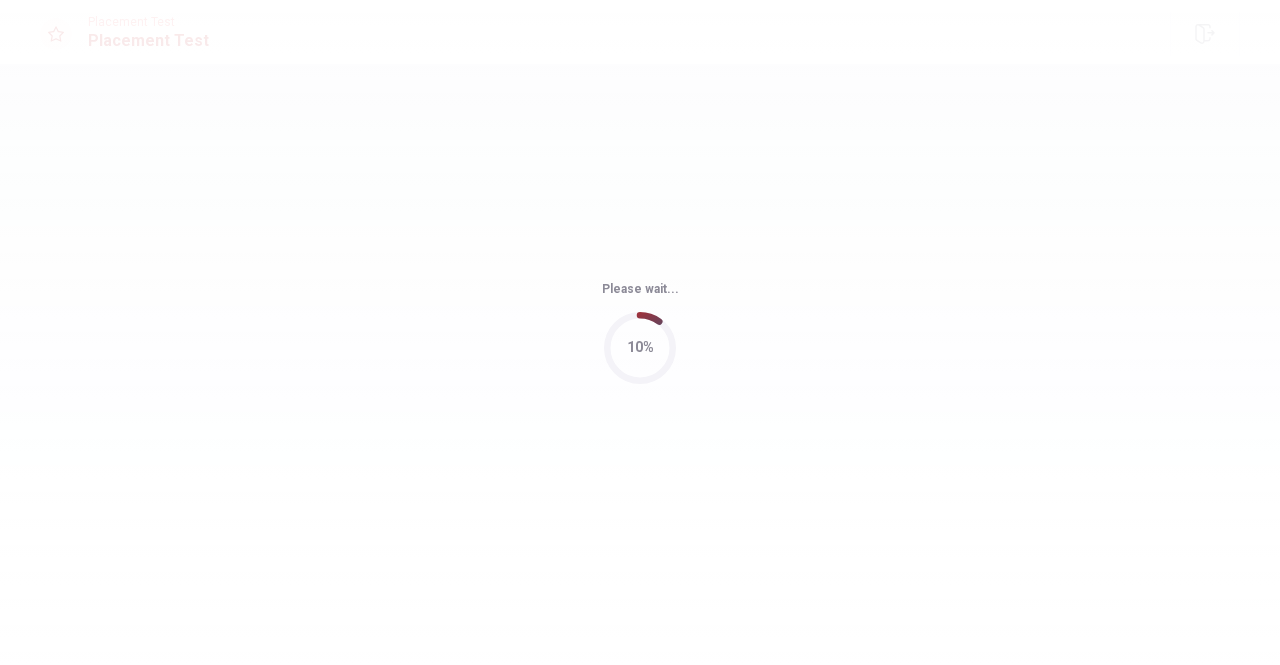 scroll, scrollTop: 0, scrollLeft: 0, axis: both 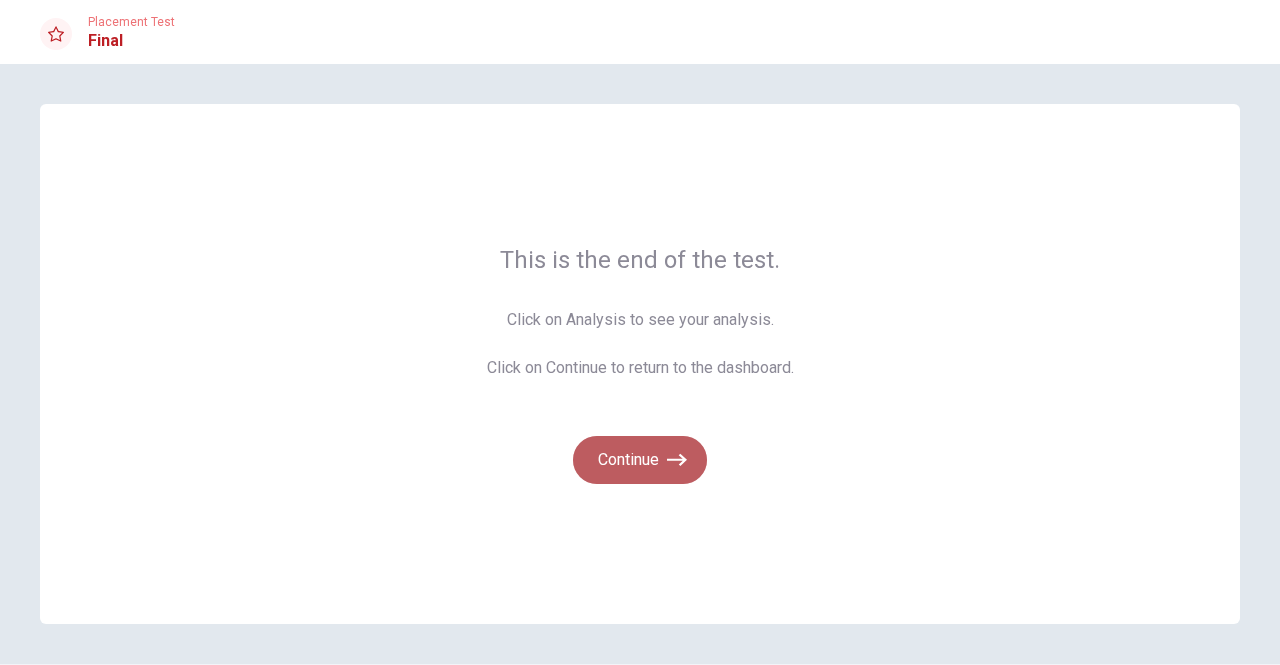 click on "Continue" at bounding box center (640, 460) 